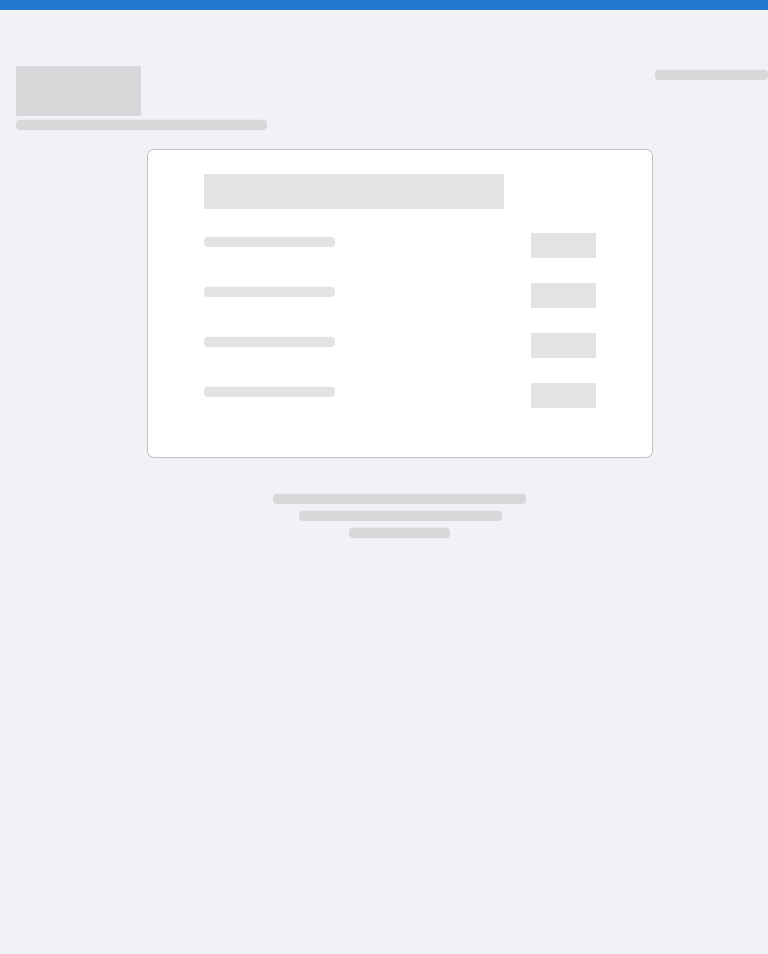 scroll, scrollTop: 0, scrollLeft: 0, axis: both 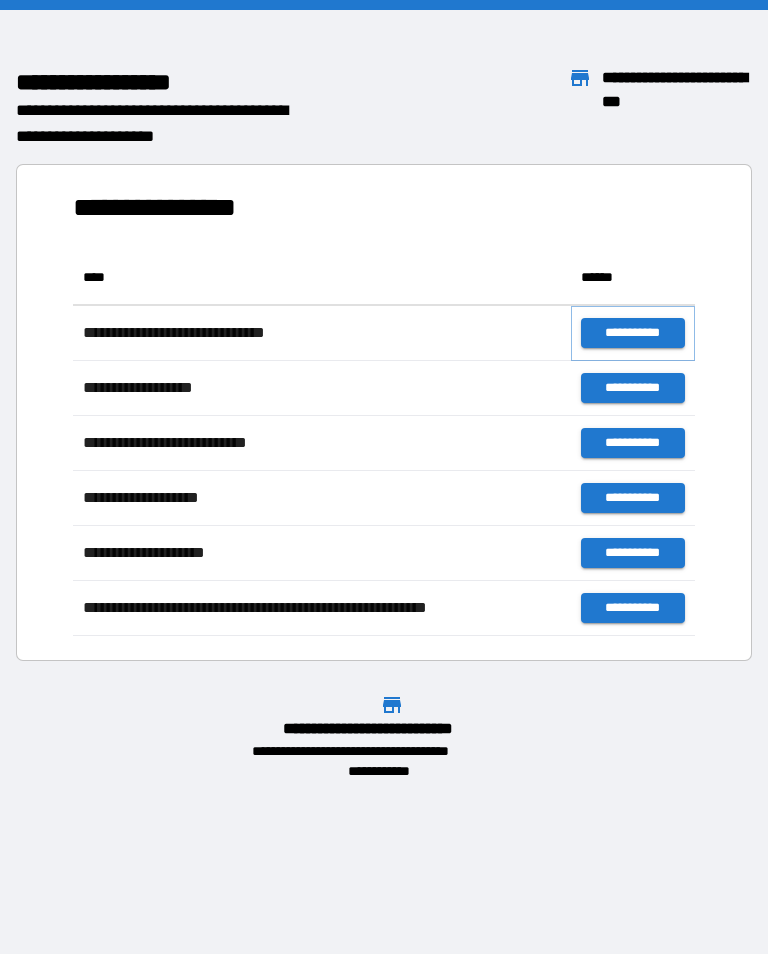 click on "**********" at bounding box center [633, 333] 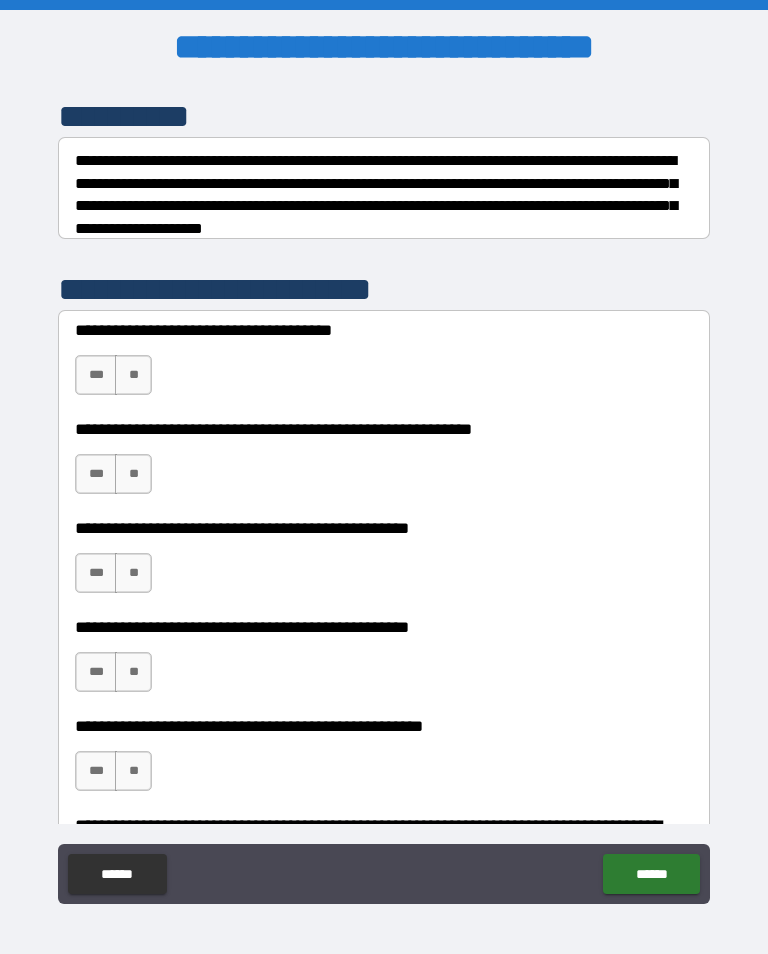 scroll, scrollTop: 266, scrollLeft: 0, axis: vertical 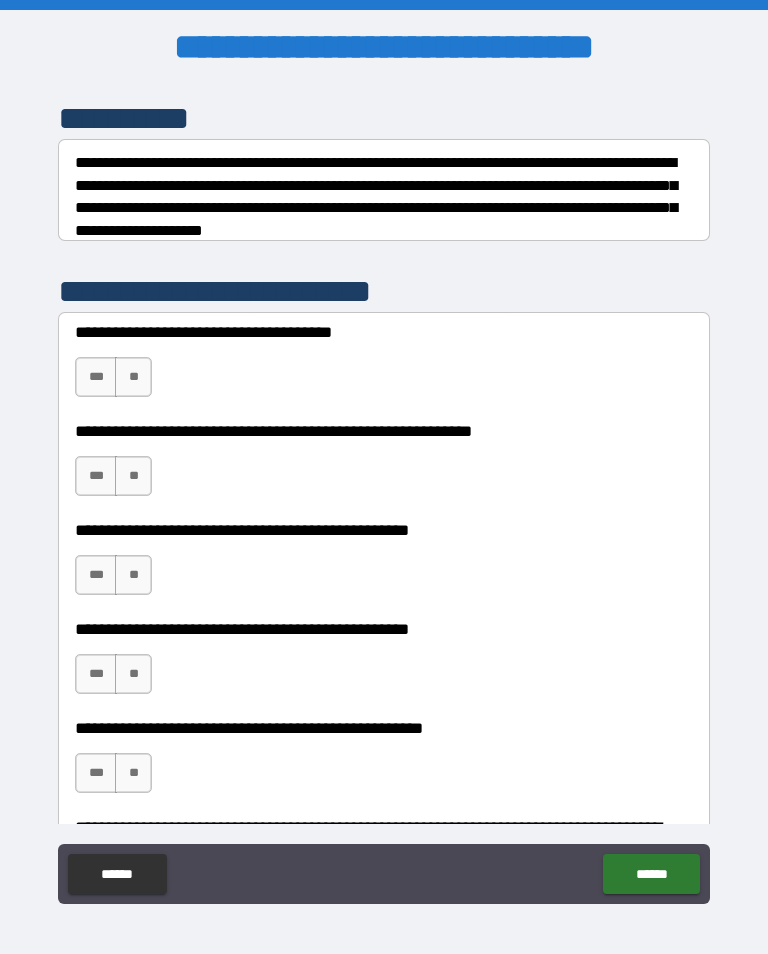 click on "**" at bounding box center [133, 377] 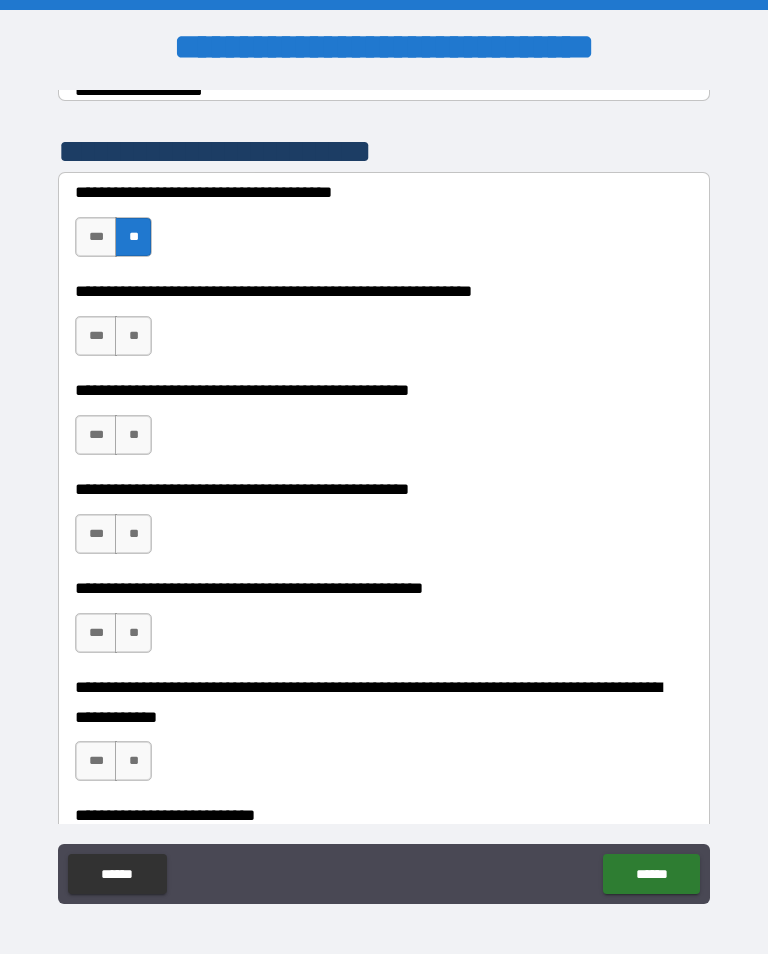 scroll, scrollTop: 406, scrollLeft: 0, axis: vertical 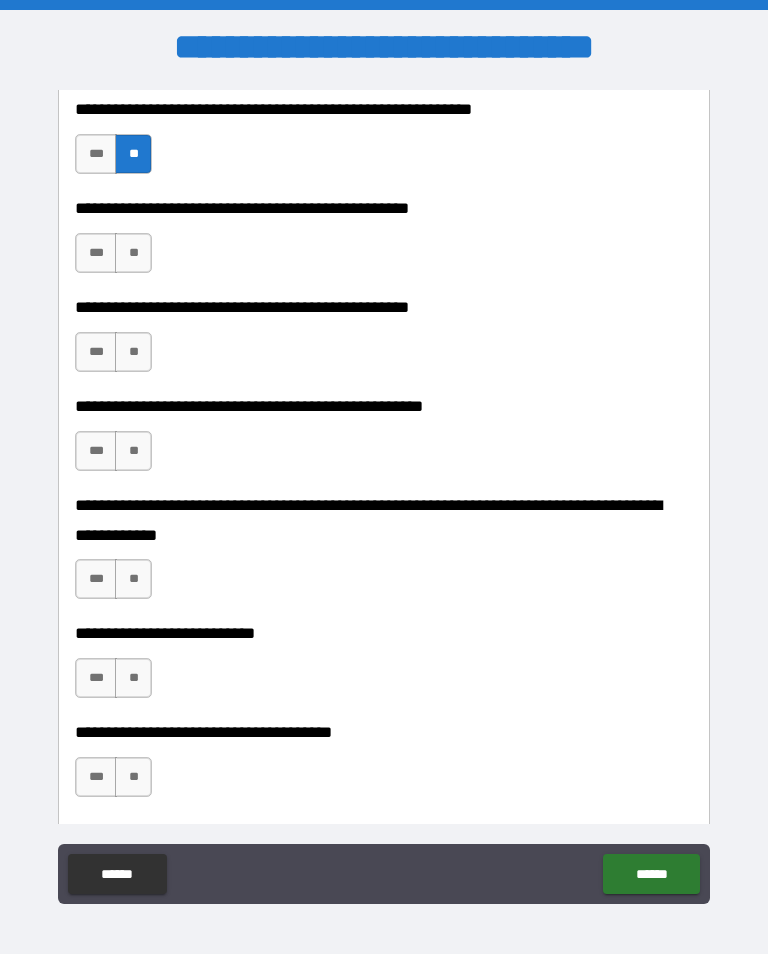 click on "**" at bounding box center (133, 253) 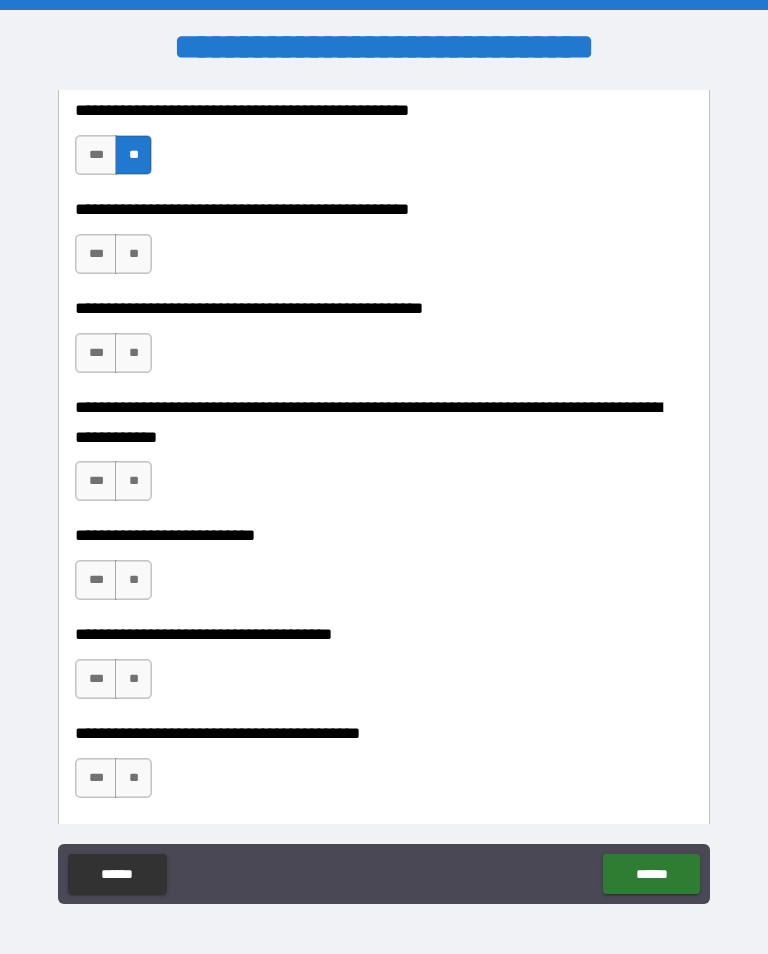 scroll, scrollTop: 699, scrollLeft: 0, axis: vertical 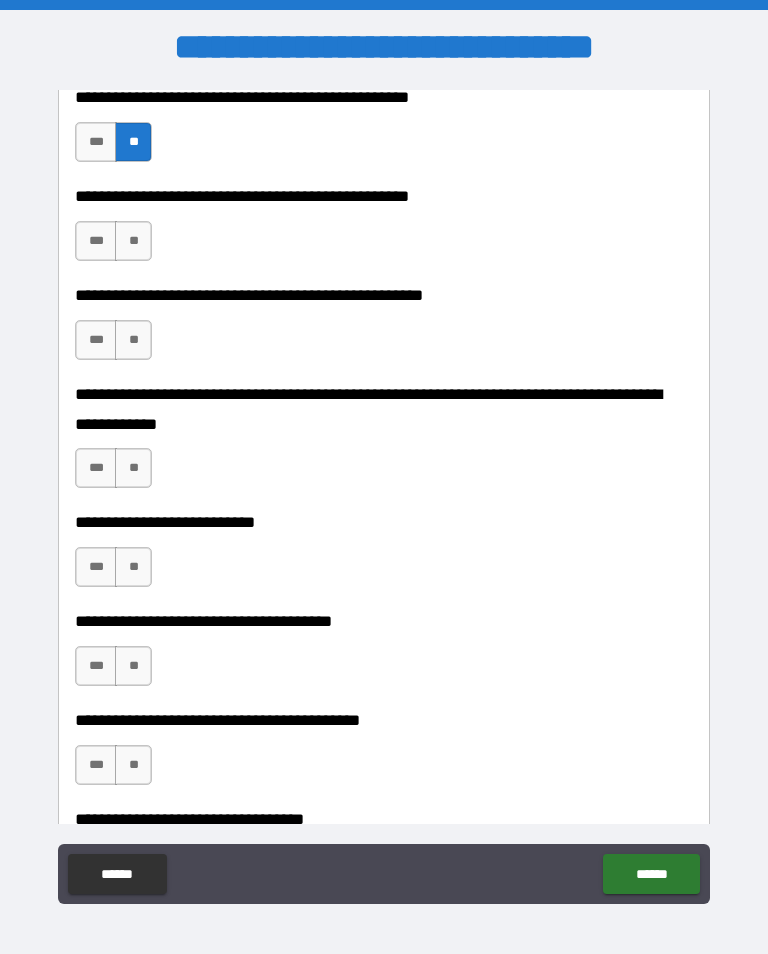 click on "***" at bounding box center (96, 241) 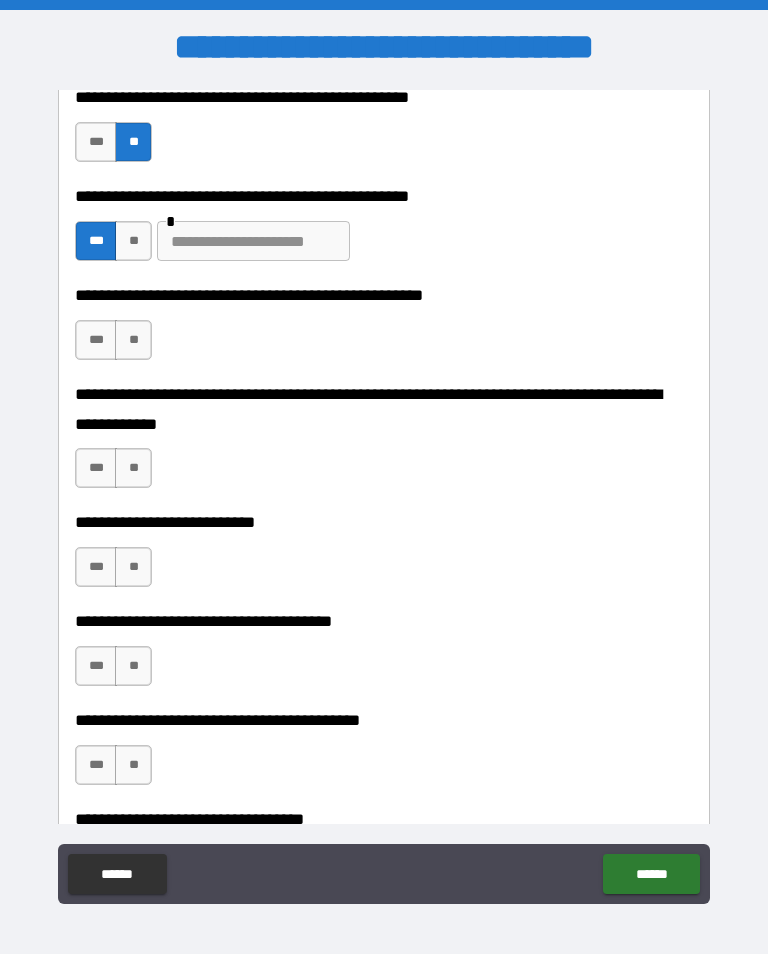 click at bounding box center (253, 241) 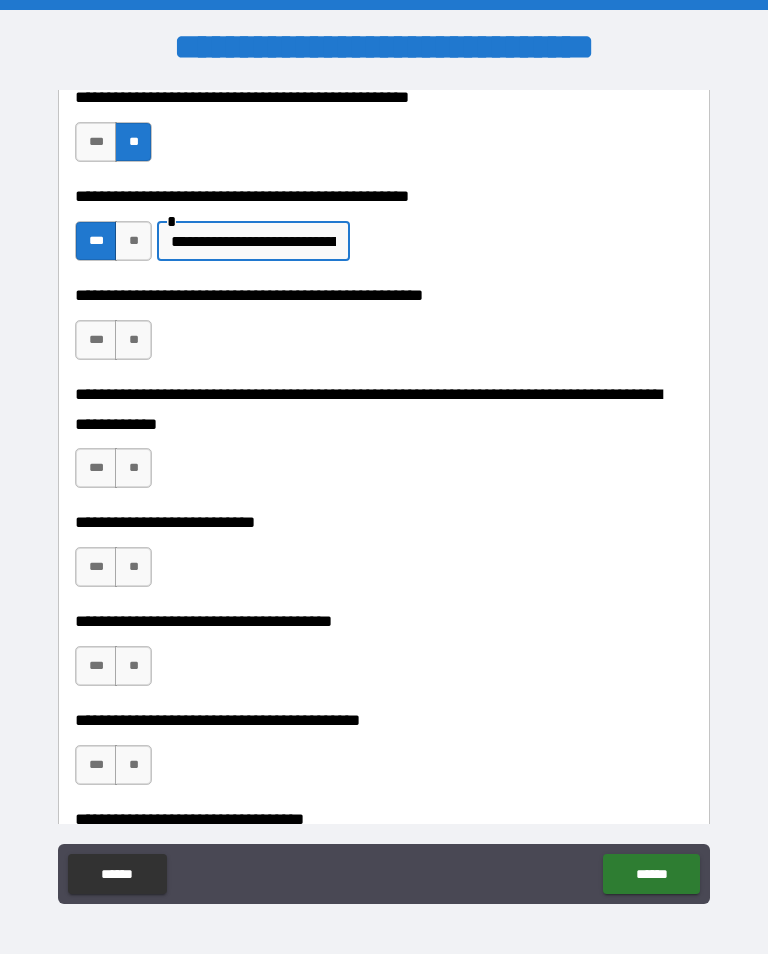 type on "**********" 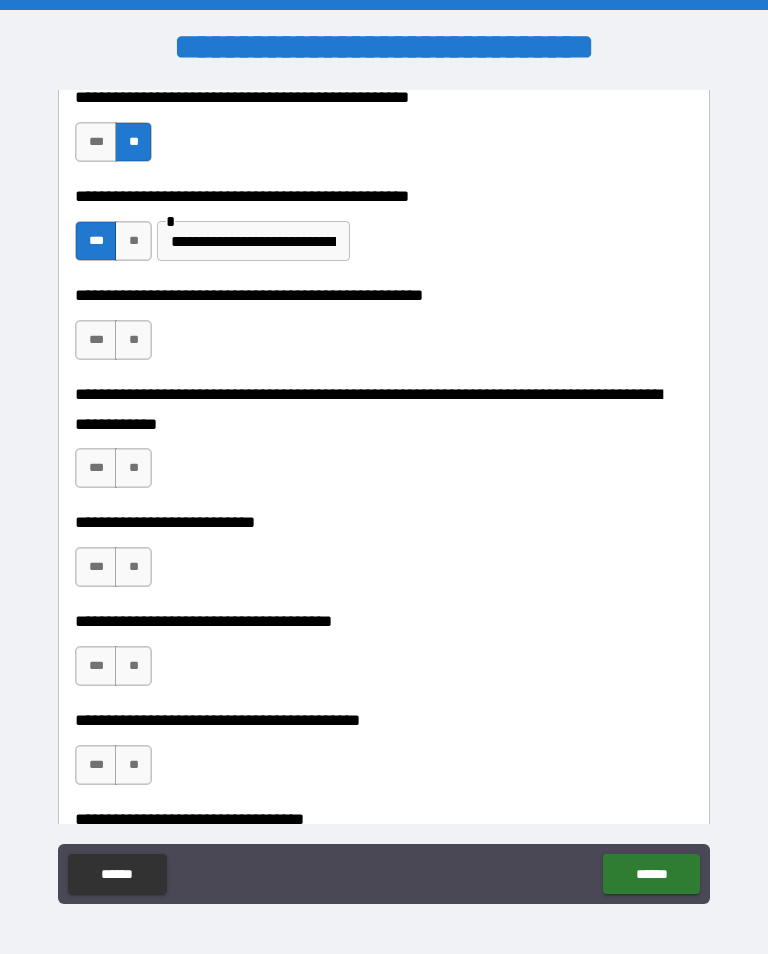 click on "**" at bounding box center [133, 340] 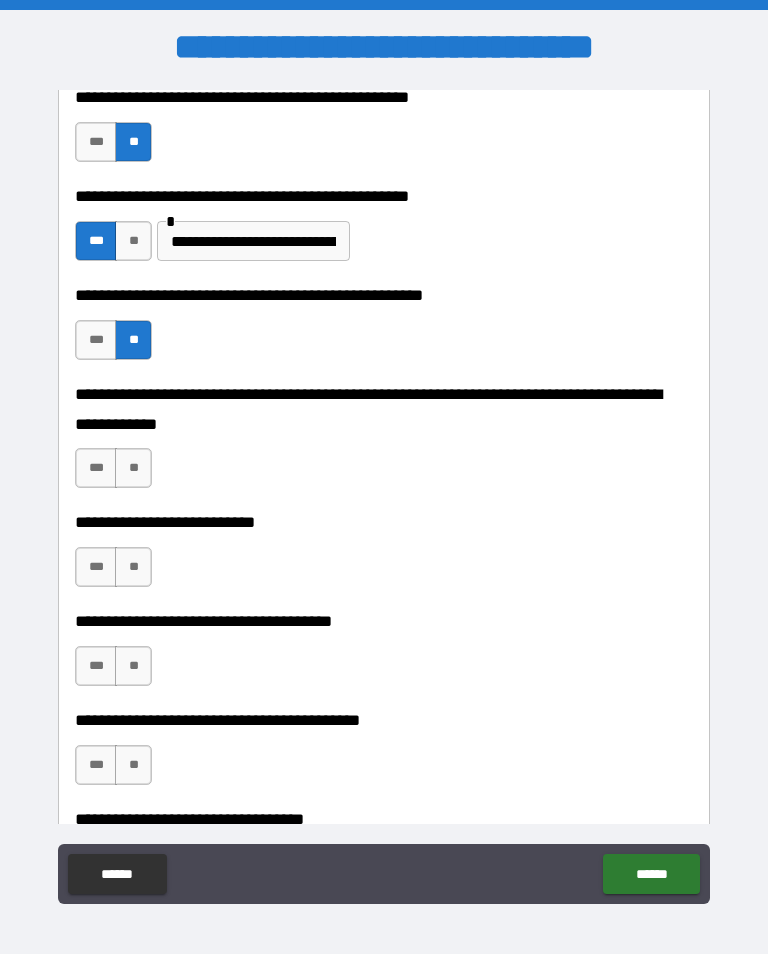 click on "**" at bounding box center (133, 468) 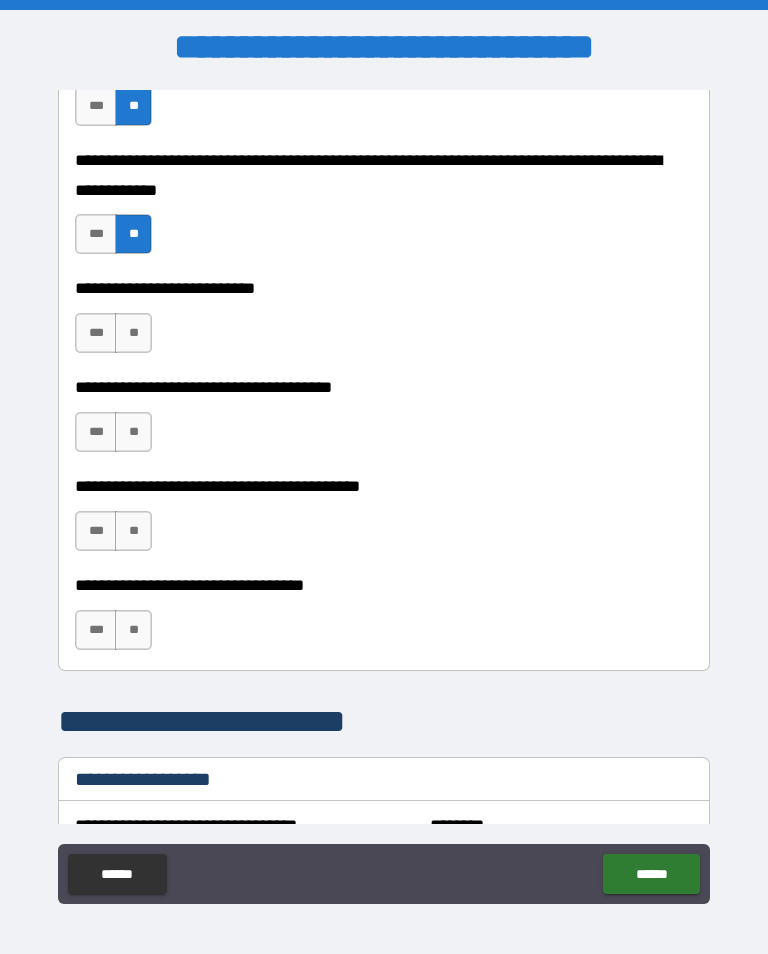 scroll, scrollTop: 934, scrollLeft: 0, axis: vertical 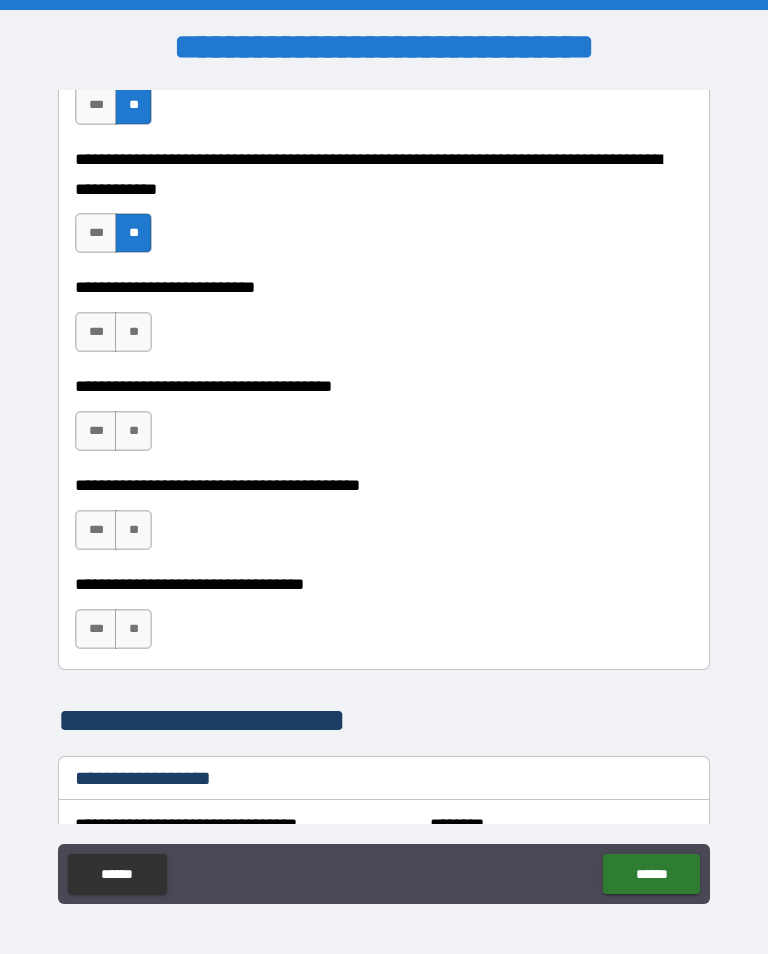 click on "**" at bounding box center [133, 332] 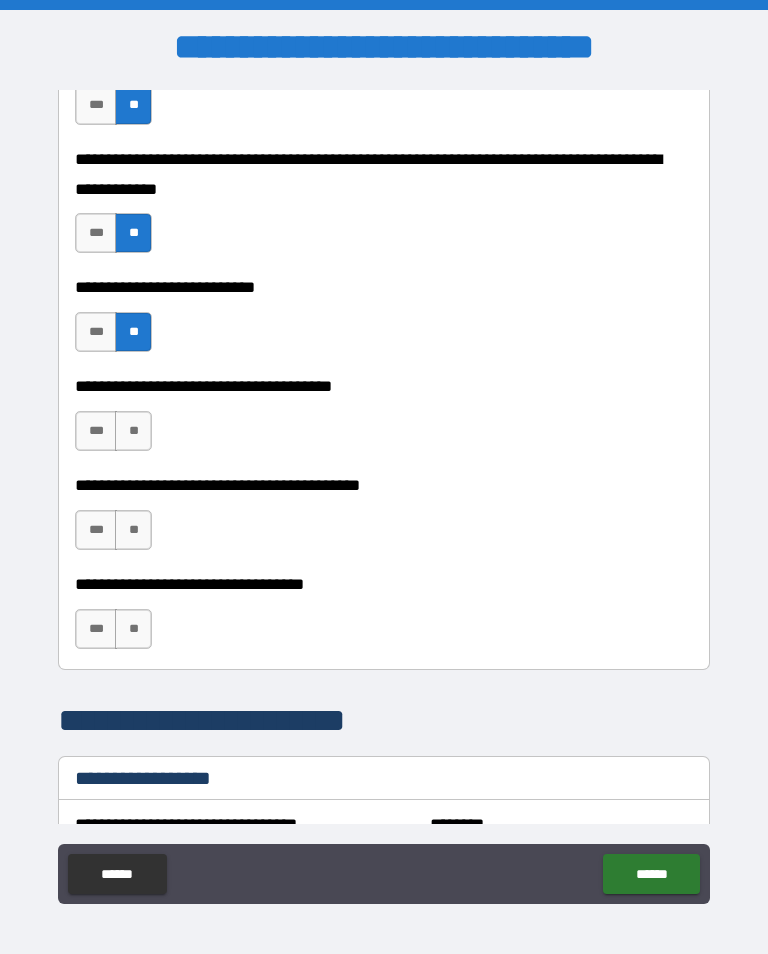 click on "**" at bounding box center [133, 431] 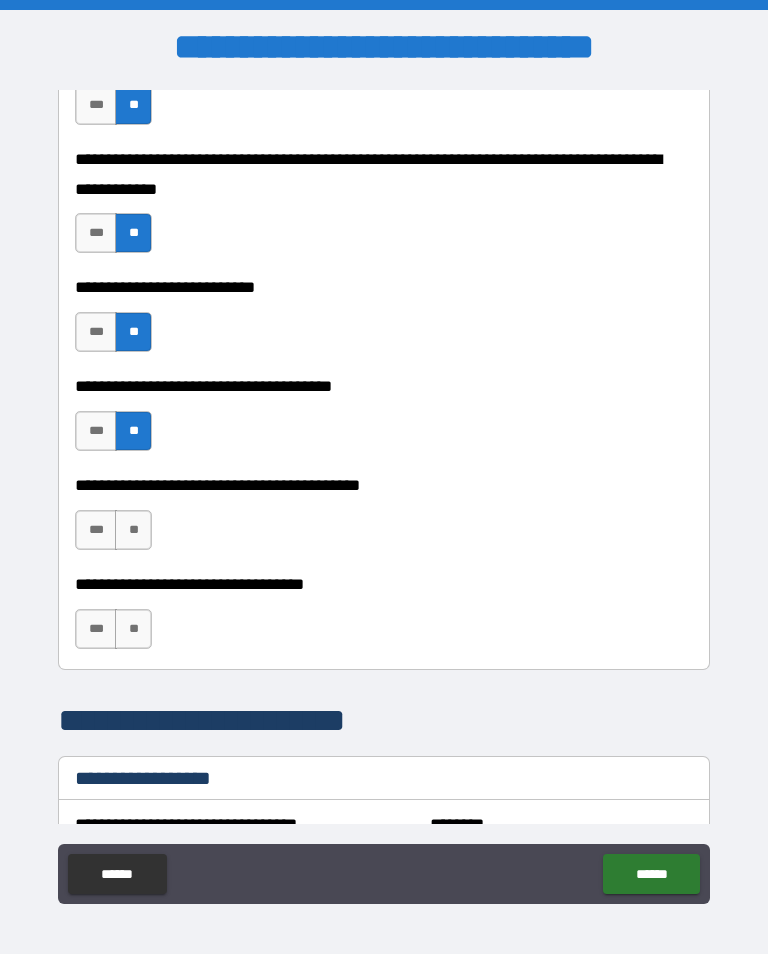click on "**" at bounding box center [133, 530] 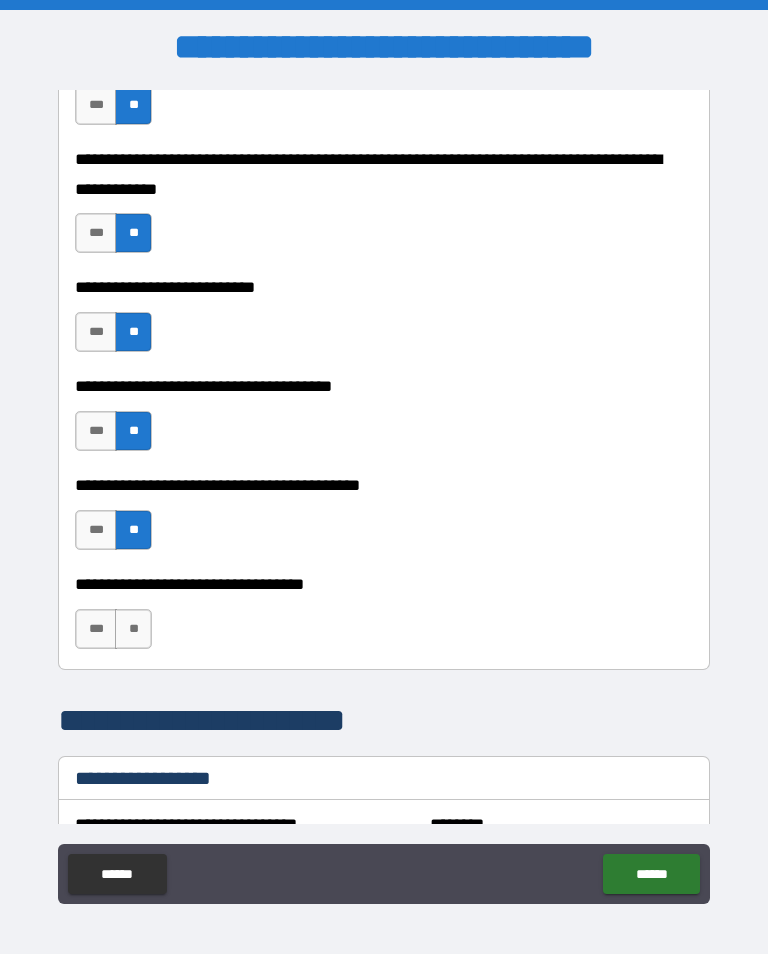 click on "**" at bounding box center (133, 629) 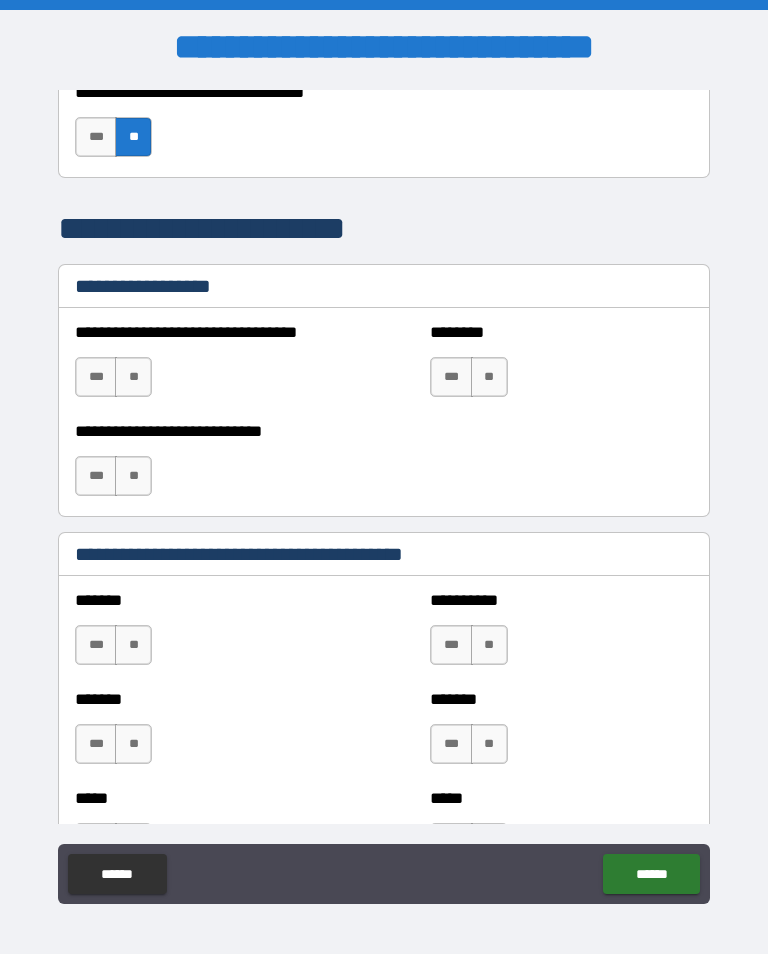 scroll, scrollTop: 1433, scrollLeft: 0, axis: vertical 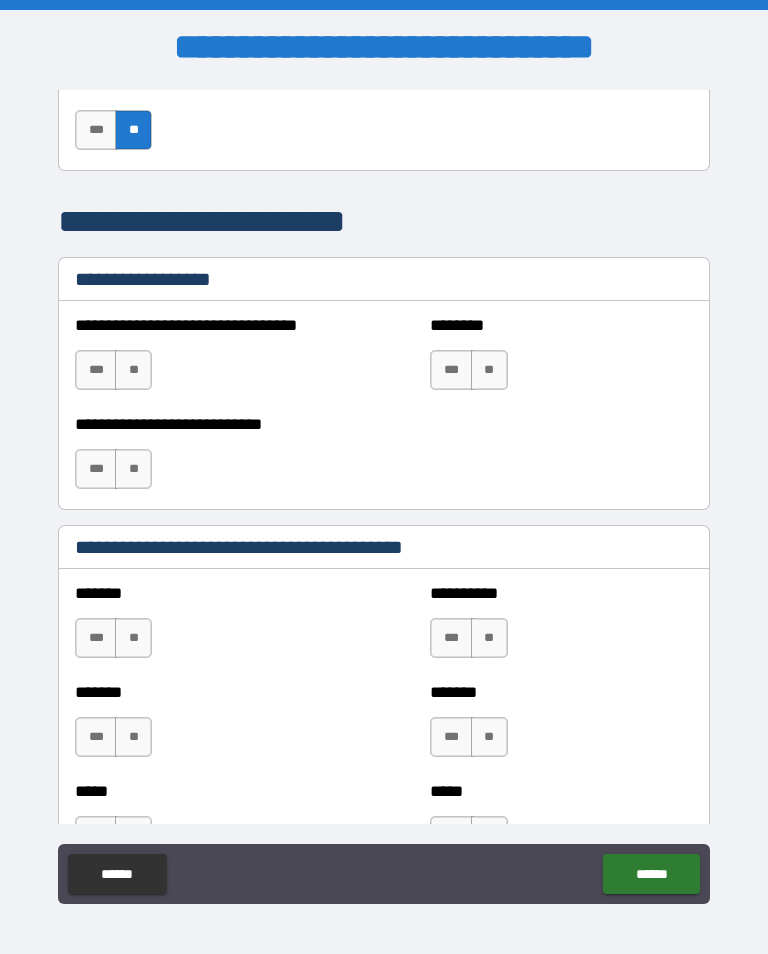 click on "**" at bounding box center [133, 370] 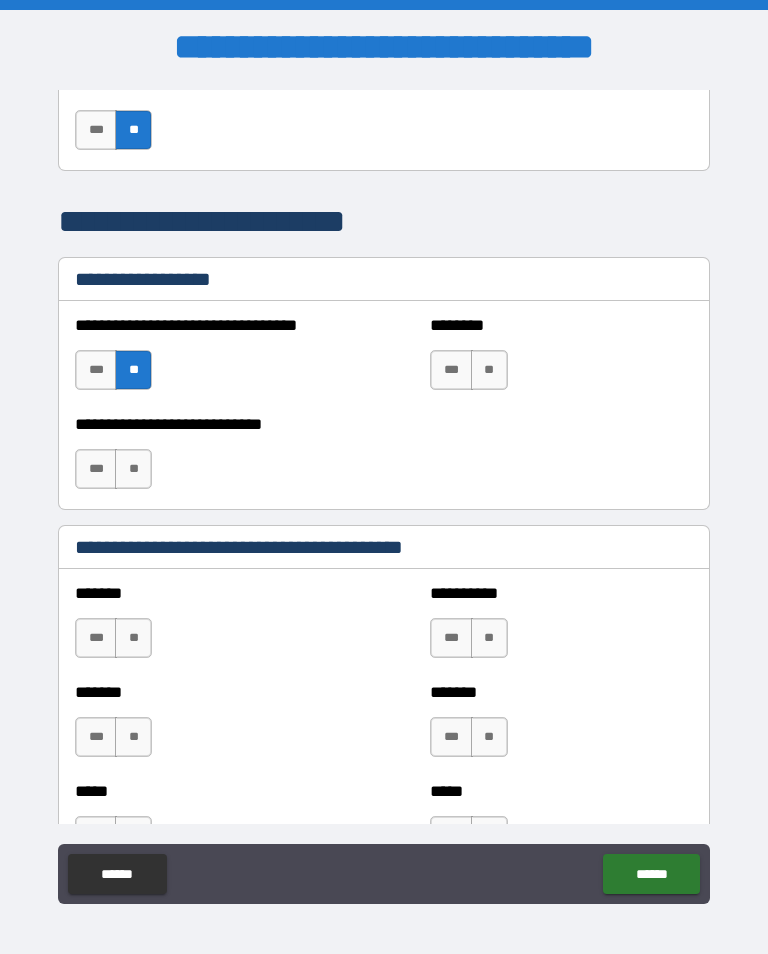 click on "**" at bounding box center [489, 370] 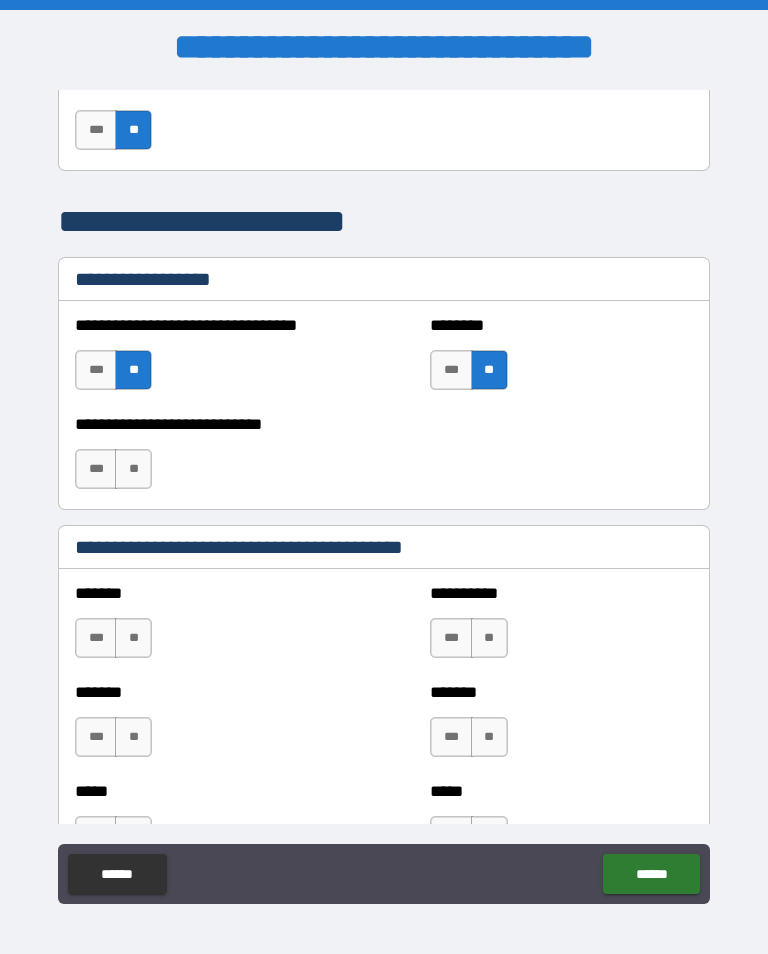click on "**" at bounding box center [133, 469] 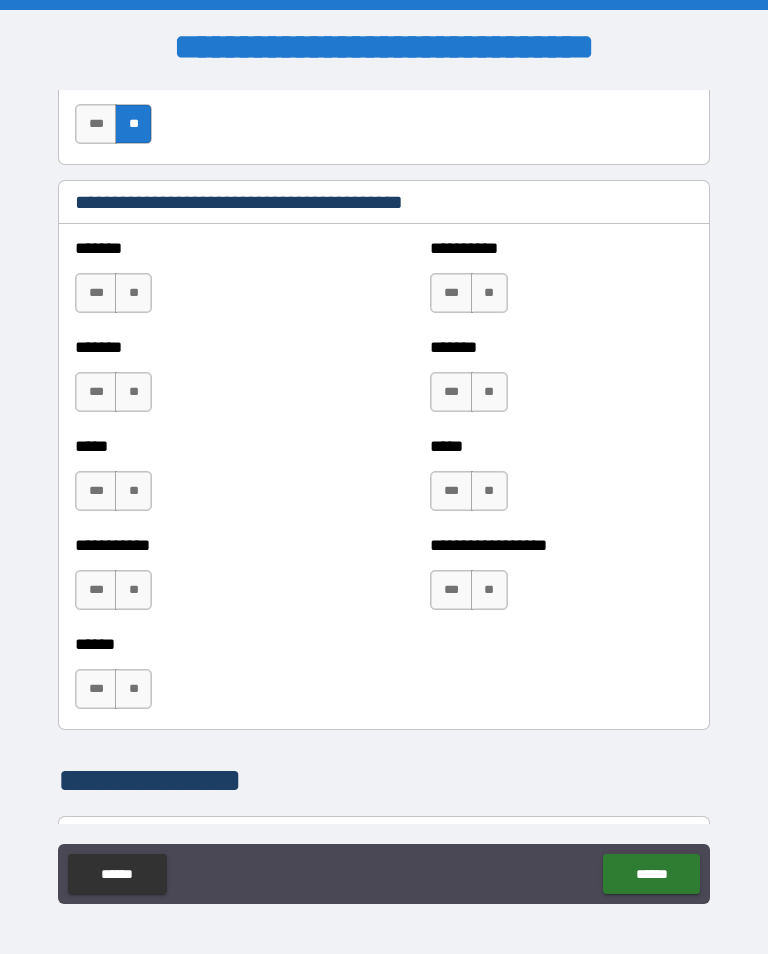 scroll, scrollTop: 1801, scrollLeft: 0, axis: vertical 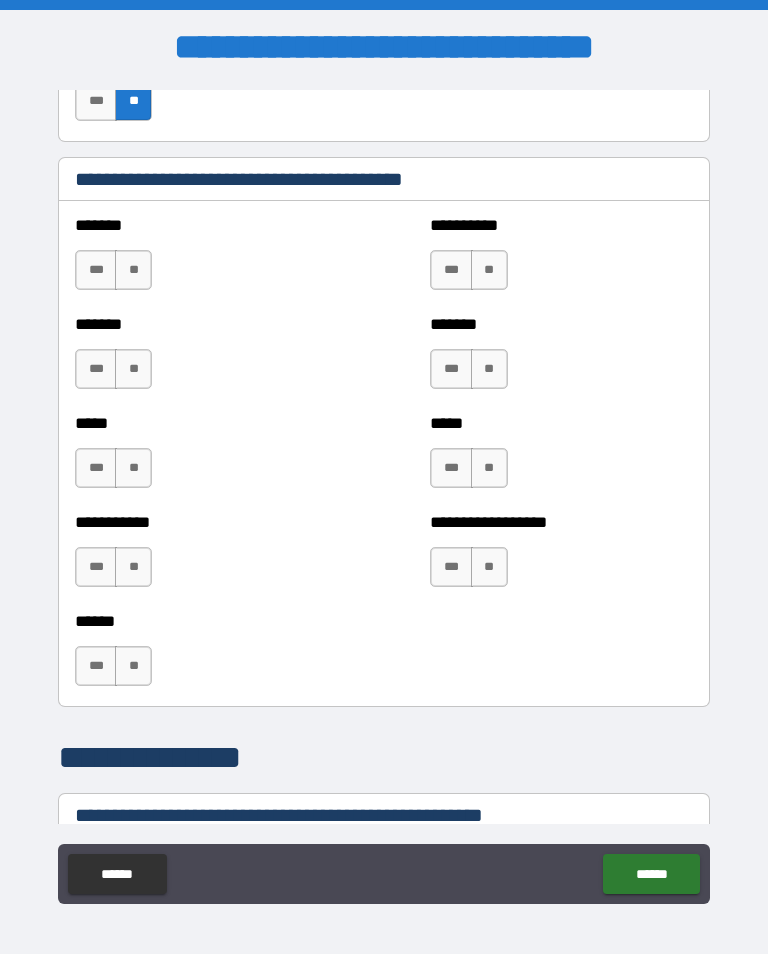click on "**" at bounding box center [133, 270] 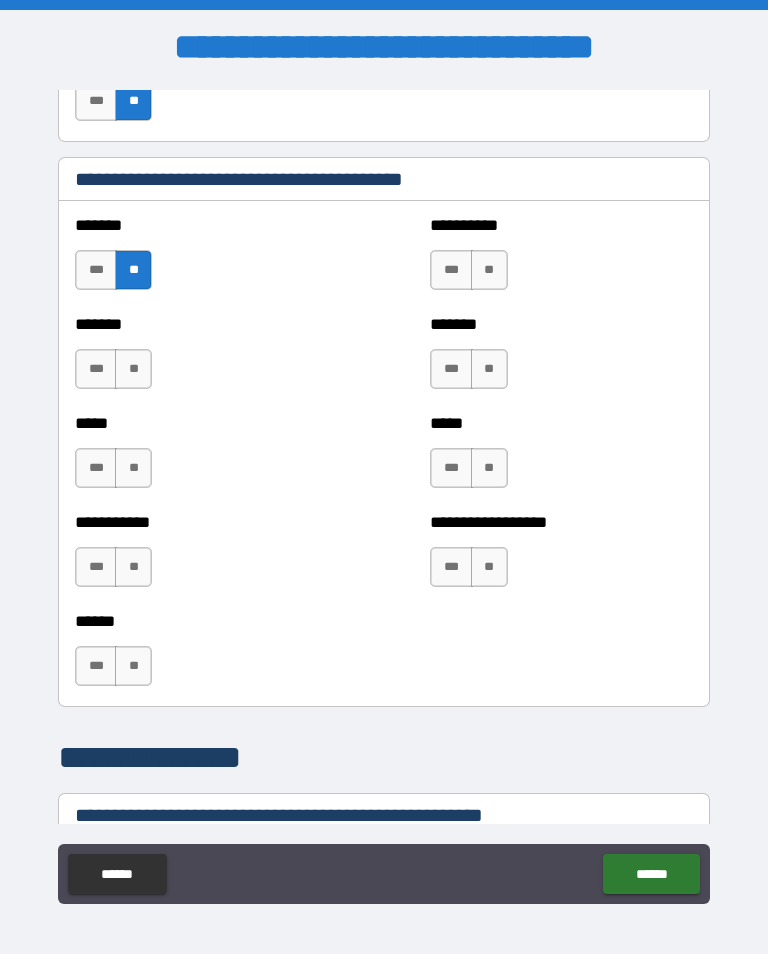 click on "**" at bounding box center (489, 270) 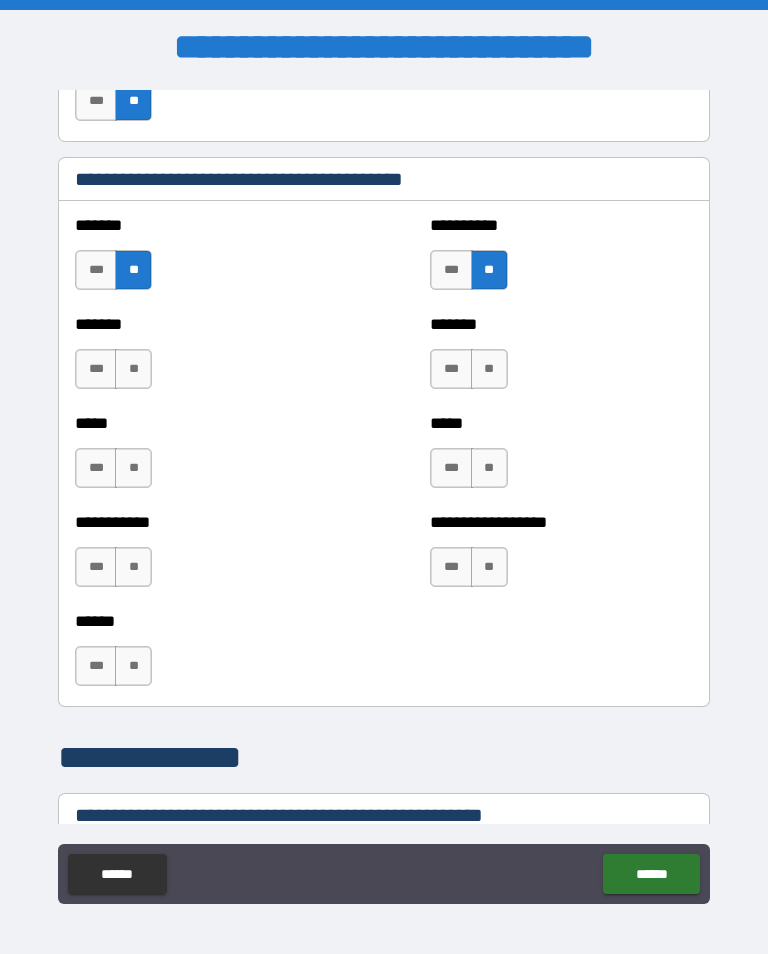 click on "**" at bounding box center (133, 369) 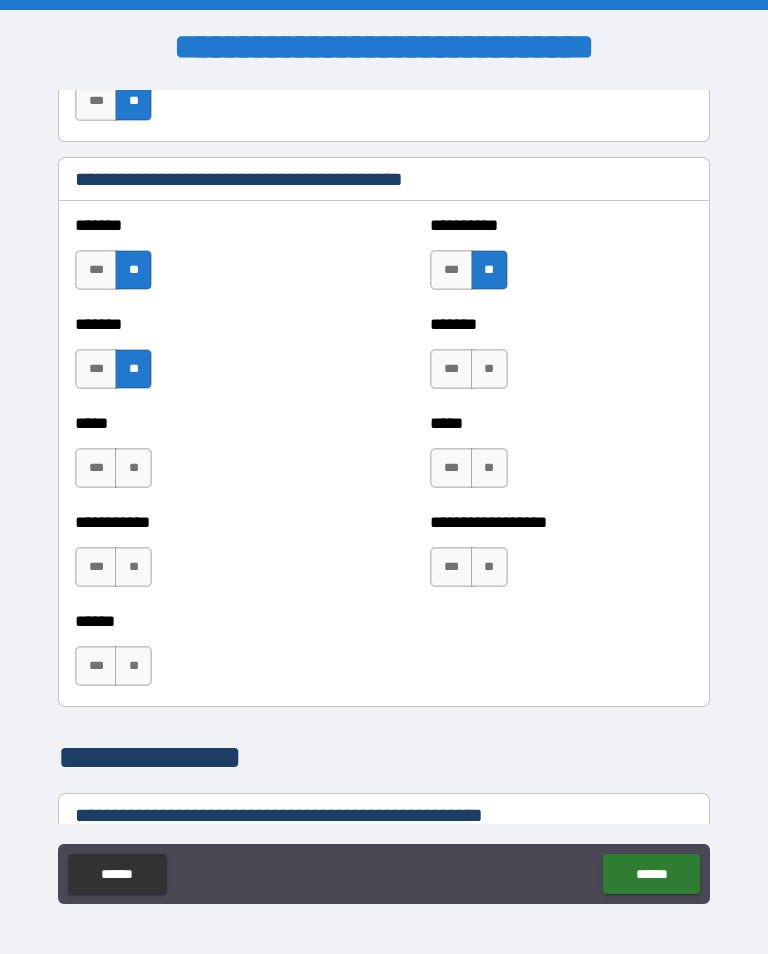 click on "**" at bounding box center [489, 369] 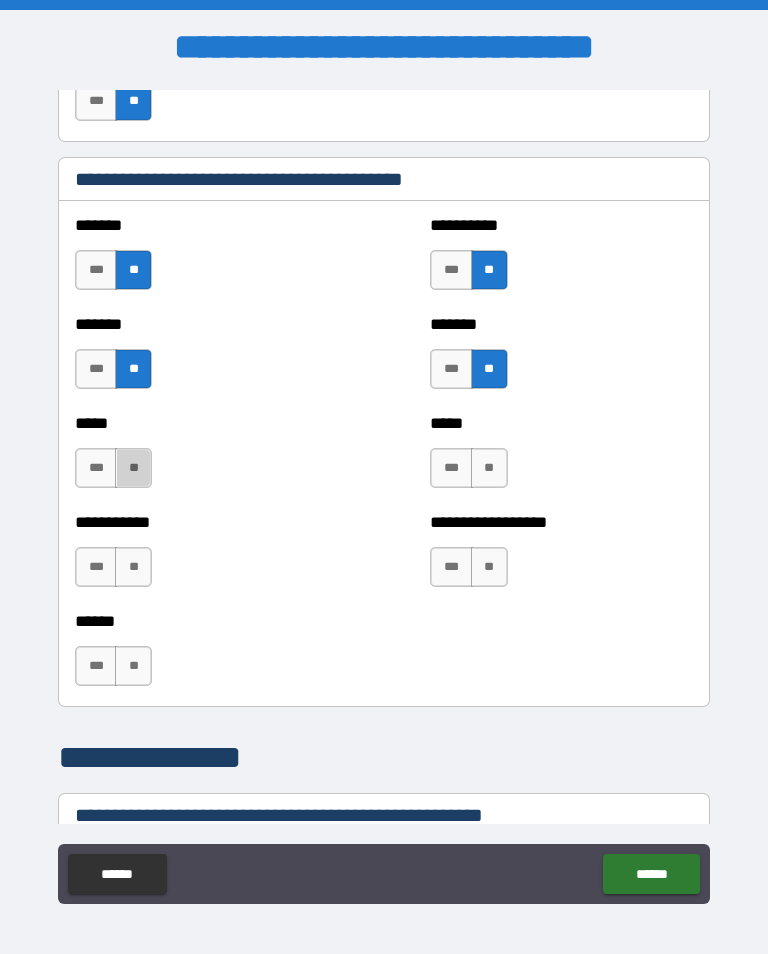 click on "**" at bounding box center [133, 468] 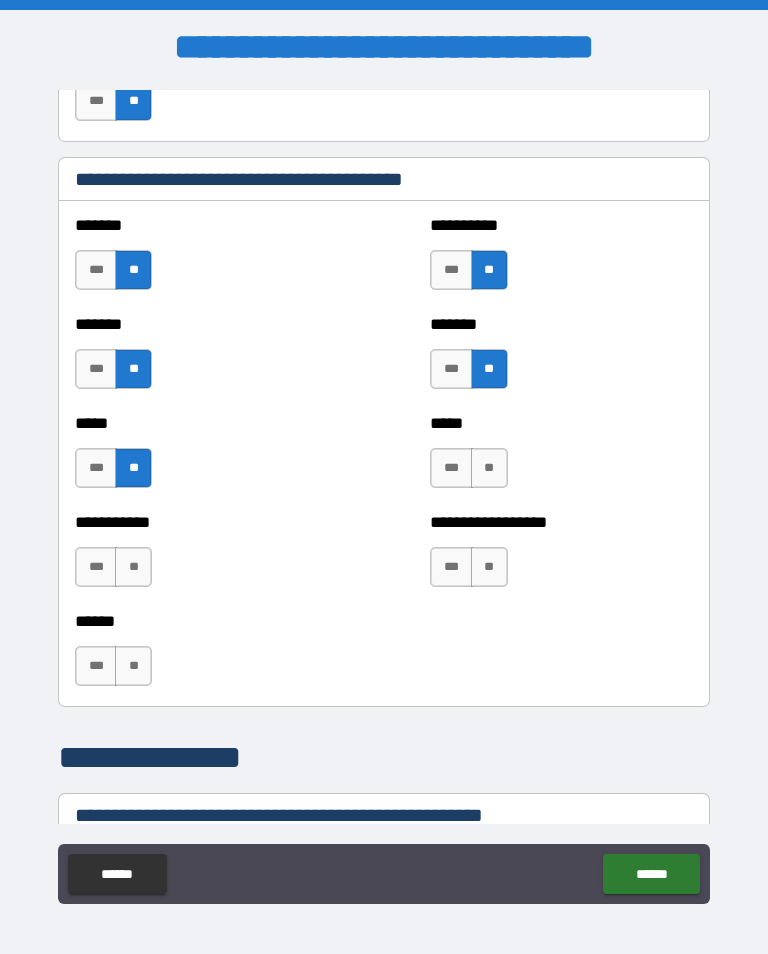 click on "**" at bounding box center [489, 468] 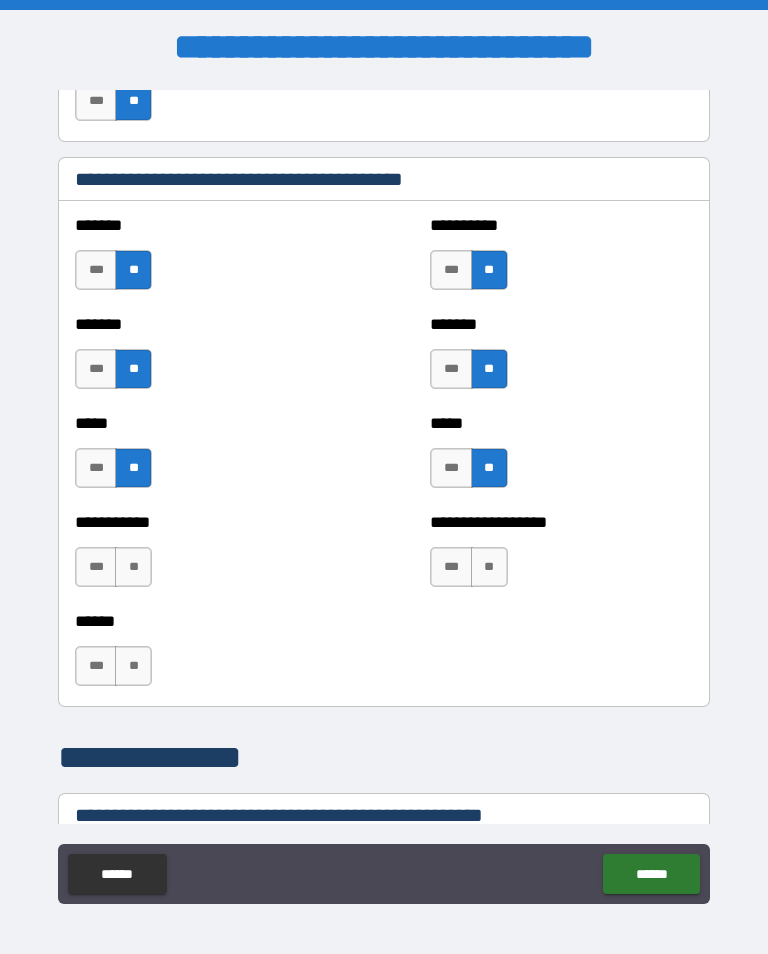 click on "**" at bounding box center [133, 567] 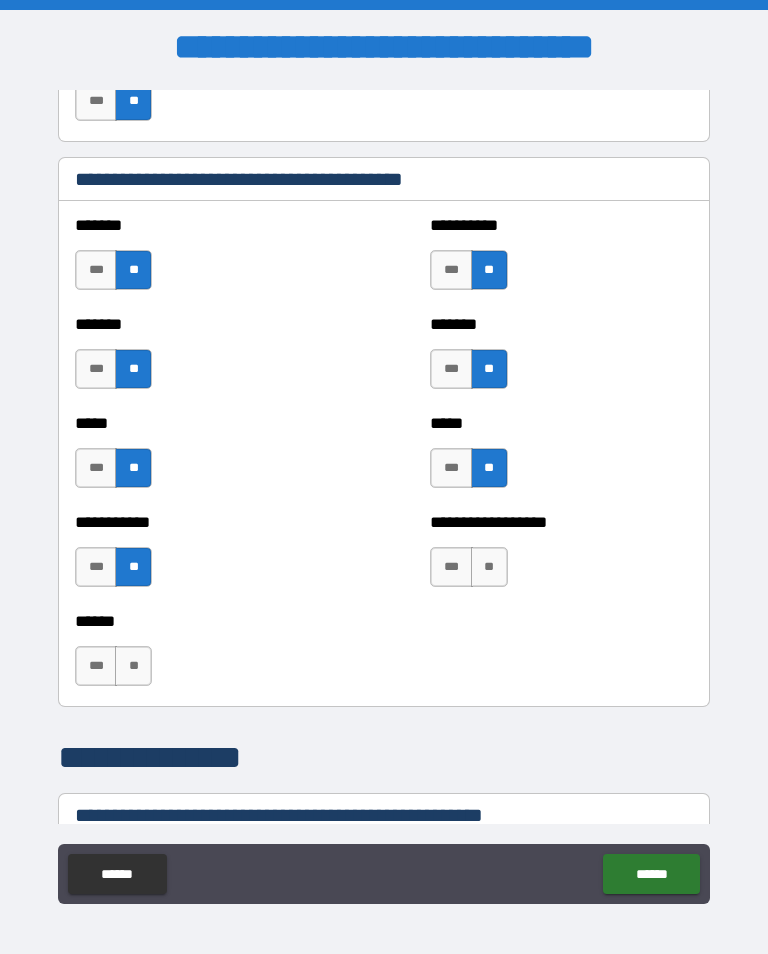 click on "**" at bounding box center (489, 567) 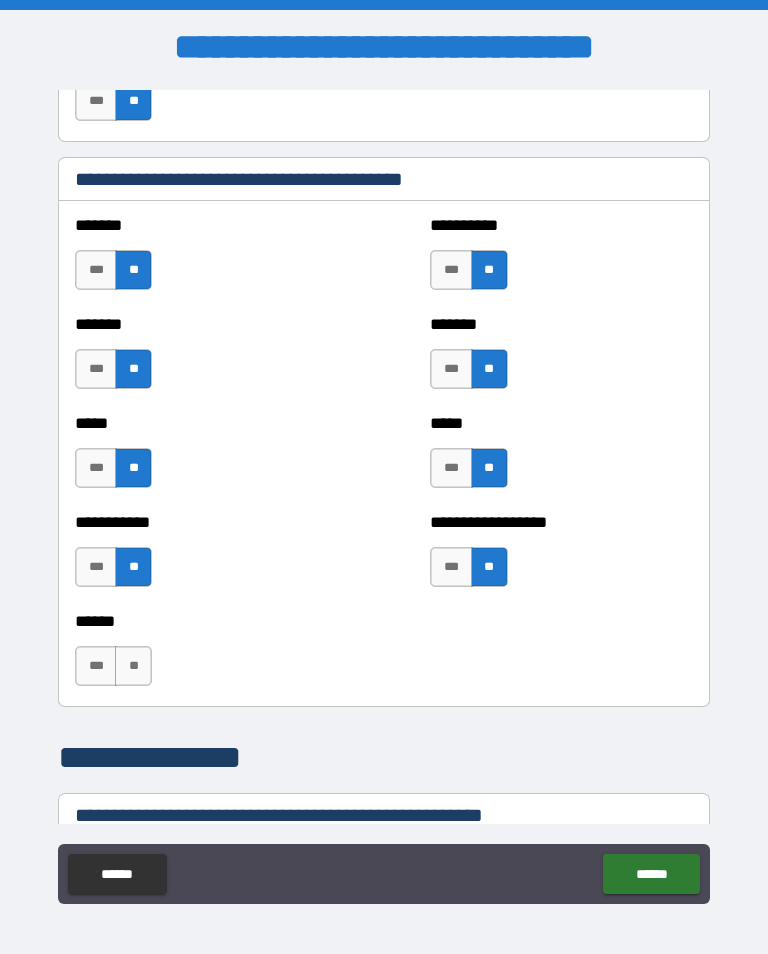 click on "**" at bounding box center (133, 666) 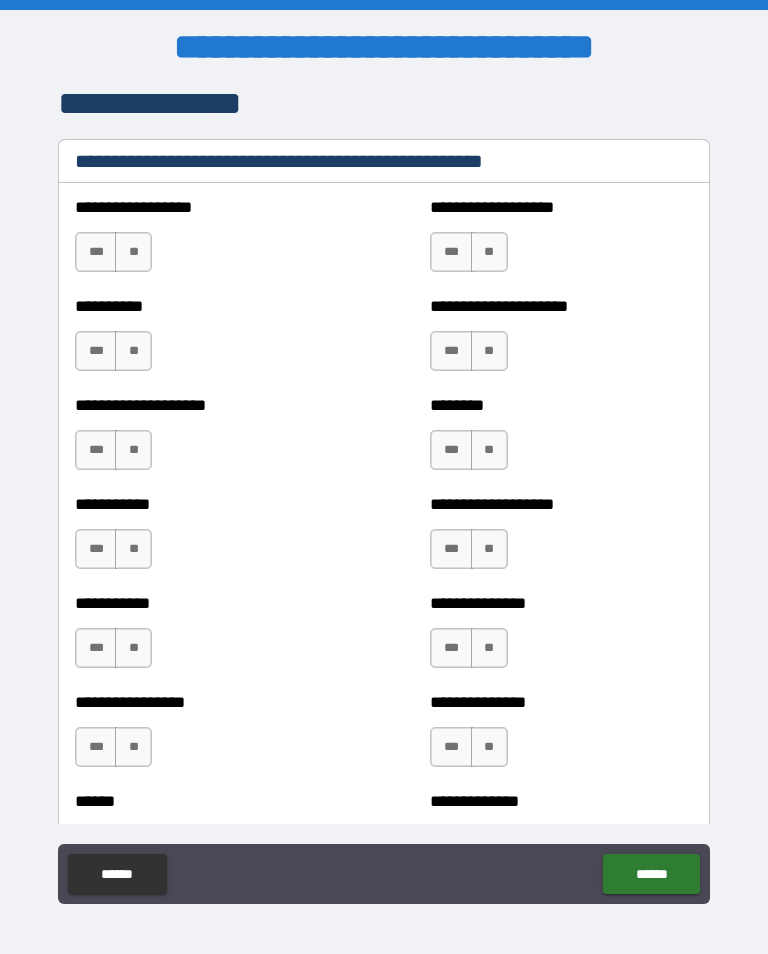 scroll, scrollTop: 2458, scrollLeft: 0, axis: vertical 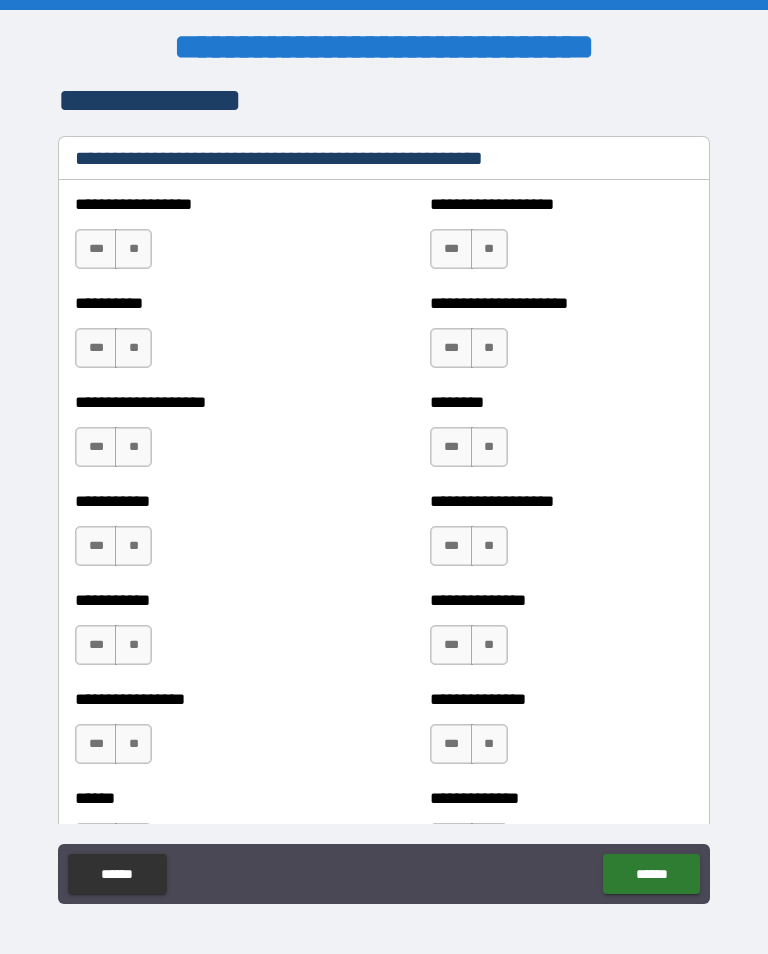 click on "**" at bounding box center (133, 249) 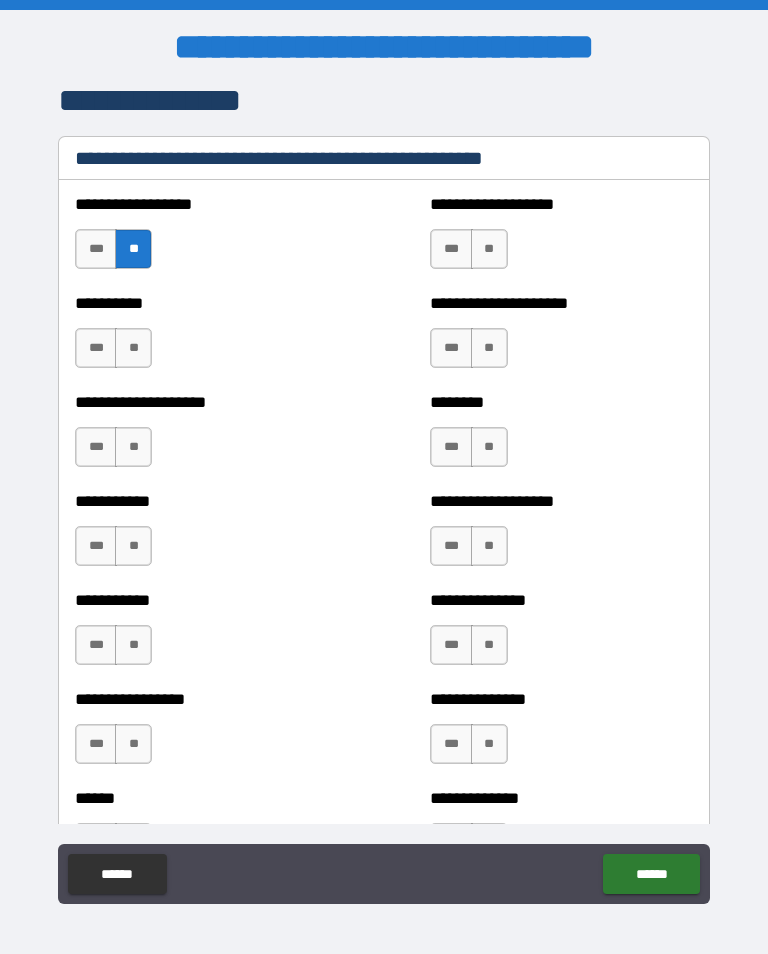 click on "**" at bounding box center (489, 249) 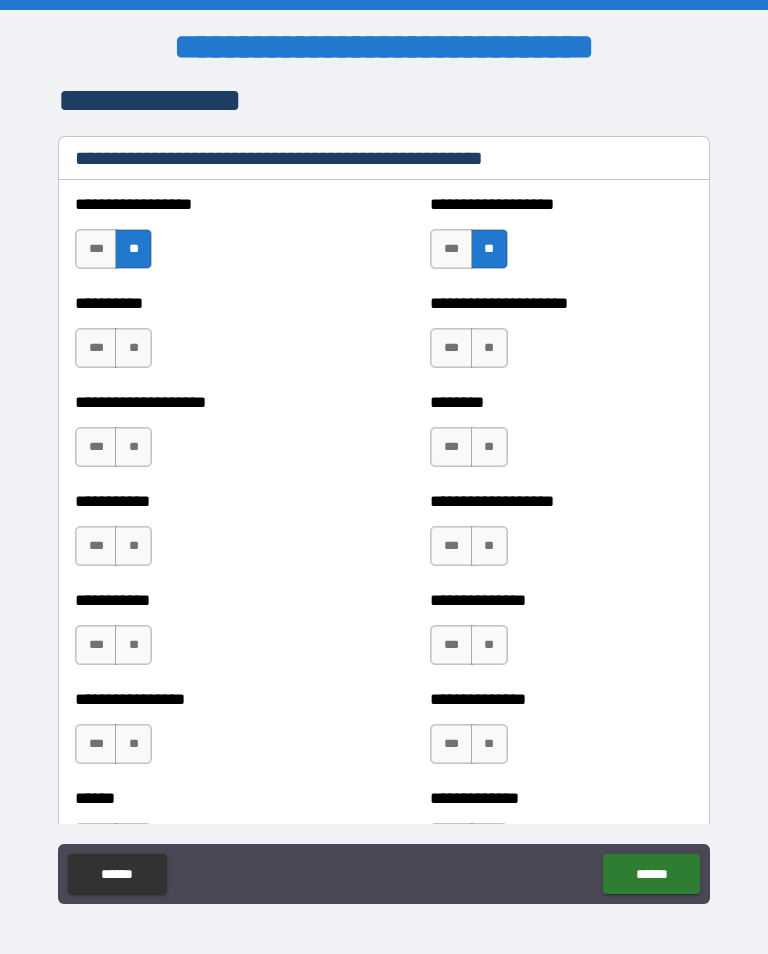 click on "**" at bounding box center [133, 348] 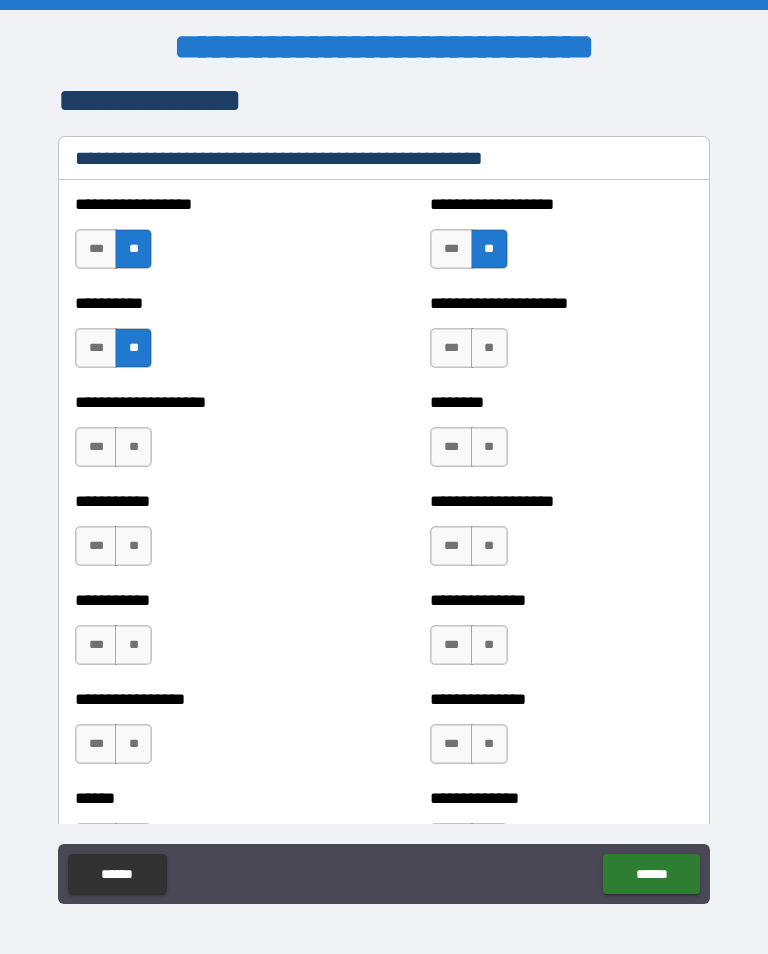 click on "**" at bounding box center (489, 348) 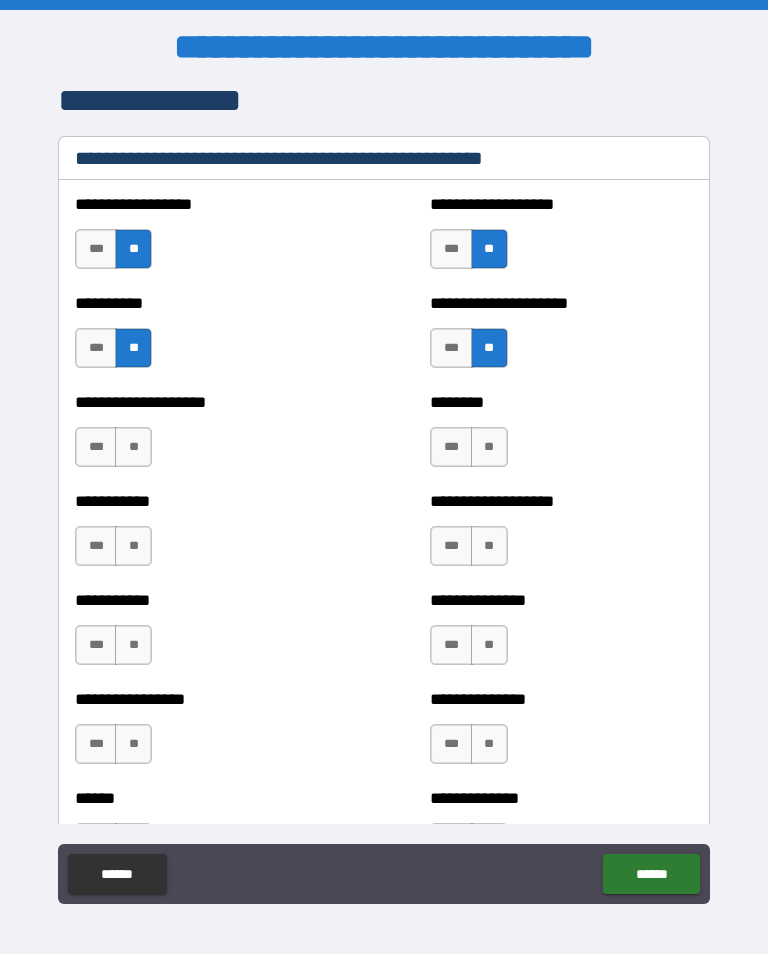 click on "**" at bounding box center (133, 447) 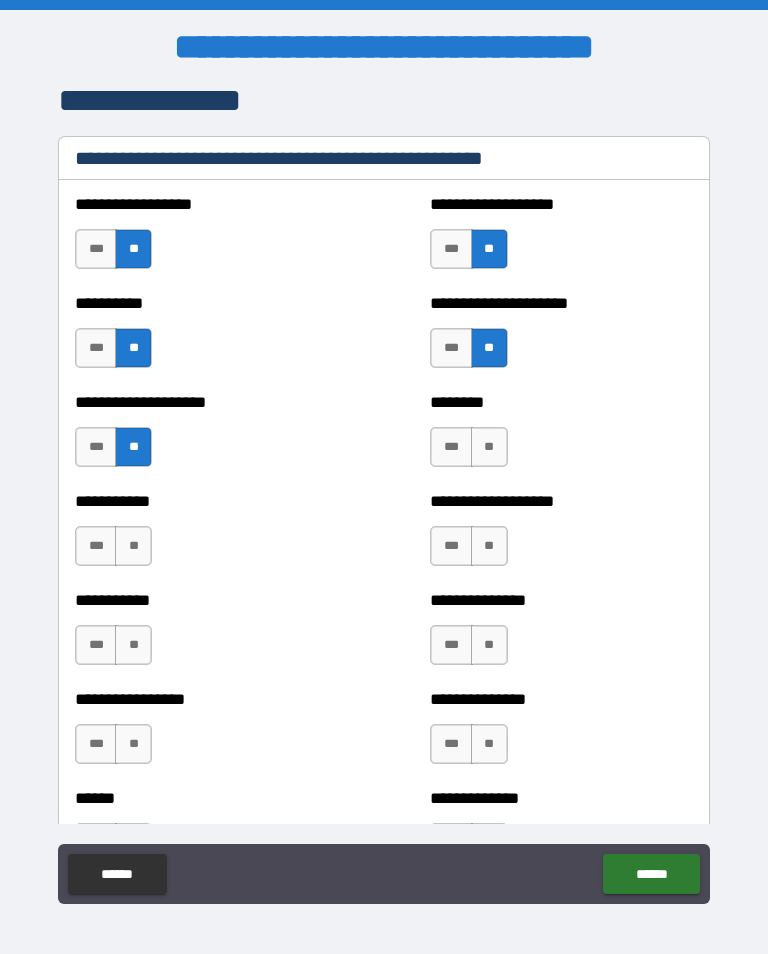 click on "**" at bounding box center [489, 447] 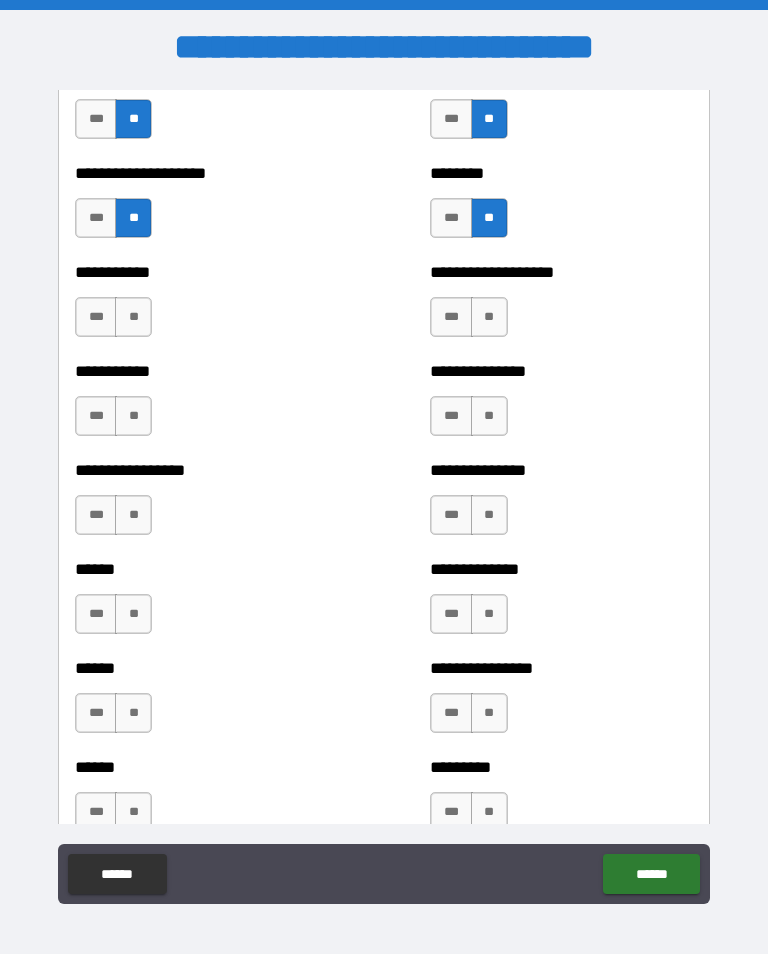 scroll, scrollTop: 2689, scrollLeft: 0, axis: vertical 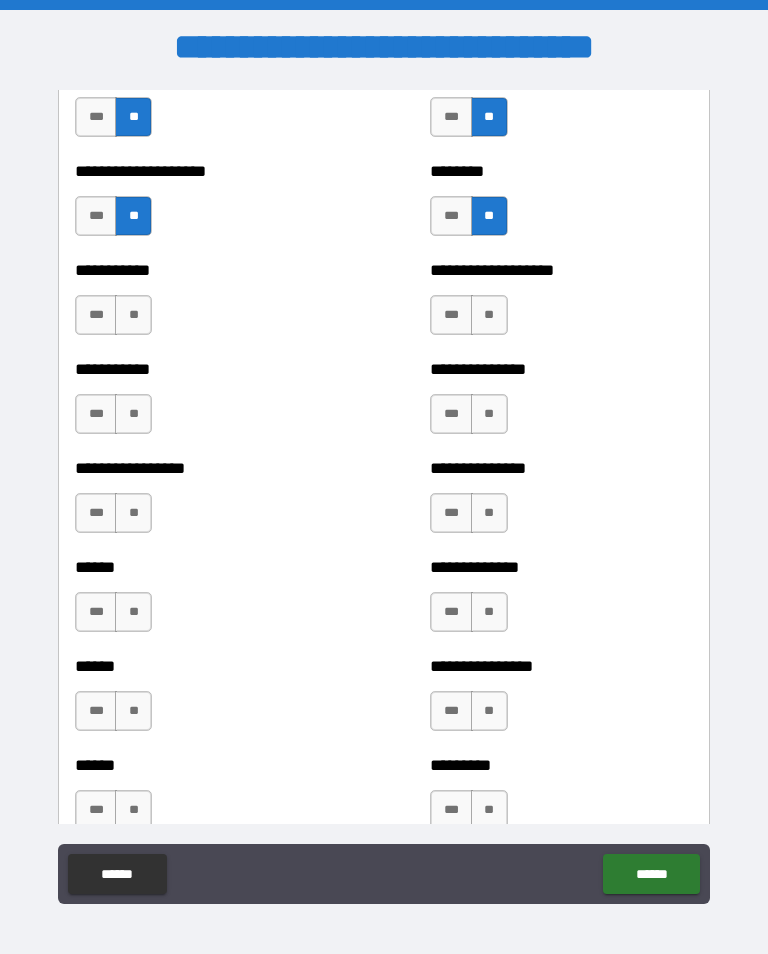 click on "**" at bounding box center [133, 315] 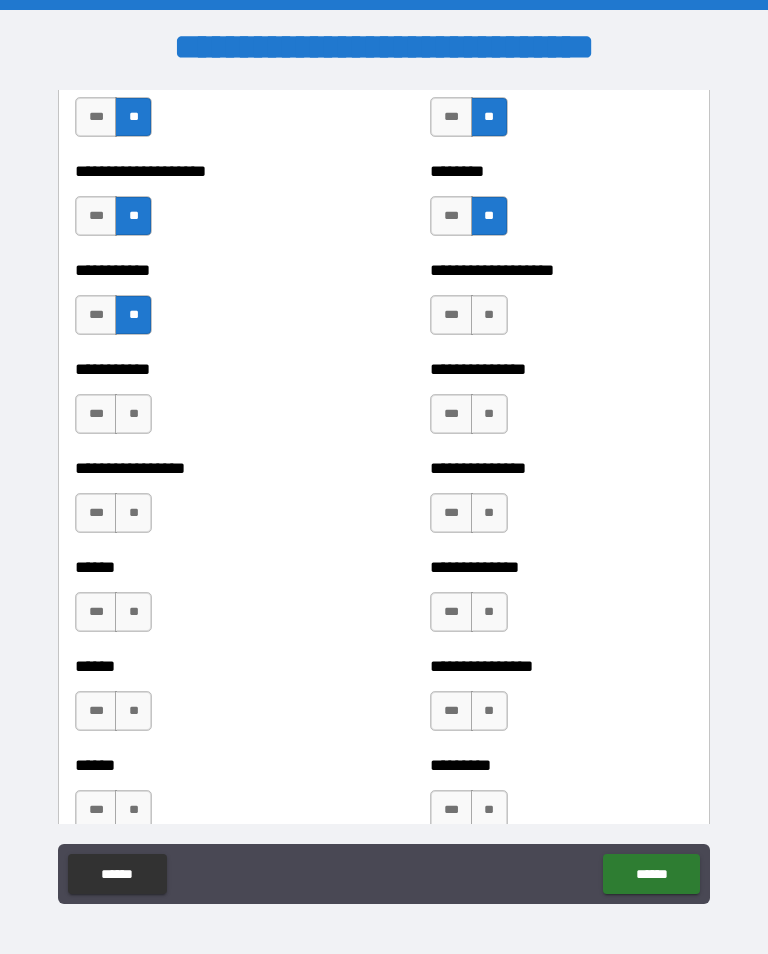 click on "**" at bounding box center (489, 315) 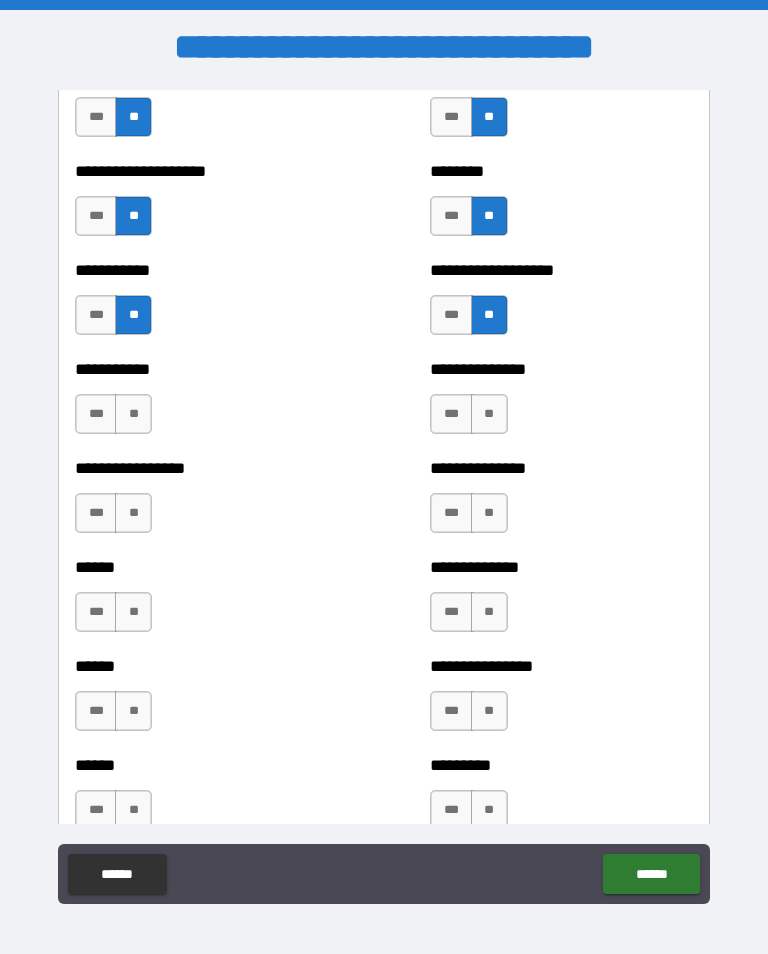 click on "**" at bounding box center [133, 414] 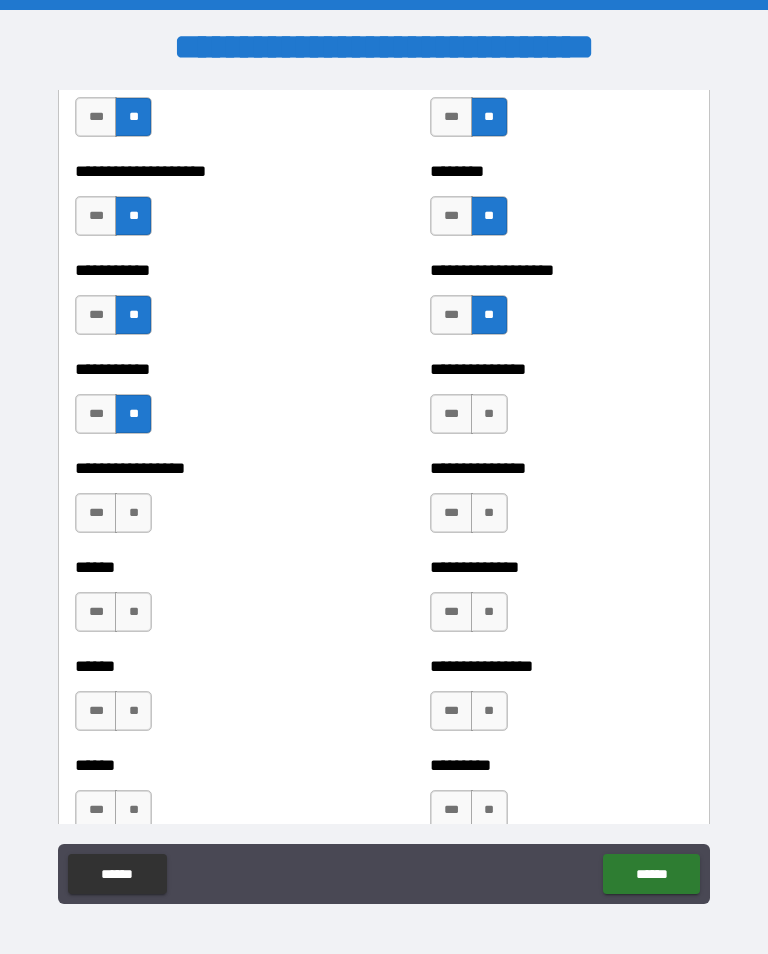 click on "**" at bounding box center [489, 414] 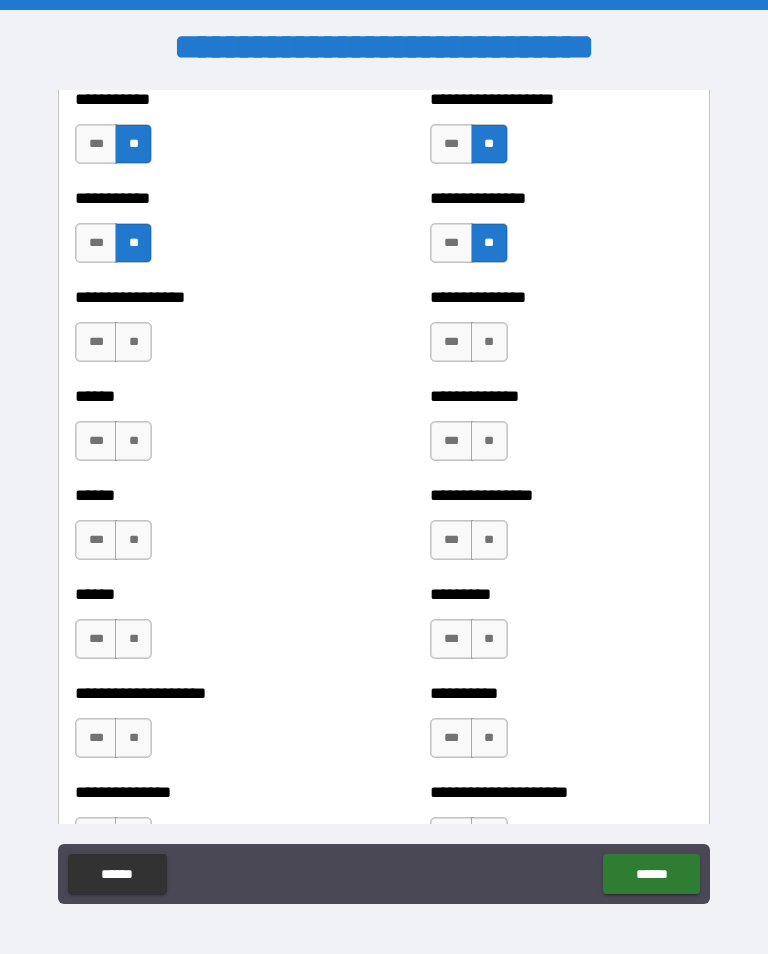 scroll, scrollTop: 2859, scrollLeft: 0, axis: vertical 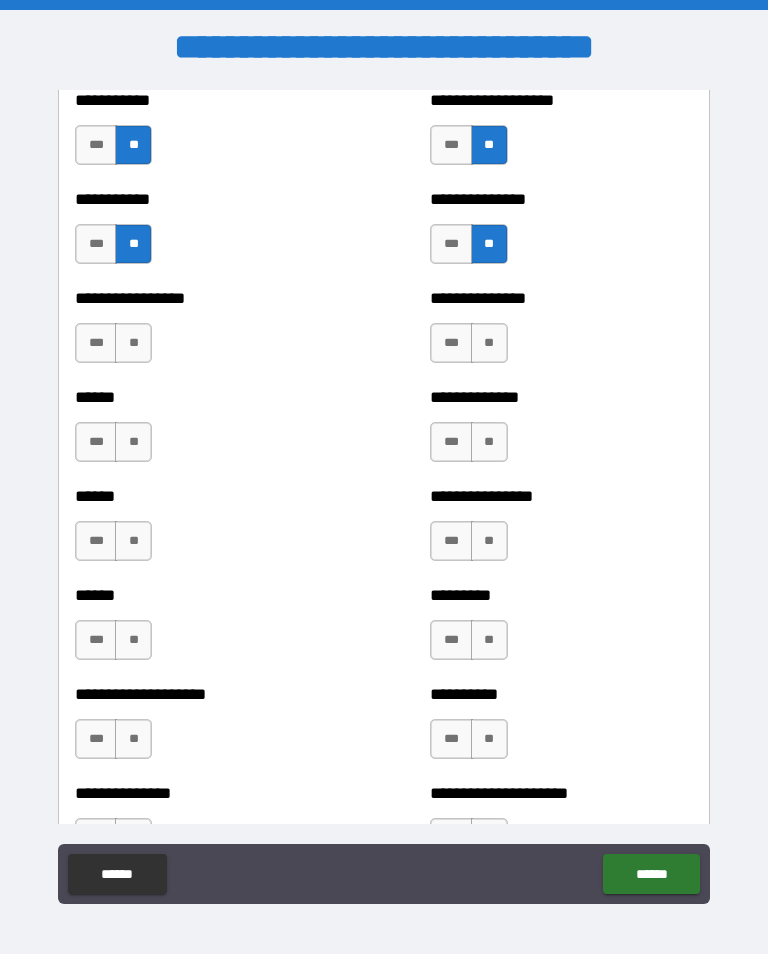 click on "**" at bounding box center [133, 343] 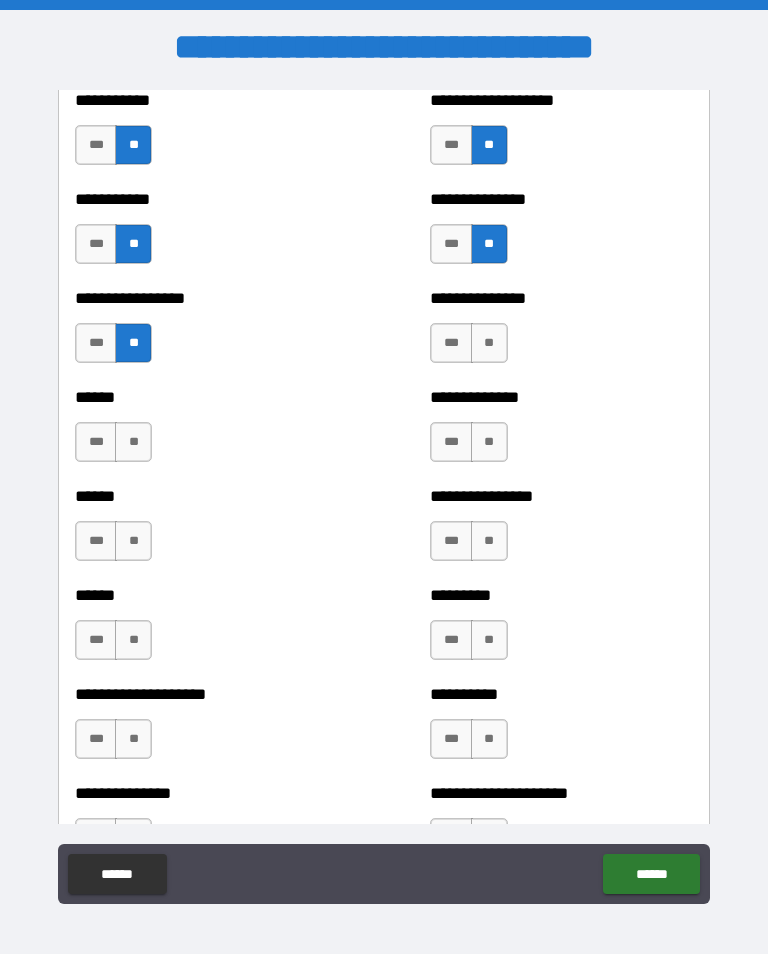 click on "**" at bounding box center (489, 343) 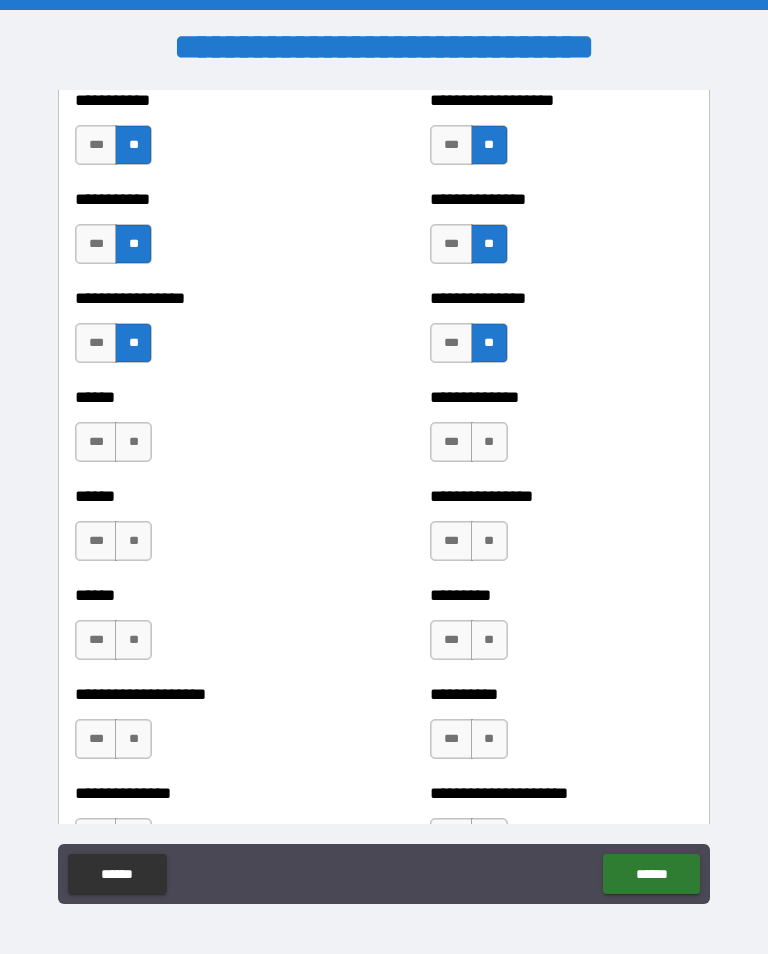 click on "**" at bounding box center [133, 442] 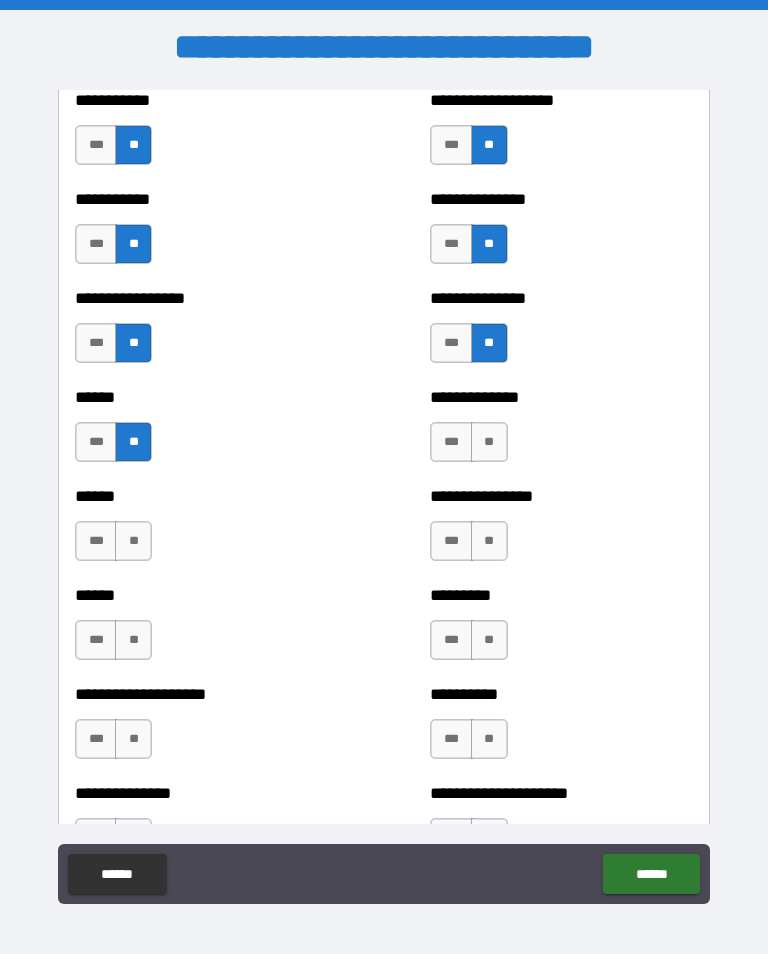click on "**" at bounding box center (489, 442) 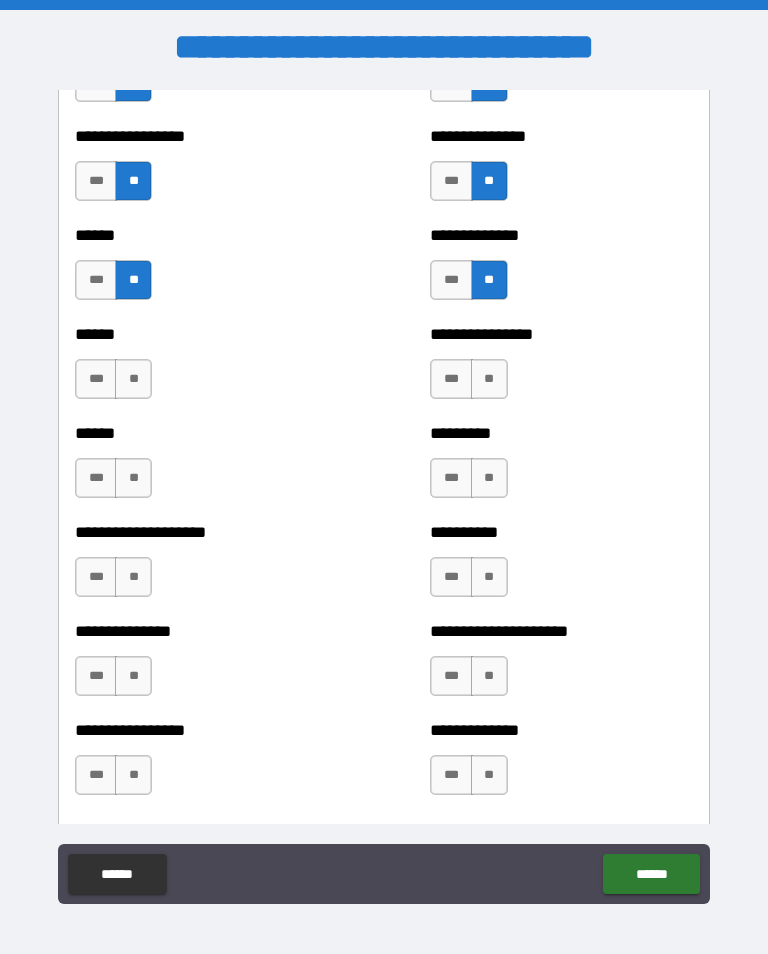 scroll, scrollTop: 3022, scrollLeft: 0, axis: vertical 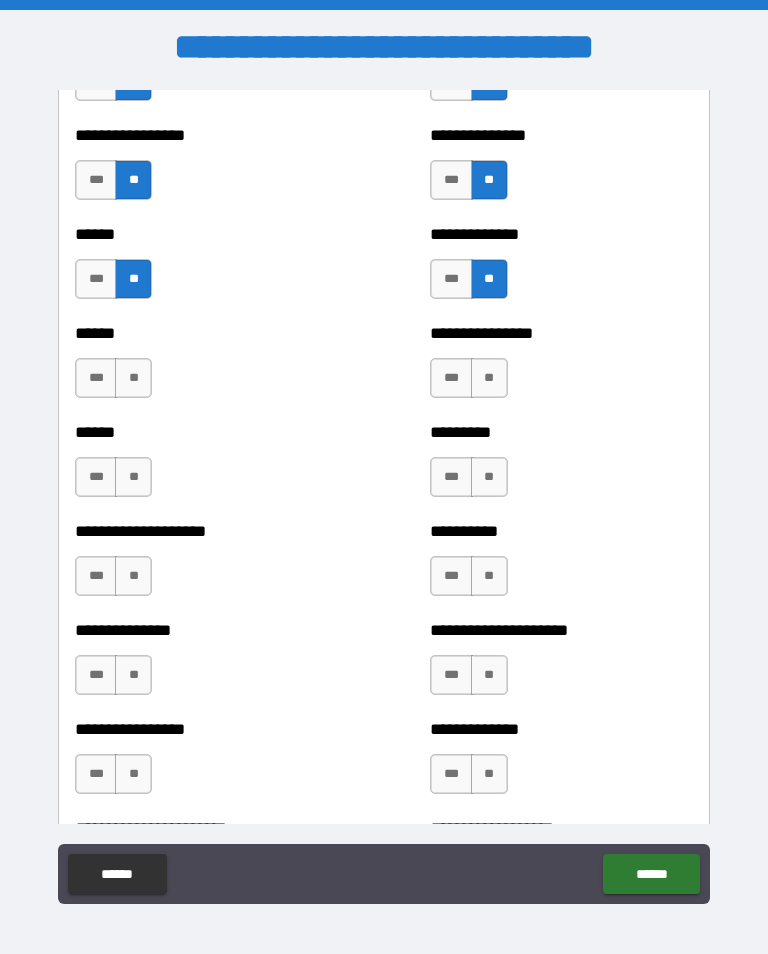 click on "**" at bounding box center [133, 378] 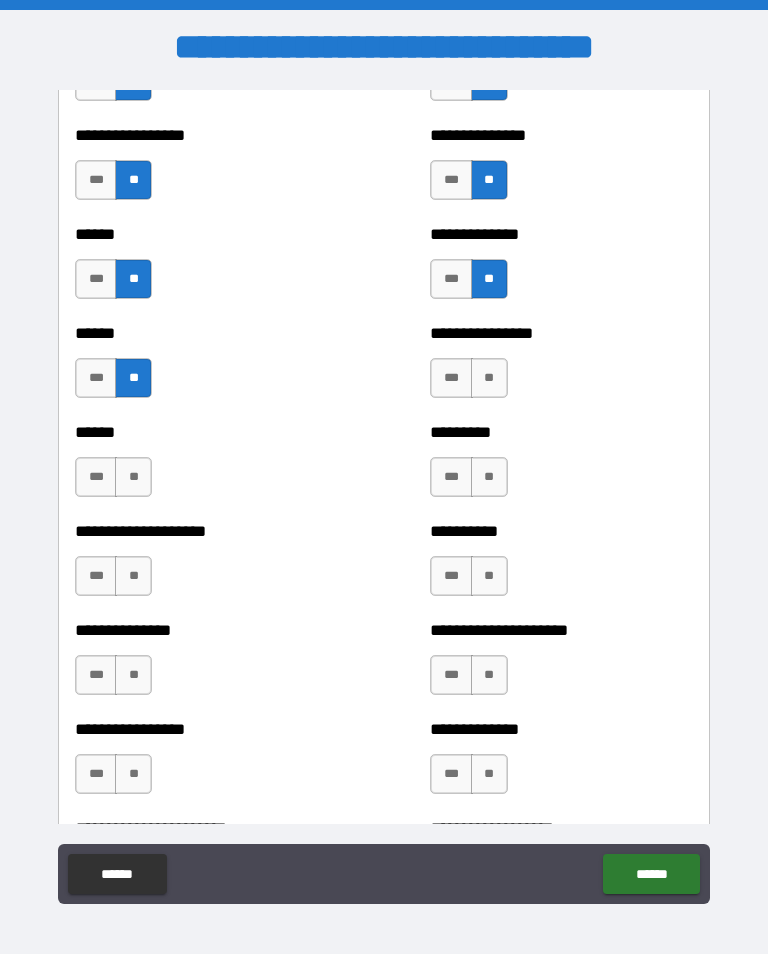 click on "**" at bounding box center [489, 378] 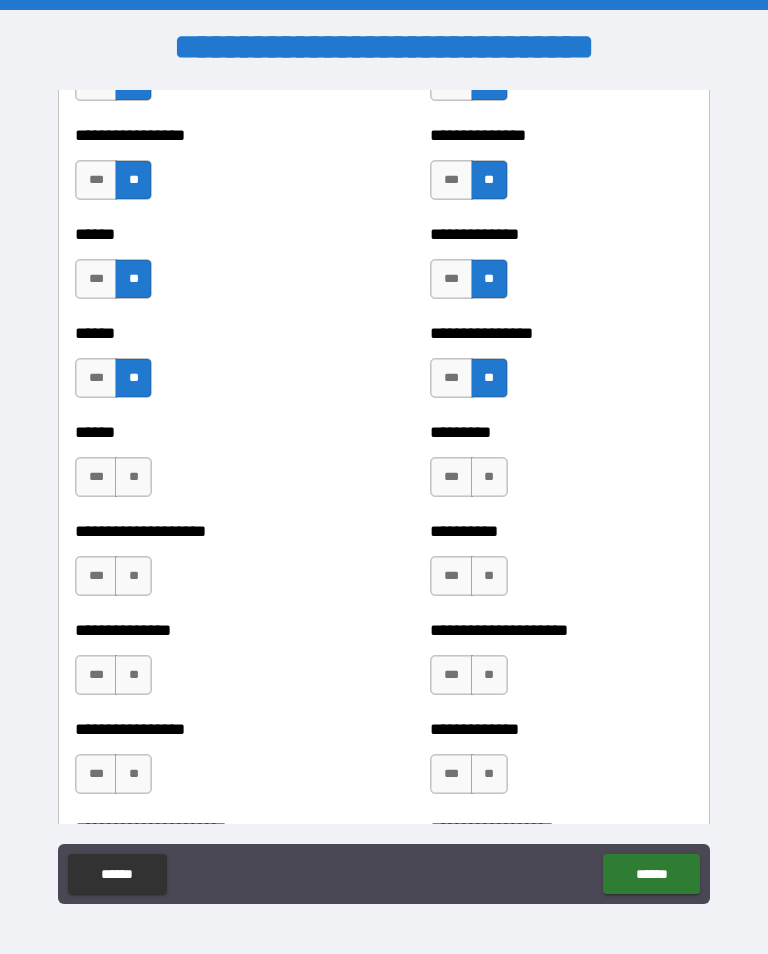 click on "**" at bounding box center [133, 477] 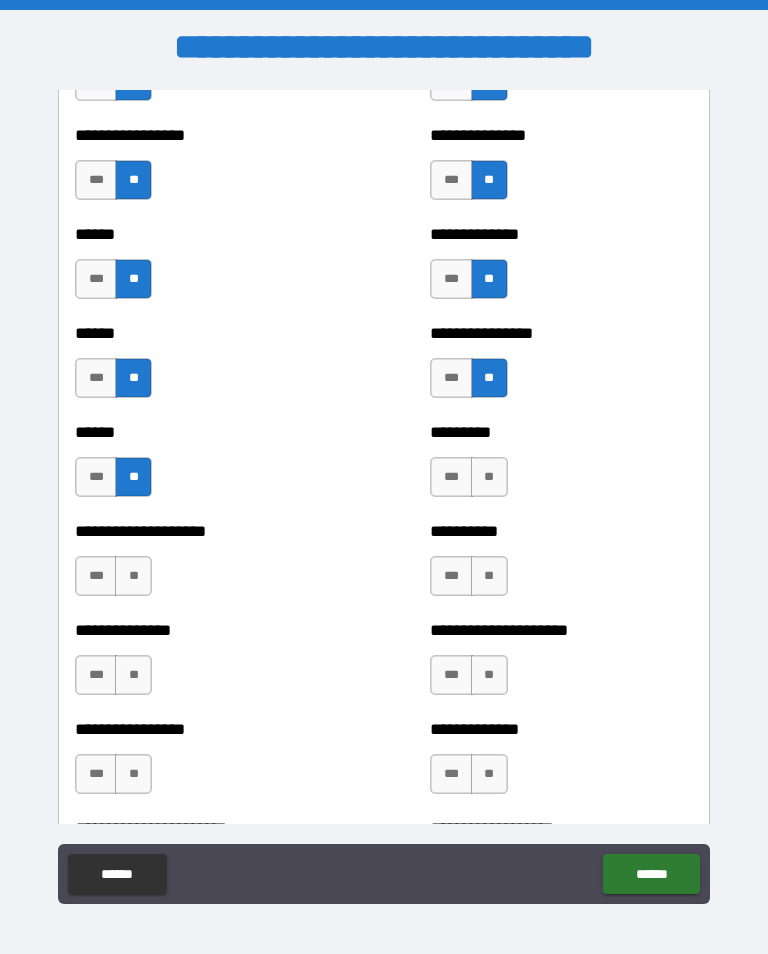 click on "**" at bounding box center [489, 477] 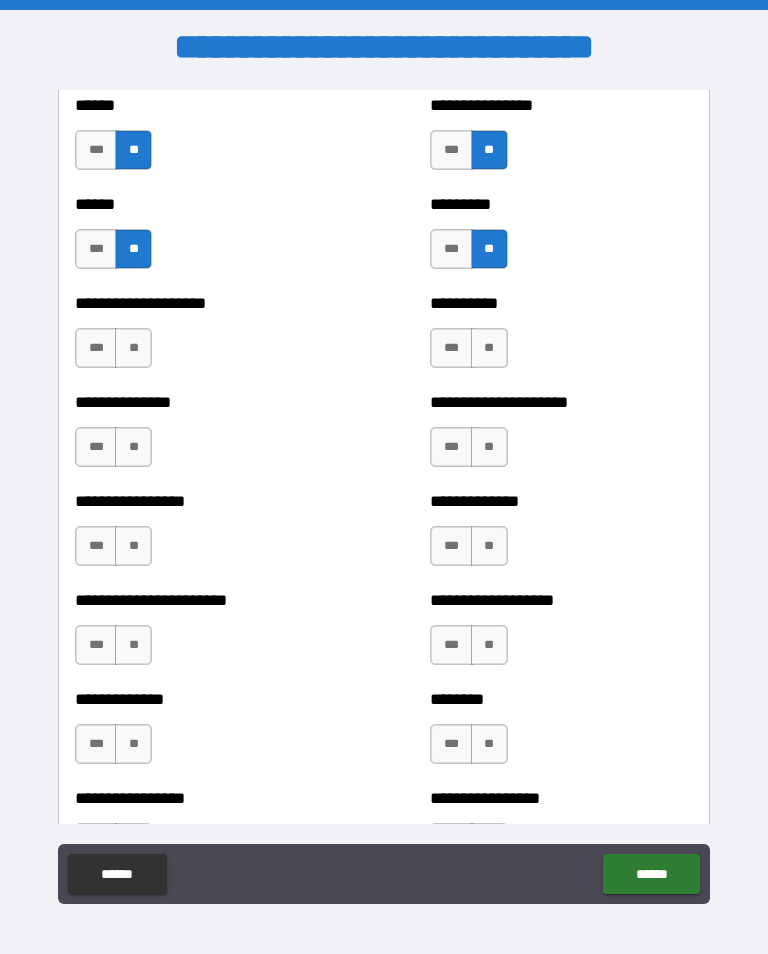 scroll, scrollTop: 3253, scrollLeft: 0, axis: vertical 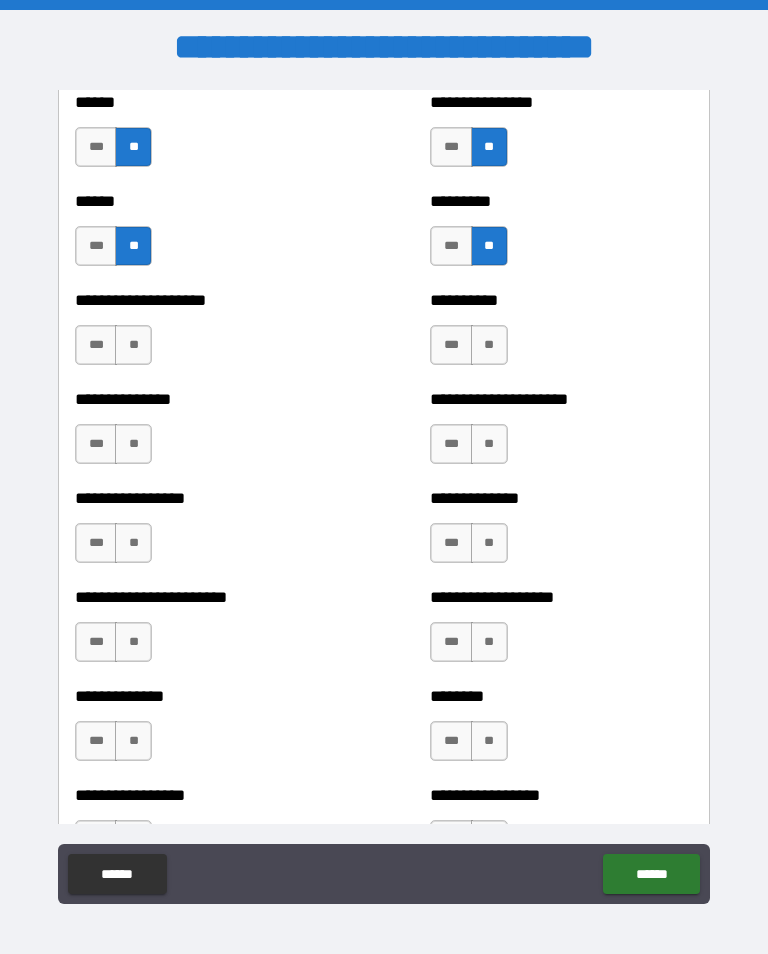 click on "**" at bounding box center (133, 345) 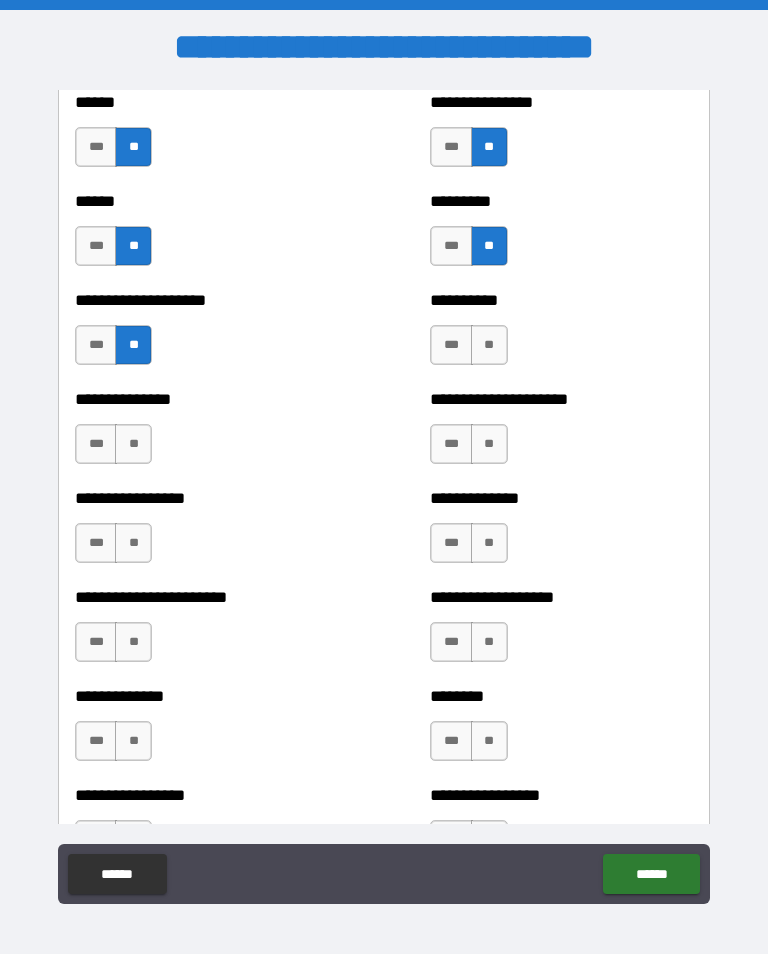 click on "**" at bounding box center [489, 345] 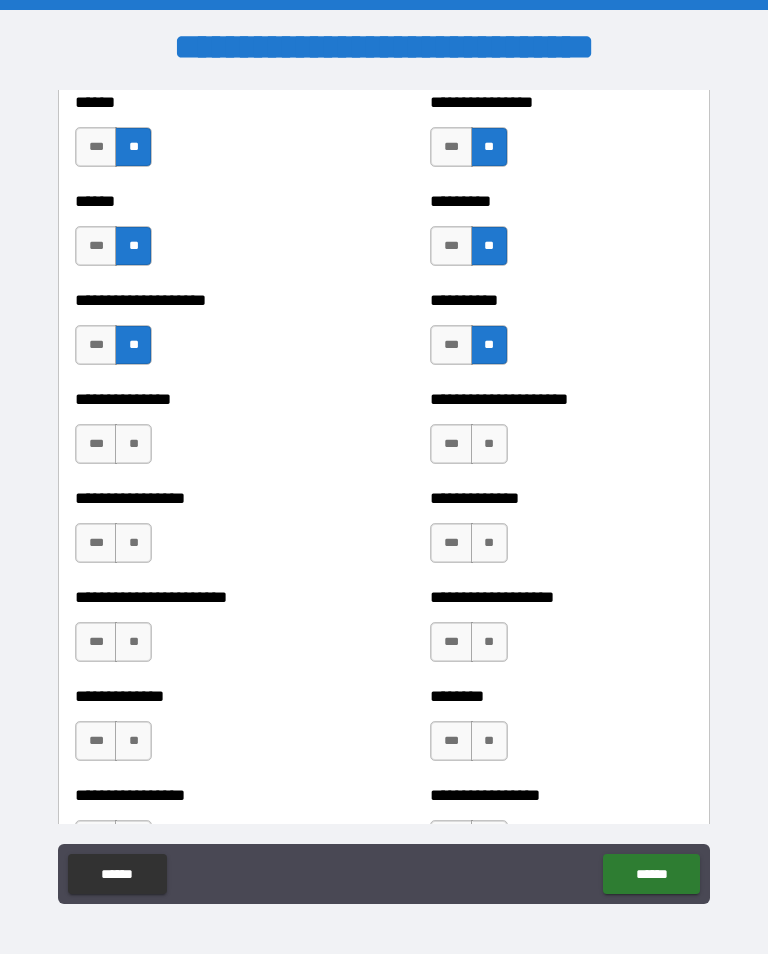 click on "**" at bounding box center [133, 444] 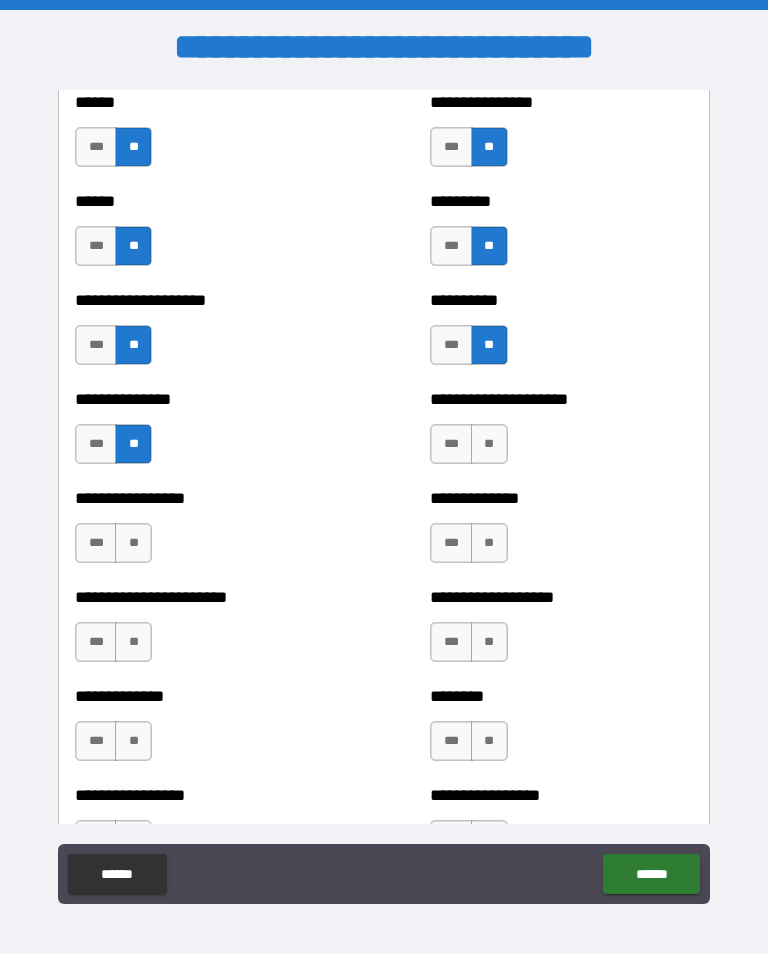 click on "**" at bounding box center [489, 444] 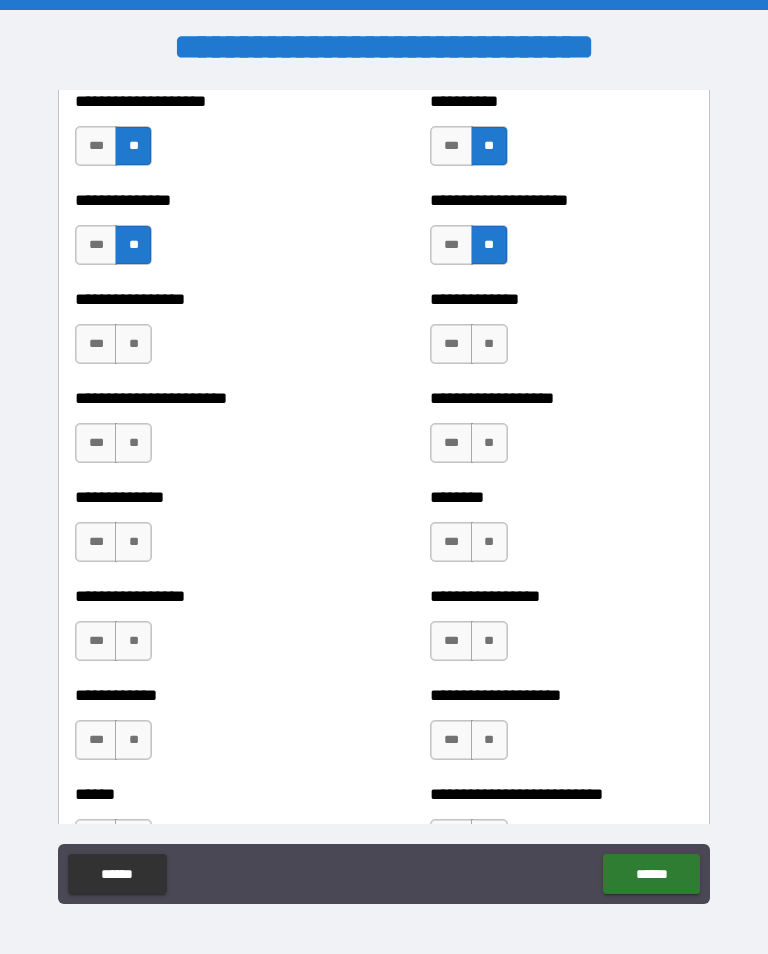 scroll, scrollTop: 3463, scrollLeft: 0, axis: vertical 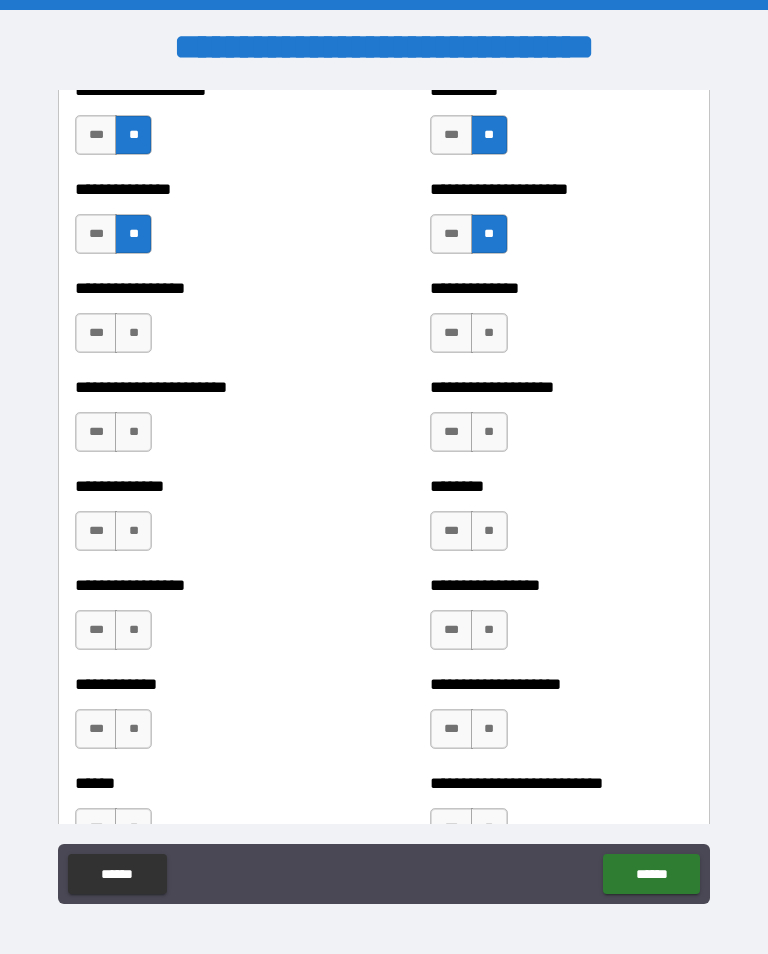 click on "**" at bounding box center (133, 333) 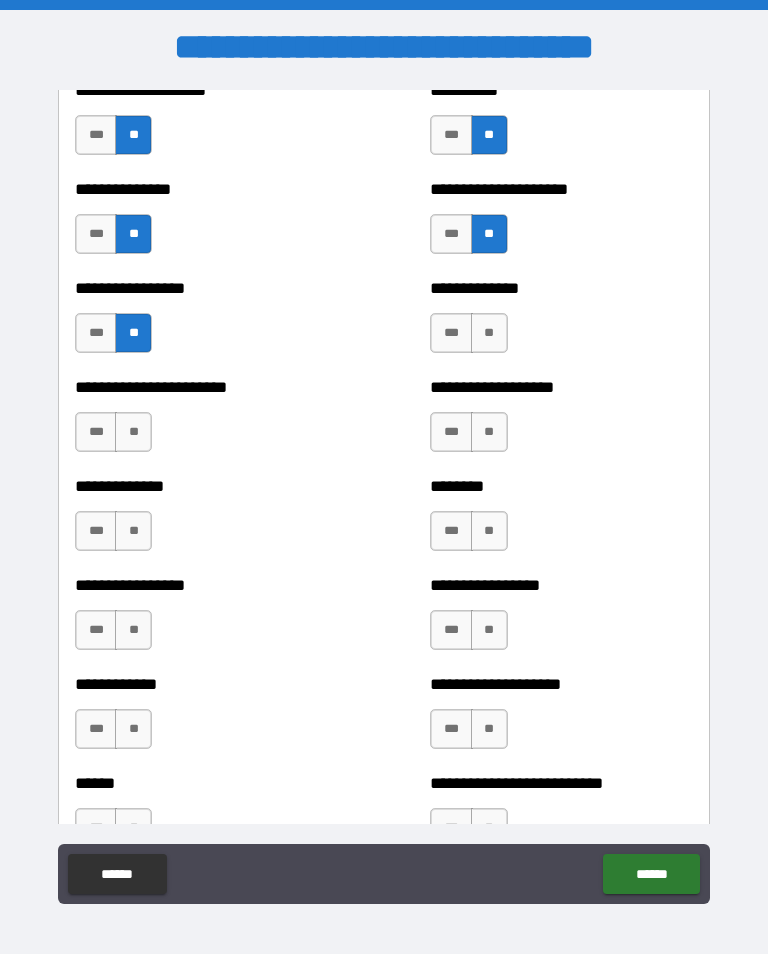 click on "**" at bounding box center (489, 333) 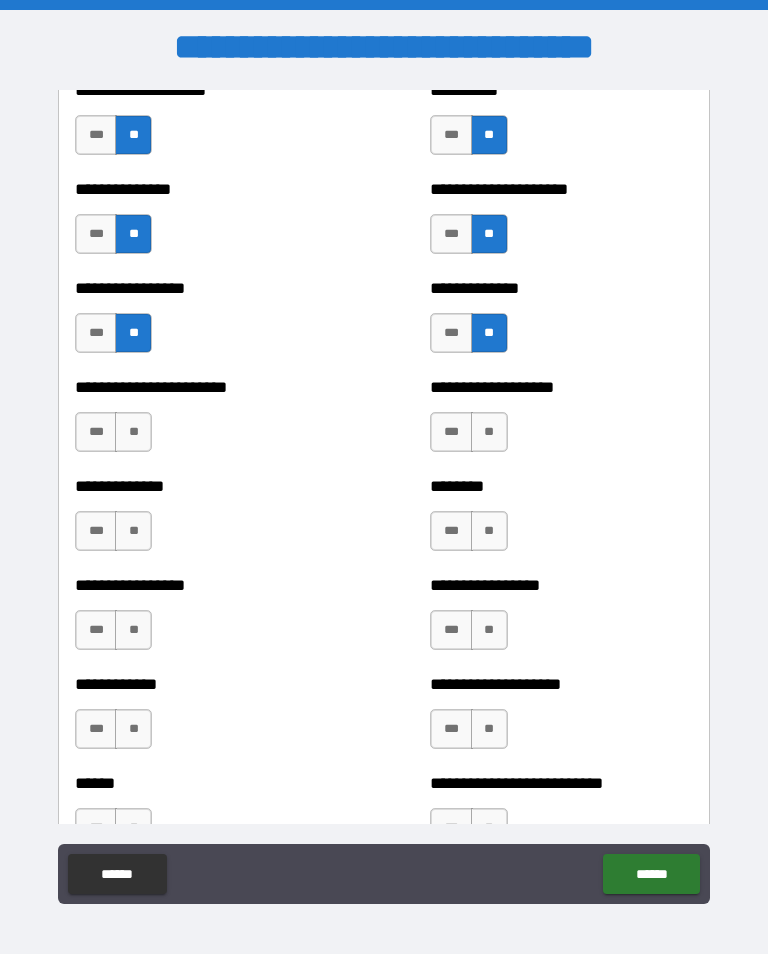 click on "**" at bounding box center [133, 432] 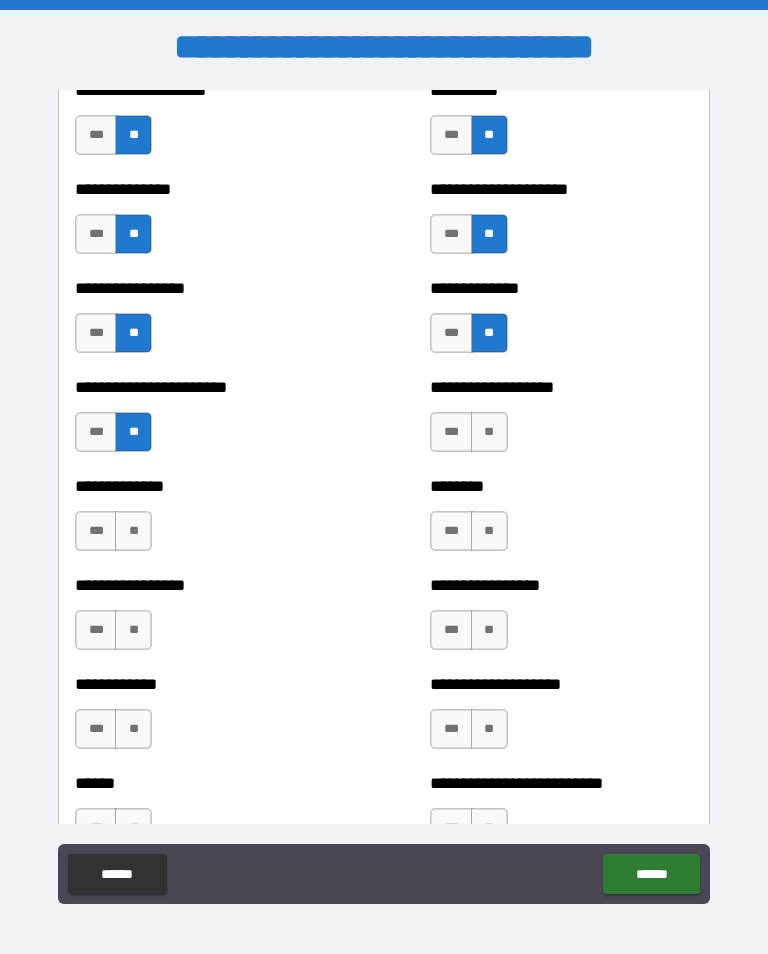 click on "**" at bounding box center [489, 432] 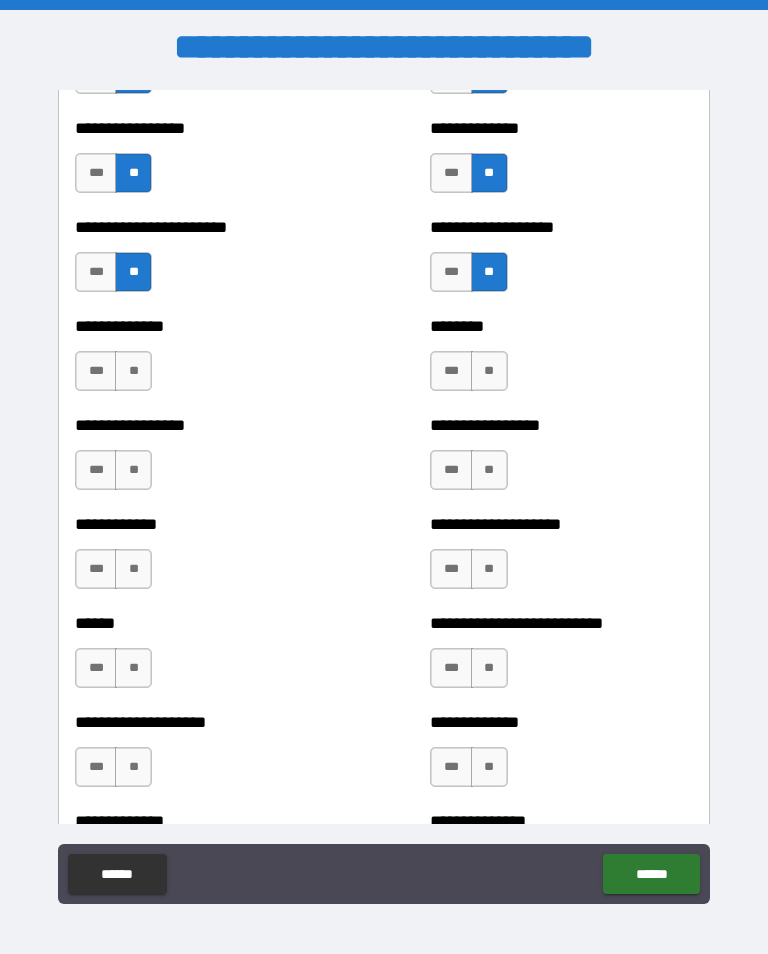 scroll, scrollTop: 3644, scrollLeft: 0, axis: vertical 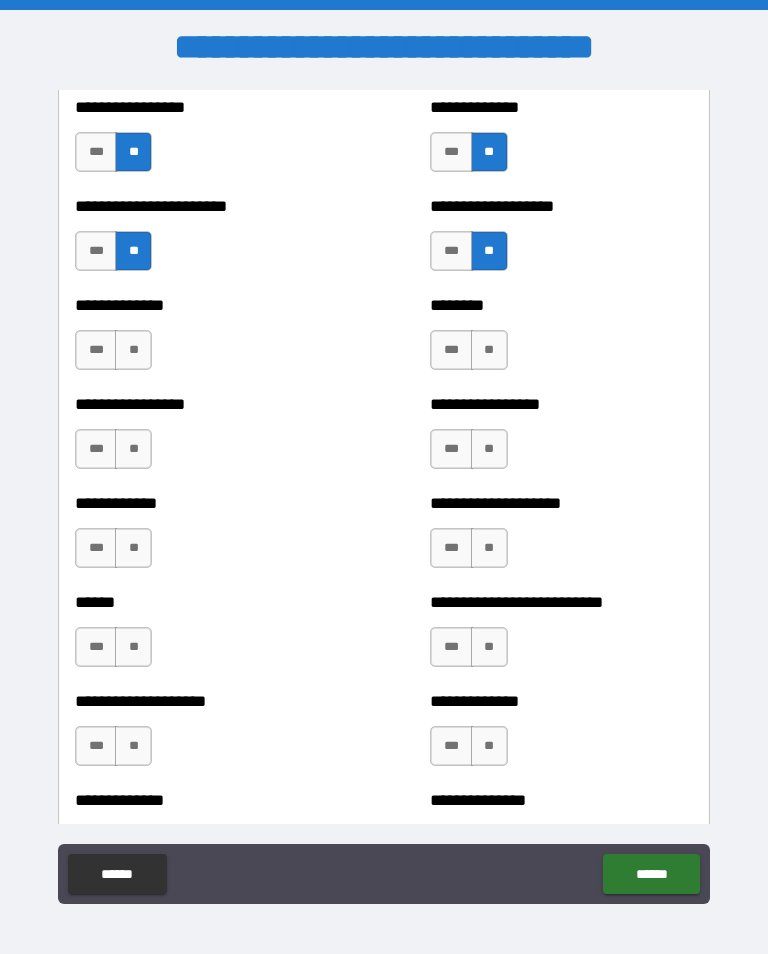 click on "**" at bounding box center (133, 350) 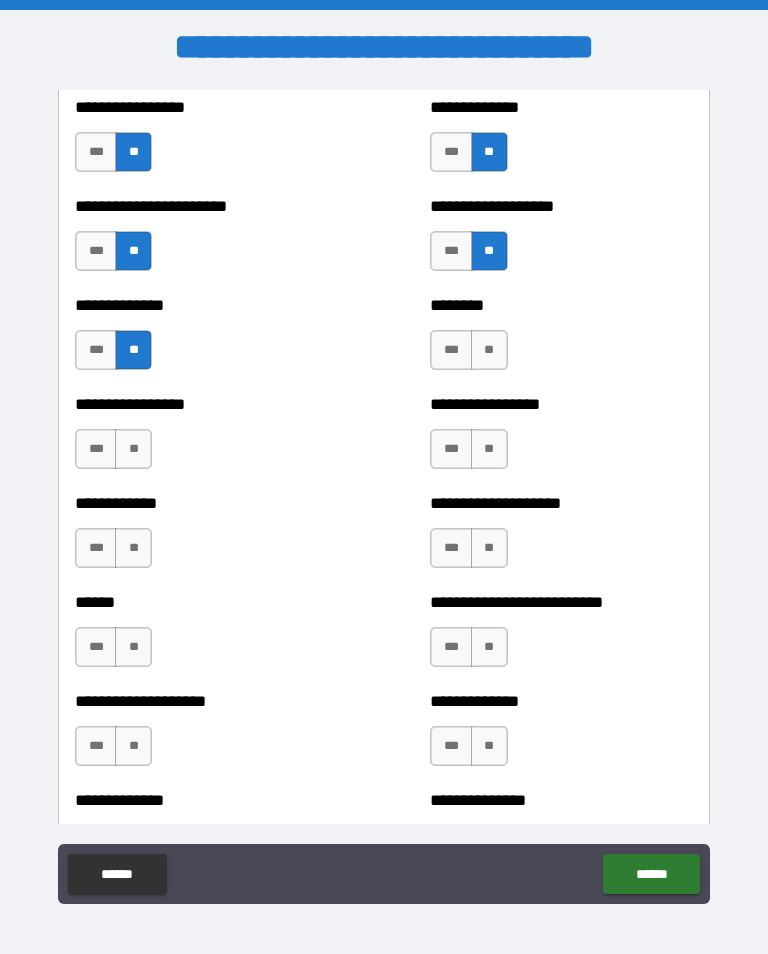click on "**" at bounding box center [489, 350] 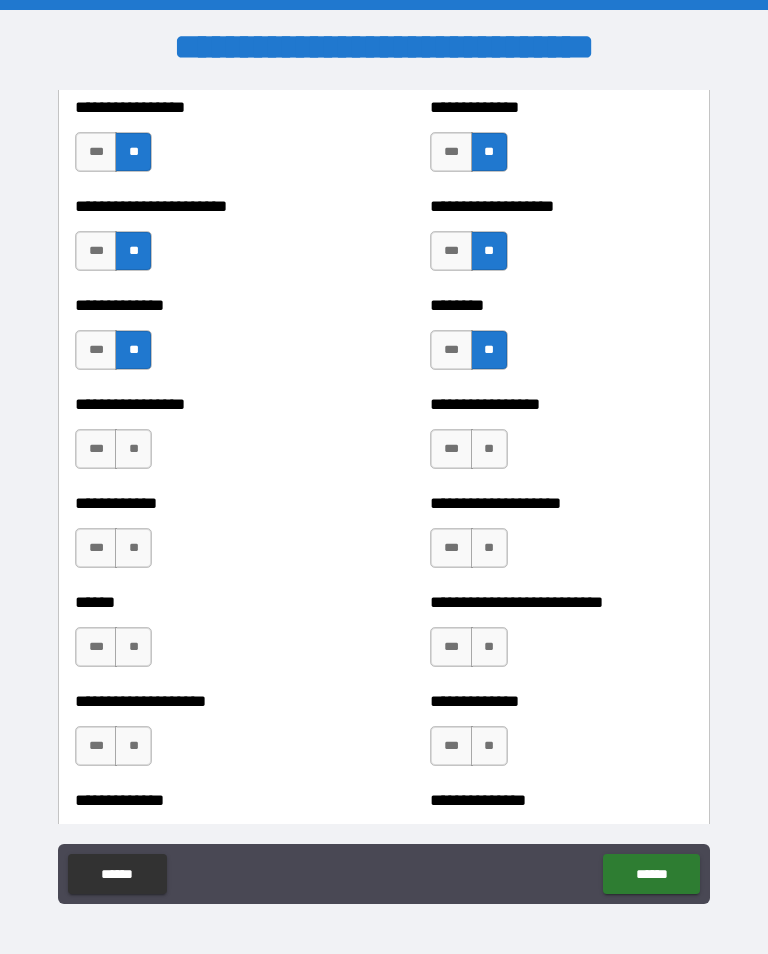 click on "**" at bounding box center (133, 449) 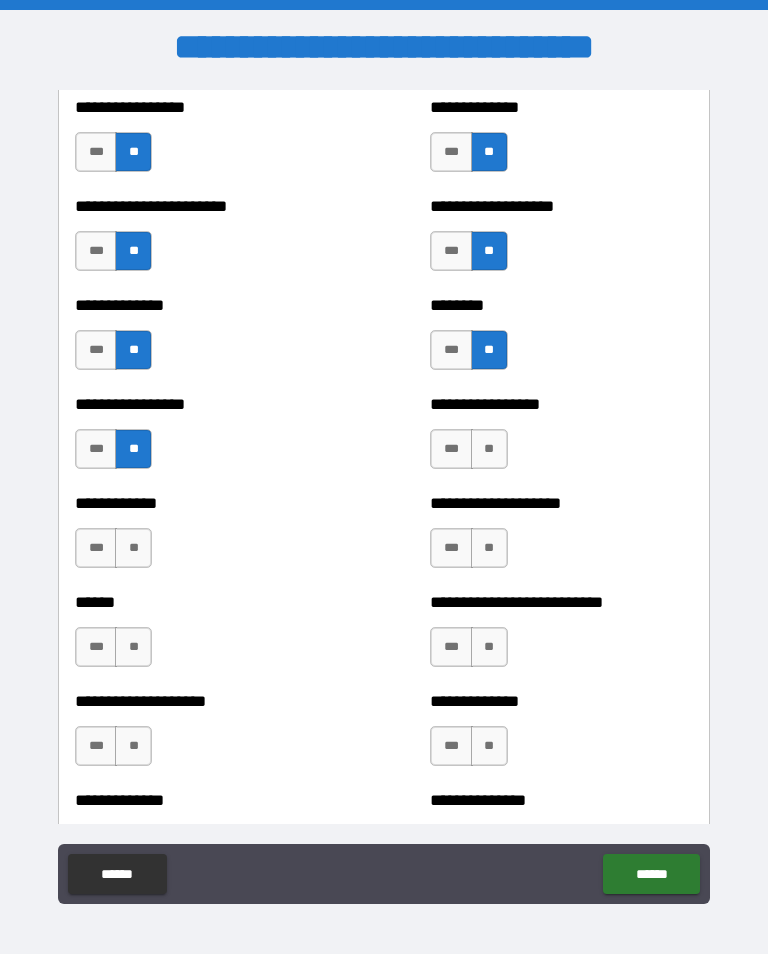 click on "**" at bounding box center (489, 449) 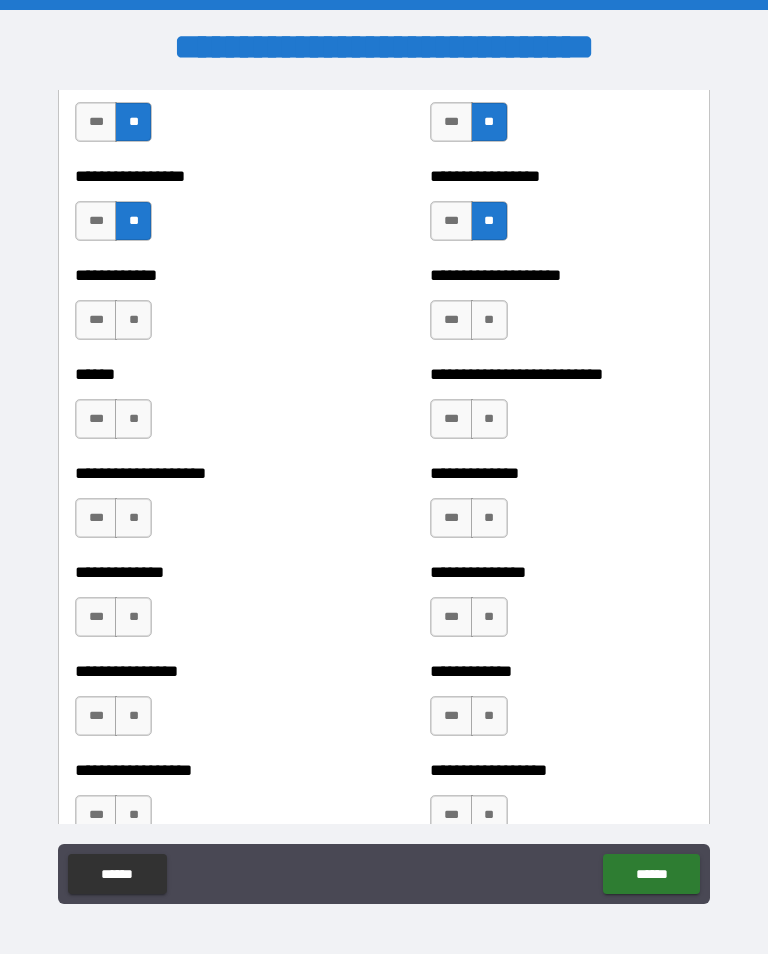 scroll, scrollTop: 3870, scrollLeft: 0, axis: vertical 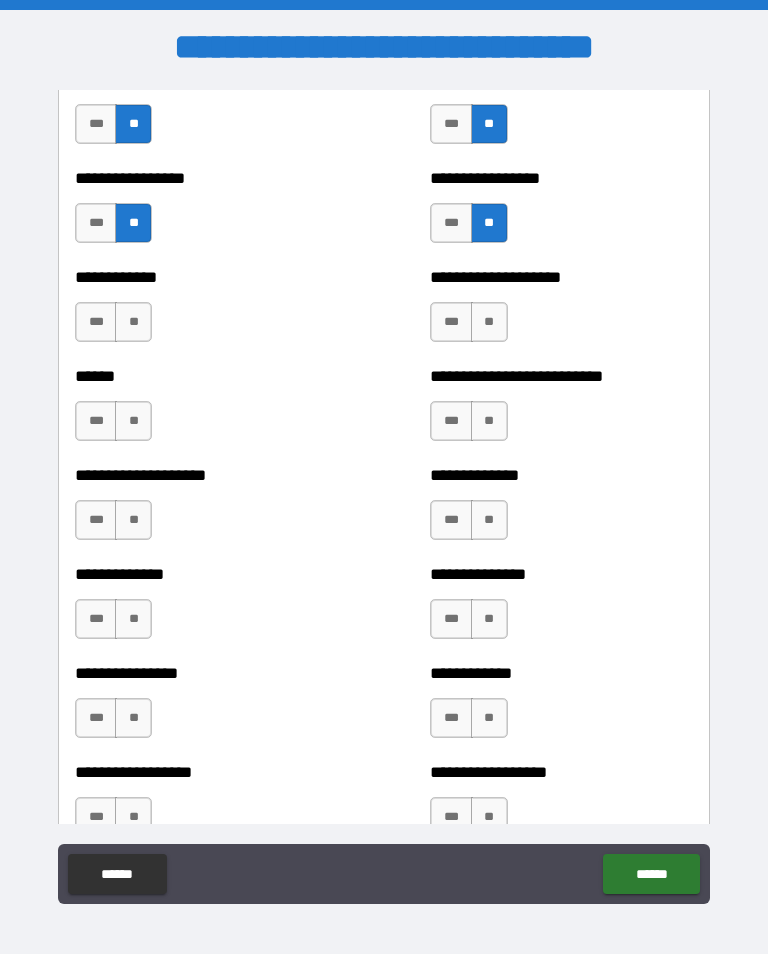 click on "**" at bounding box center (133, 322) 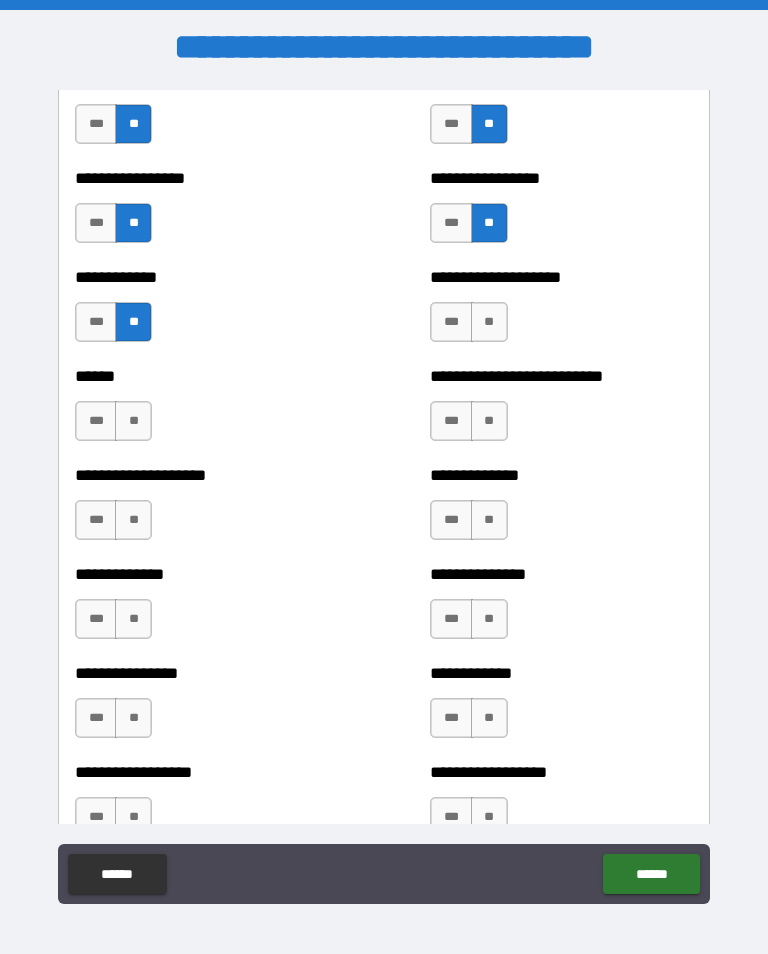 click on "**" at bounding box center [489, 322] 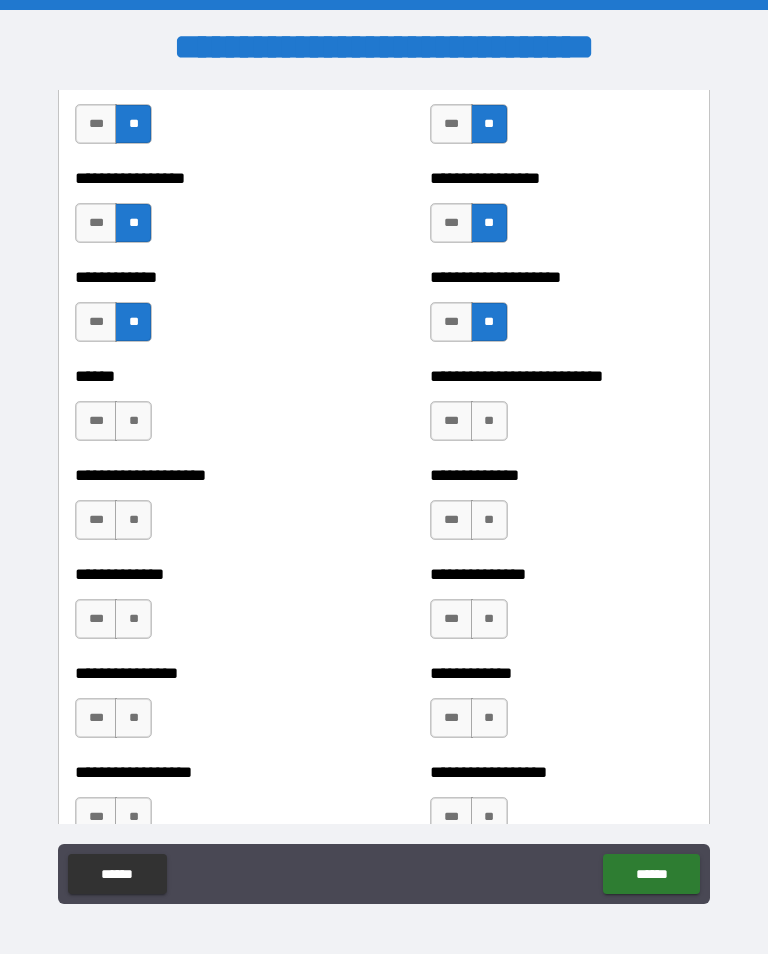 click on "**" at bounding box center (133, 421) 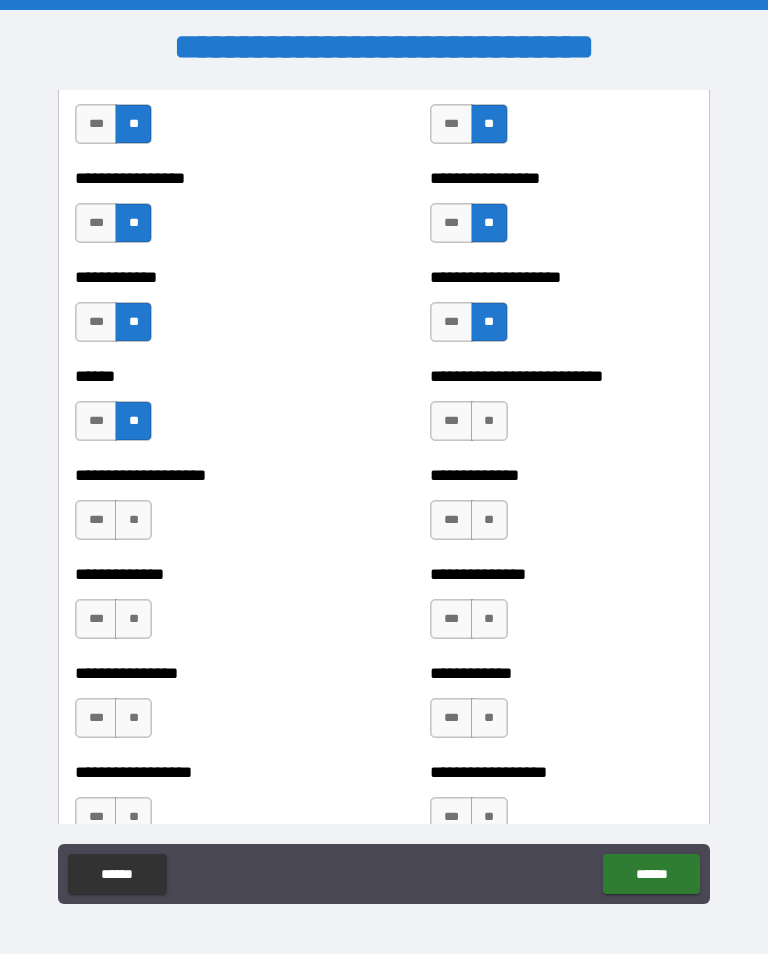 click on "**" at bounding box center [489, 421] 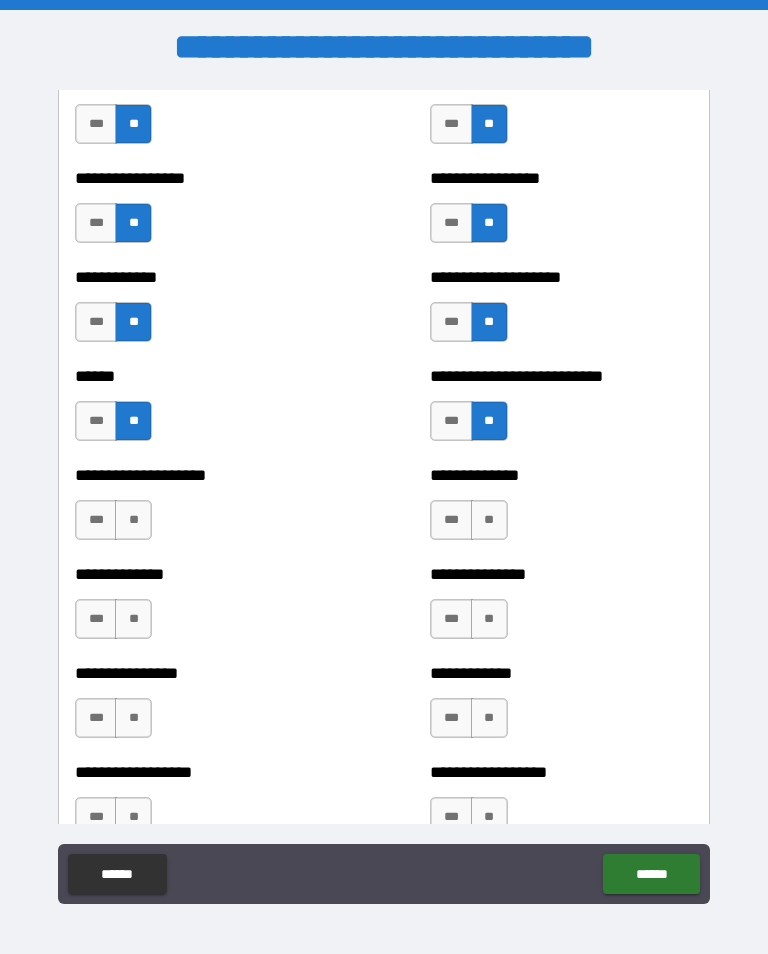 click on "**" at bounding box center [133, 520] 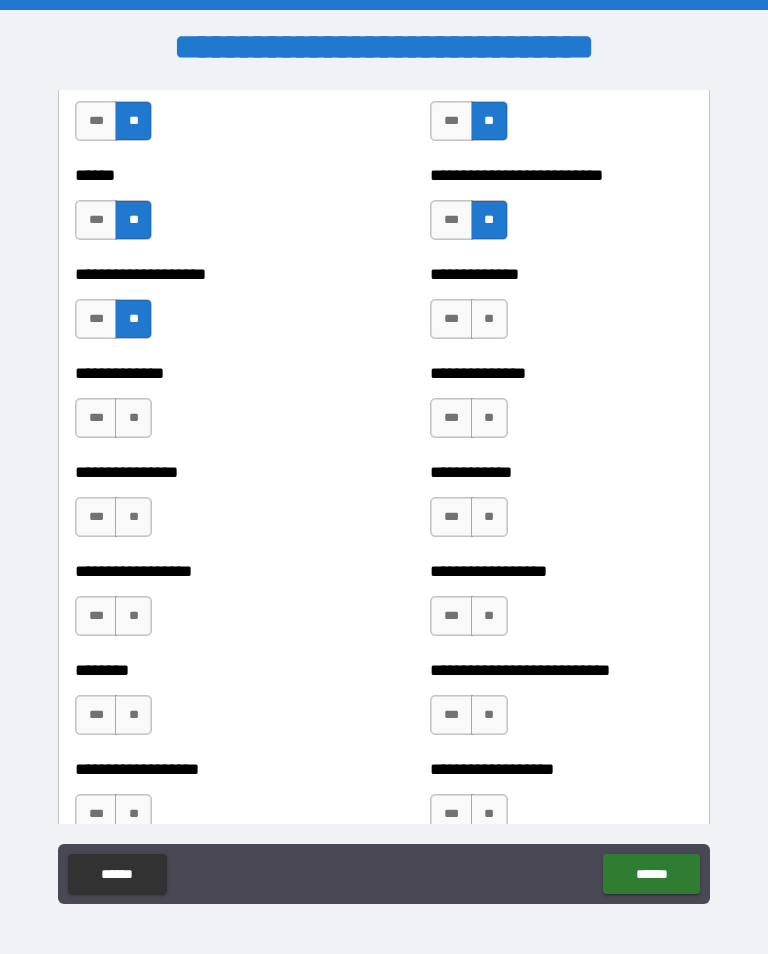 scroll, scrollTop: 4104, scrollLeft: 0, axis: vertical 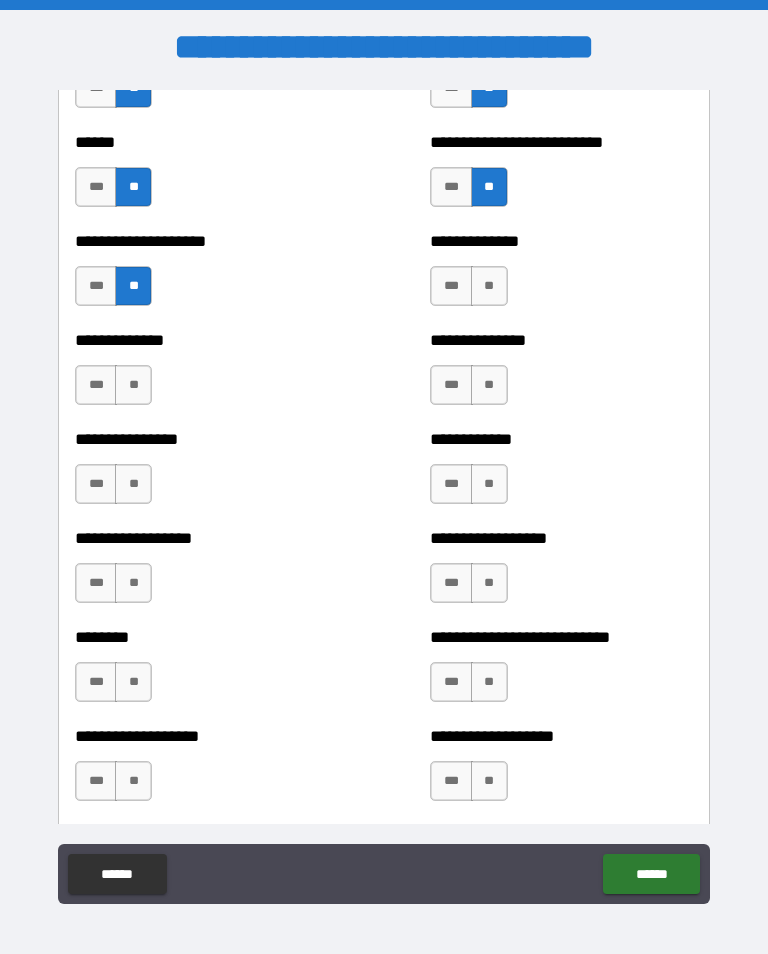 click on "**" at bounding box center (489, 286) 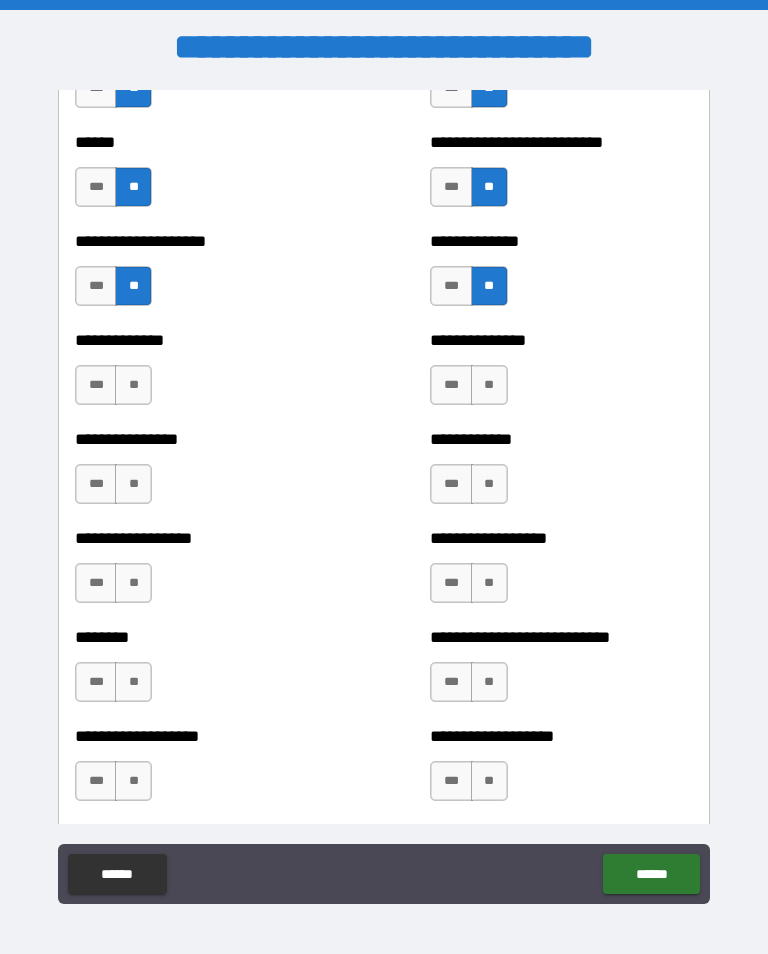 click on "**" at bounding box center (133, 385) 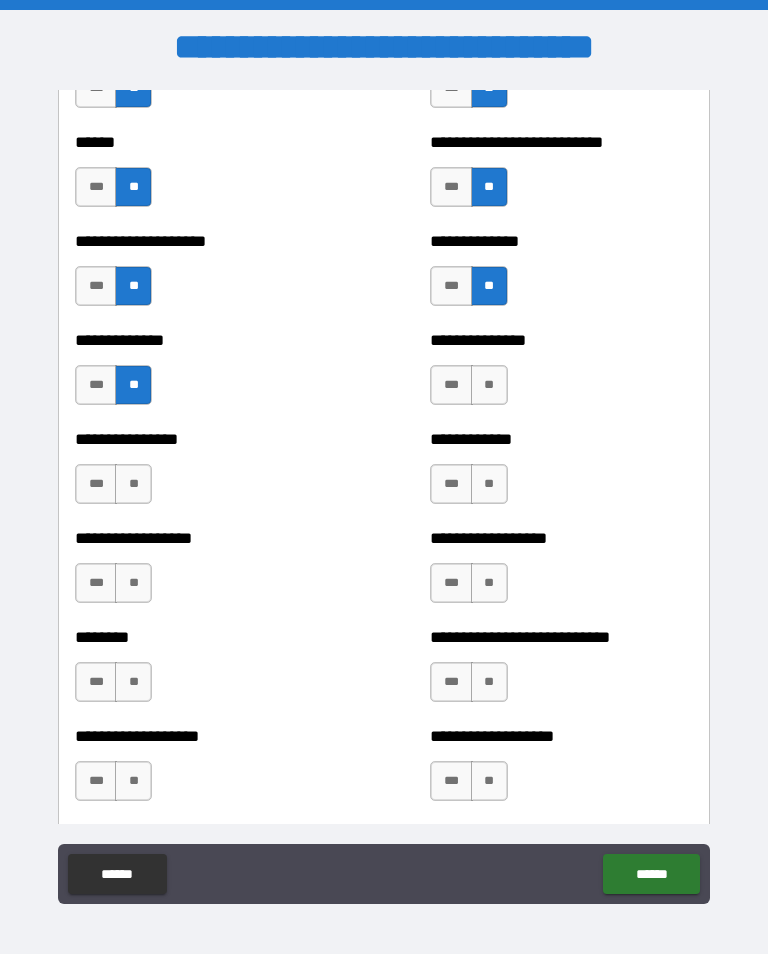 click on "**" at bounding box center [489, 385] 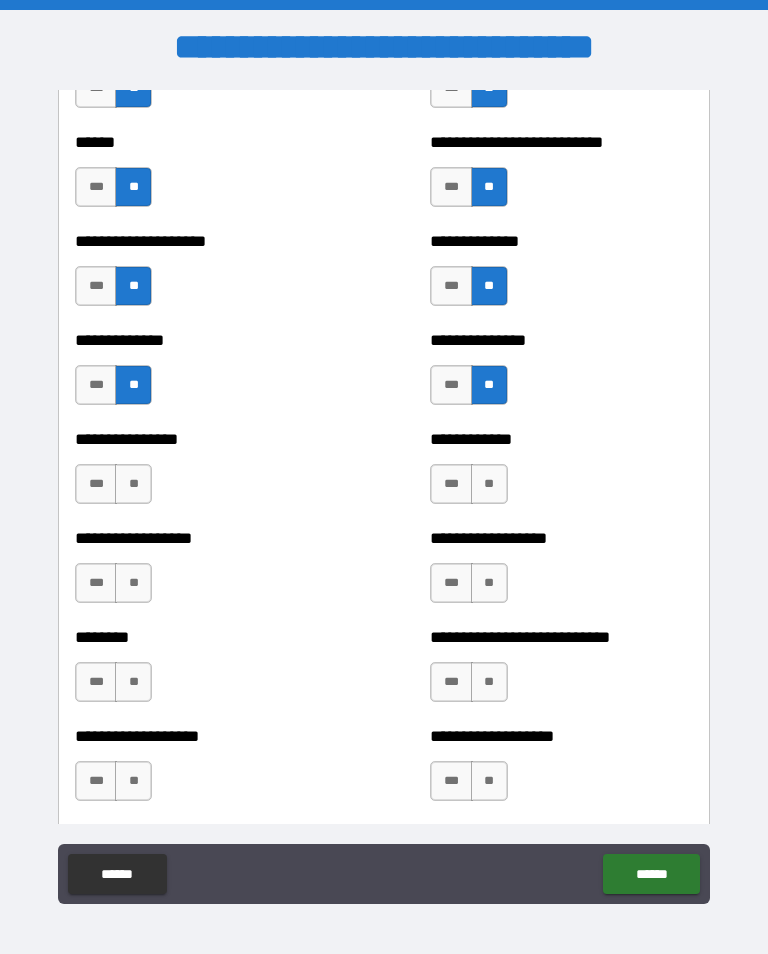 click on "**" at bounding box center [133, 484] 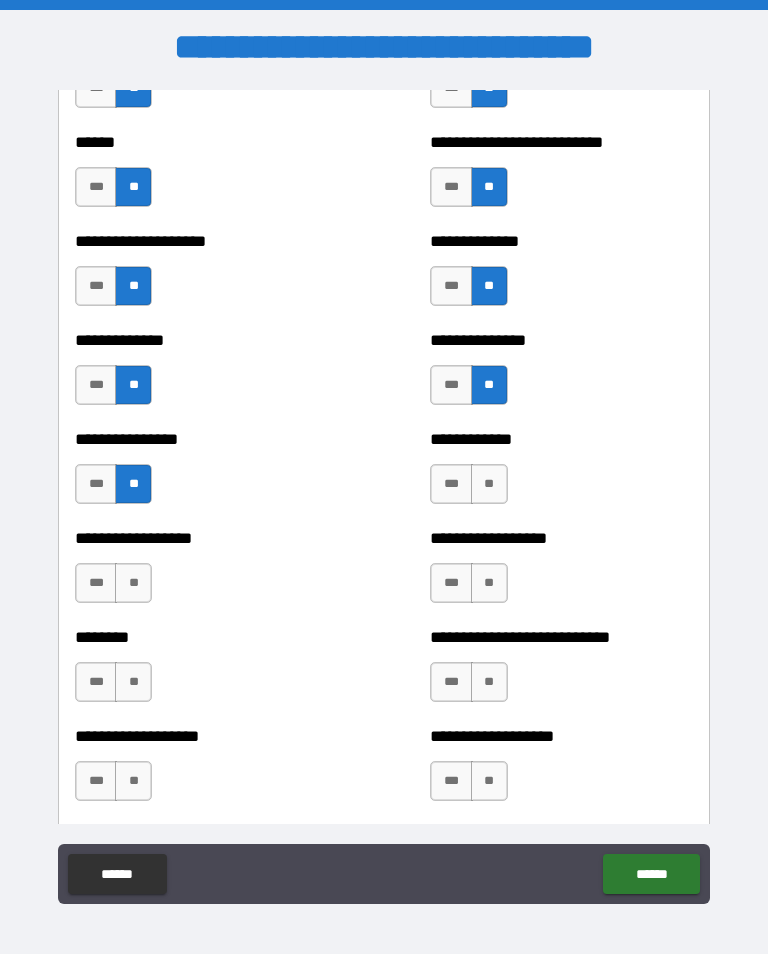 click on "**" at bounding box center [489, 484] 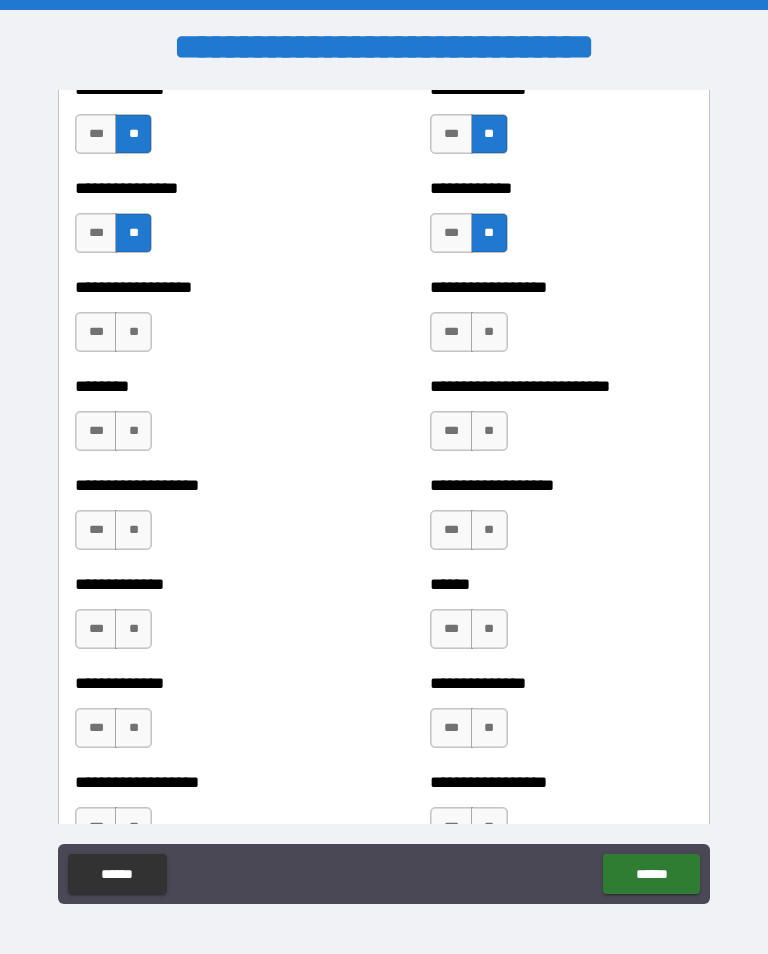 scroll, scrollTop: 4353, scrollLeft: 0, axis: vertical 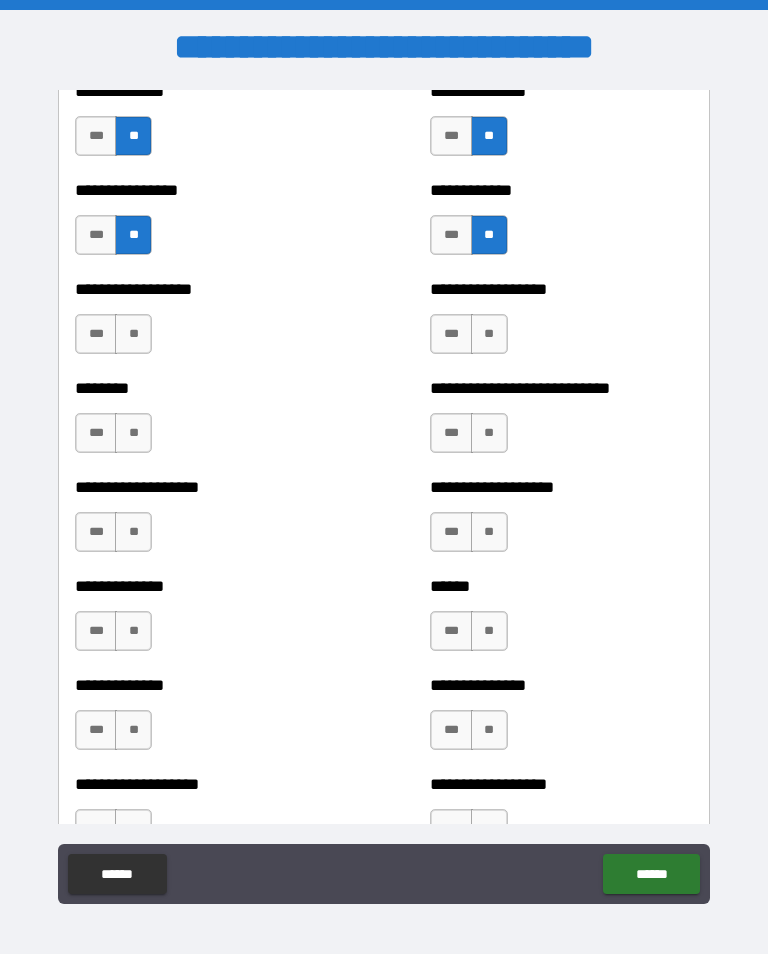 click on "**" at bounding box center (133, 334) 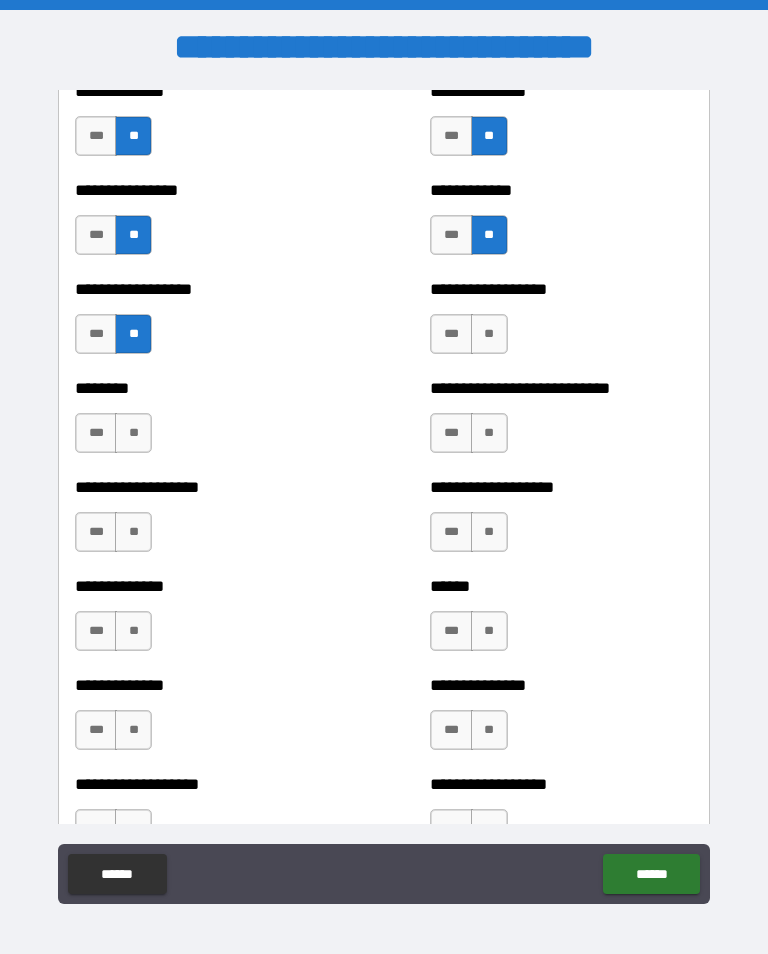click on "**" at bounding box center (489, 334) 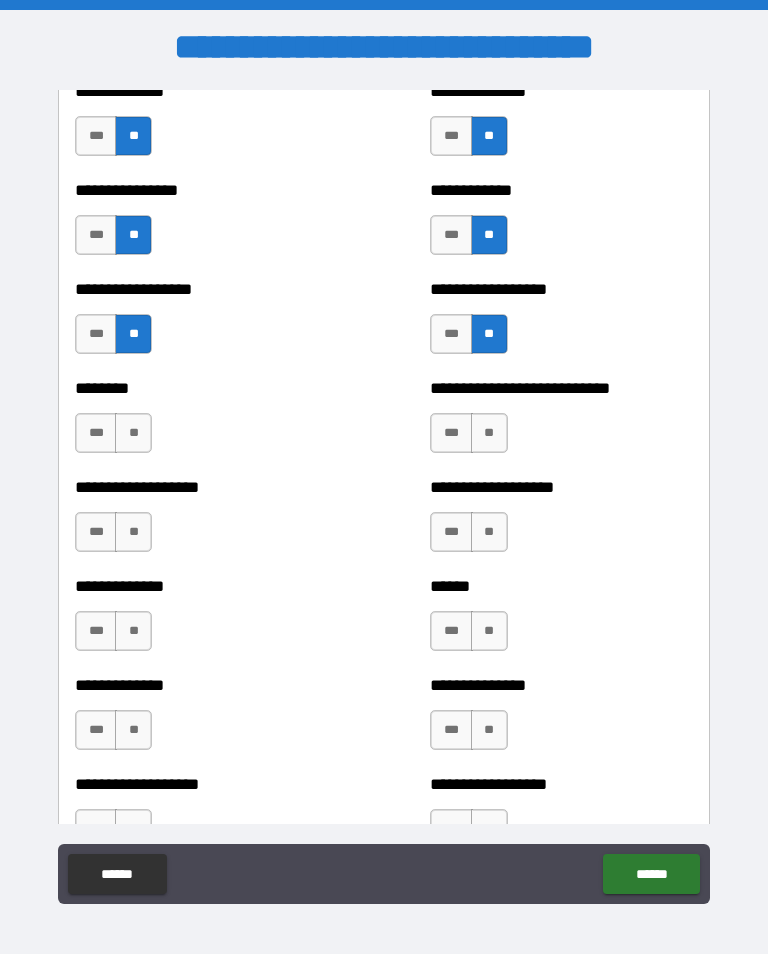 click on "**" at bounding box center (133, 433) 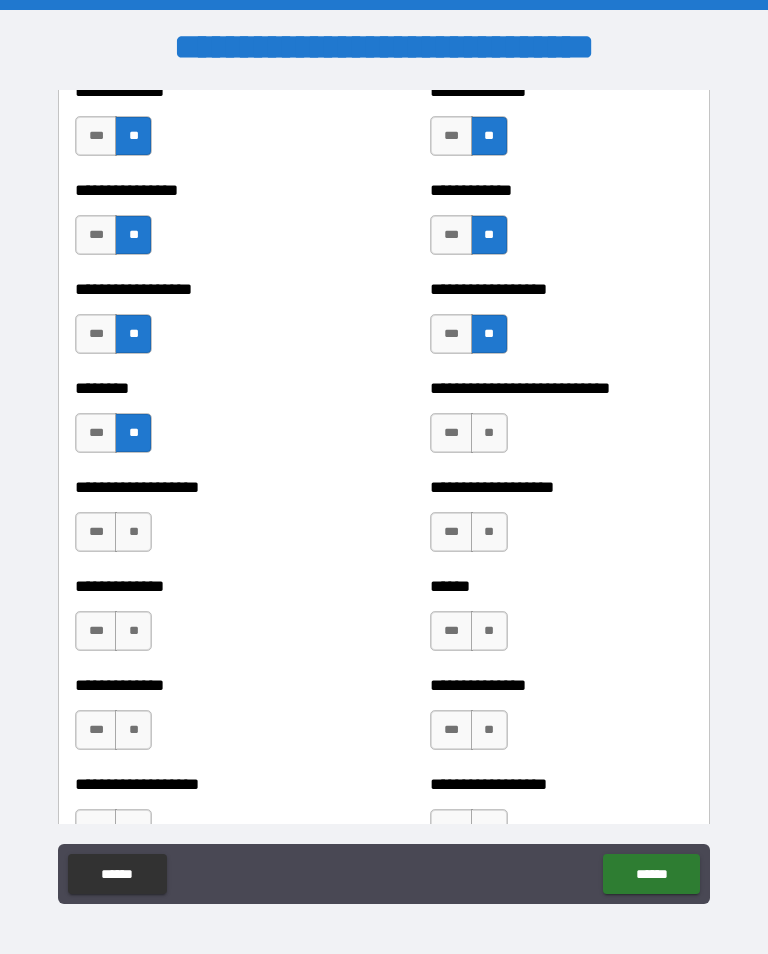 click on "**" at bounding box center (489, 433) 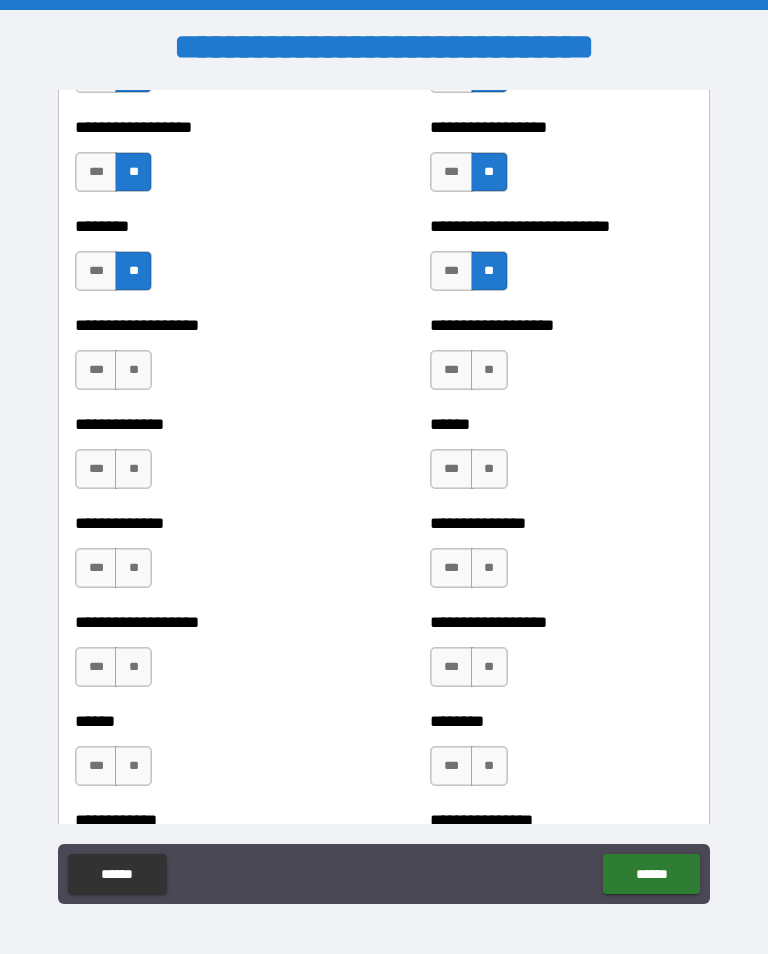 scroll, scrollTop: 4545, scrollLeft: 0, axis: vertical 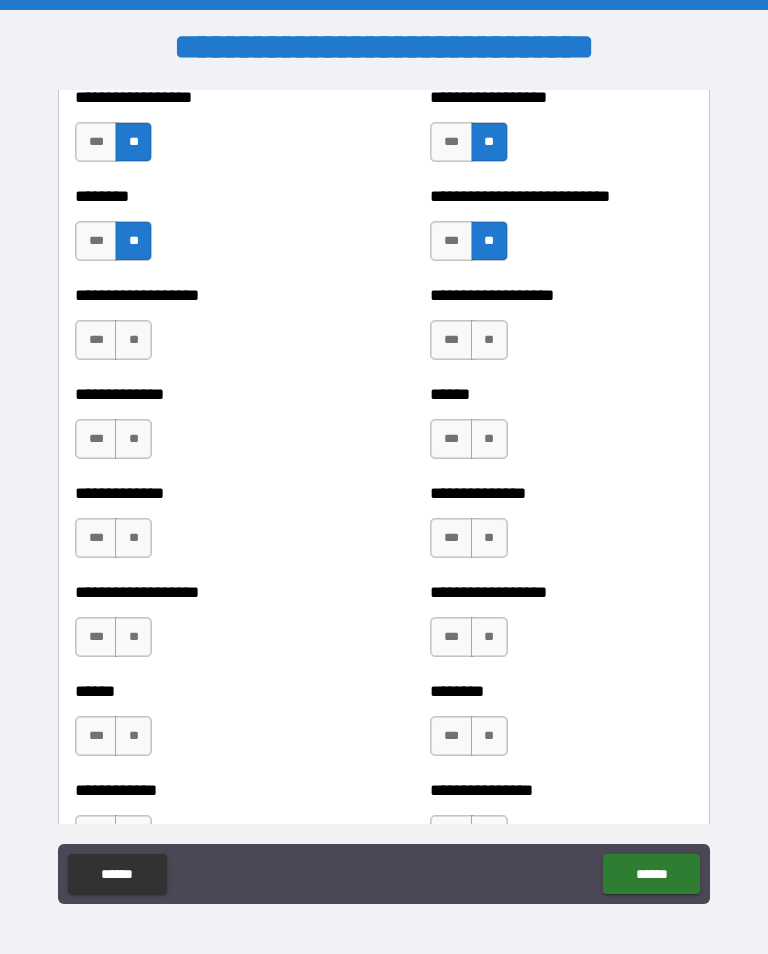 click on "**" at bounding box center [133, 340] 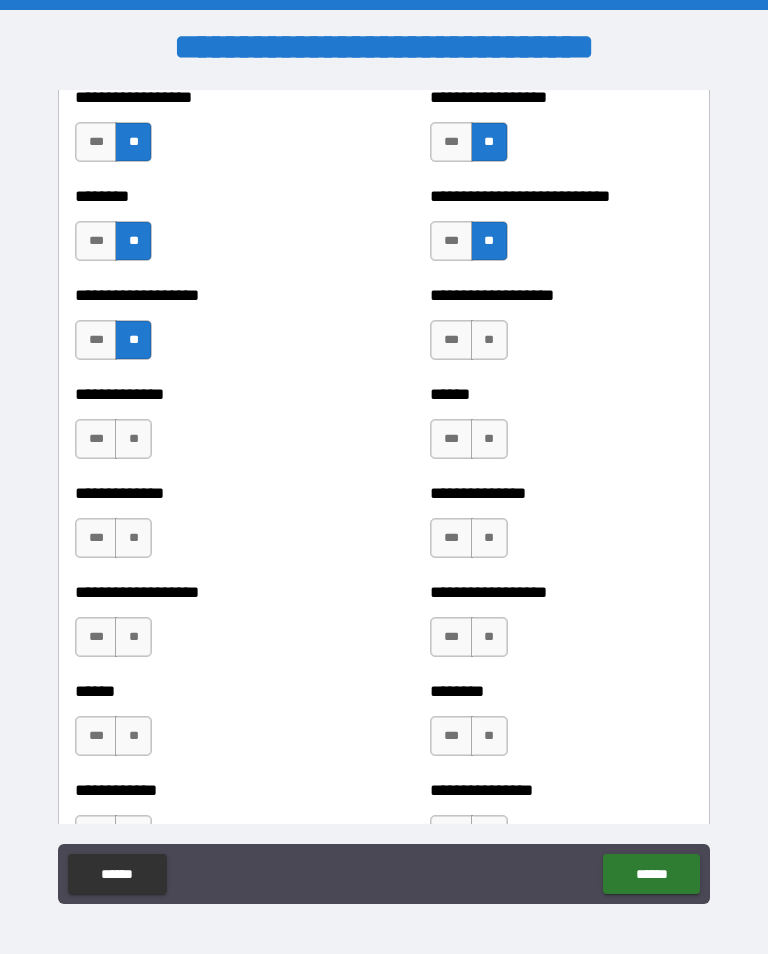 click on "**" at bounding box center (489, 340) 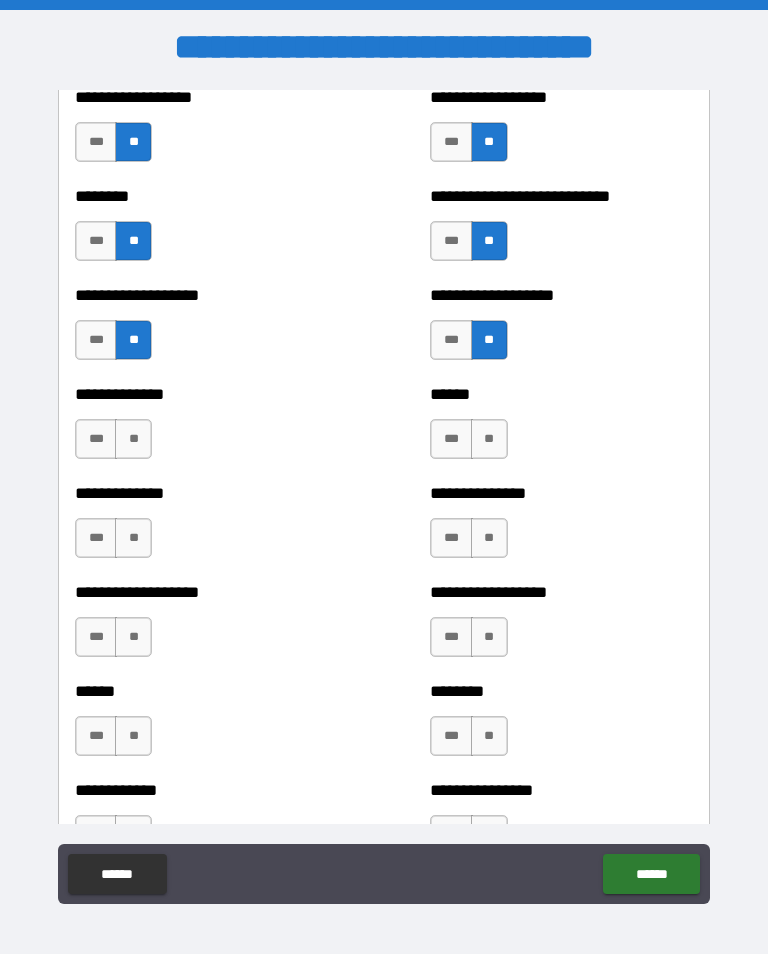click on "**" at bounding box center [133, 439] 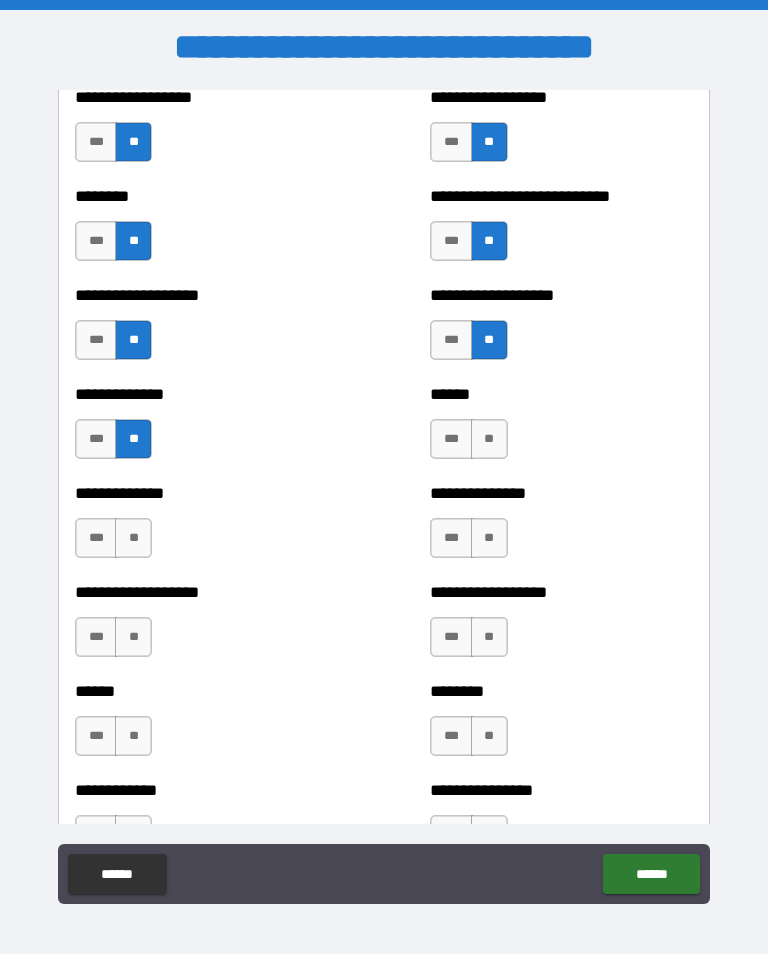 click on "**" at bounding box center (489, 439) 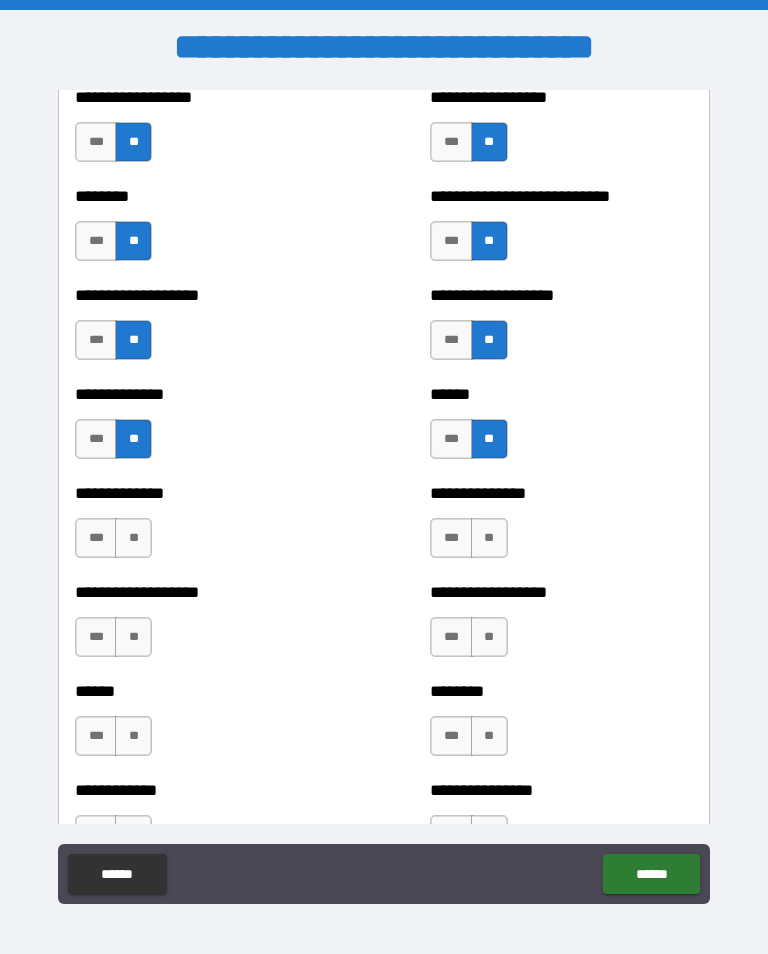 click on "**" at bounding box center (133, 538) 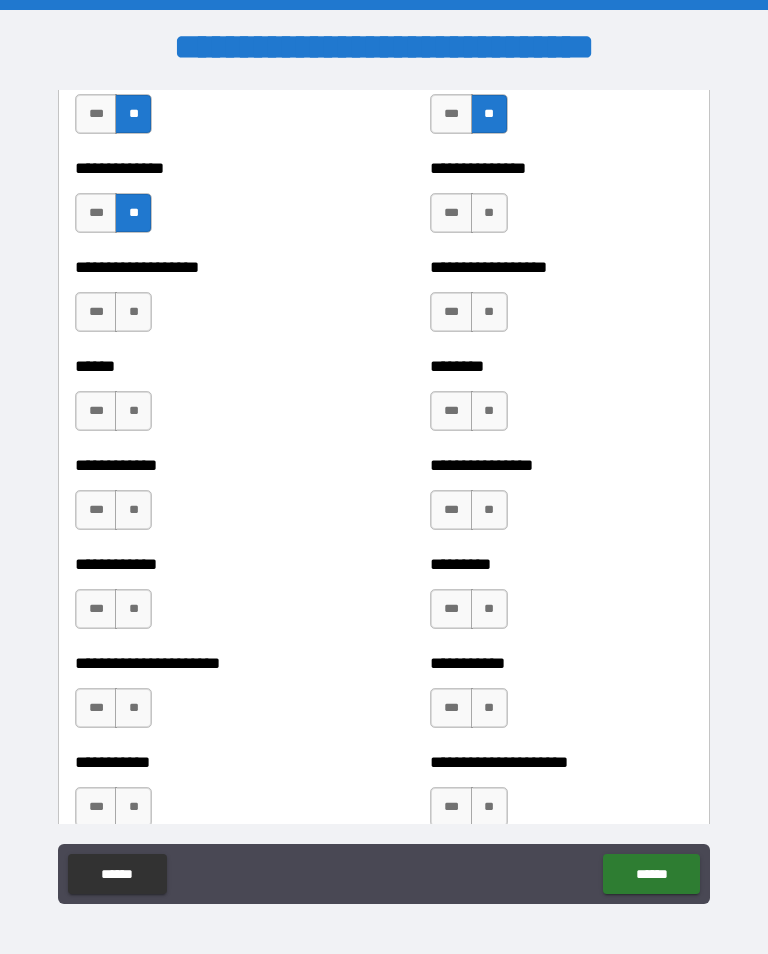 scroll, scrollTop: 4871, scrollLeft: 0, axis: vertical 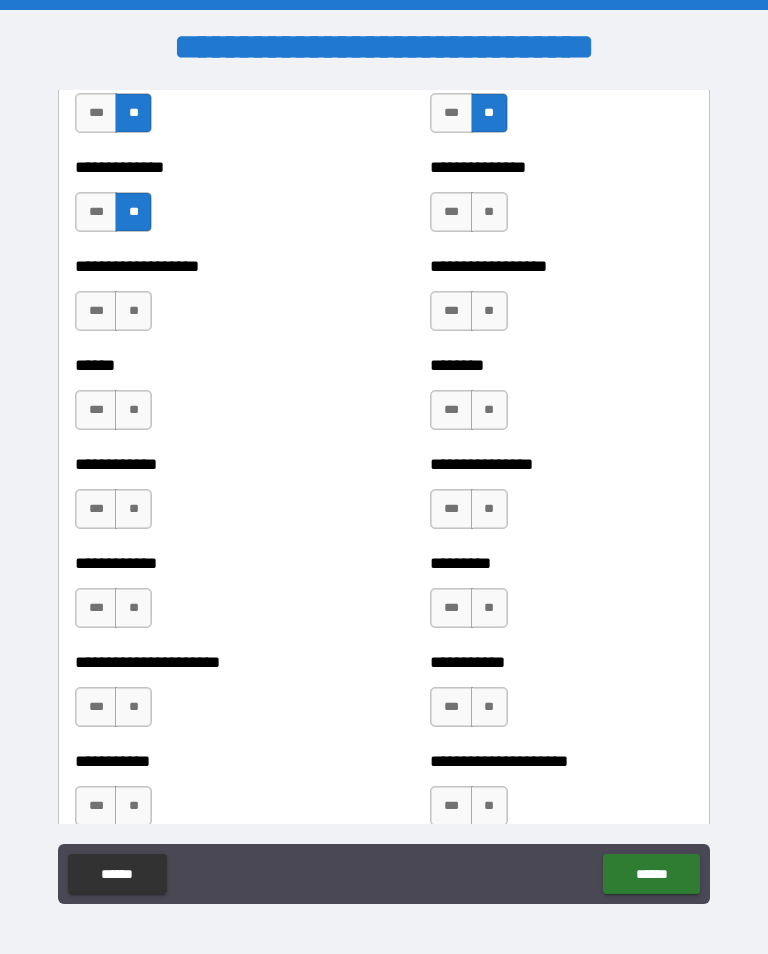 click on "**" at bounding box center [489, 212] 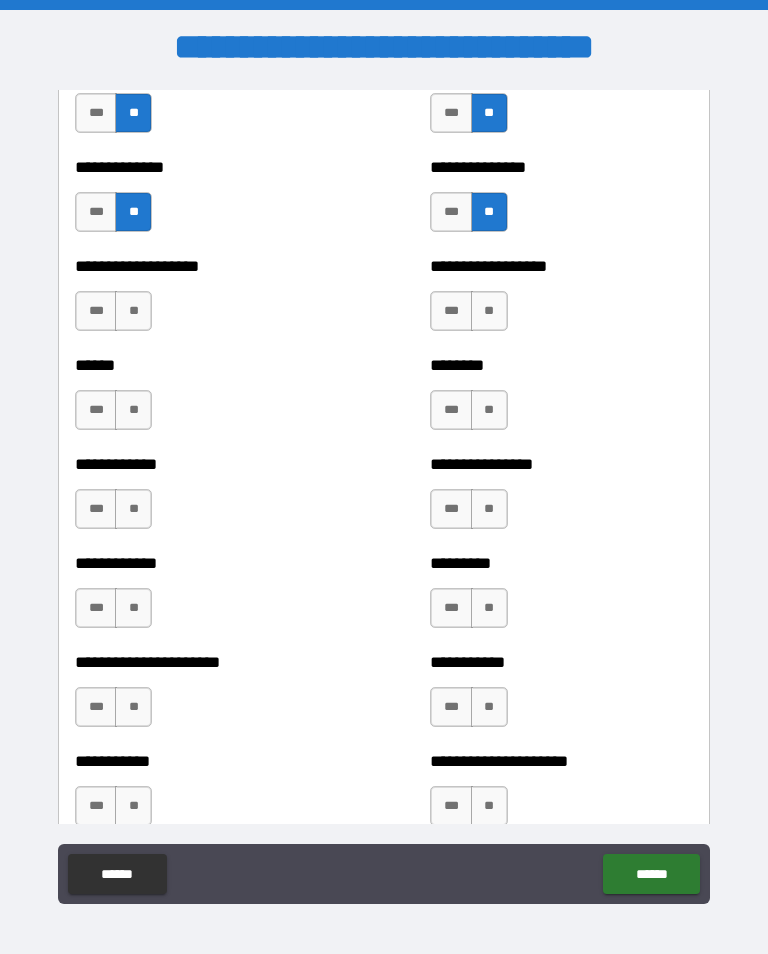 click on "**" at bounding box center [133, 311] 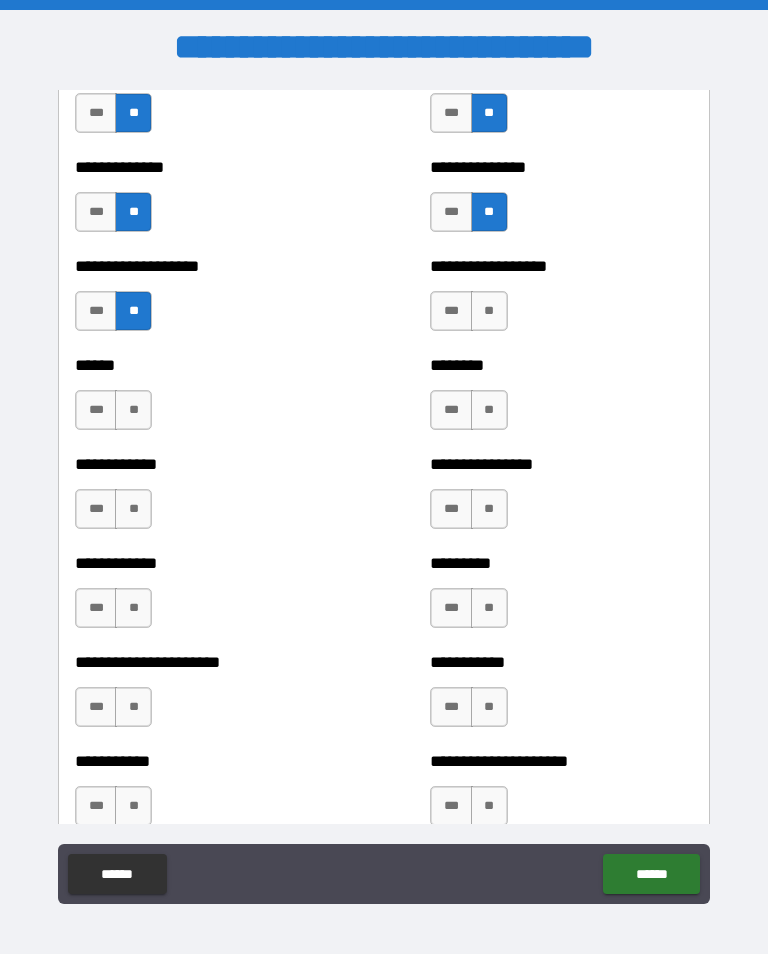 click on "**" at bounding box center [489, 311] 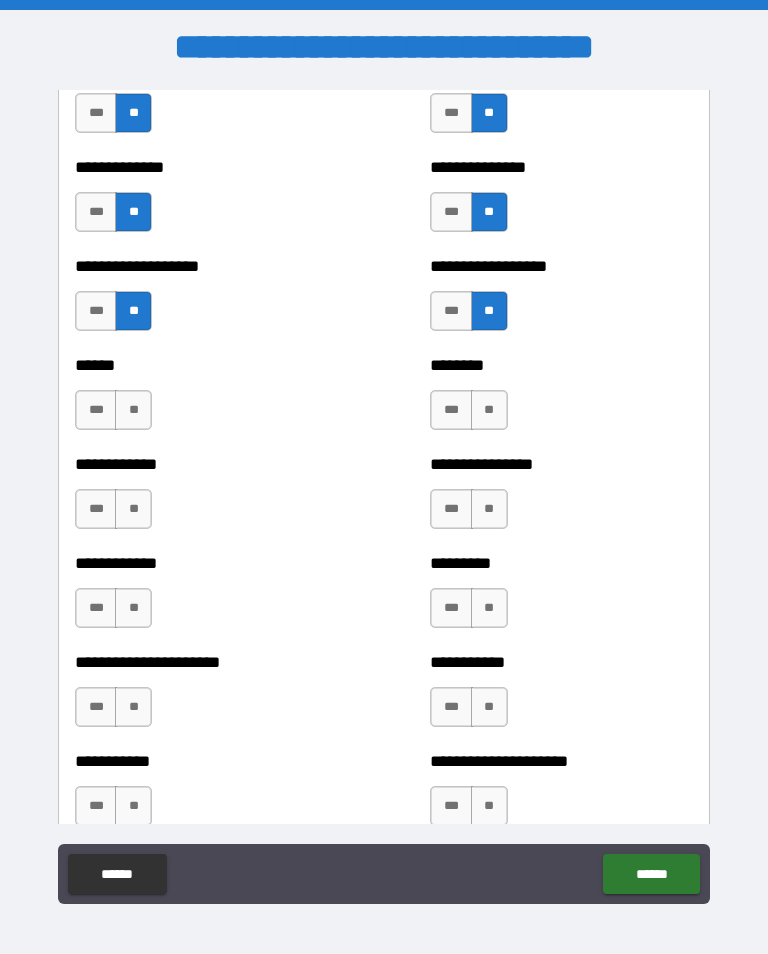 click on "**" at bounding box center [133, 410] 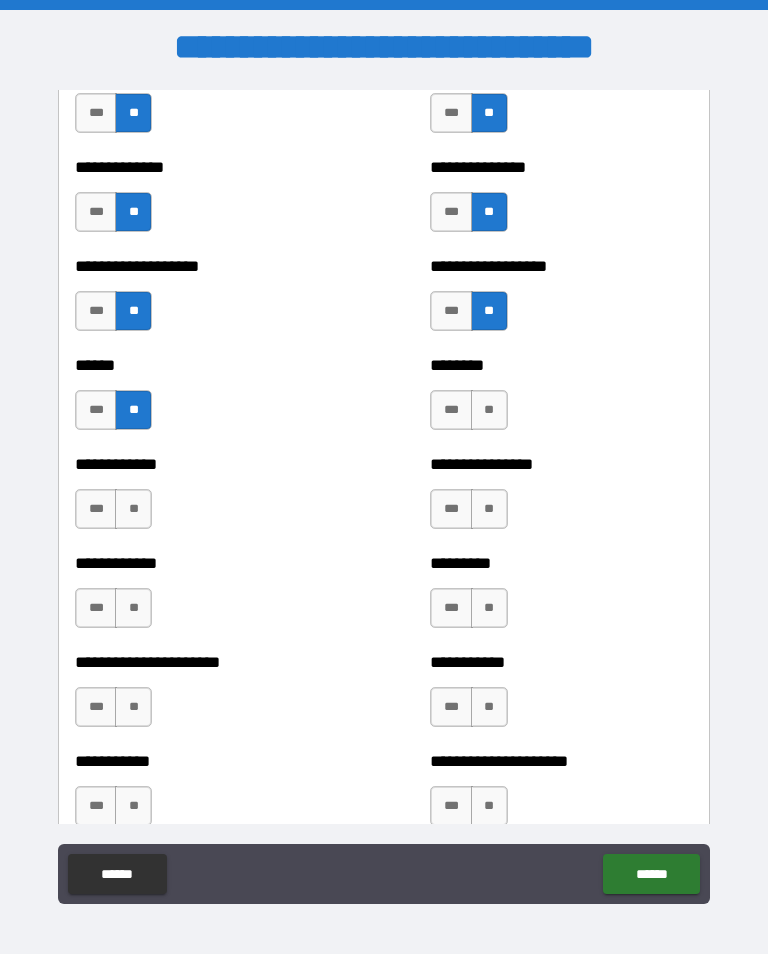 click on "**" at bounding box center [489, 410] 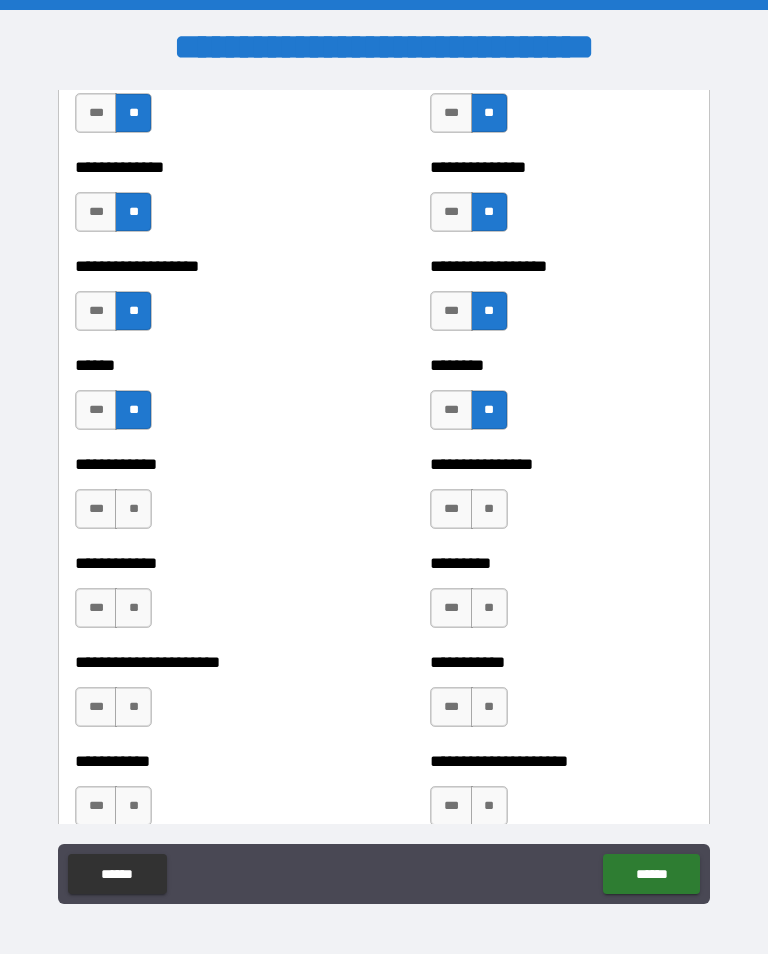 click on "**" at bounding box center (133, 509) 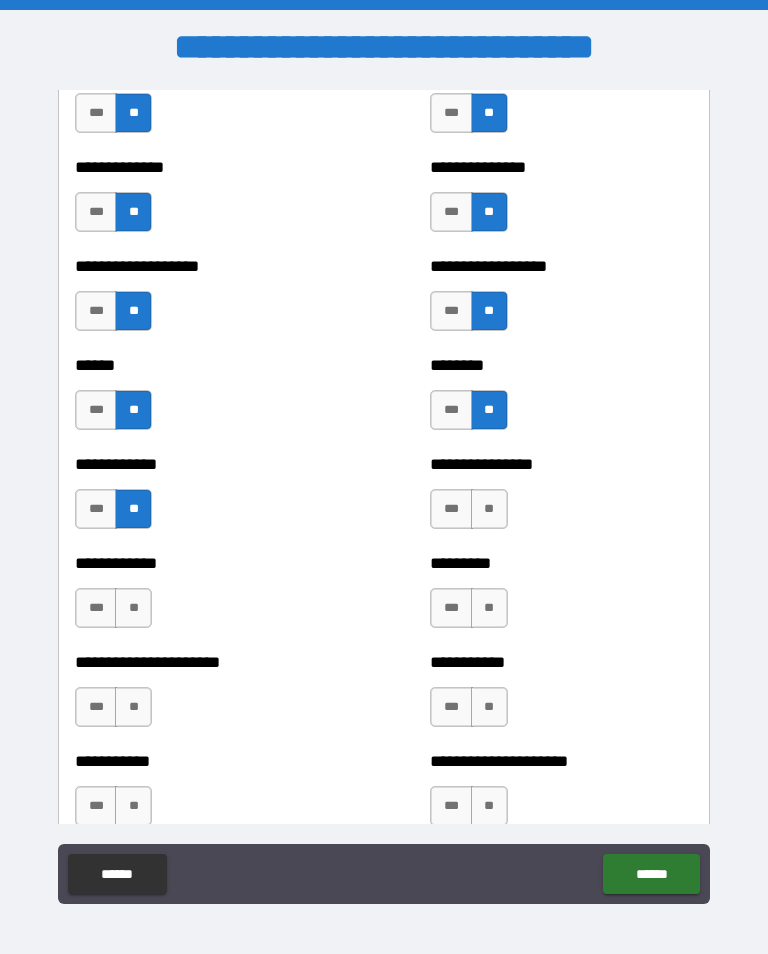 click on "**" at bounding box center (489, 509) 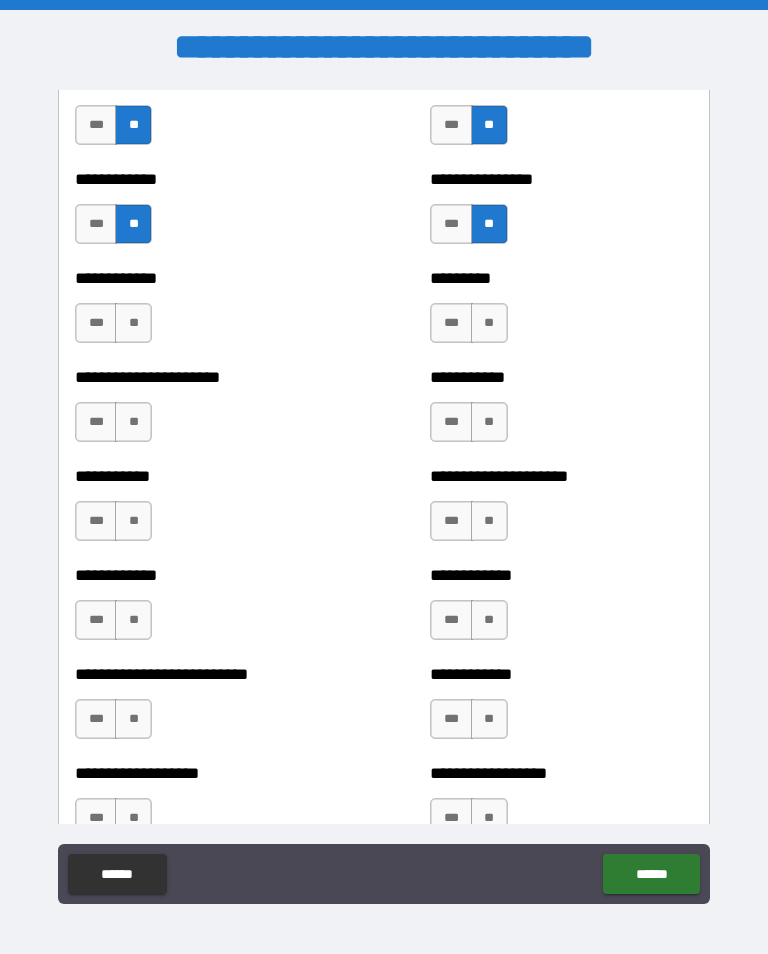 scroll, scrollTop: 5160, scrollLeft: 0, axis: vertical 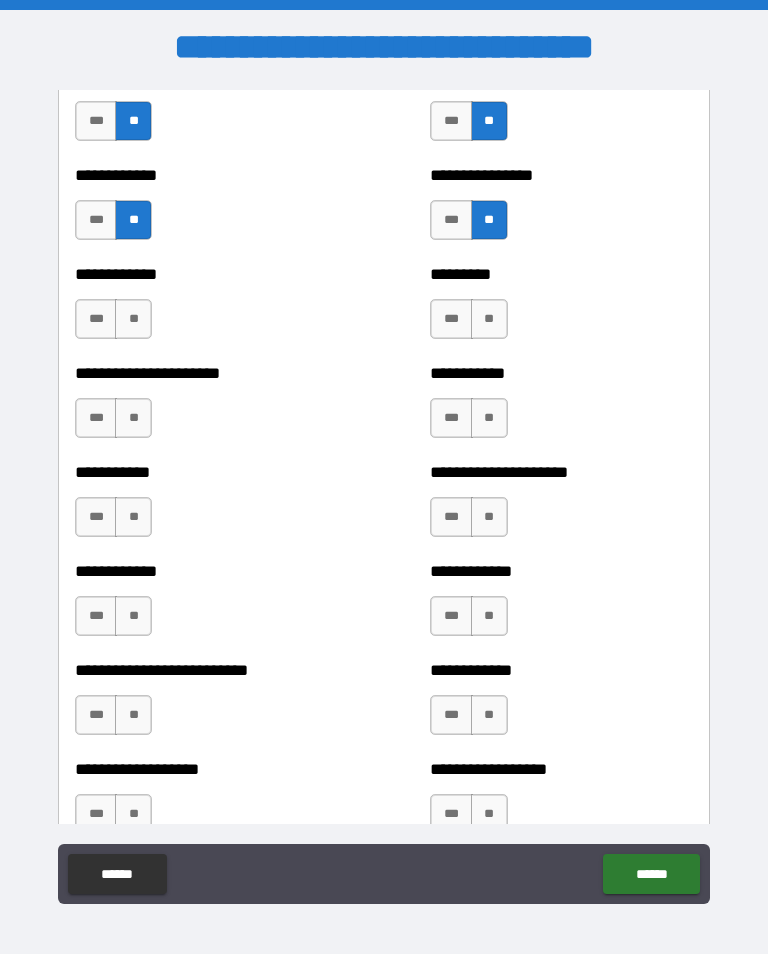 click on "**" at bounding box center [133, 319] 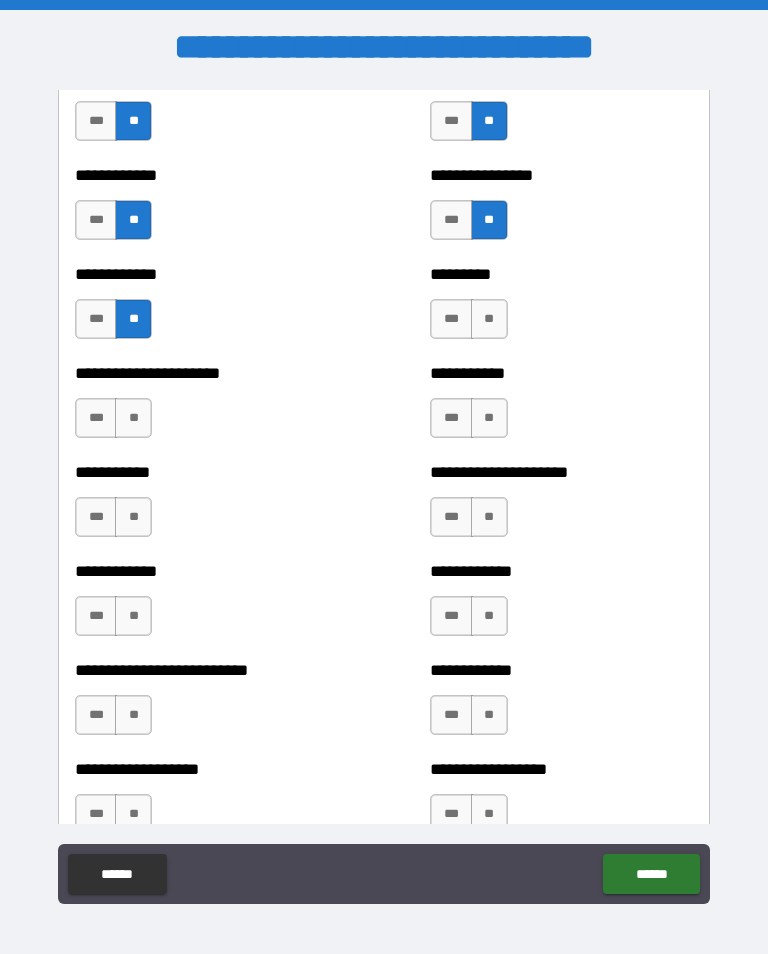 click on "**" at bounding box center (489, 319) 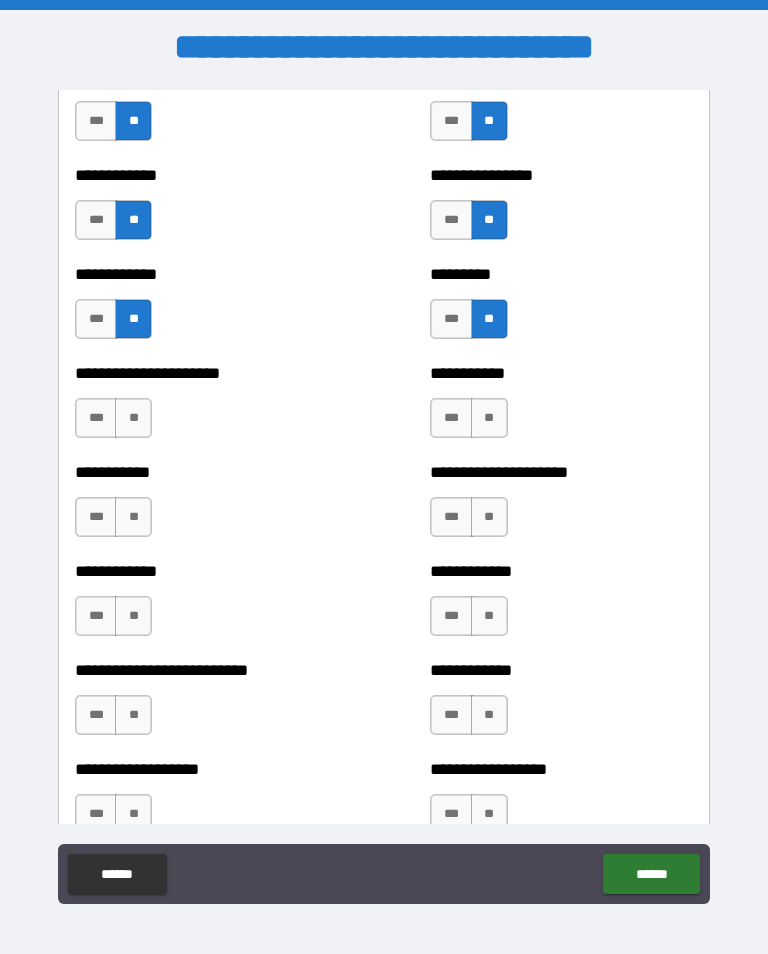 click on "**" at bounding box center (133, 418) 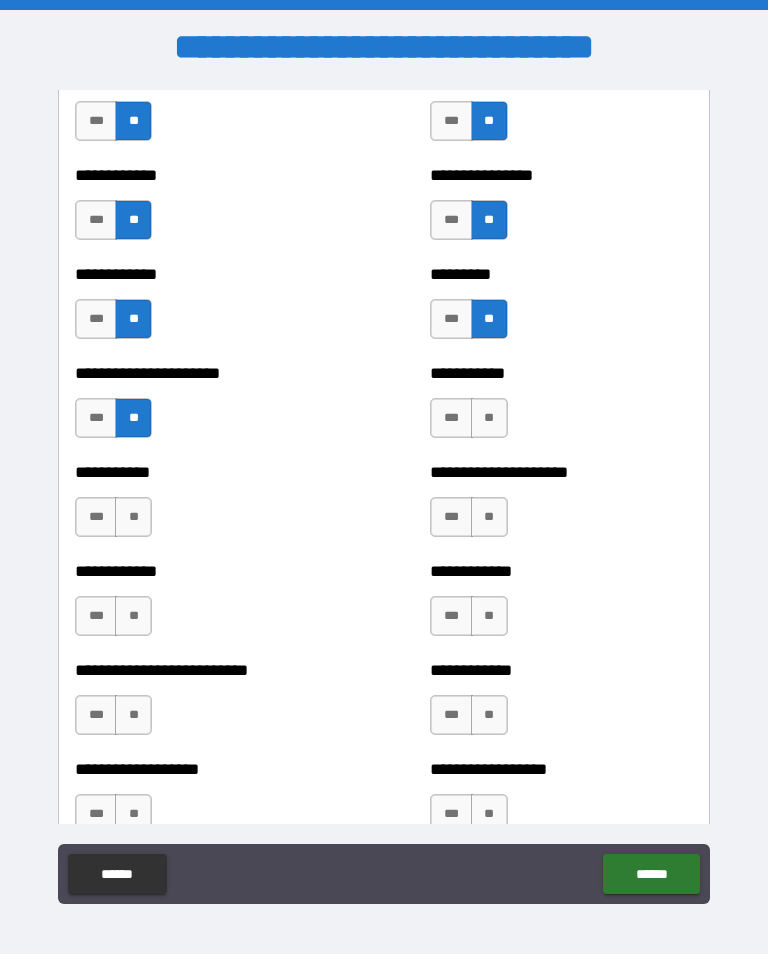 click on "**" at bounding box center (489, 418) 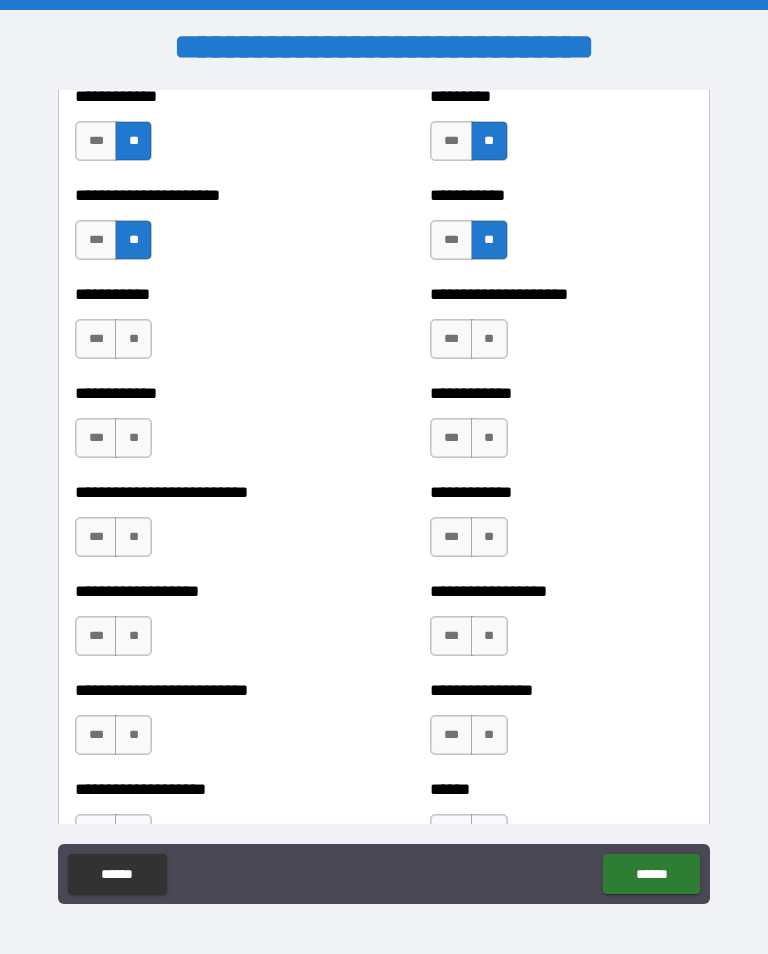 scroll, scrollTop: 5337, scrollLeft: 0, axis: vertical 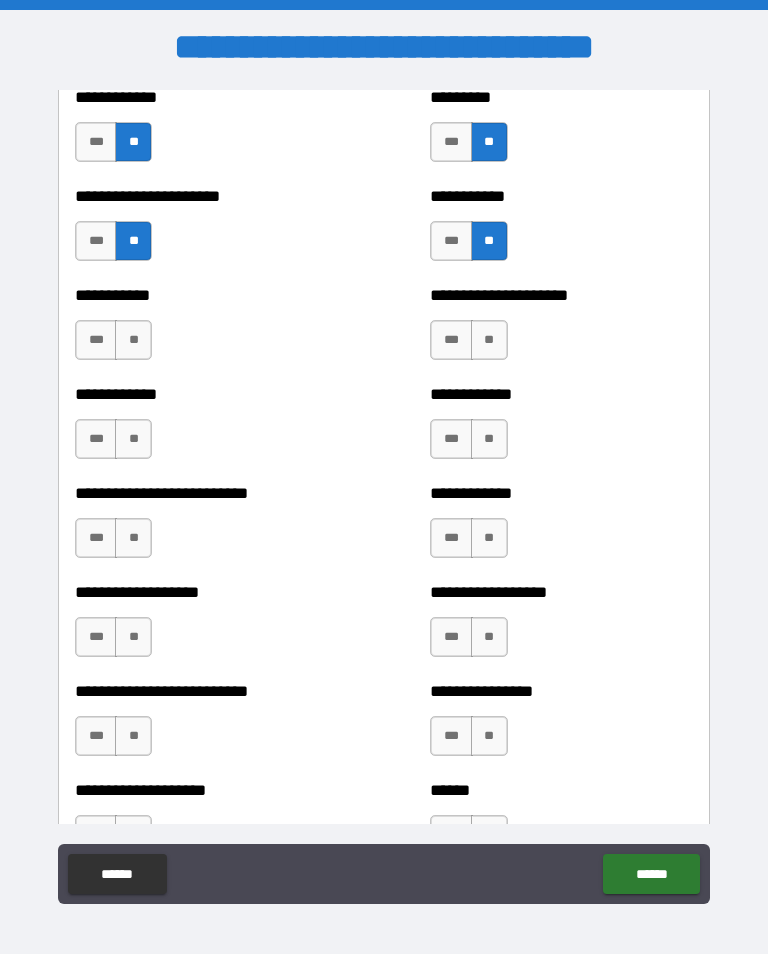 click on "**" at bounding box center [133, 340] 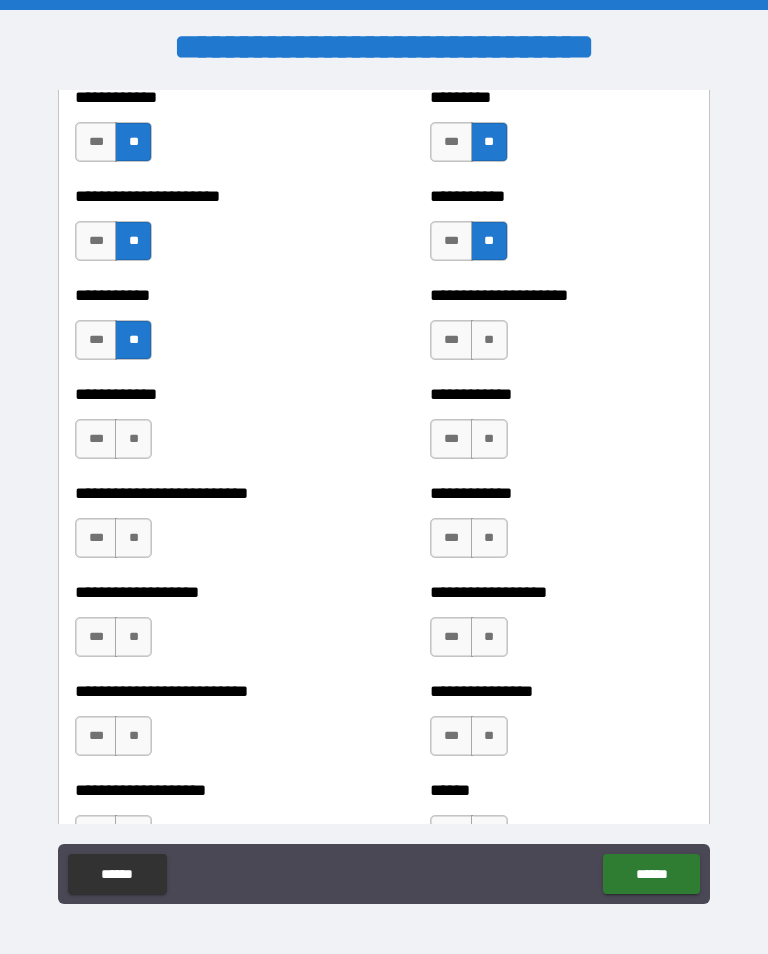 click on "**" at bounding box center [489, 340] 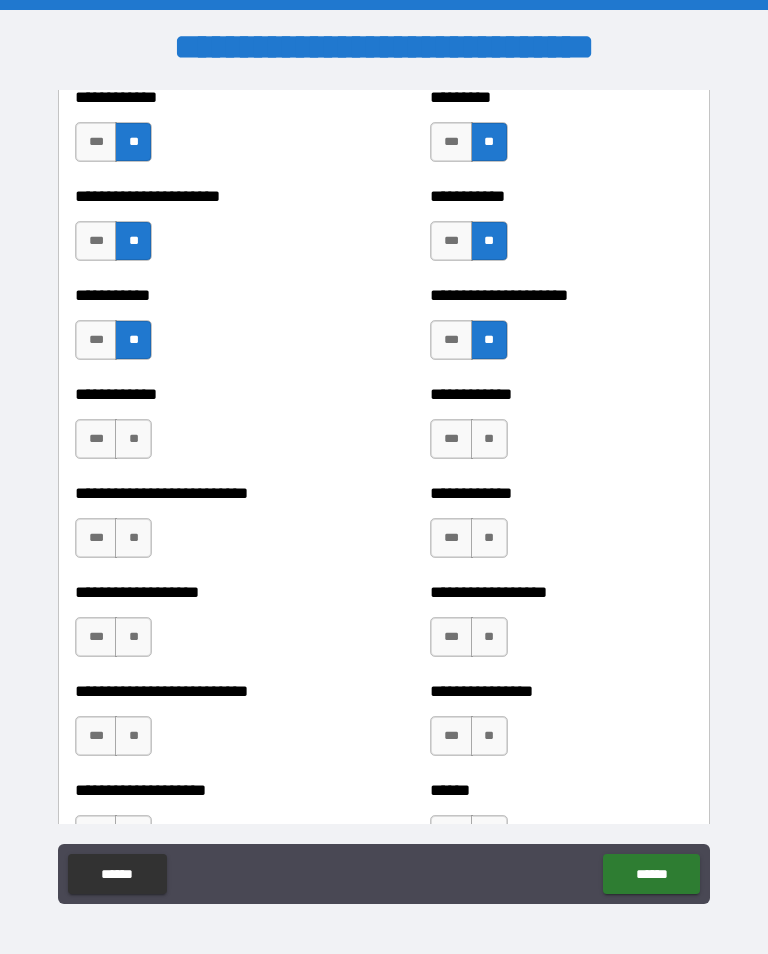 click on "**" at bounding box center (133, 439) 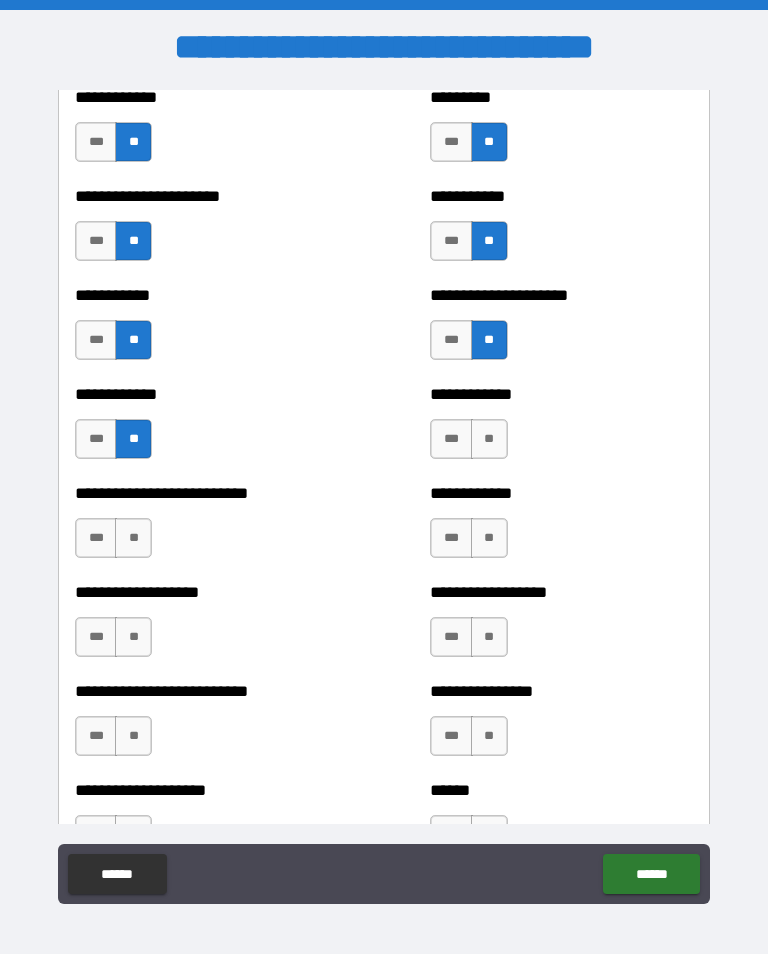 click on "**" at bounding box center [489, 439] 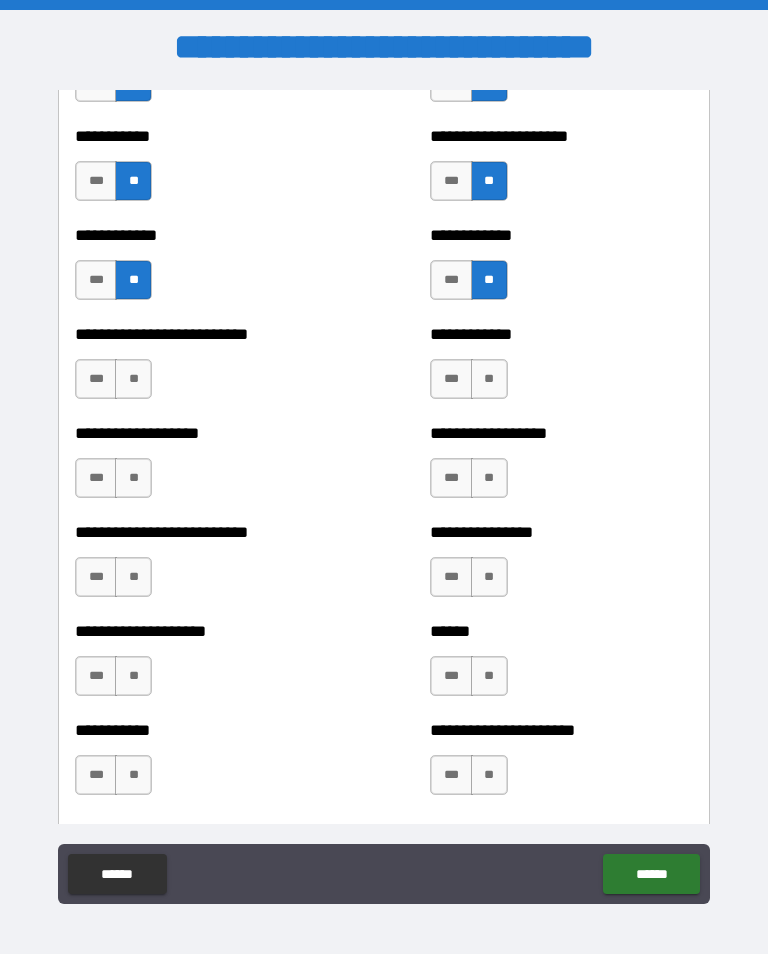 scroll, scrollTop: 5511, scrollLeft: 0, axis: vertical 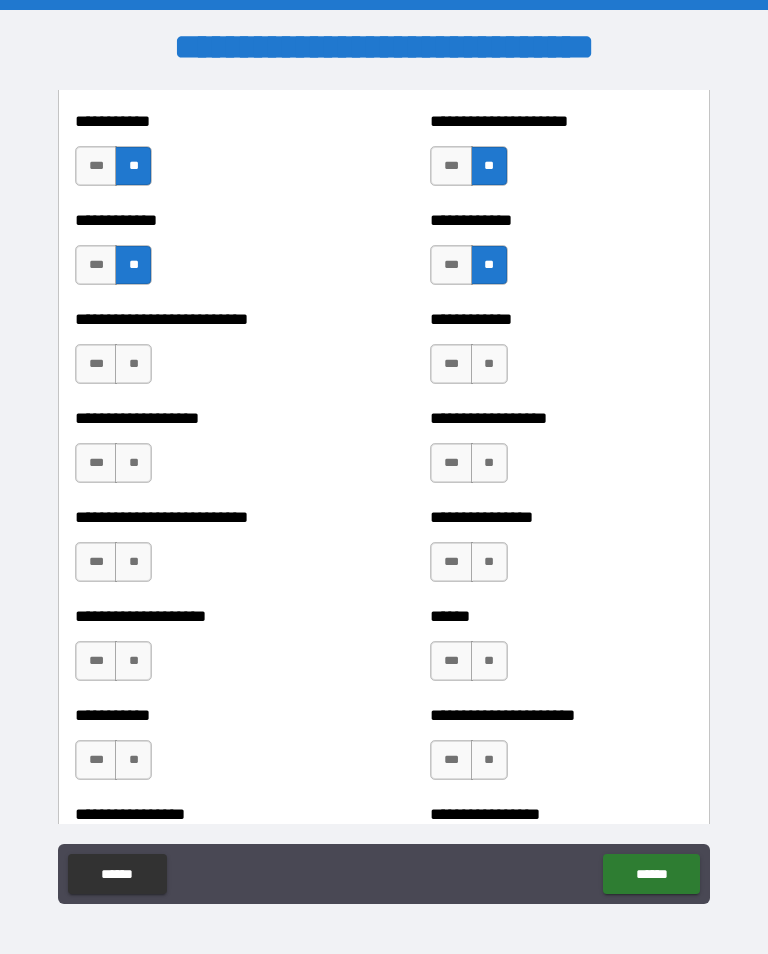 click on "**" at bounding box center (133, 364) 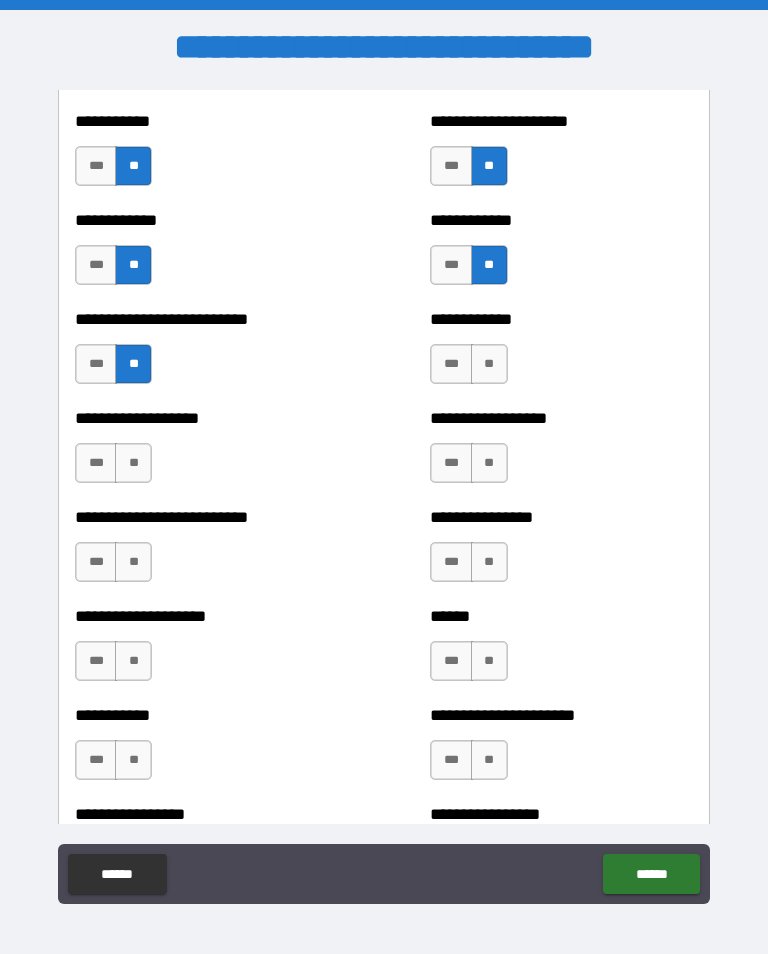 click on "**" at bounding box center (489, 364) 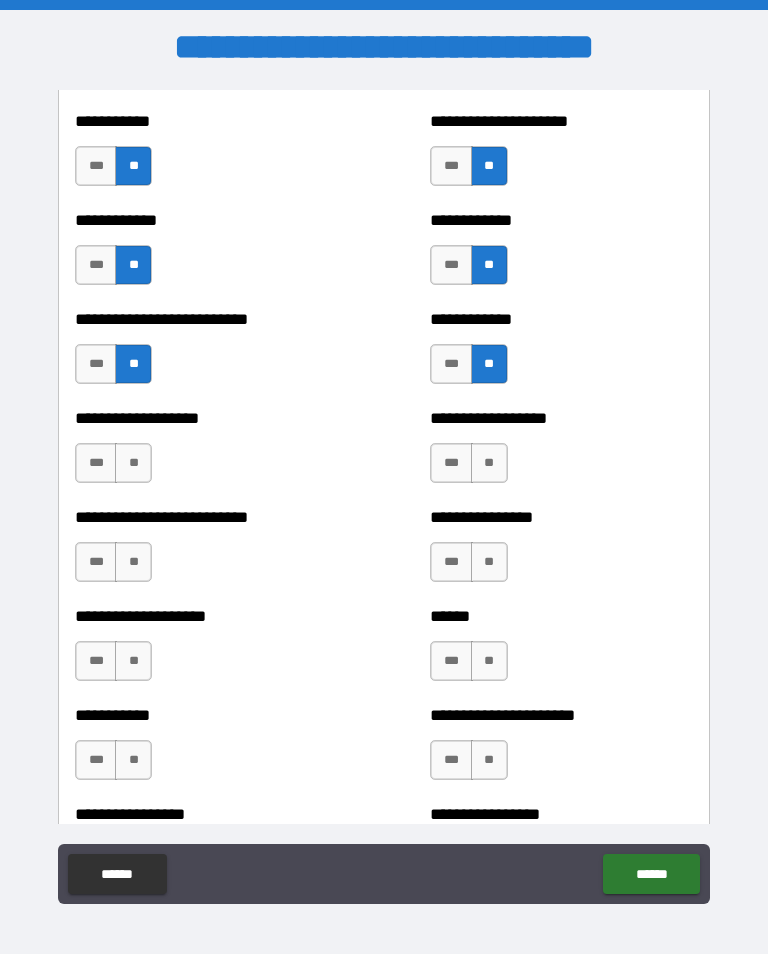click on "**" at bounding box center (133, 463) 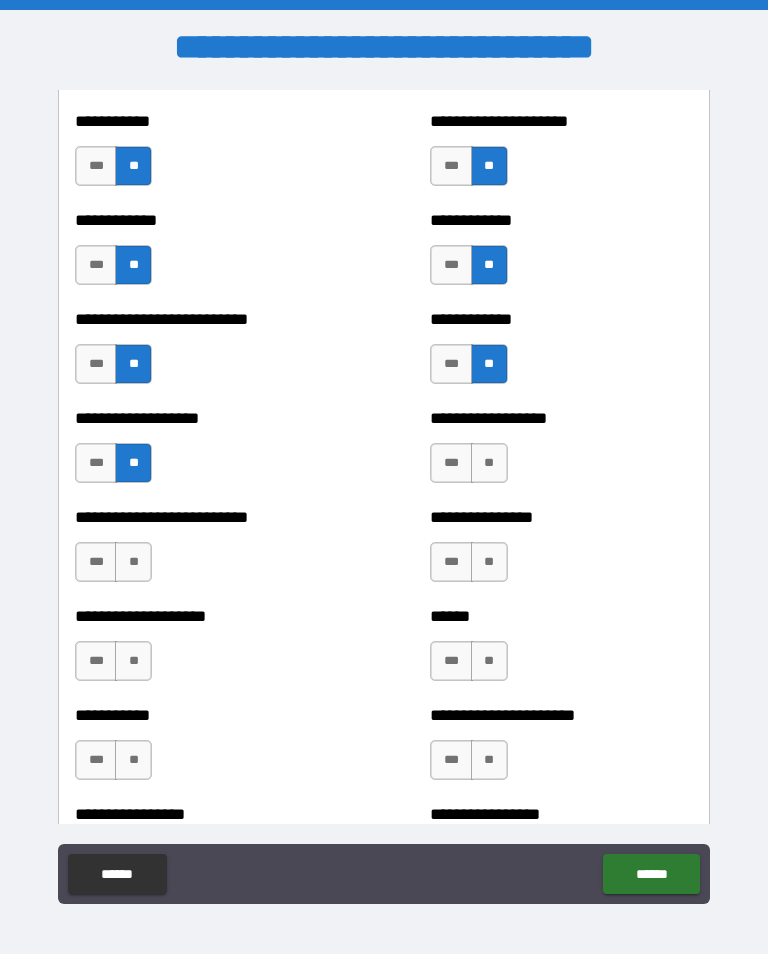 click on "**" at bounding box center (489, 463) 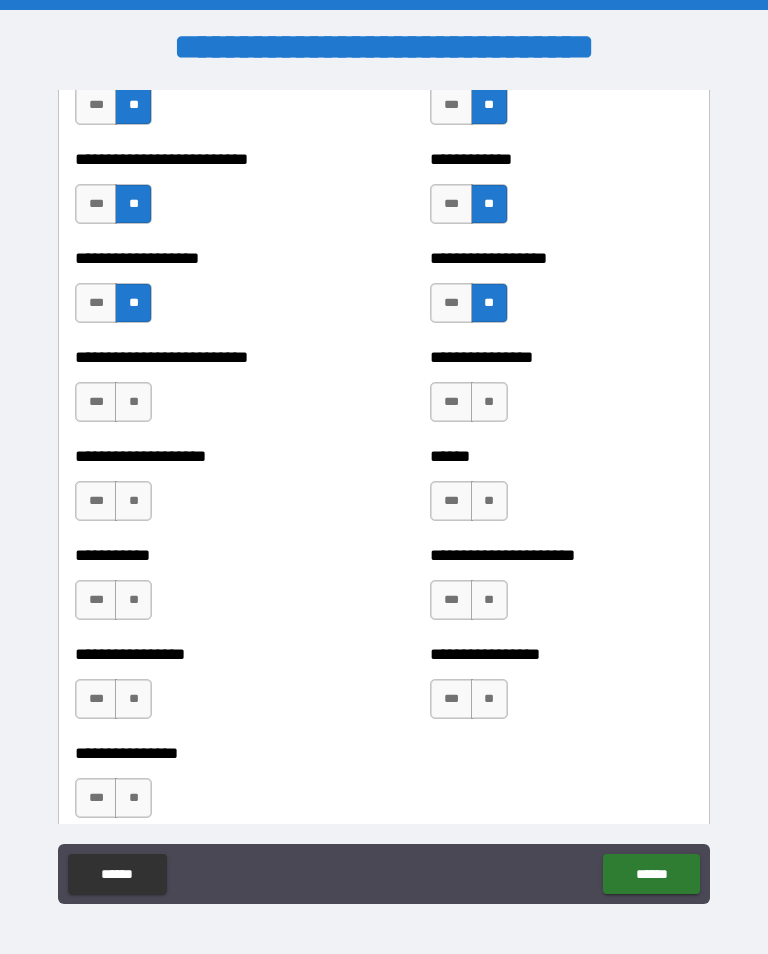 scroll, scrollTop: 5700, scrollLeft: 0, axis: vertical 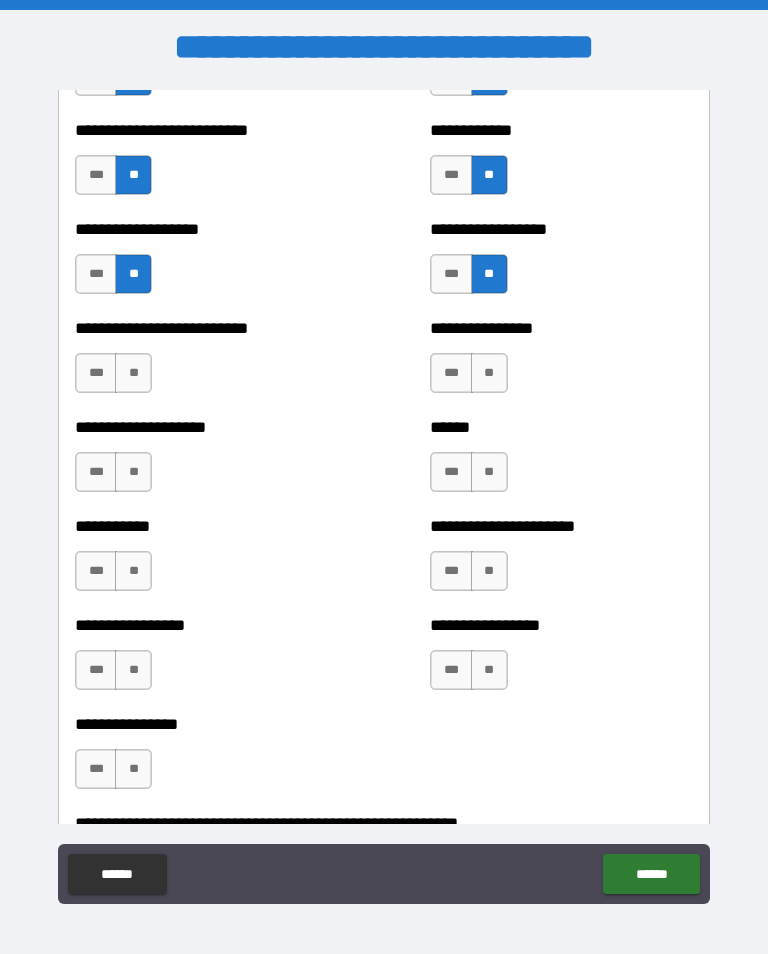 click on "**" at bounding box center (133, 373) 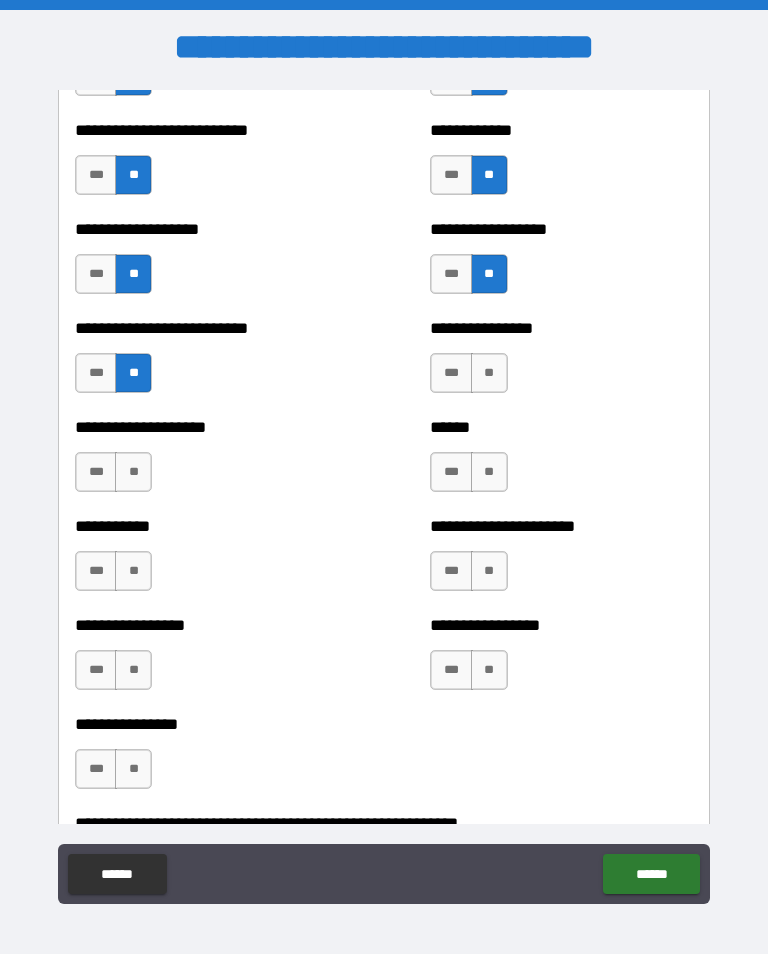 click on "**" at bounding box center (489, 373) 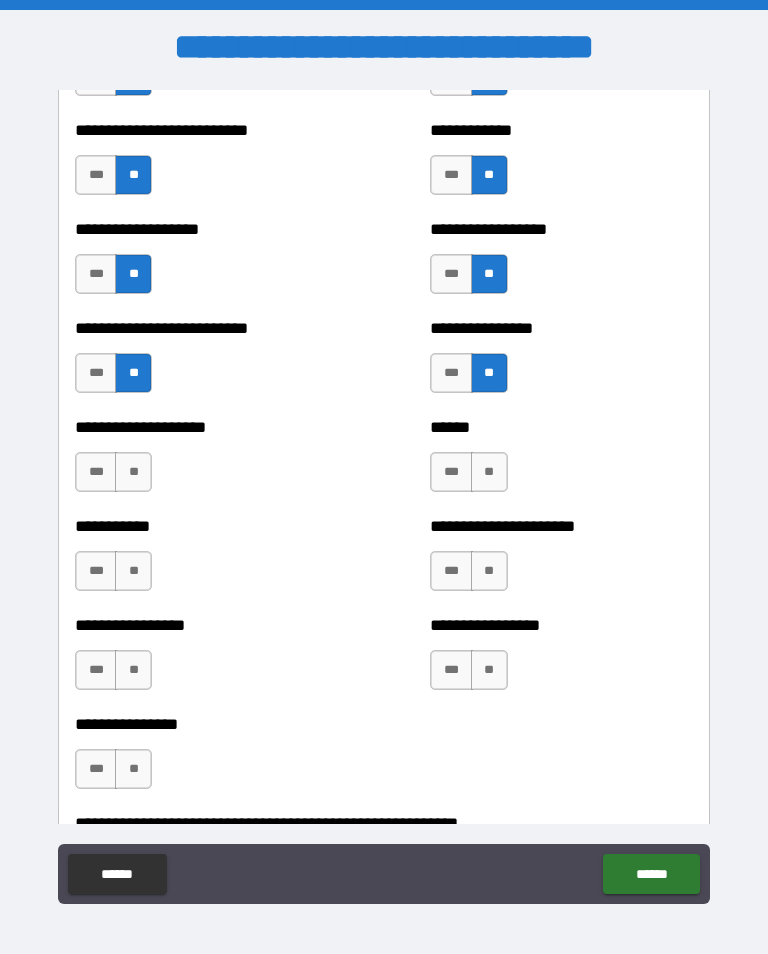 click on "**" at bounding box center (133, 472) 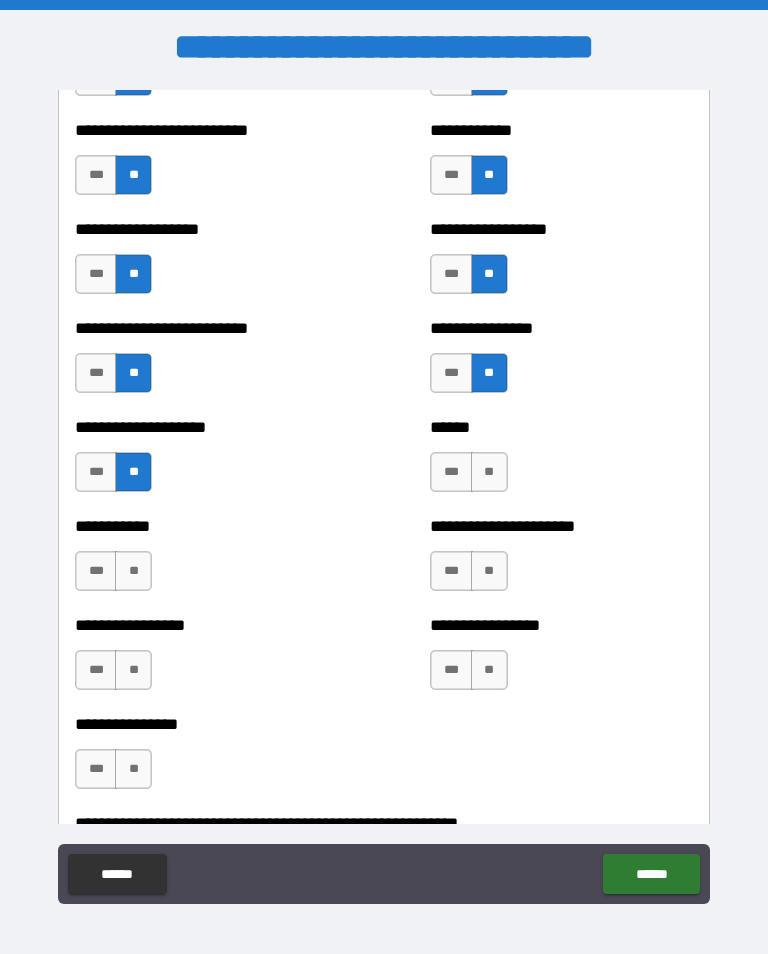 click on "**" at bounding box center (489, 472) 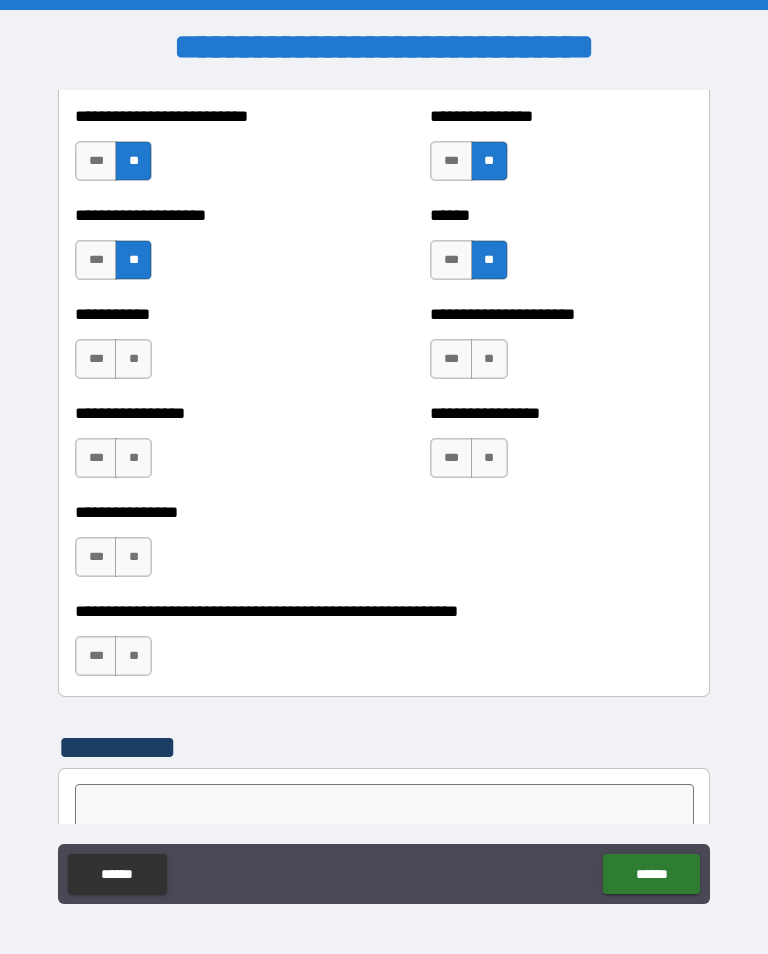 scroll, scrollTop: 5911, scrollLeft: 0, axis: vertical 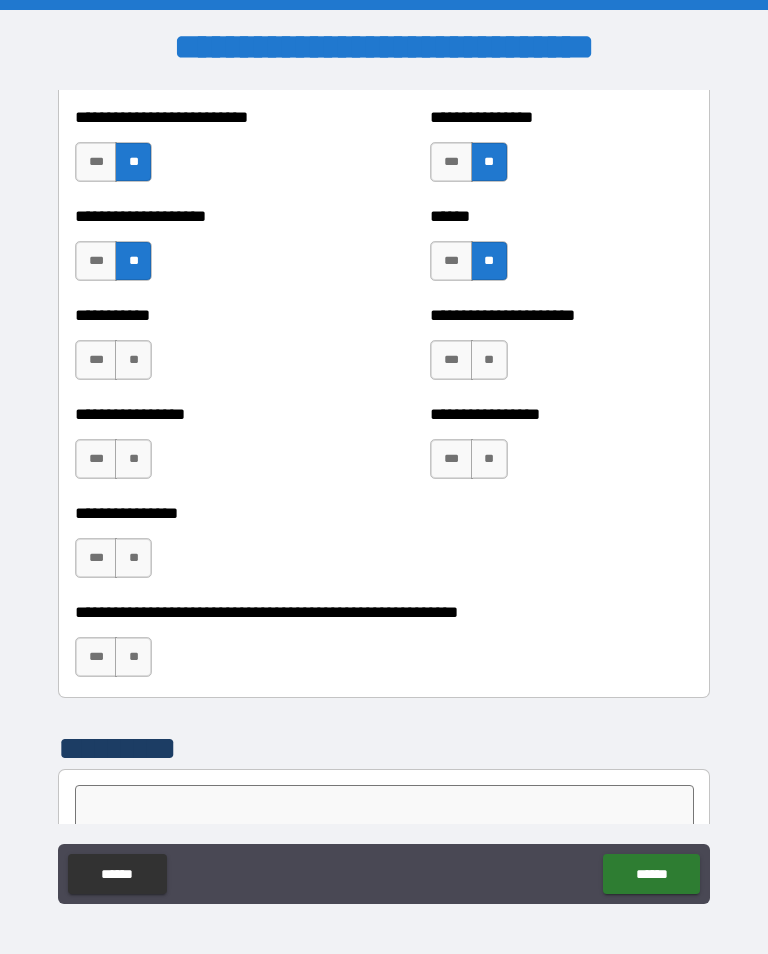 click on "**" at bounding box center (133, 360) 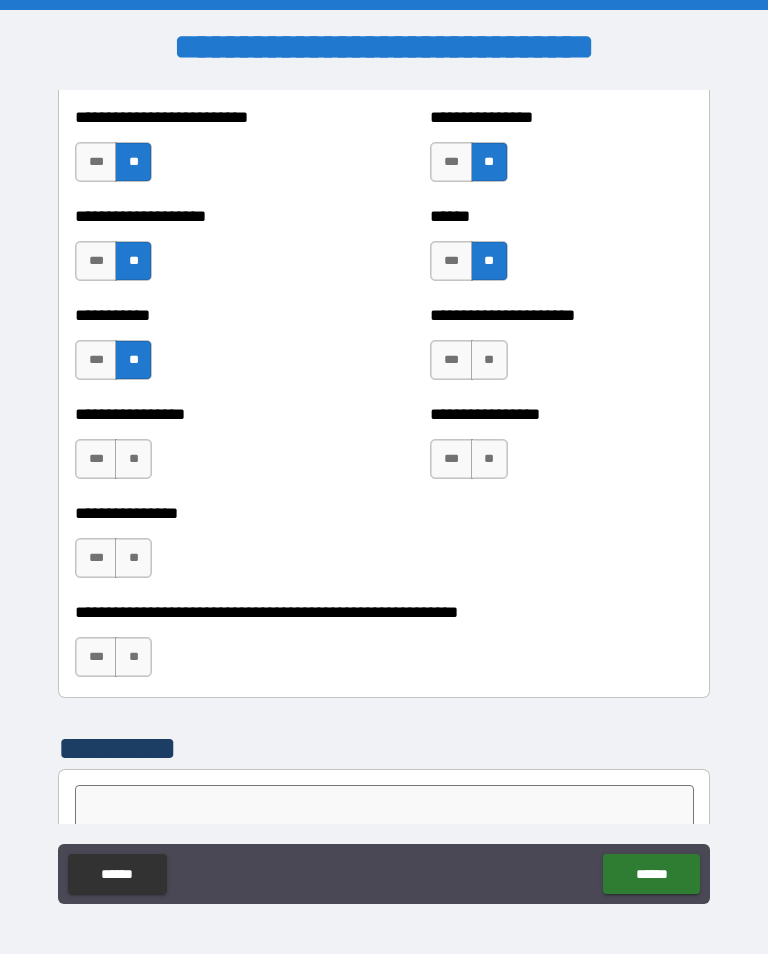click on "**" at bounding box center [489, 360] 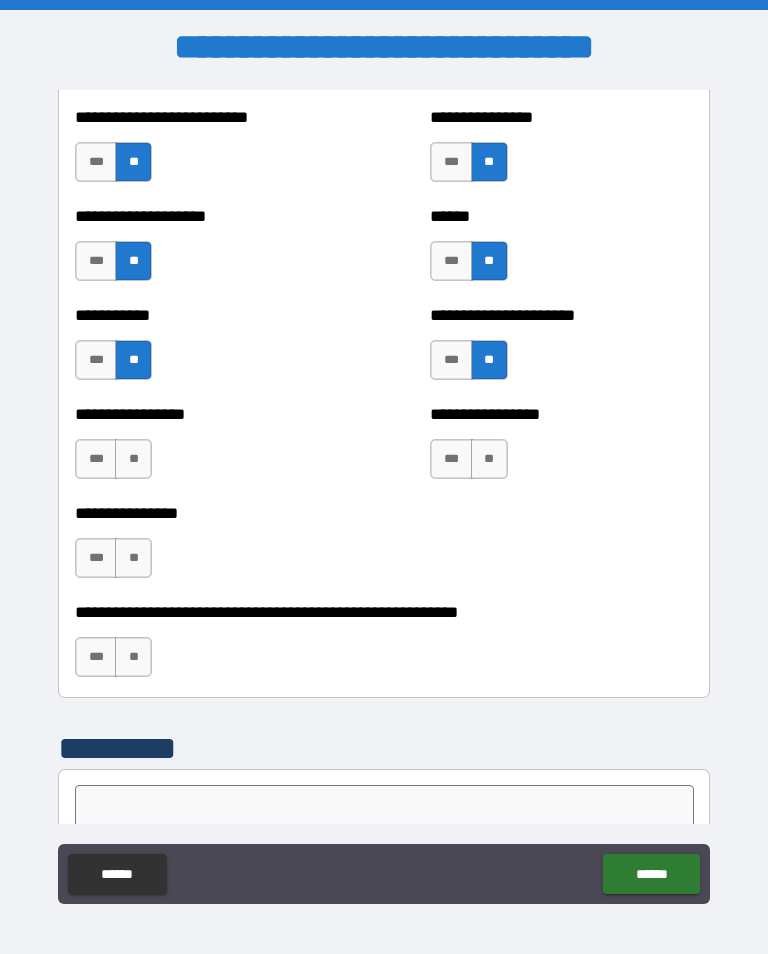 click on "**" at bounding box center [133, 459] 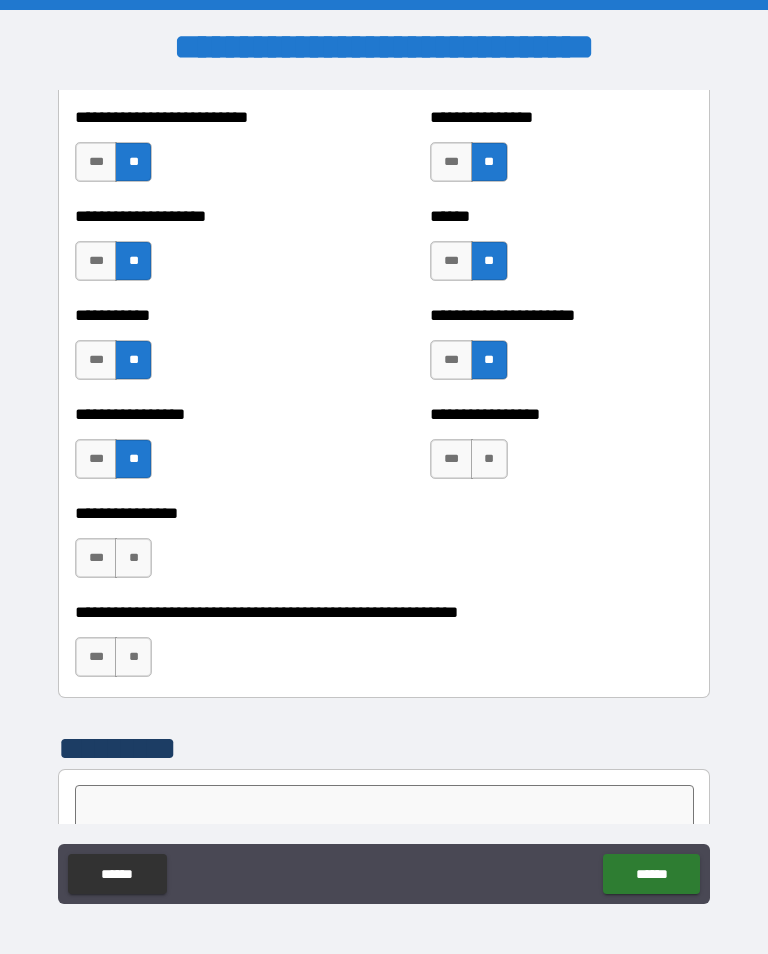 click on "**" at bounding box center [489, 459] 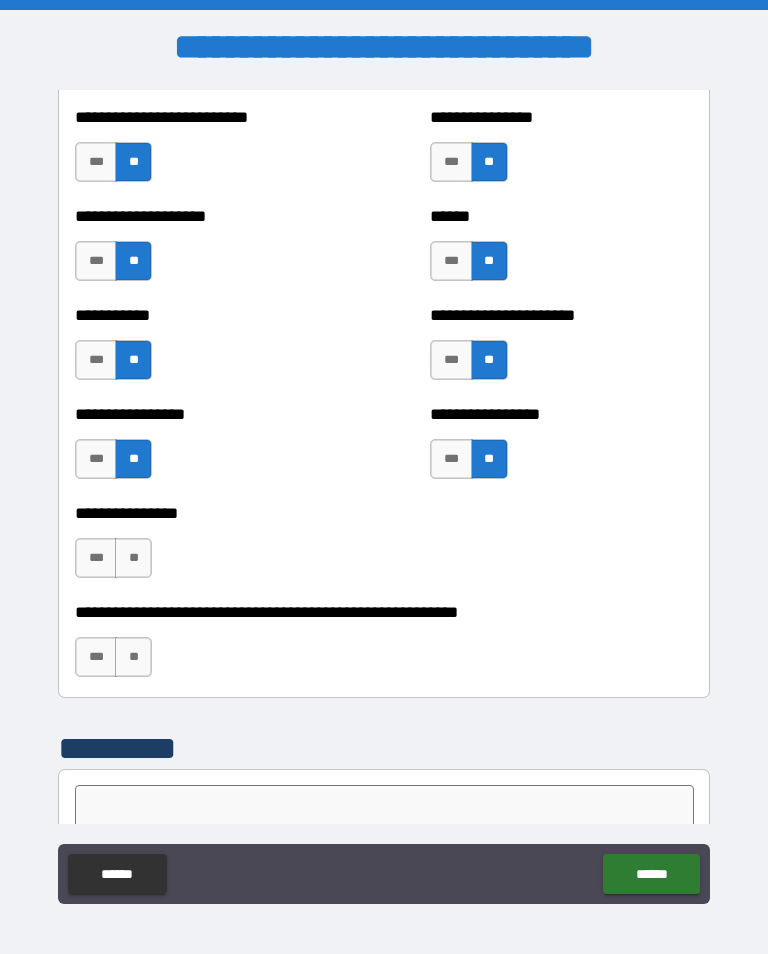 click on "**" at bounding box center [133, 558] 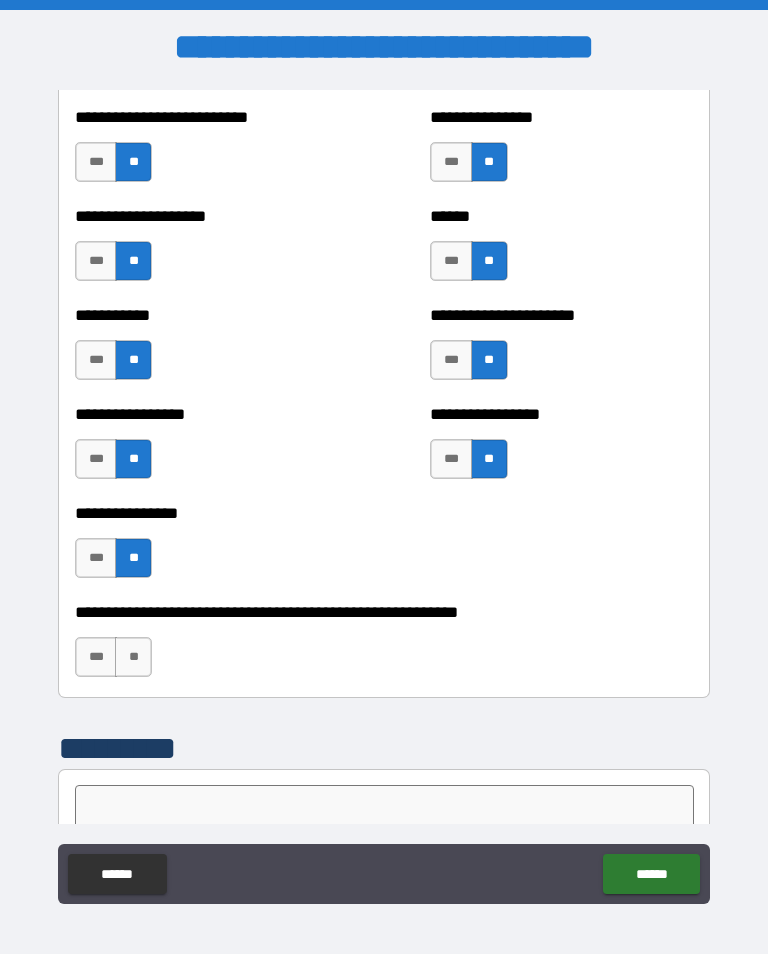 click on "**" at bounding box center (133, 657) 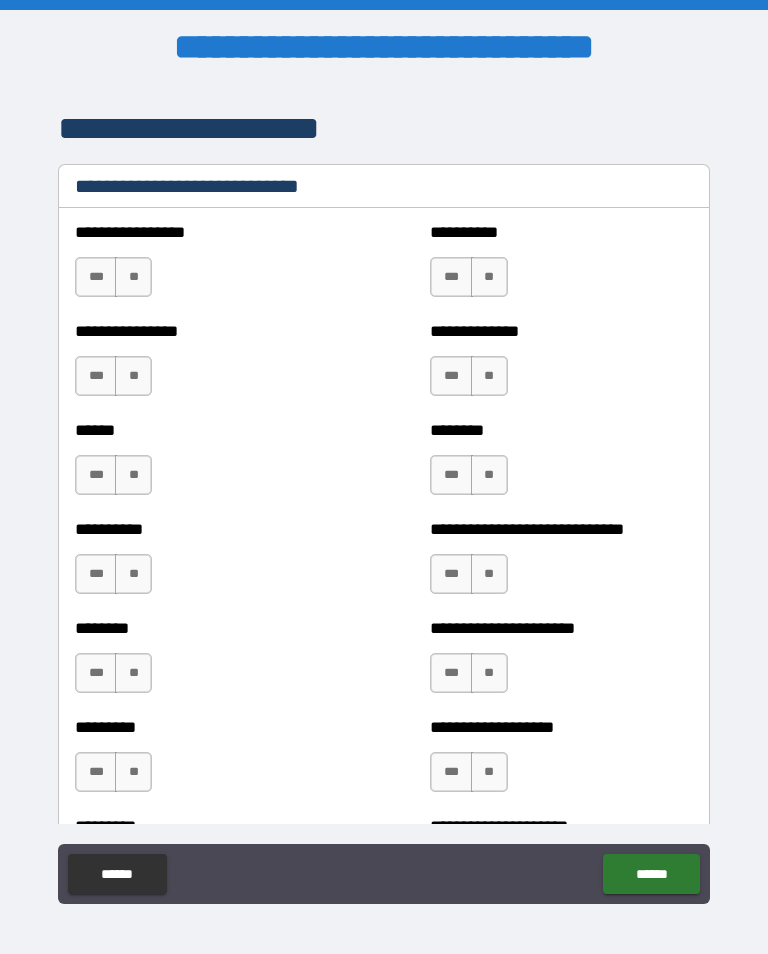 scroll, scrollTop: 6709, scrollLeft: 0, axis: vertical 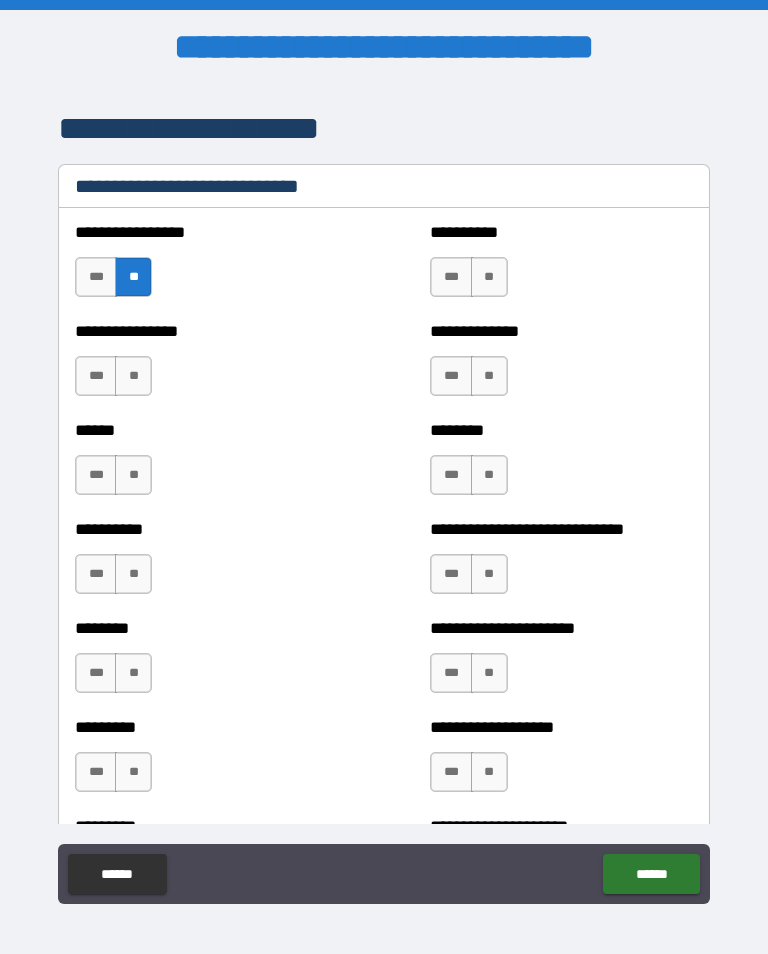 click on "**" at bounding box center (489, 277) 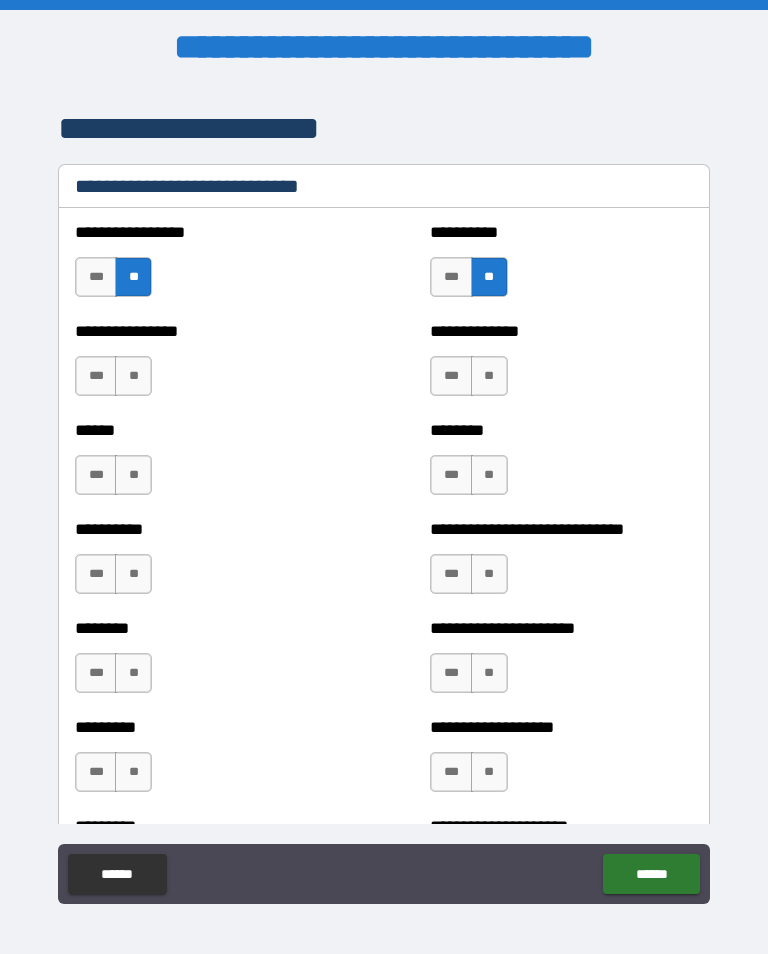 click on "**" at bounding box center [133, 376] 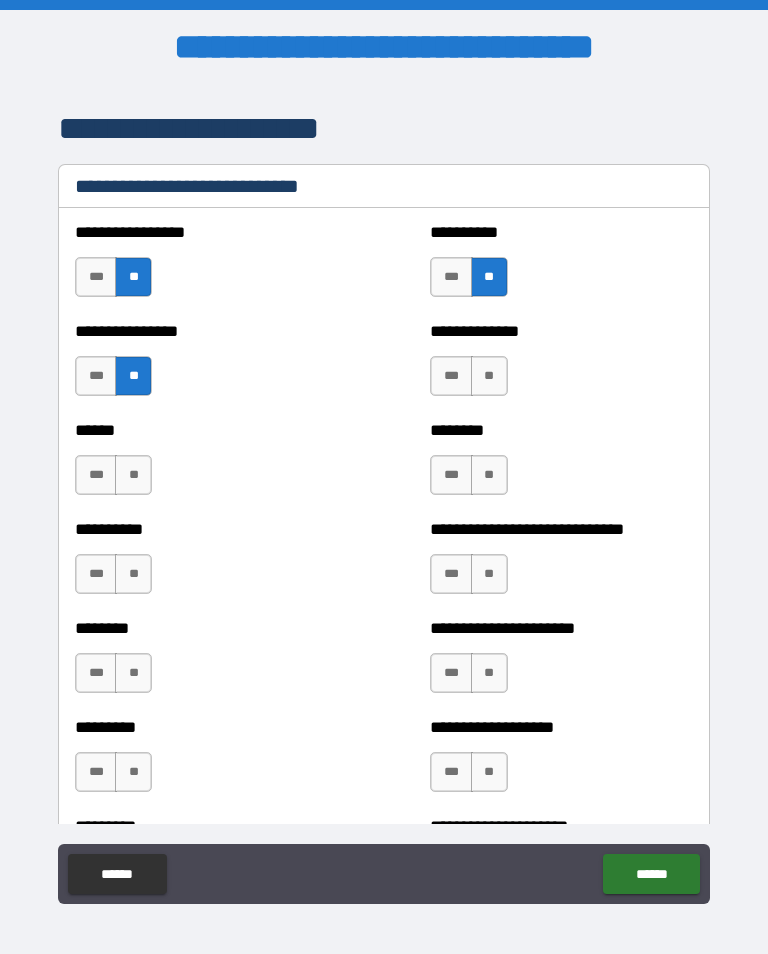 click on "**" at bounding box center [489, 376] 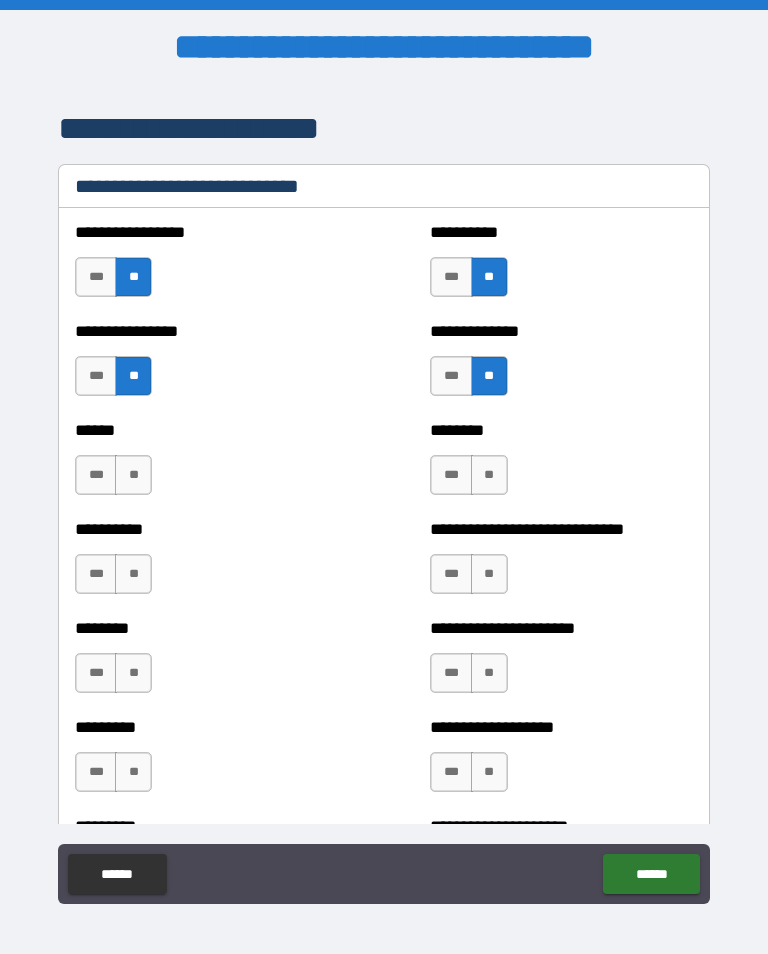 click on "**" at bounding box center [133, 475] 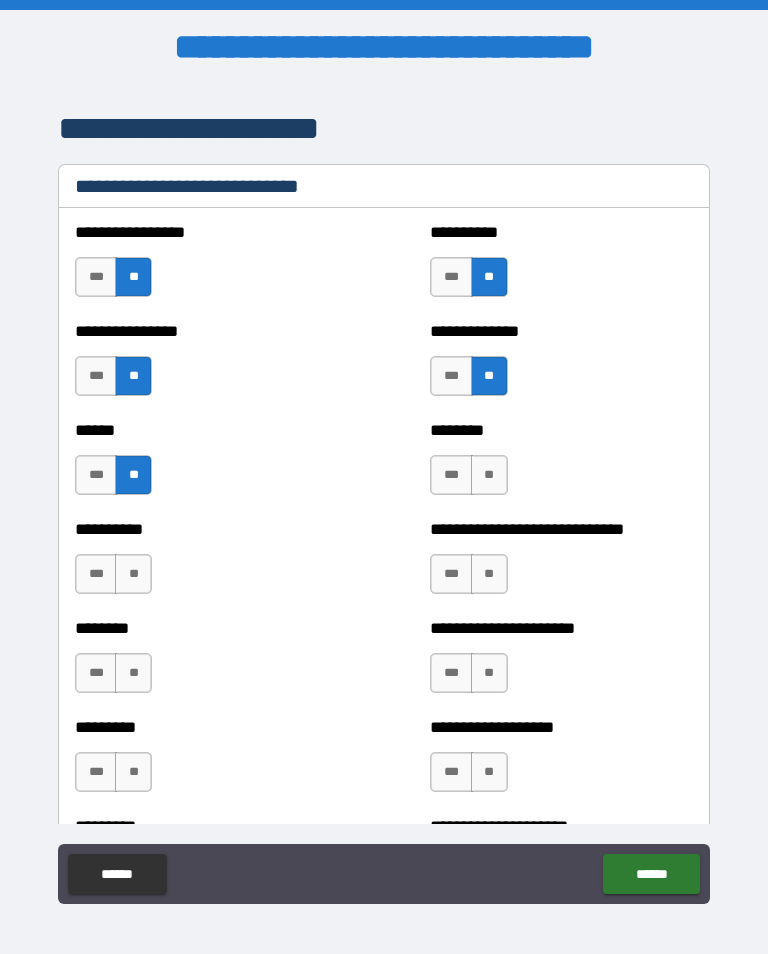 click on "**" at bounding box center (489, 475) 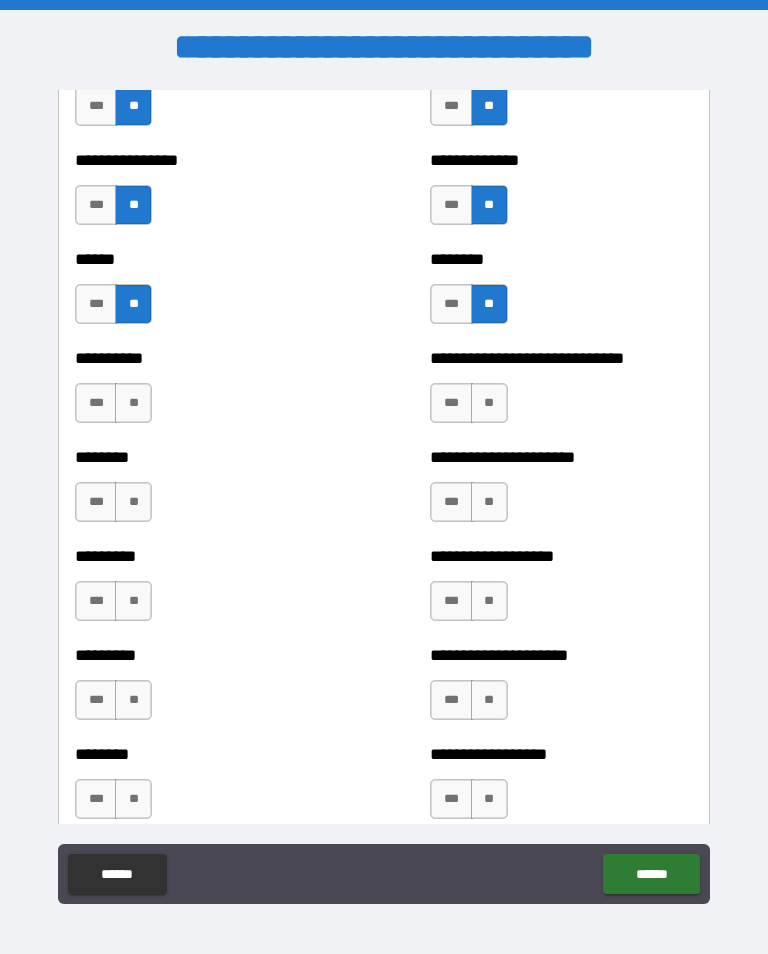 scroll, scrollTop: 6913, scrollLeft: 0, axis: vertical 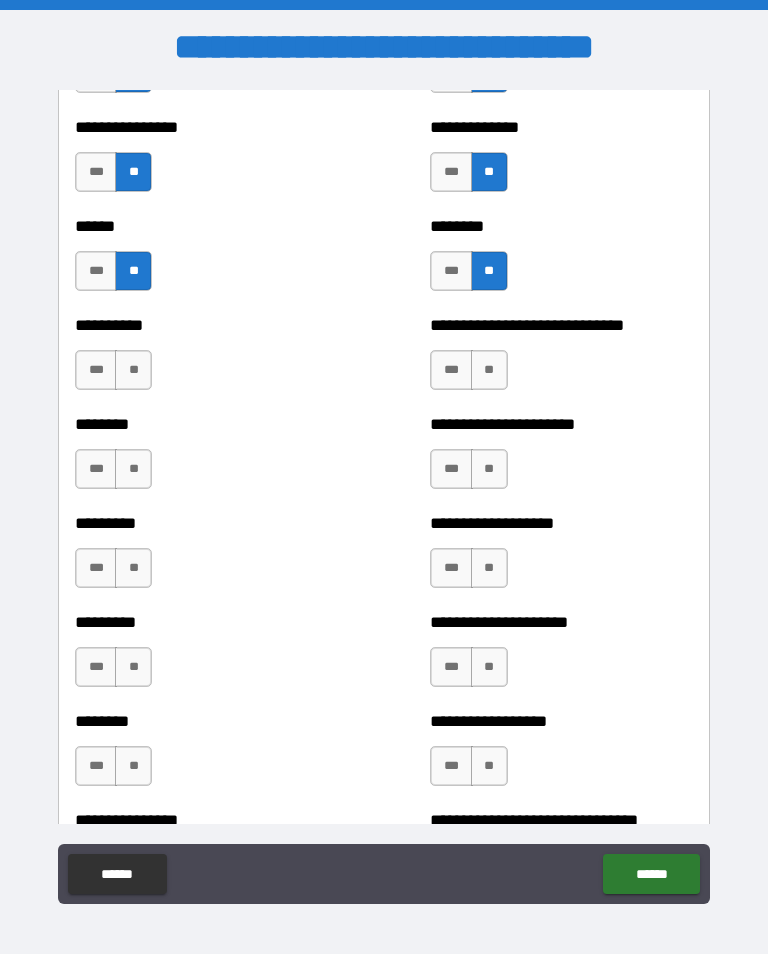 click on "**" at bounding box center [133, 370] 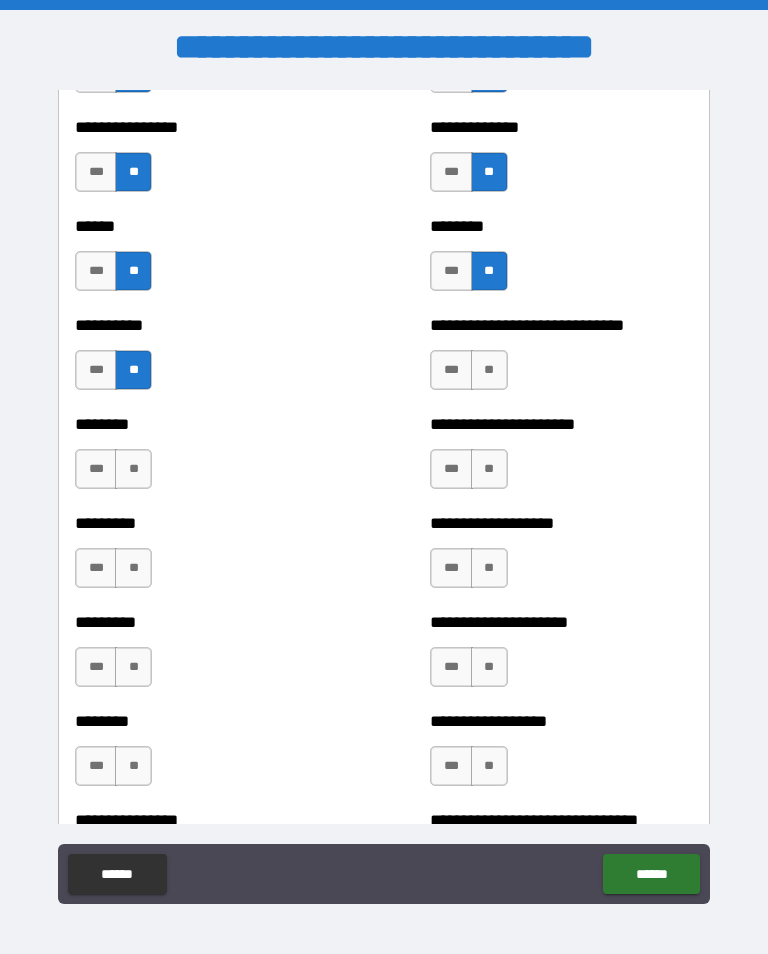 click on "**" at bounding box center [489, 370] 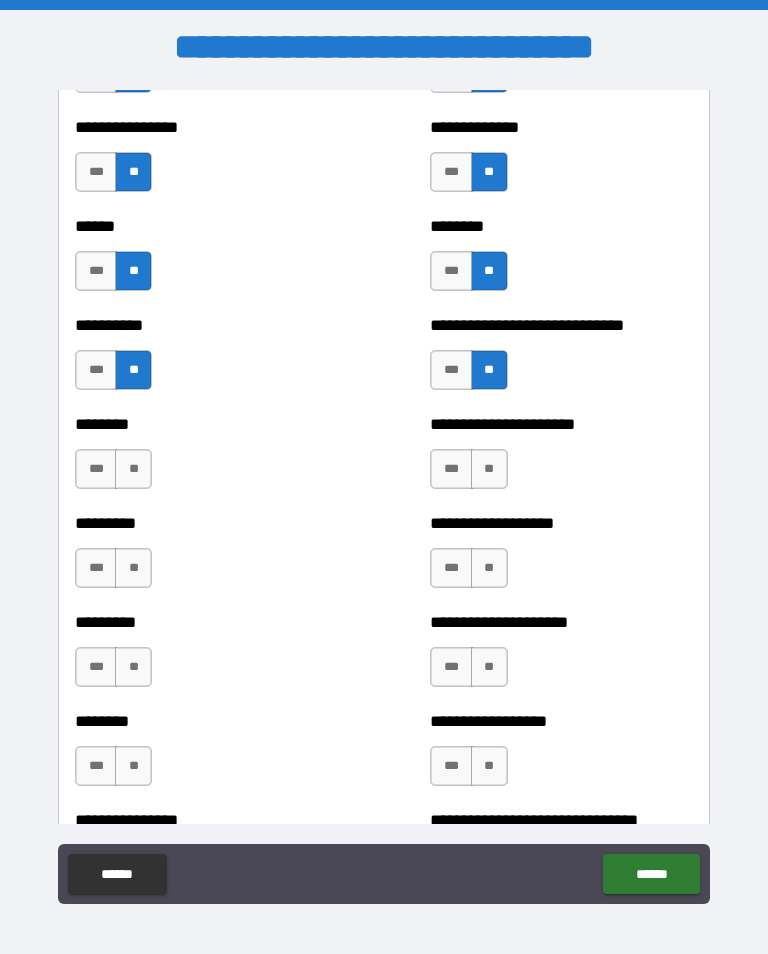 click on "**" at bounding box center (133, 469) 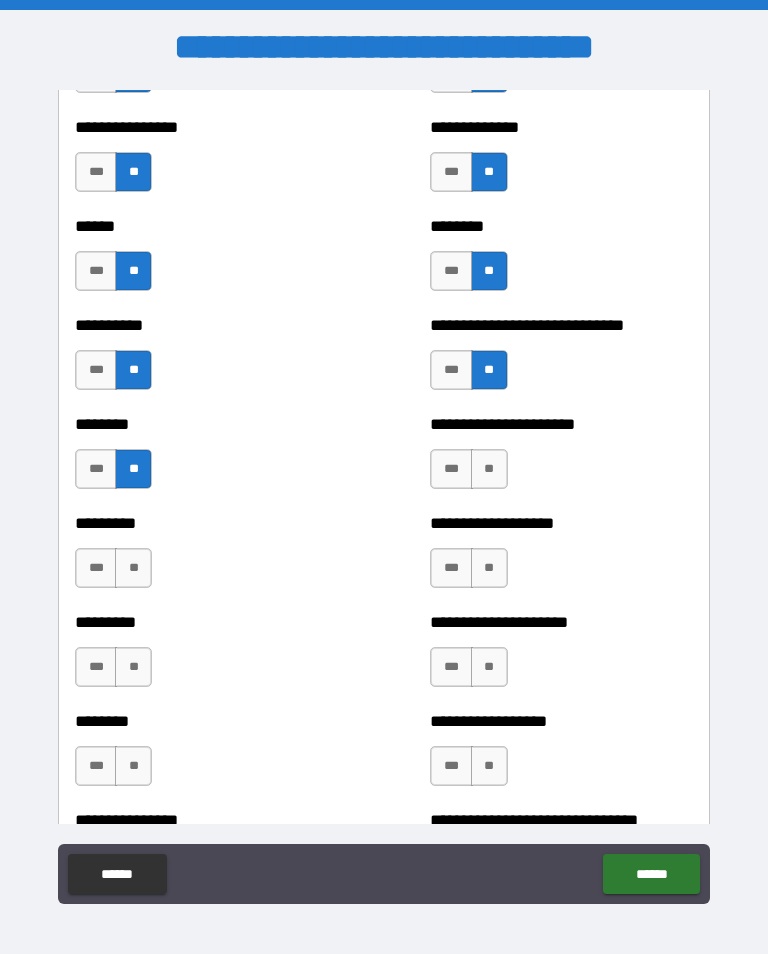 click on "***" at bounding box center (451, 469) 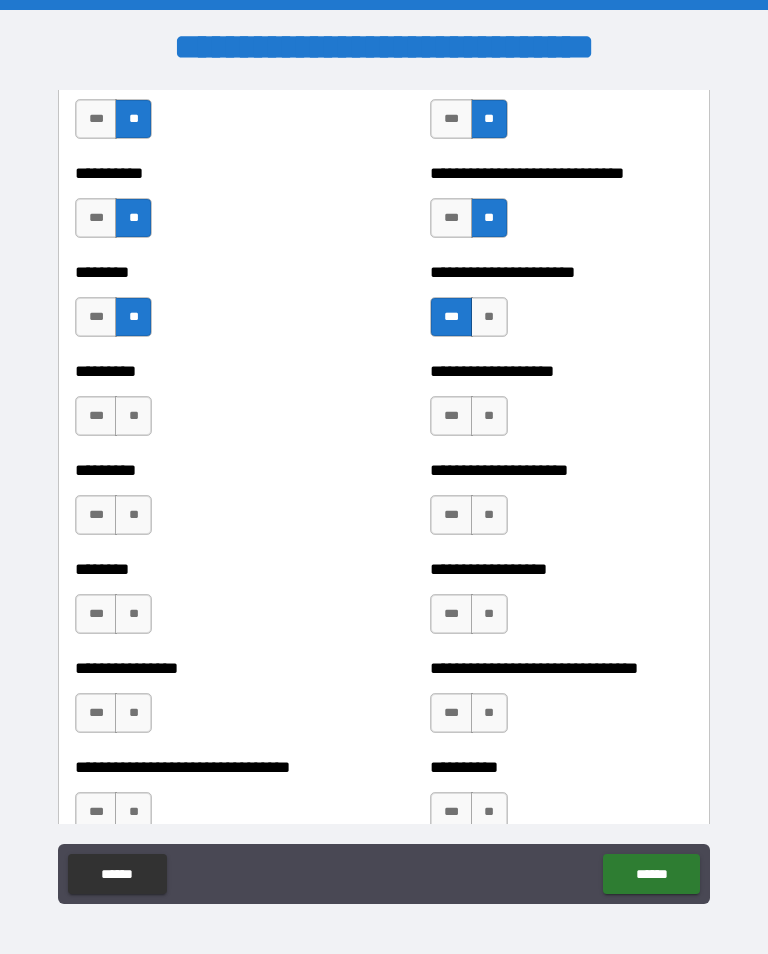 scroll, scrollTop: 7093, scrollLeft: 0, axis: vertical 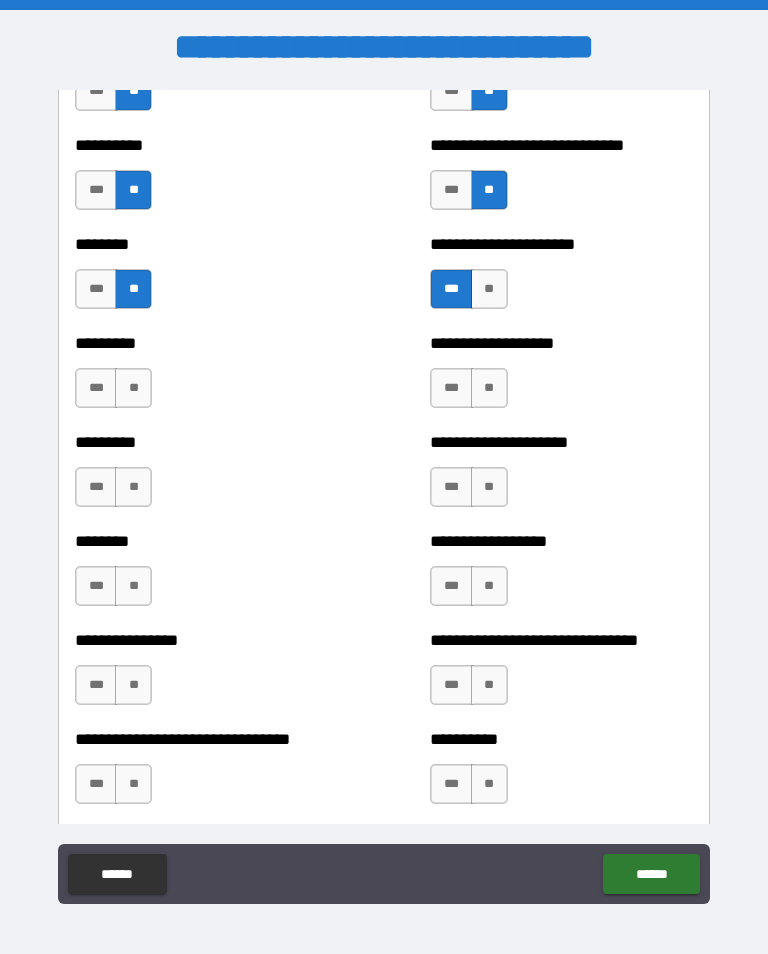 click on "**" at bounding box center [133, 388] 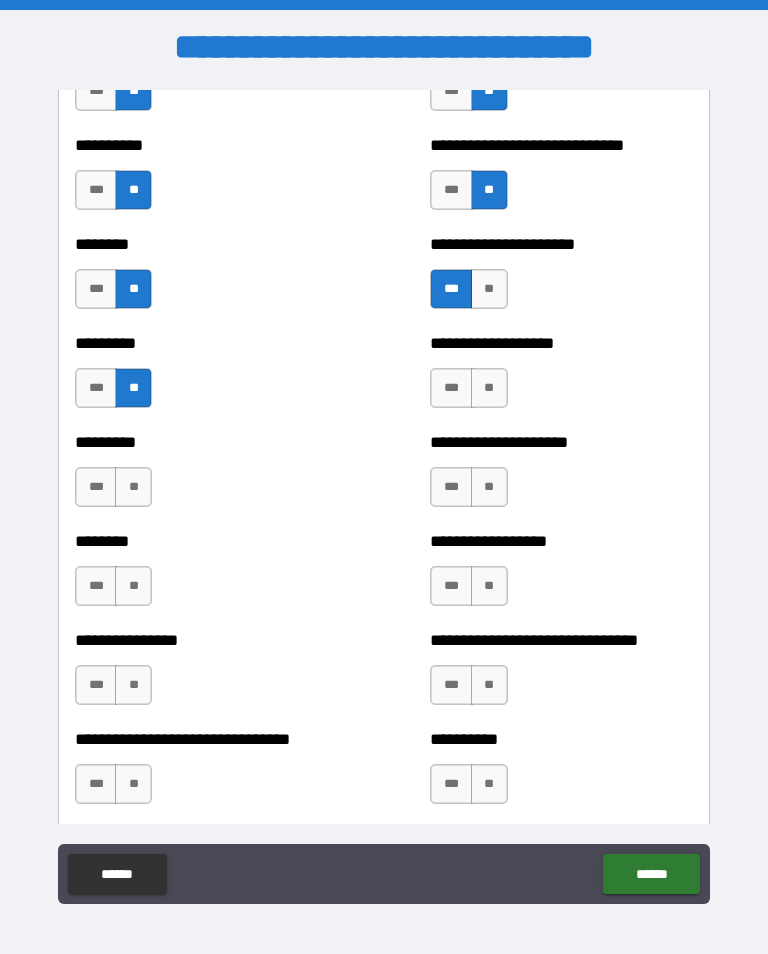 click on "**" at bounding box center (489, 388) 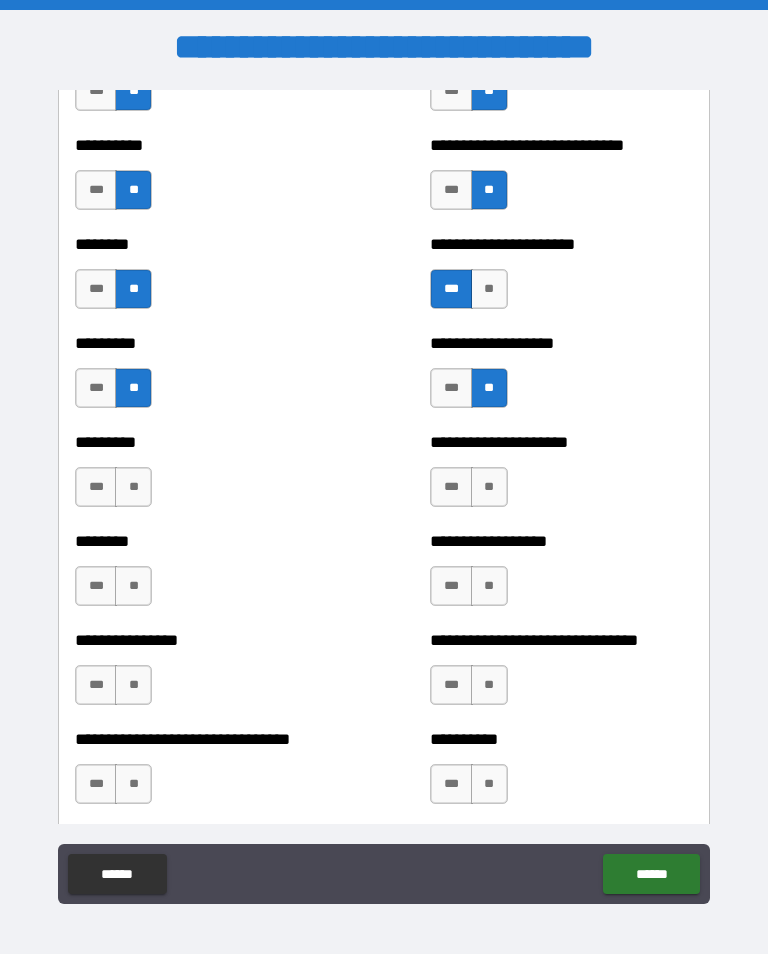 click on "**" at bounding box center [133, 487] 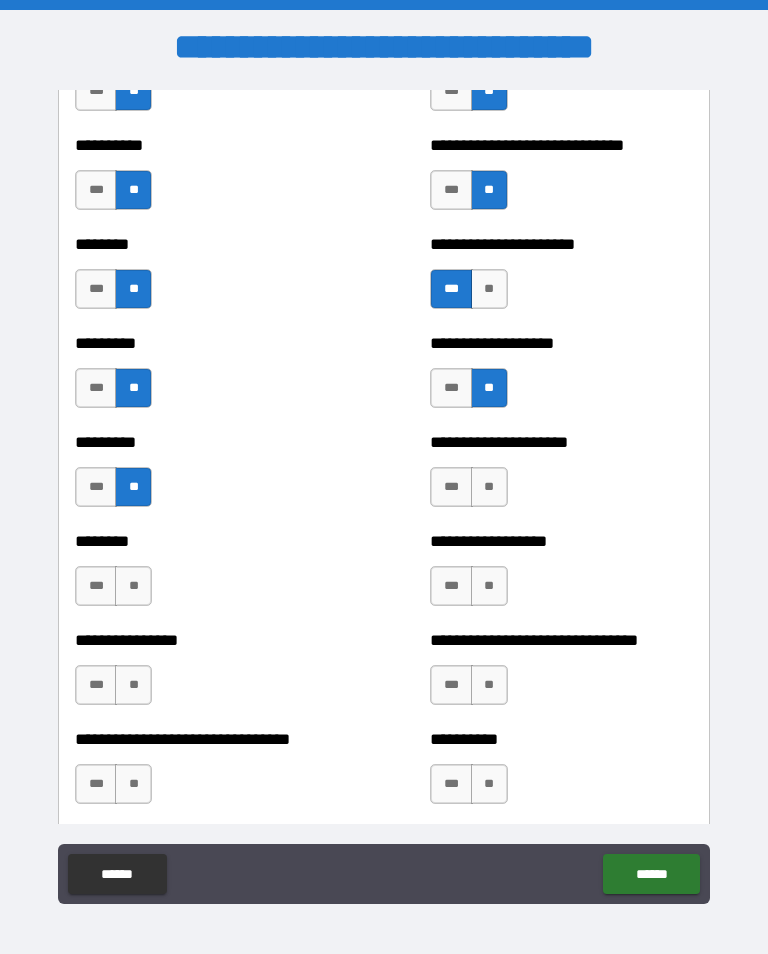 click on "**" at bounding box center [489, 487] 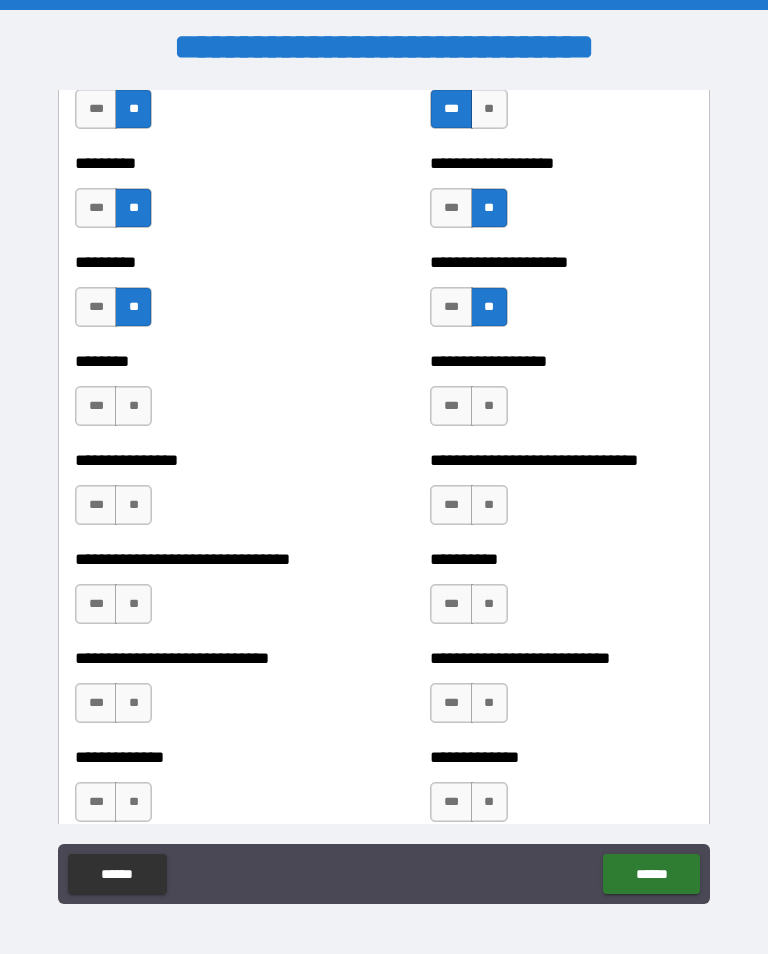 scroll, scrollTop: 7302, scrollLeft: 0, axis: vertical 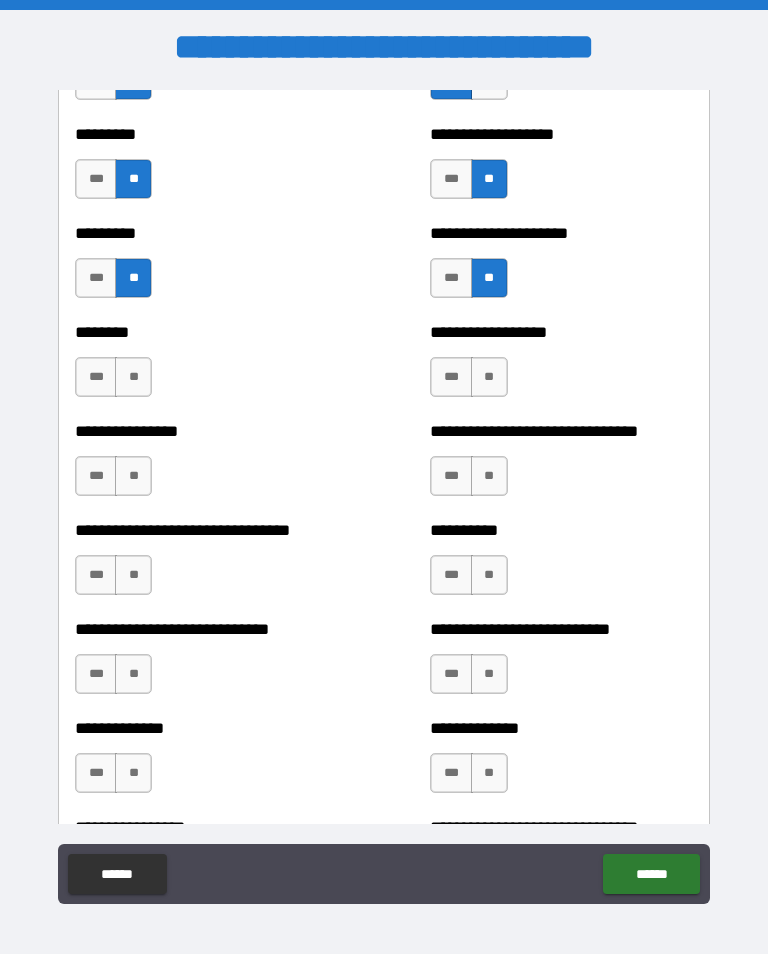 click on "**" at bounding box center [133, 377] 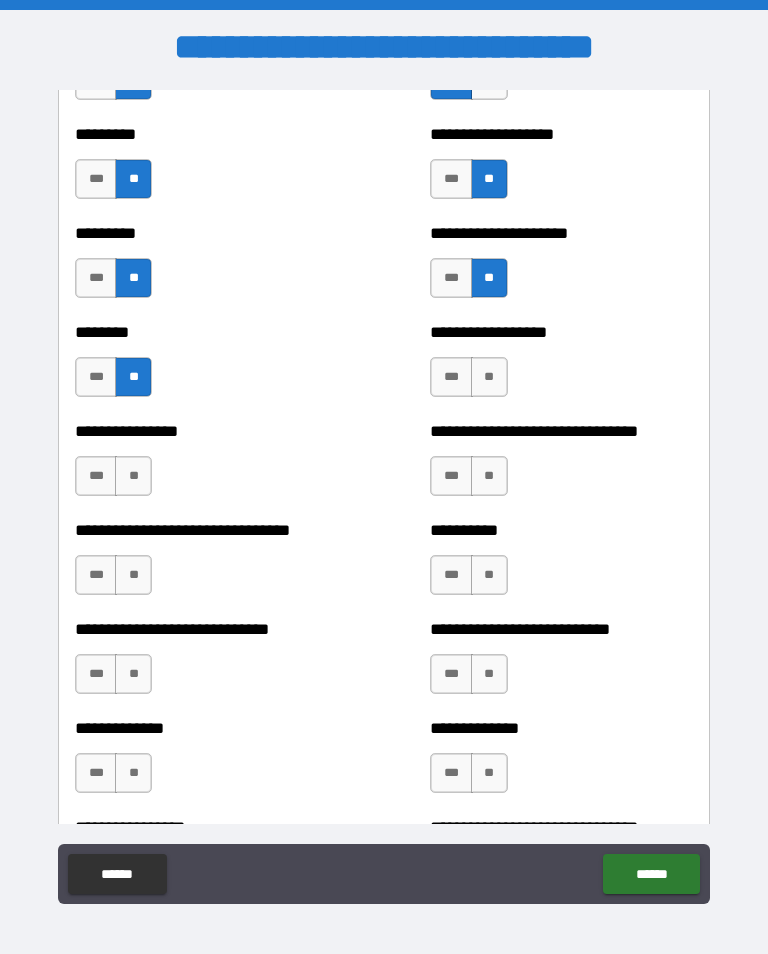 click on "**" at bounding box center [489, 377] 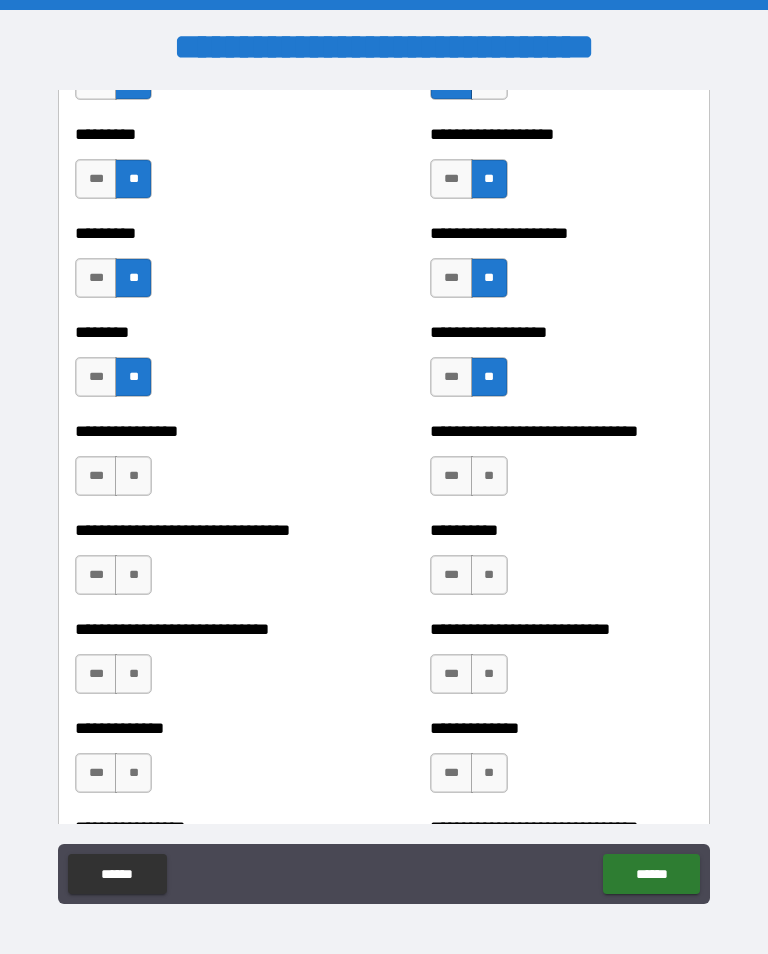 click on "**" at bounding box center (133, 476) 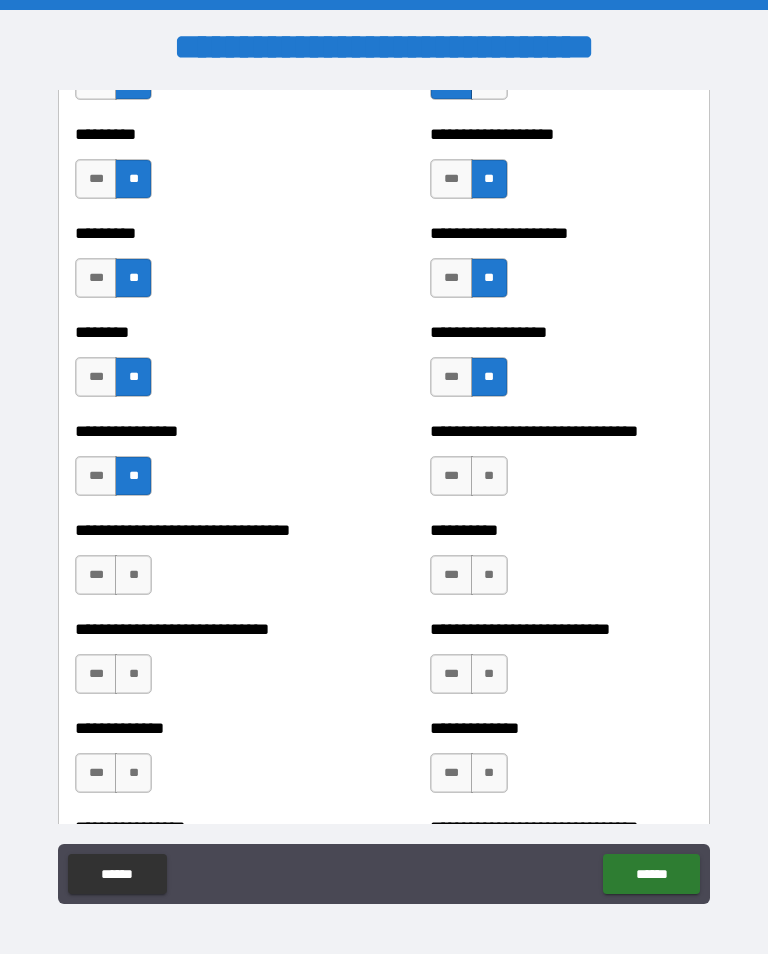 click on "**" at bounding box center (489, 476) 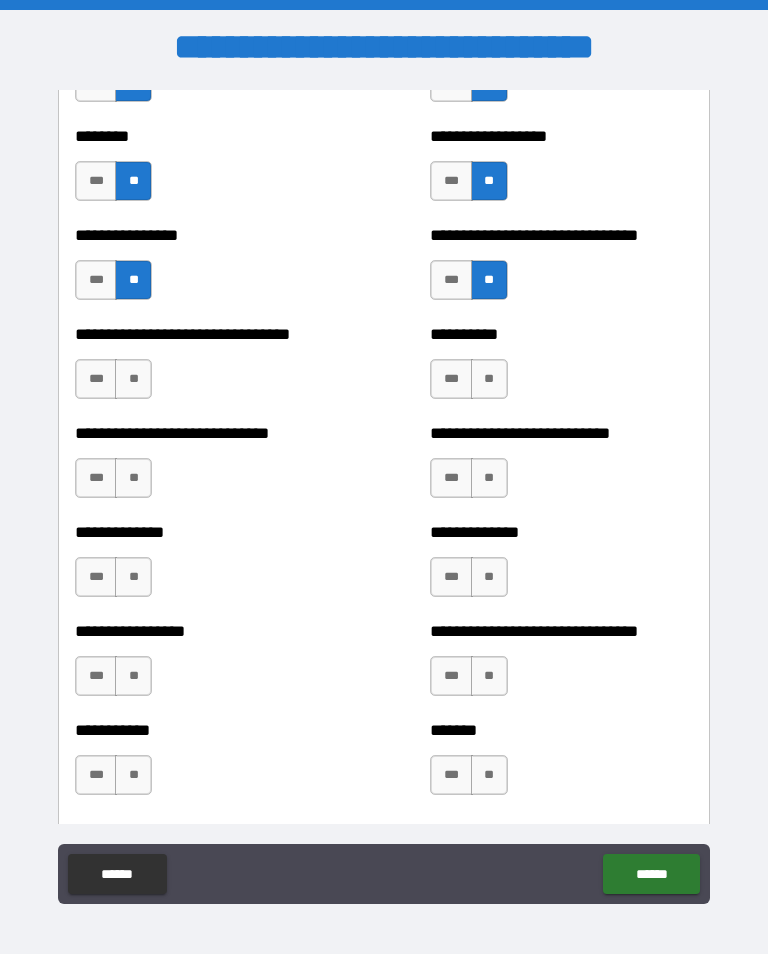 scroll, scrollTop: 7497, scrollLeft: 0, axis: vertical 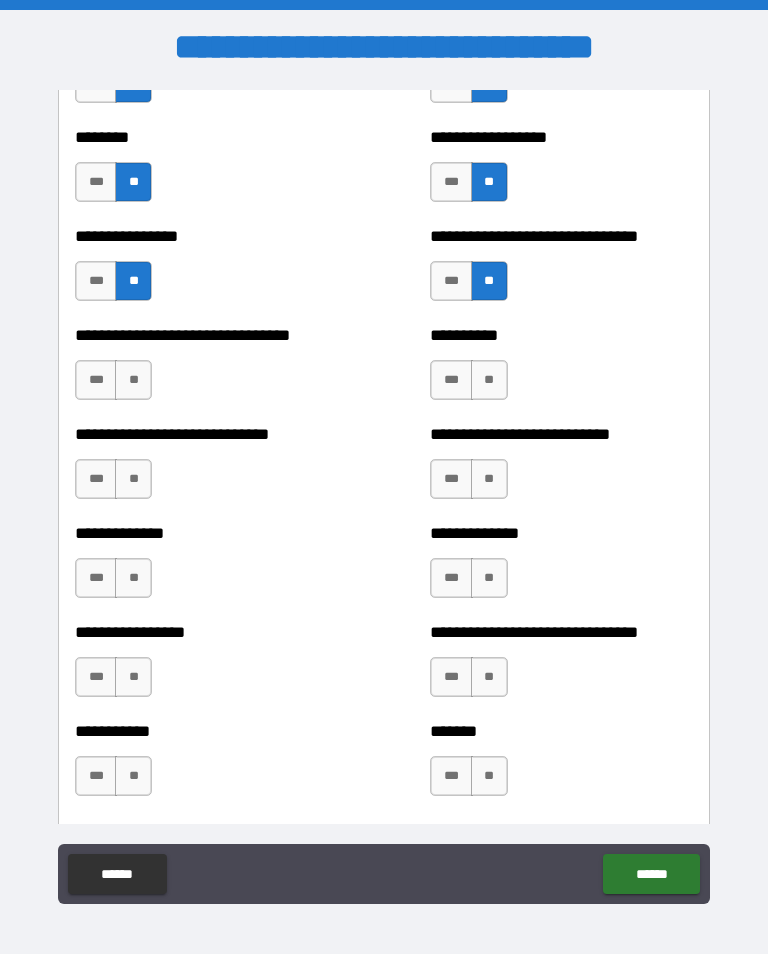 click on "**" at bounding box center [133, 380] 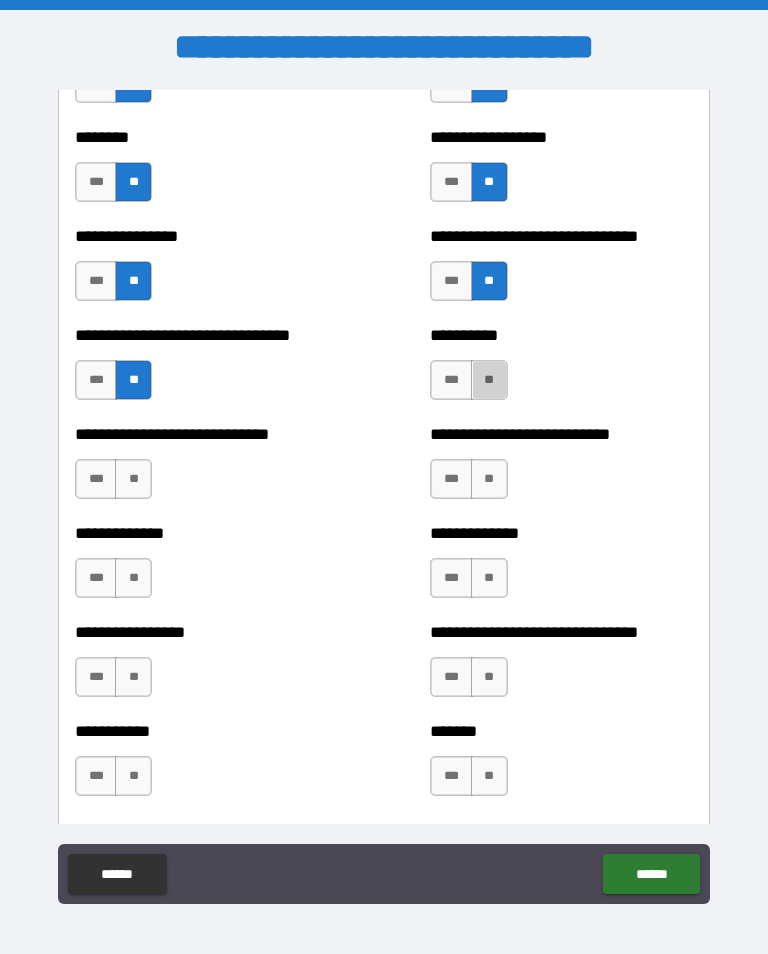 click on "**" at bounding box center [489, 380] 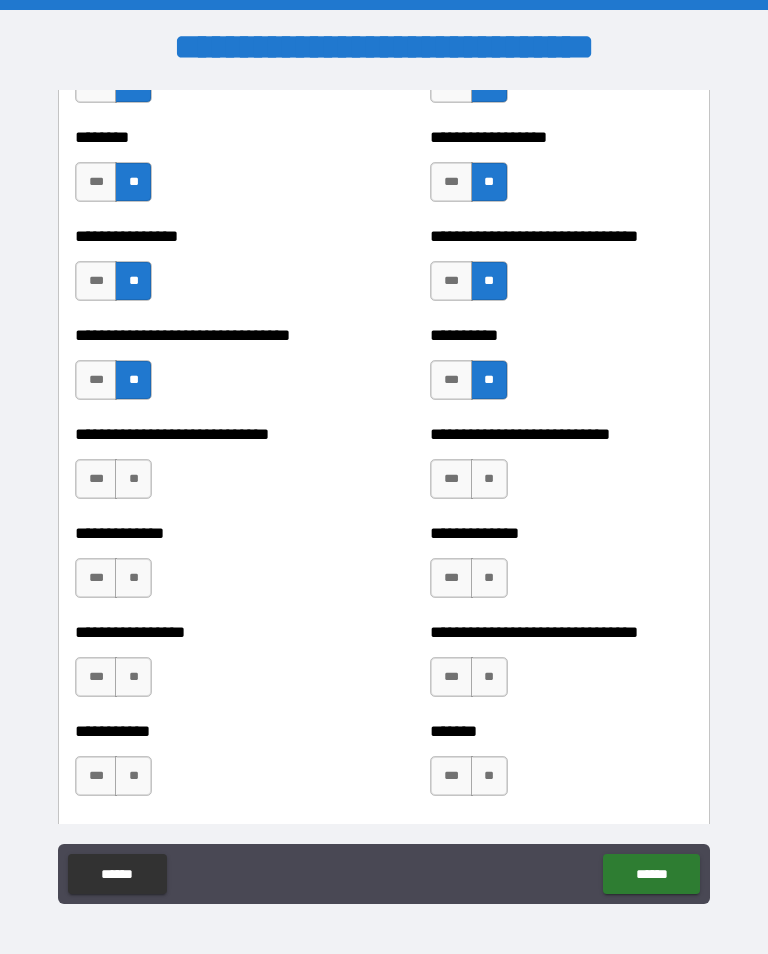 click on "**" at bounding box center (133, 479) 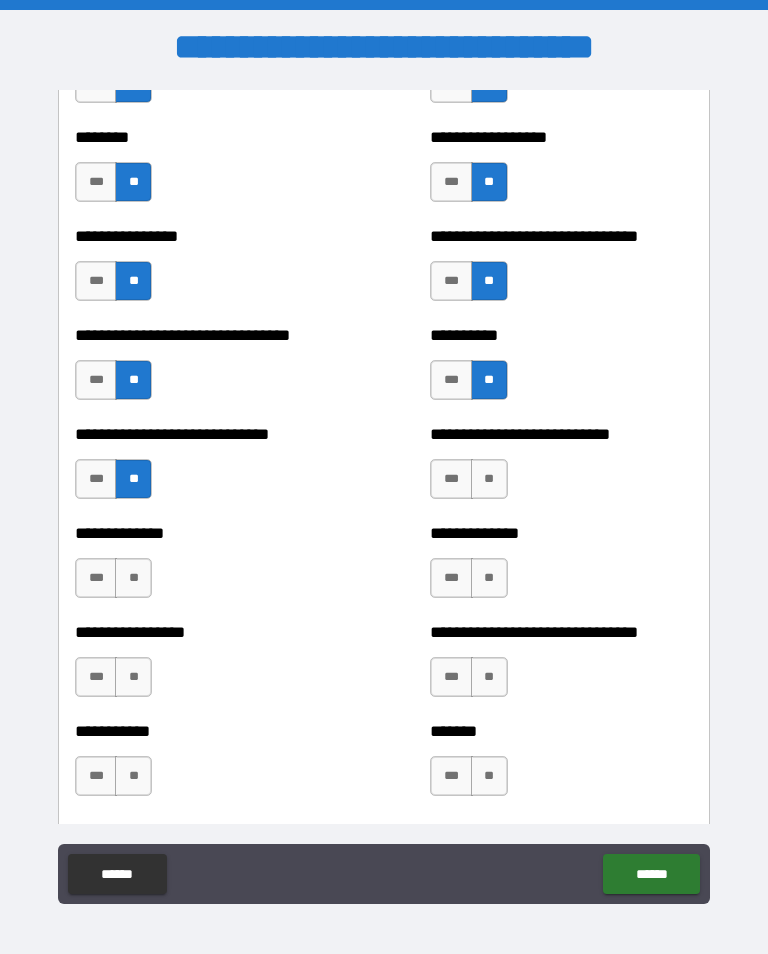 click on "**" at bounding box center (489, 479) 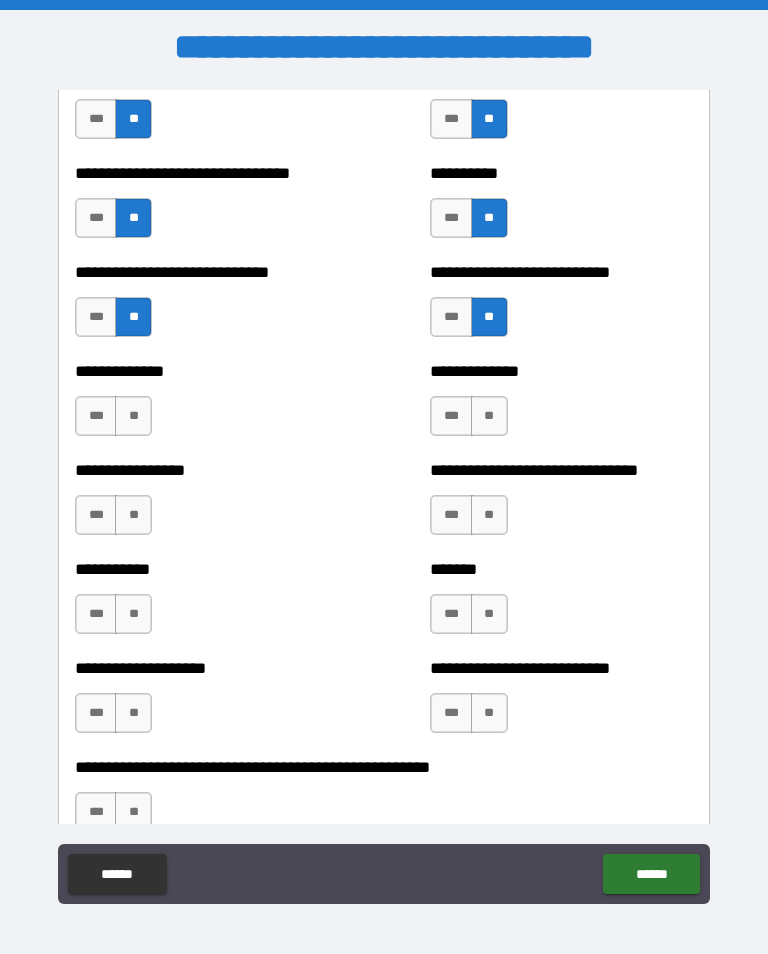 scroll, scrollTop: 7661, scrollLeft: 0, axis: vertical 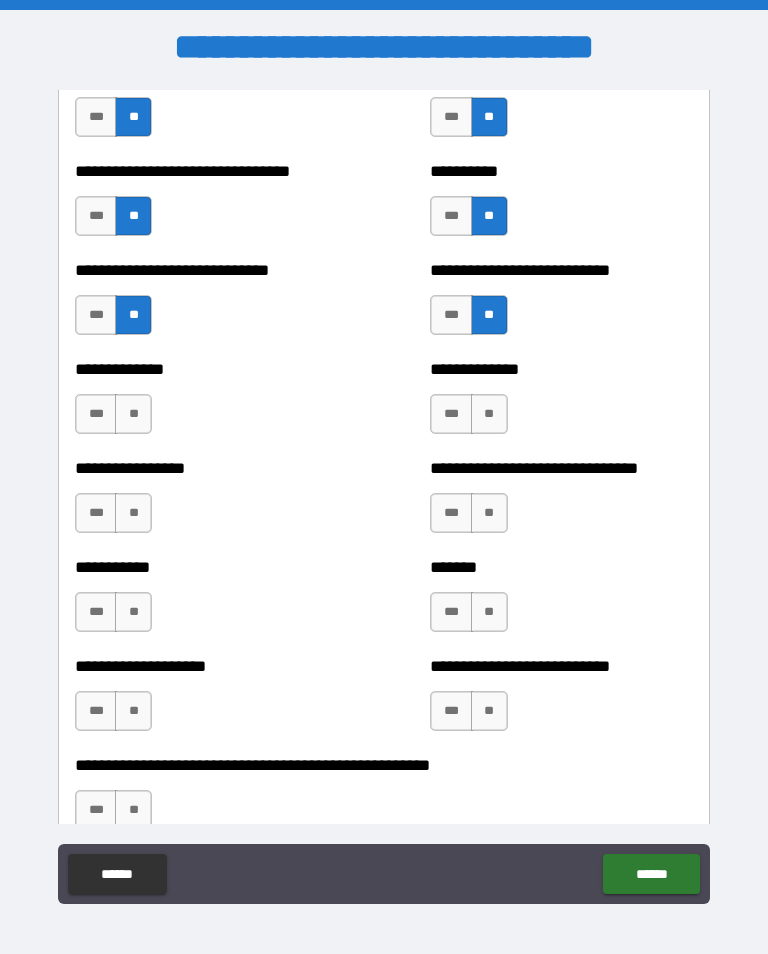 click on "**" at bounding box center (133, 414) 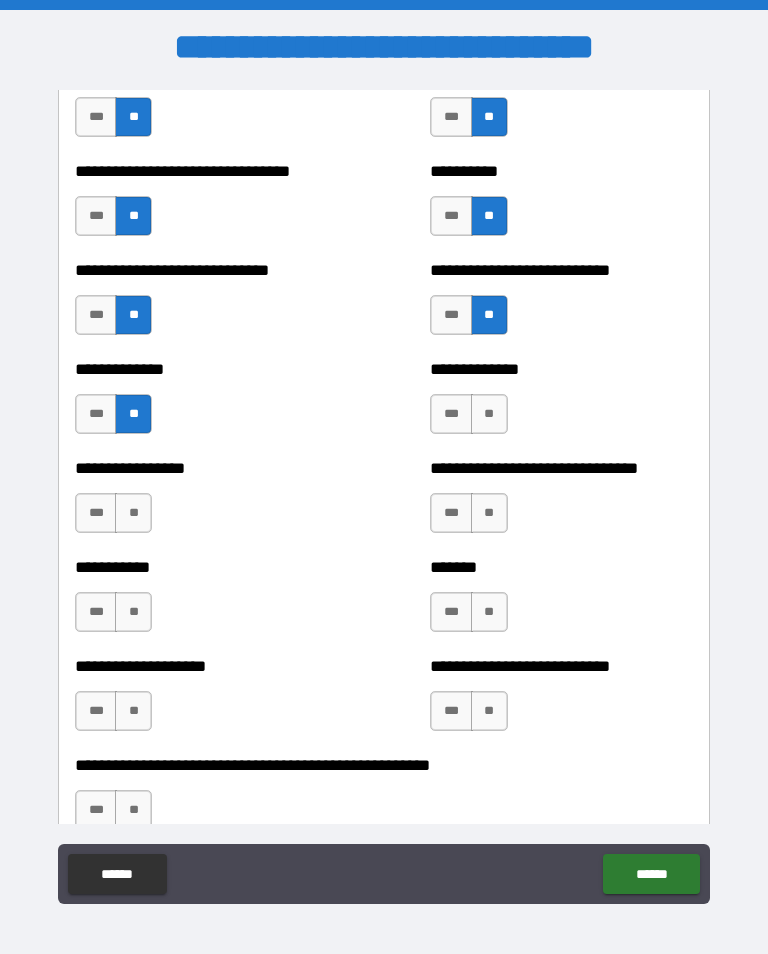 click on "**" at bounding box center (489, 414) 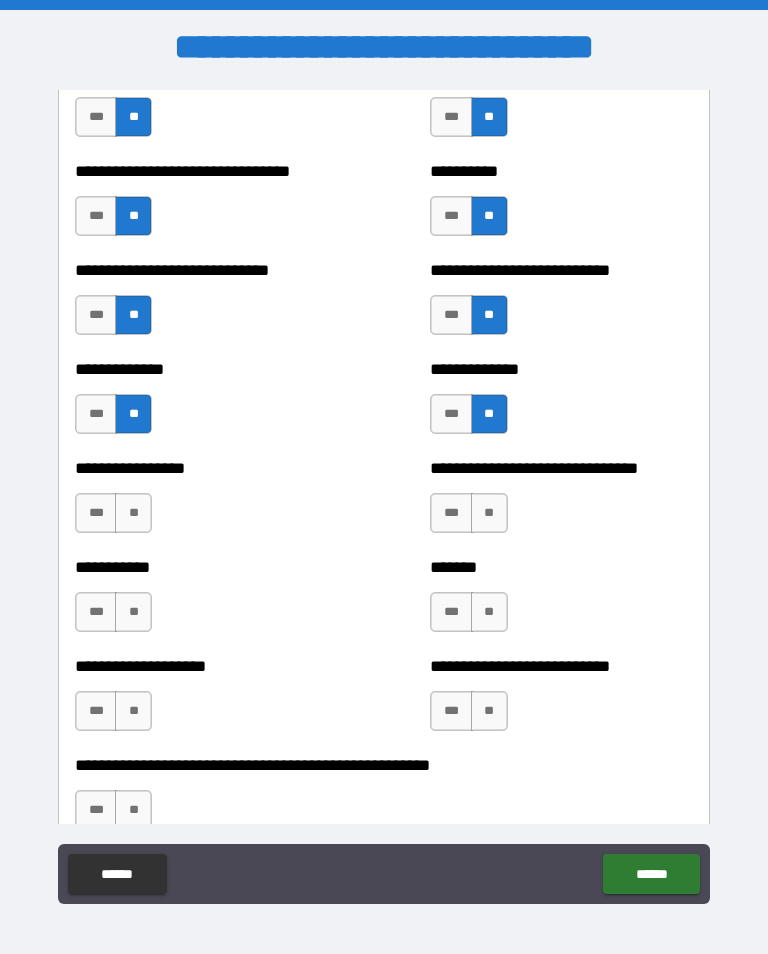 click on "**" at bounding box center (133, 513) 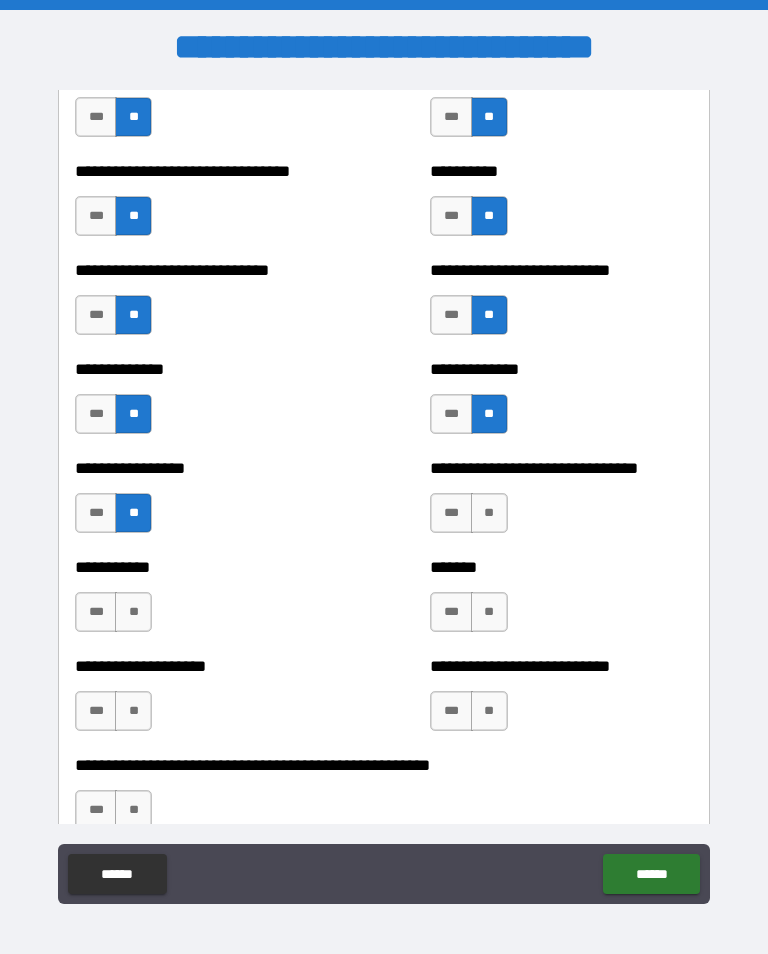 click on "**" at bounding box center (489, 513) 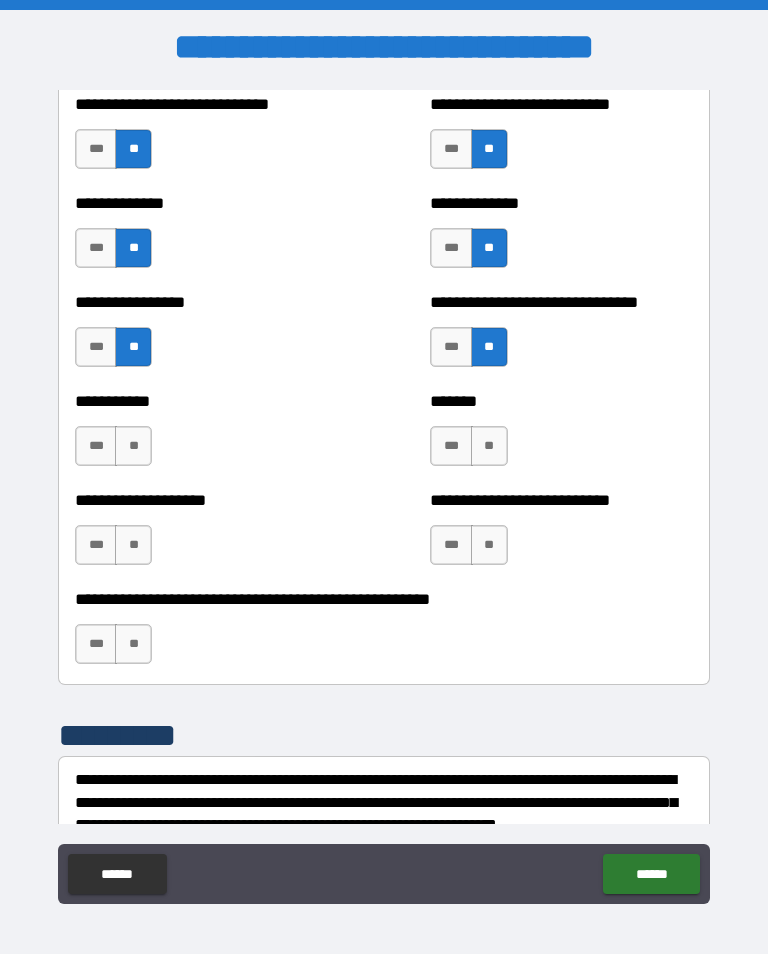 scroll, scrollTop: 7830, scrollLeft: 0, axis: vertical 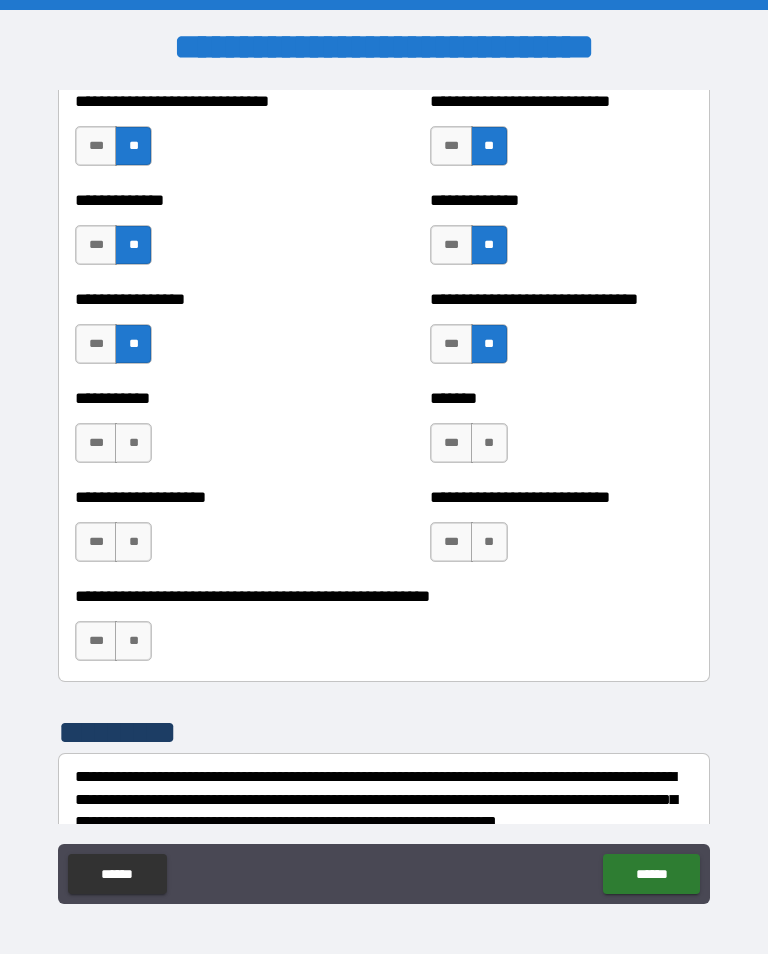 click on "**" at bounding box center (133, 443) 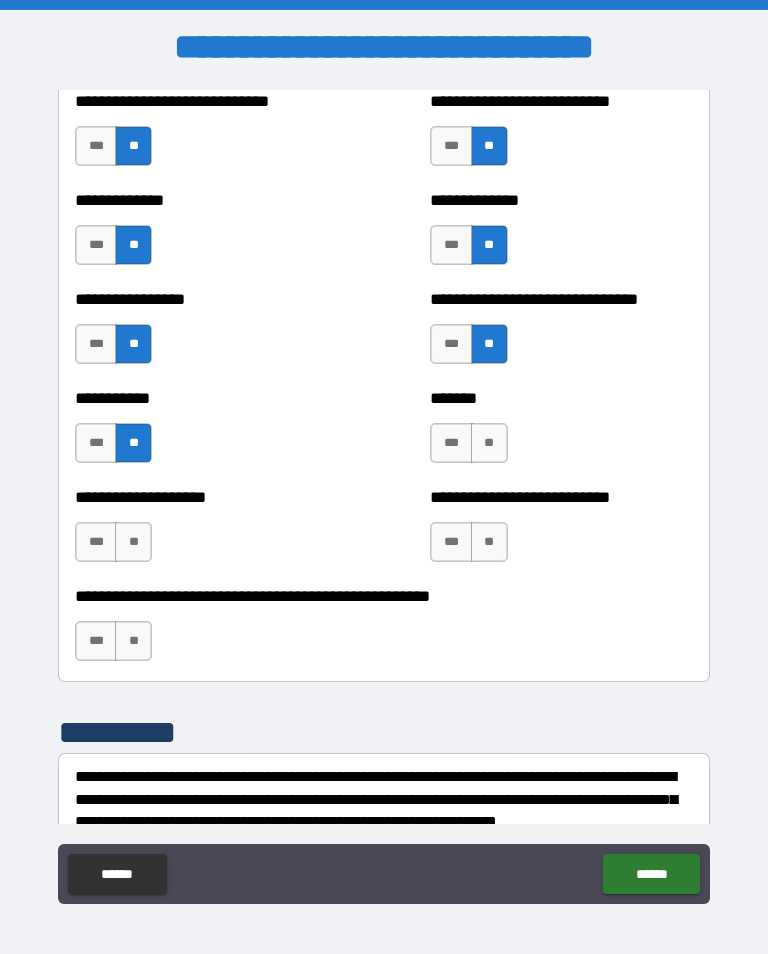 click on "**" at bounding box center (489, 443) 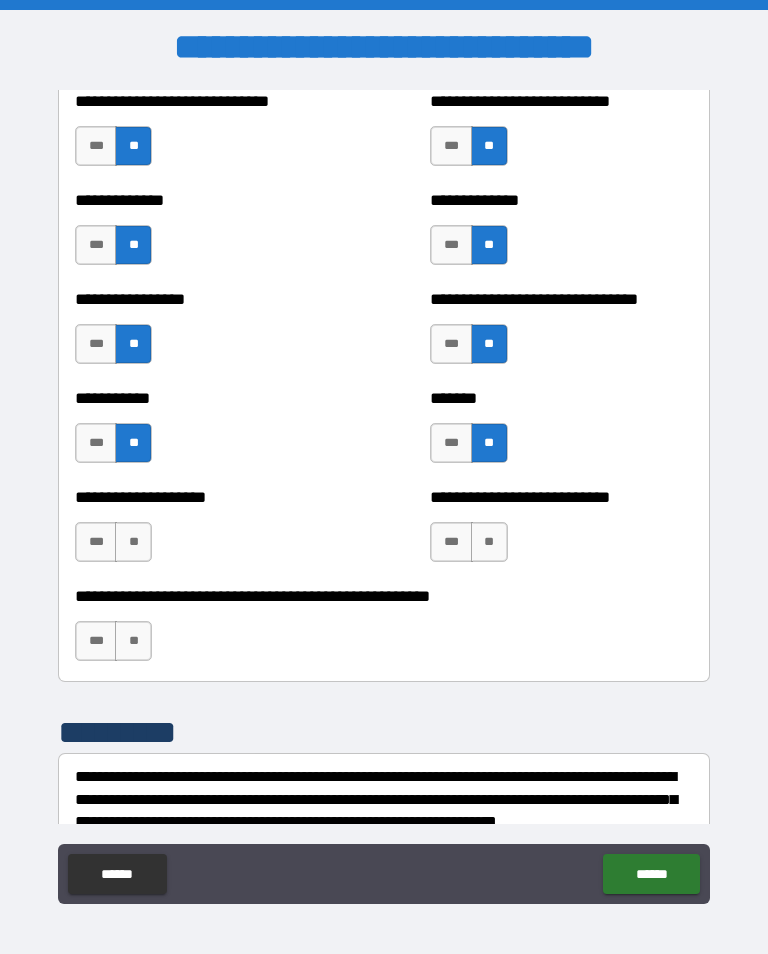 click on "**" at bounding box center (133, 542) 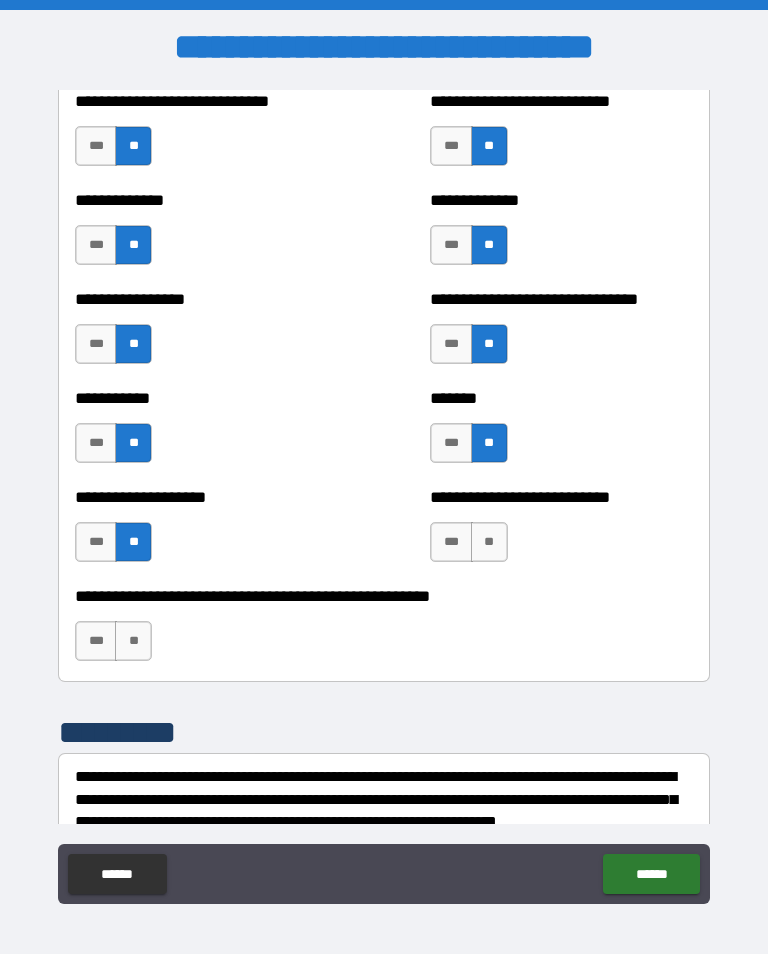 click on "**" at bounding box center (489, 542) 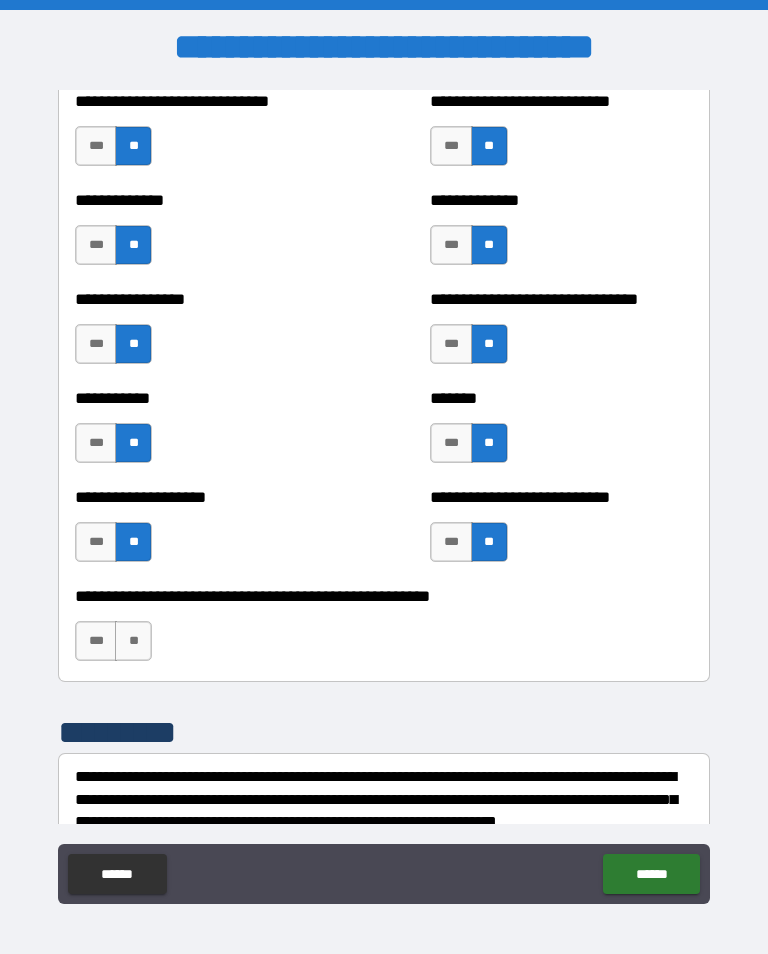 click on "**" at bounding box center [133, 641] 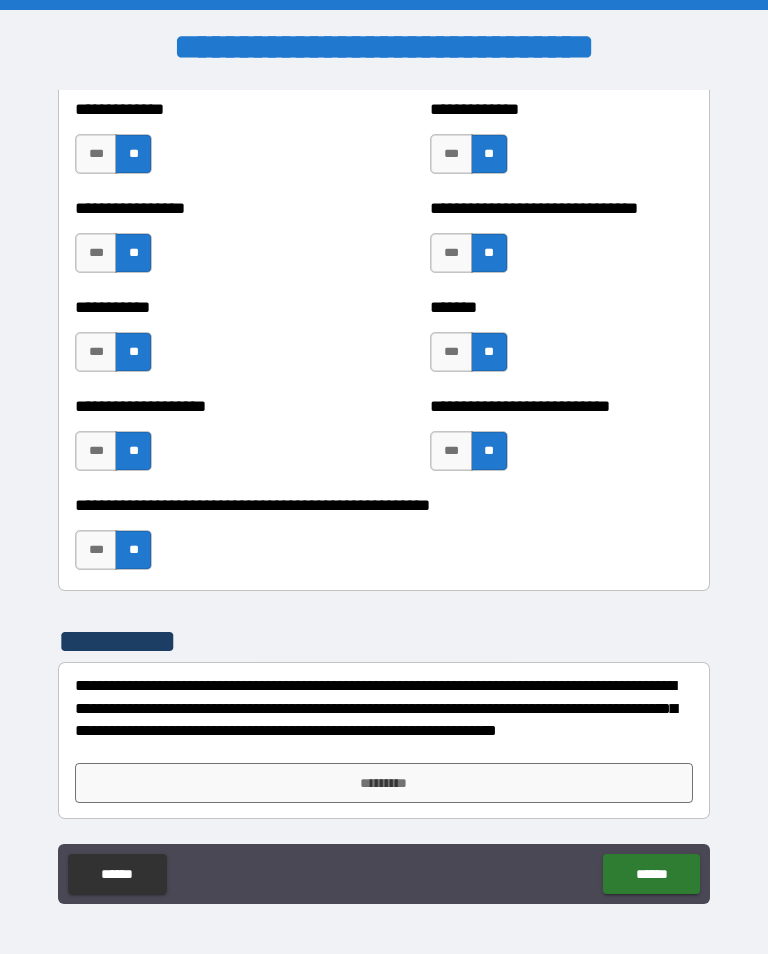 scroll, scrollTop: 7921, scrollLeft: 0, axis: vertical 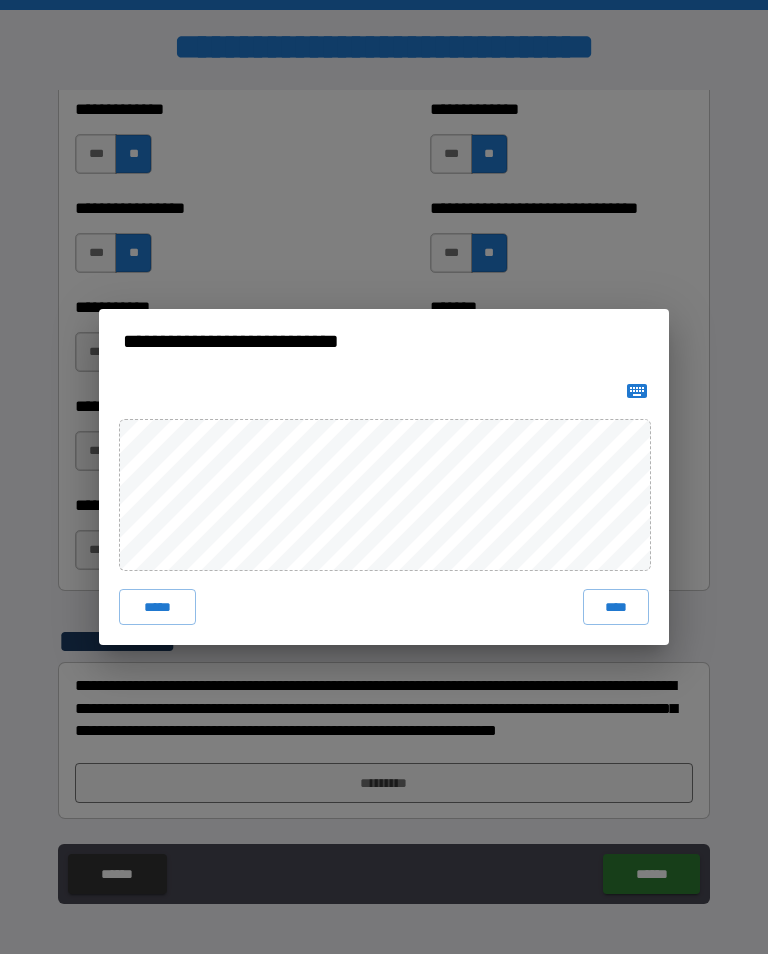 click on "****" at bounding box center (616, 607) 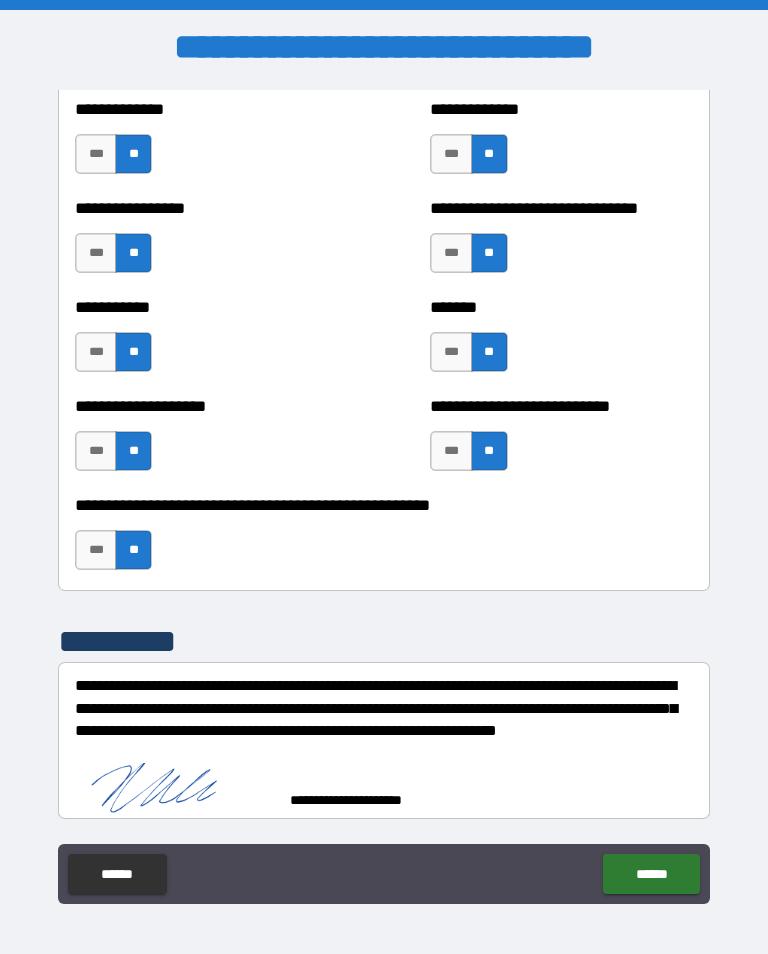 scroll, scrollTop: 7911, scrollLeft: 0, axis: vertical 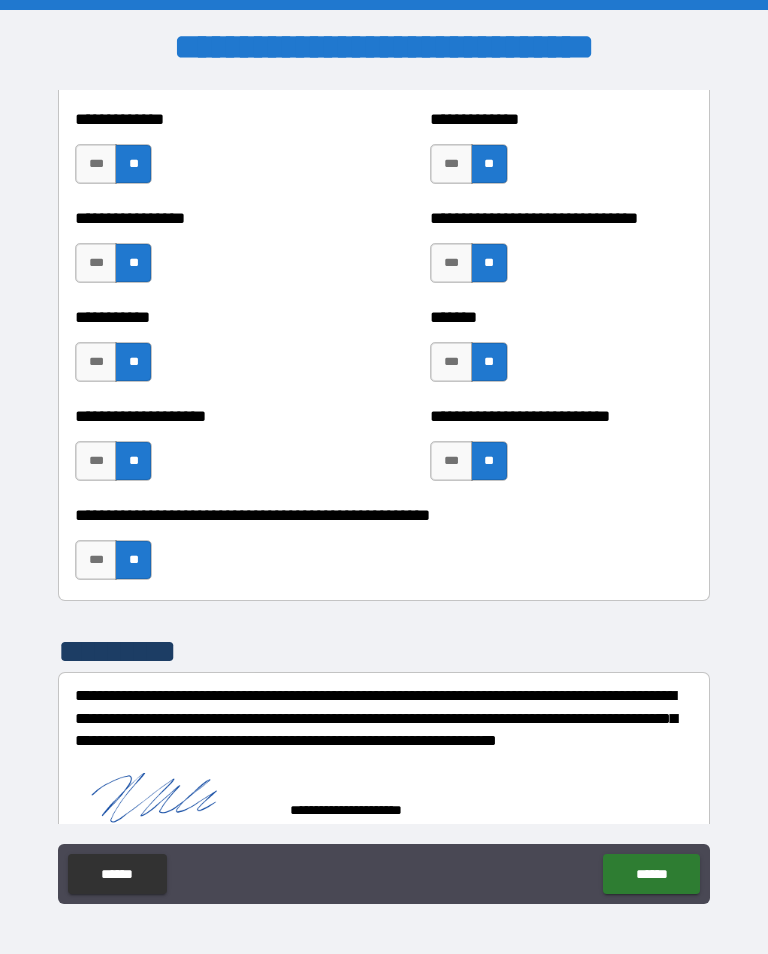 click on "******" at bounding box center (651, 874) 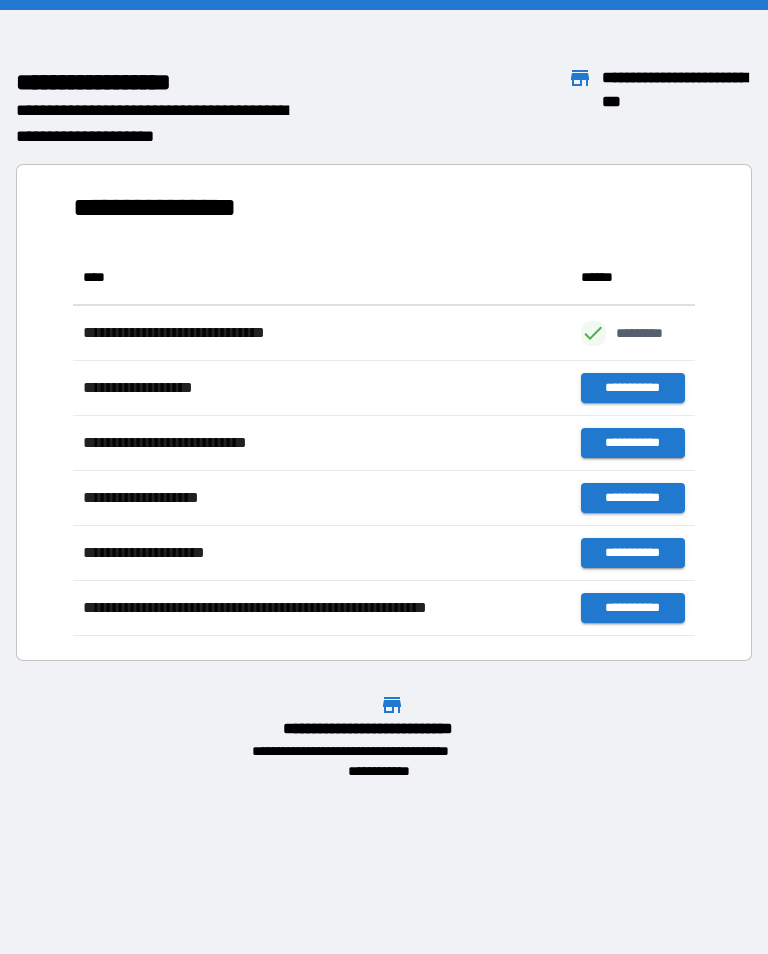 scroll, scrollTop: 1, scrollLeft: 1, axis: both 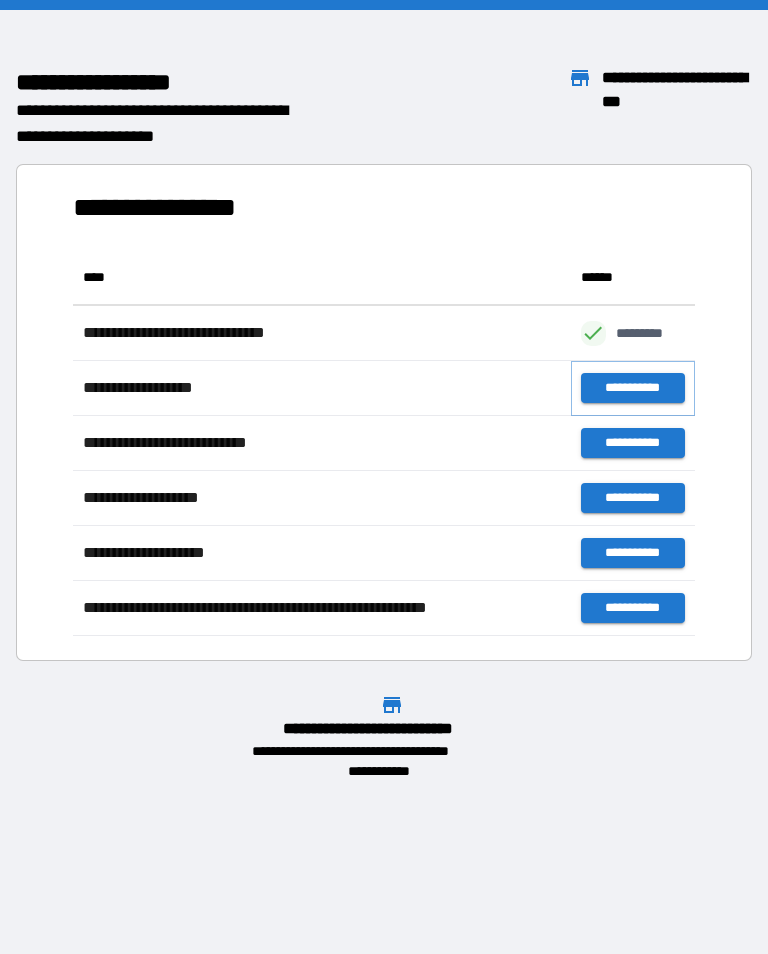 click on "**********" at bounding box center (633, 388) 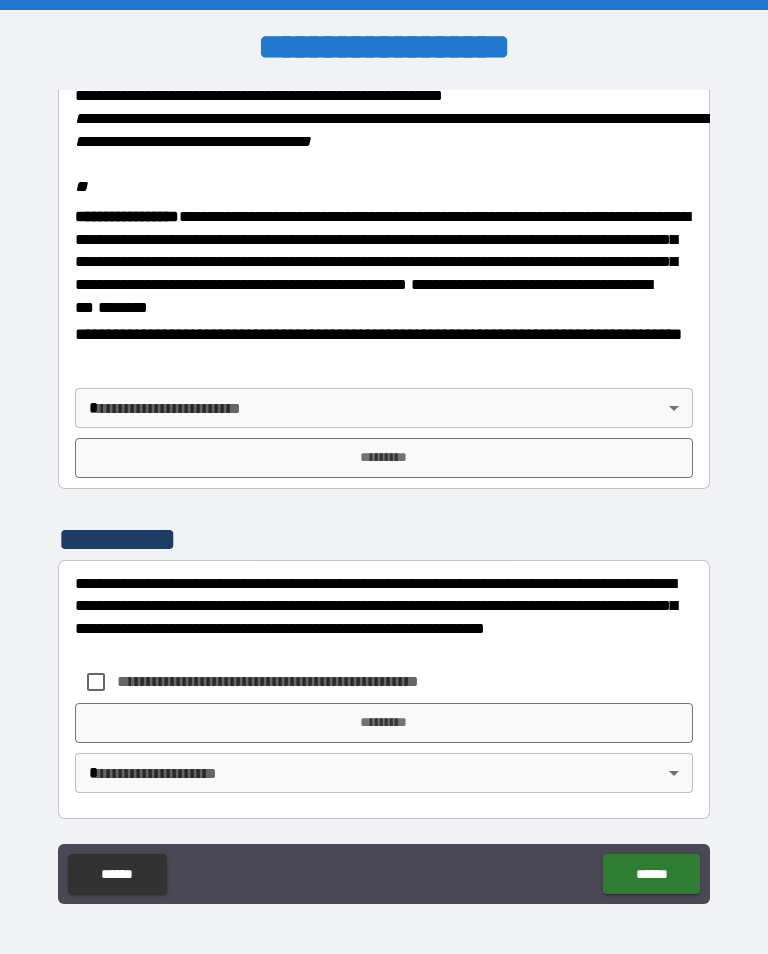 scroll, scrollTop: 2448, scrollLeft: 0, axis: vertical 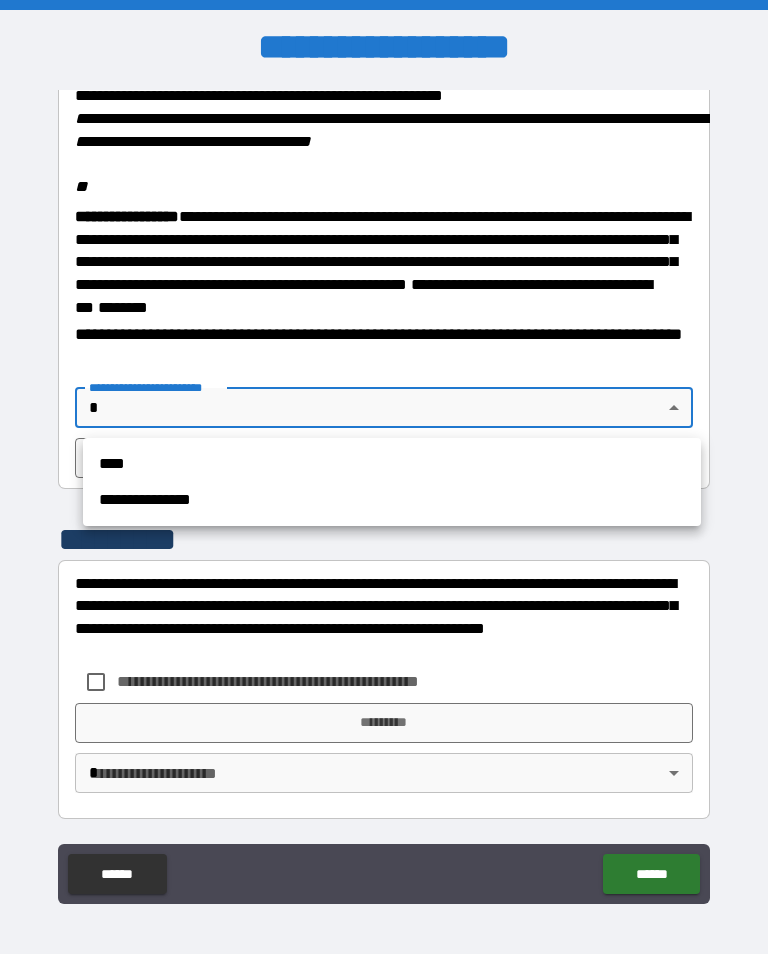 click on "****" at bounding box center (392, 464) 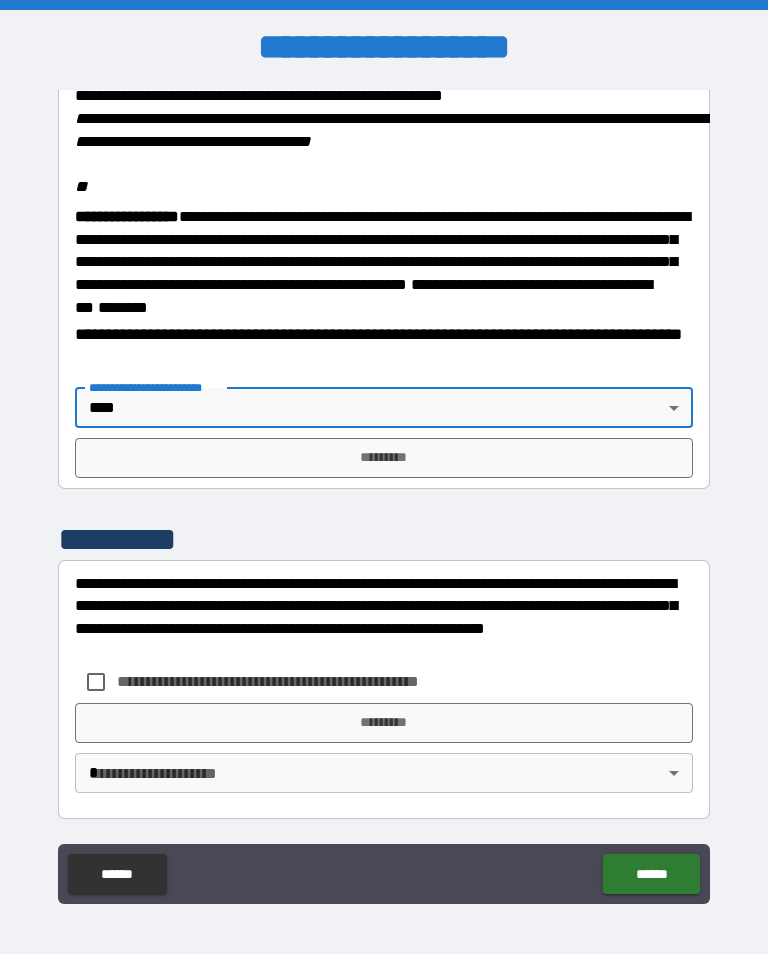 type on "****" 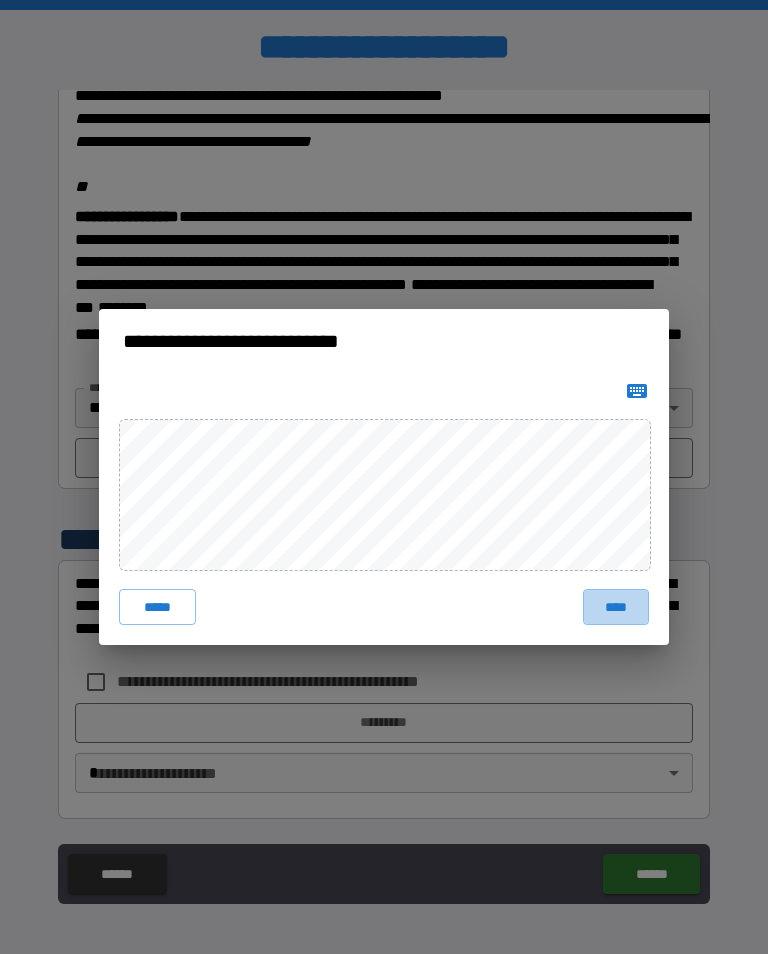 click on "****" at bounding box center (616, 607) 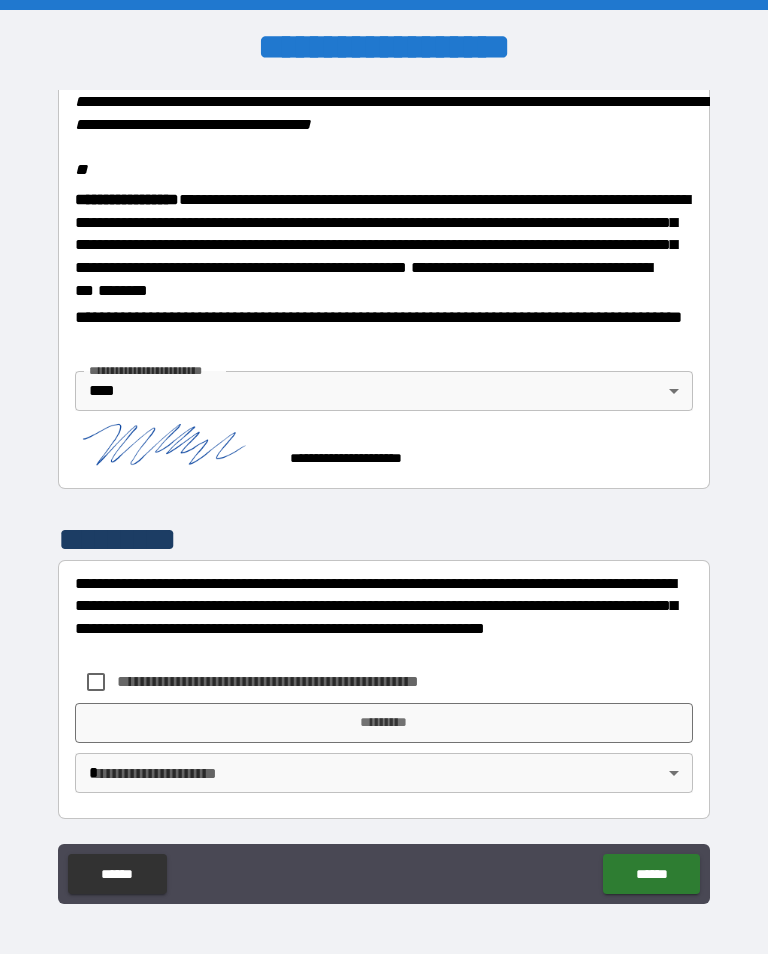 scroll, scrollTop: 2465, scrollLeft: 0, axis: vertical 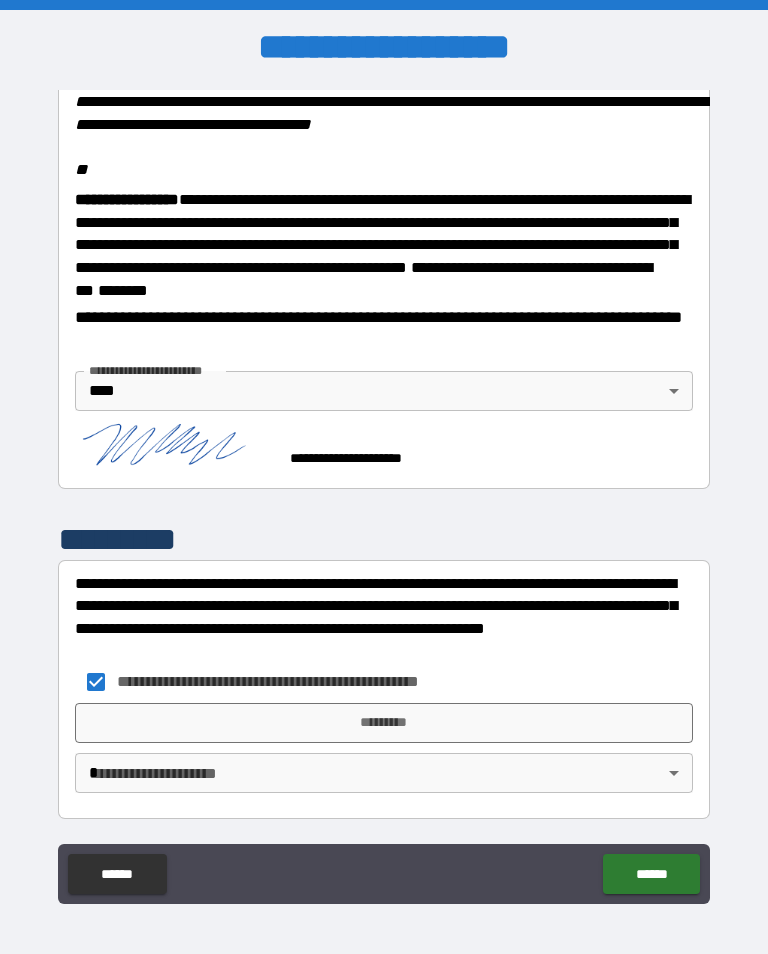 click on "*********" at bounding box center [384, 723] 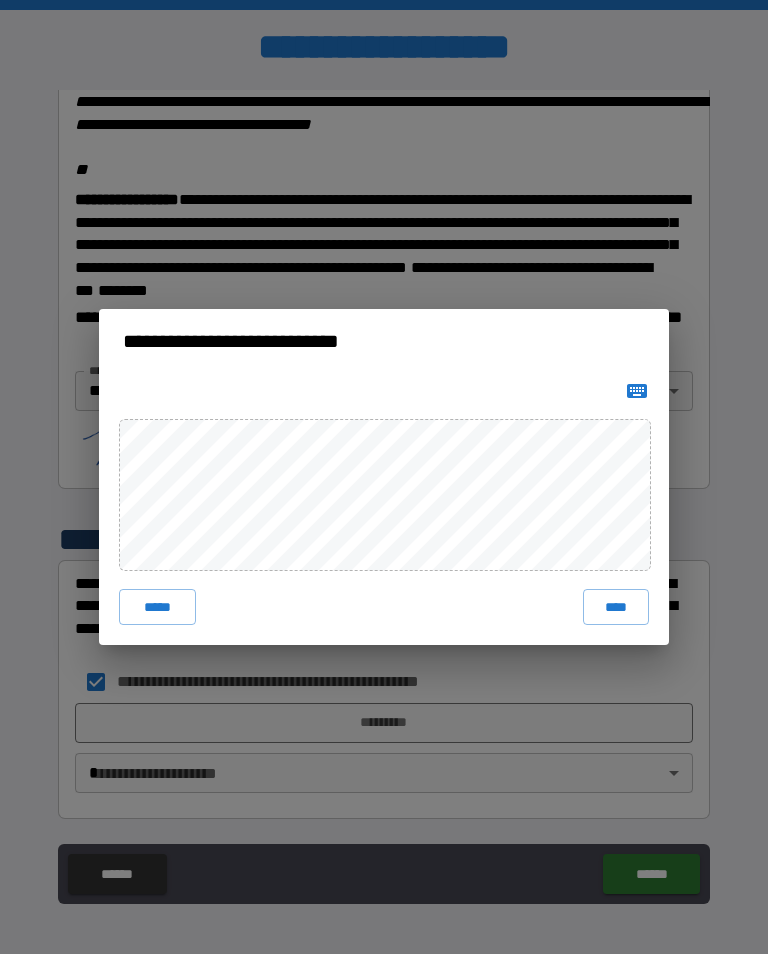 click on "****" at bounding box center [616, 607] 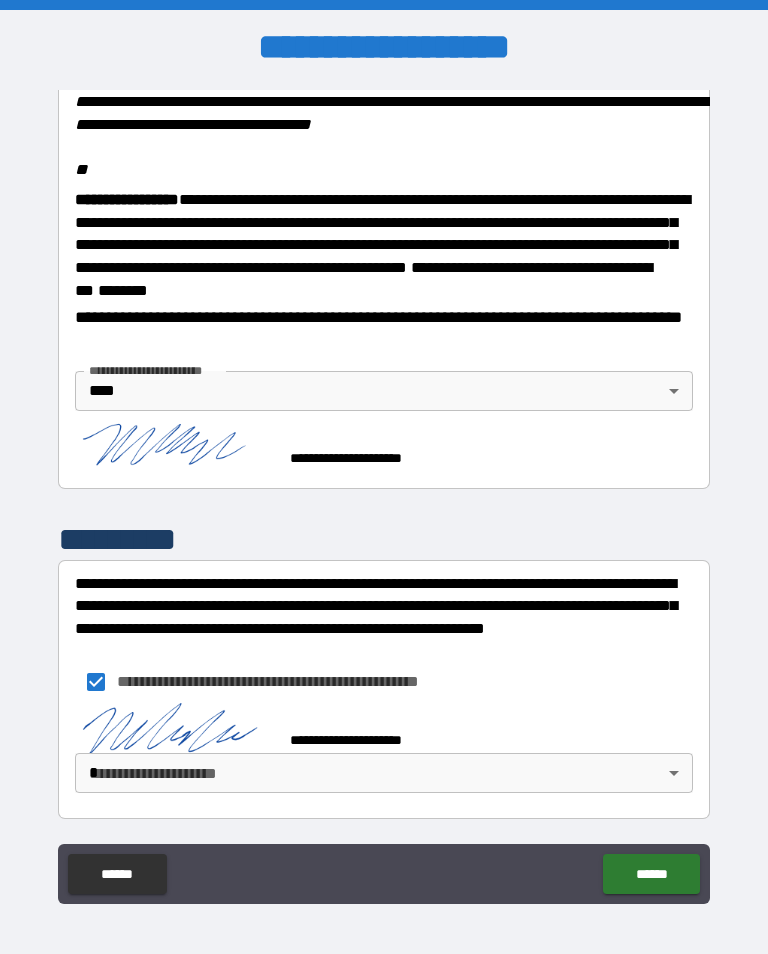 scroll, scrollTop: 2455, scrollLeft: 0, axis: vertical 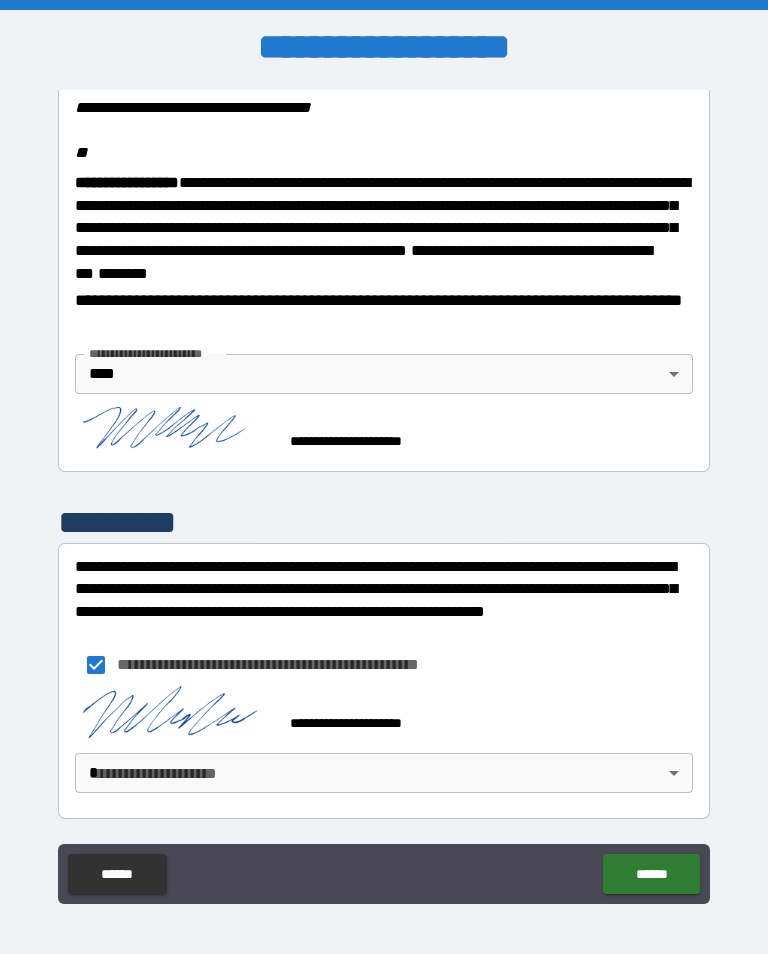 click on "**********" at bounding box center [384, 492] 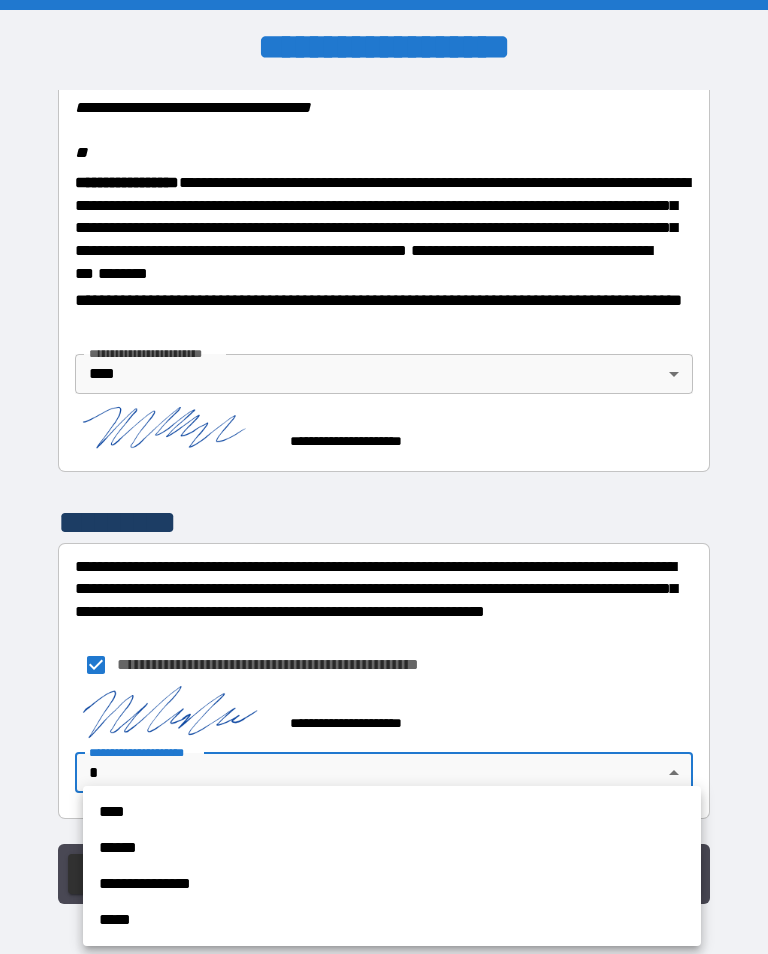 click on "****" at bounding box center (392, 812) 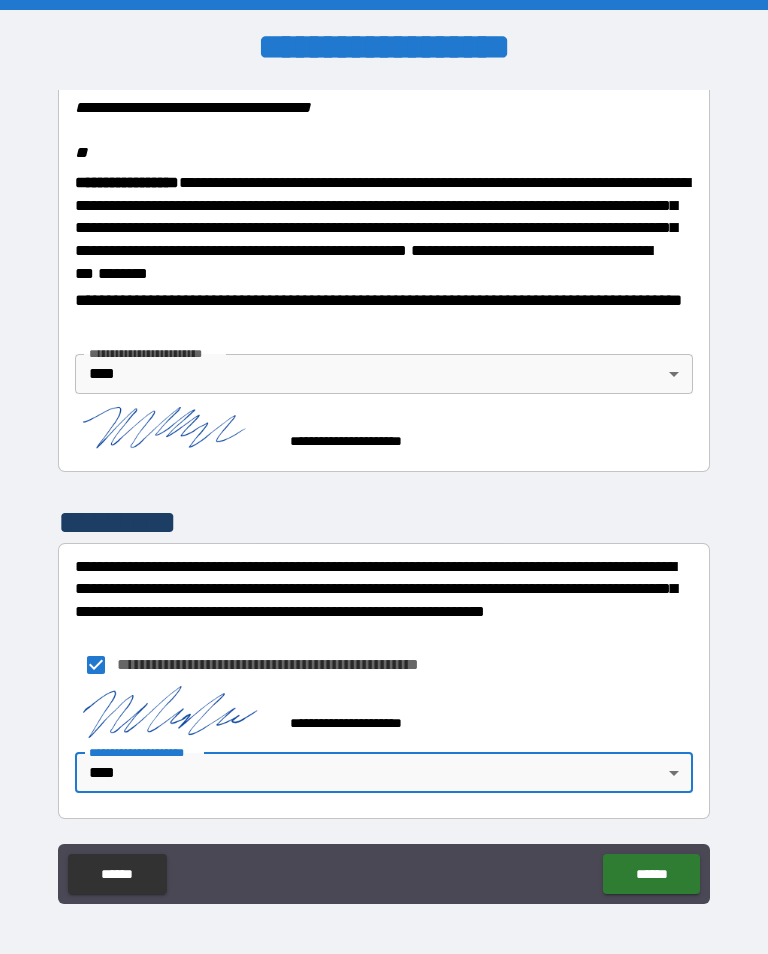 click on "******" at bounding box center (651, 874) 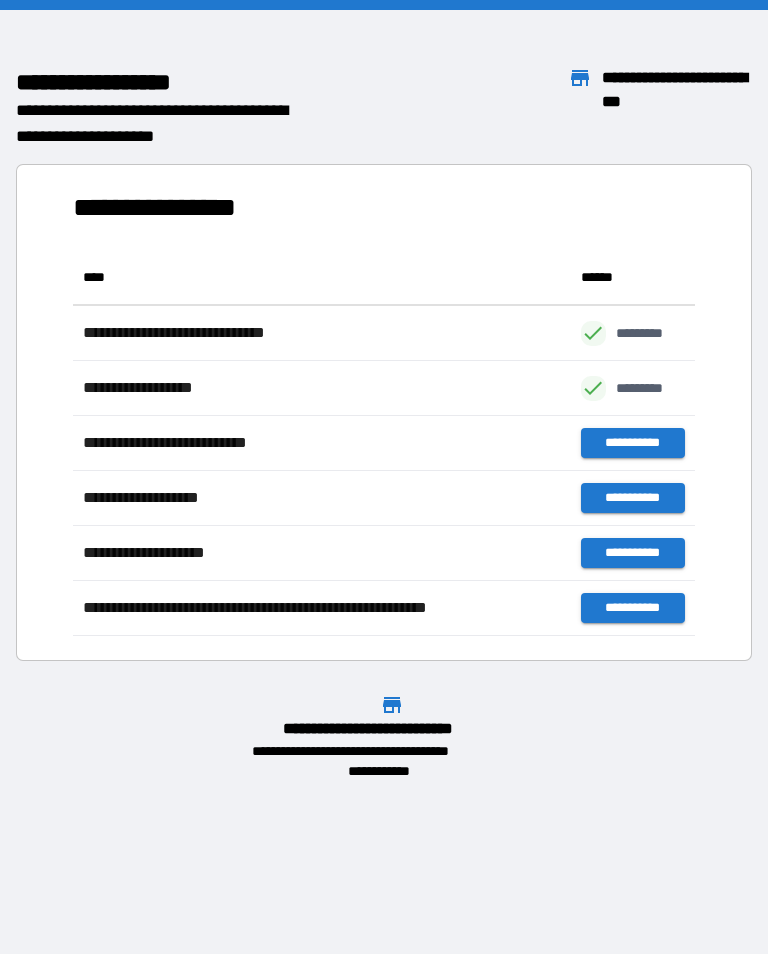scroll, scrollTop: 386, scrollLeft: 622, axis: both 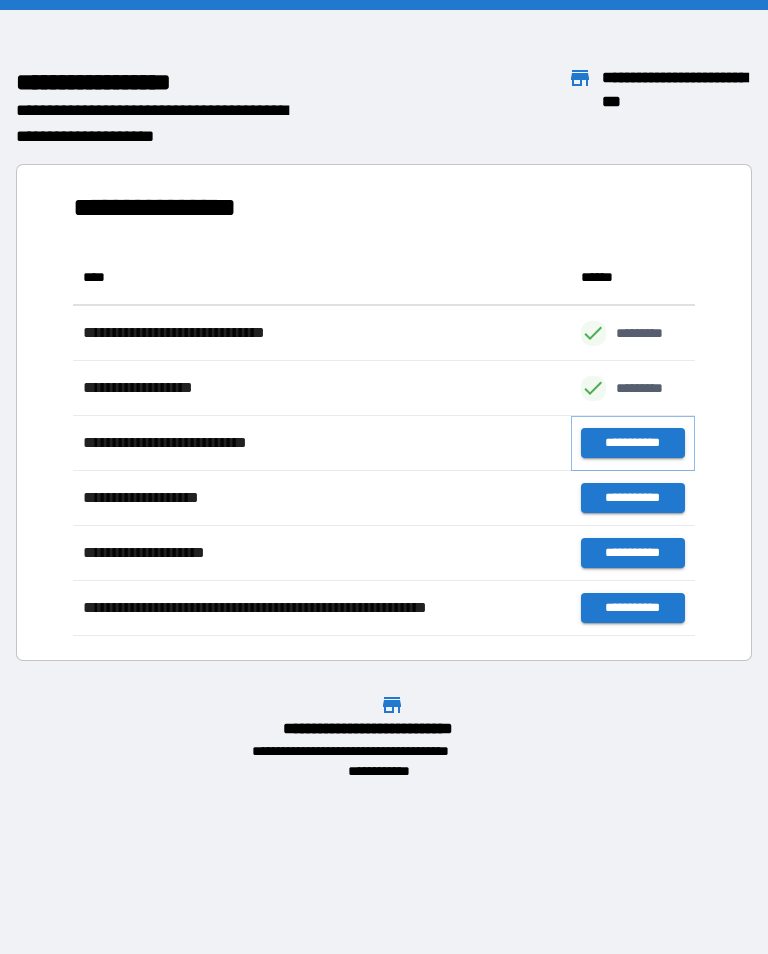 click on "**********" at bounding box center (633, 443) 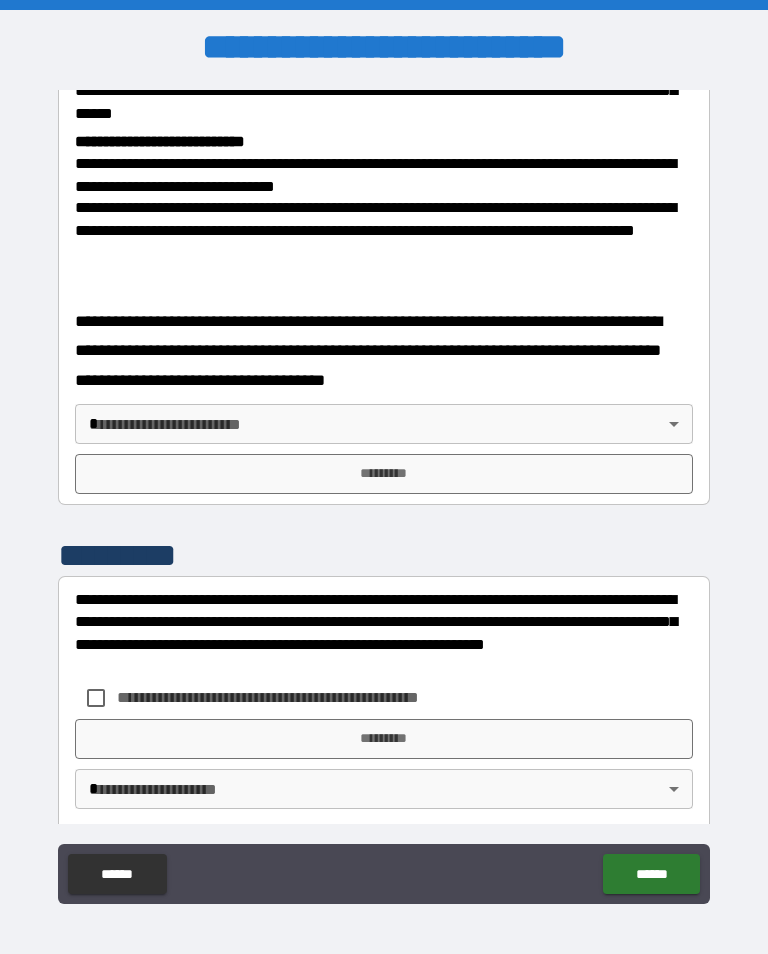 scroll, scrollTop: 762, scrollLeft: 0, axis: vertical 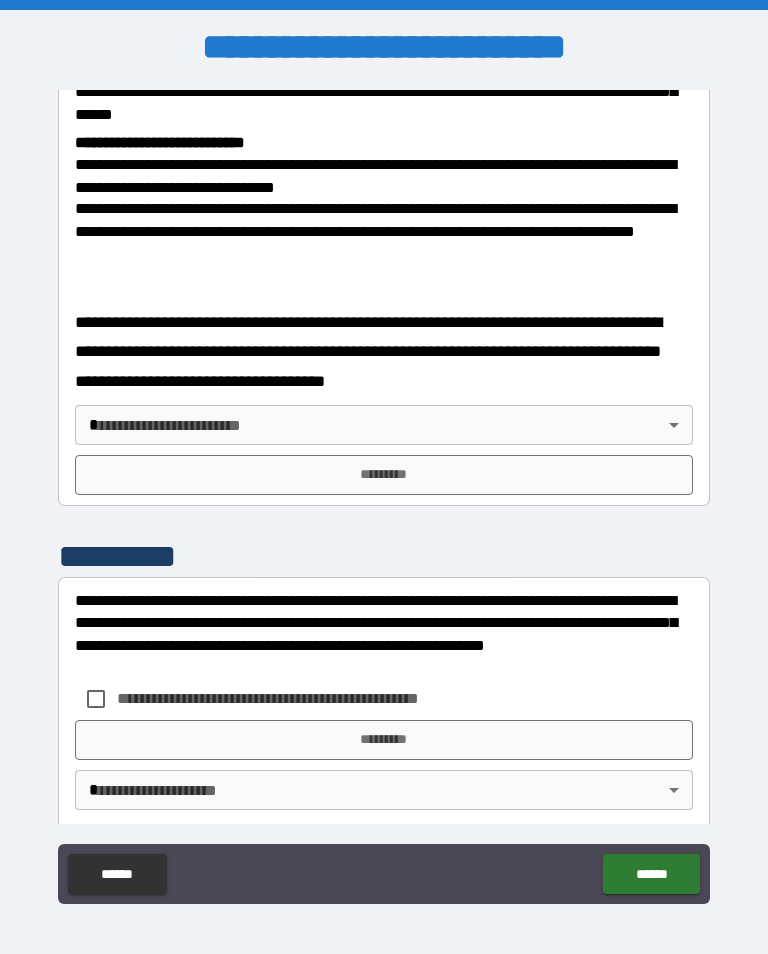 click on "**********" at bounding box center [384, 492] 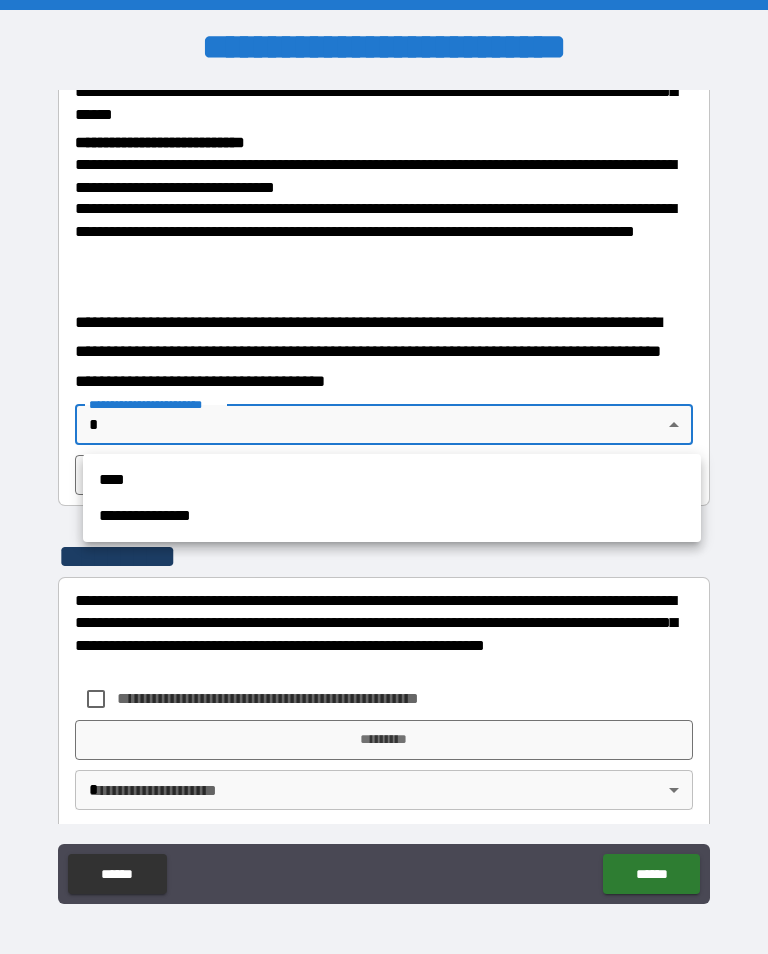 click on "****" at bounding box center [392, 480] 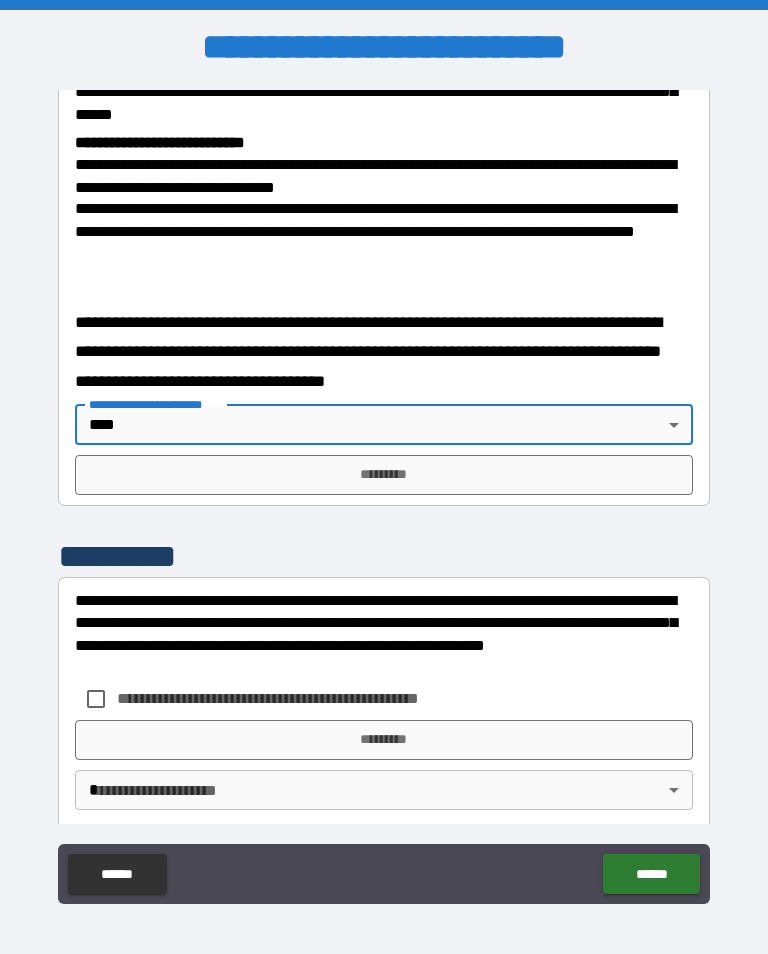 click on "*********" at bounding box center (384, 475) 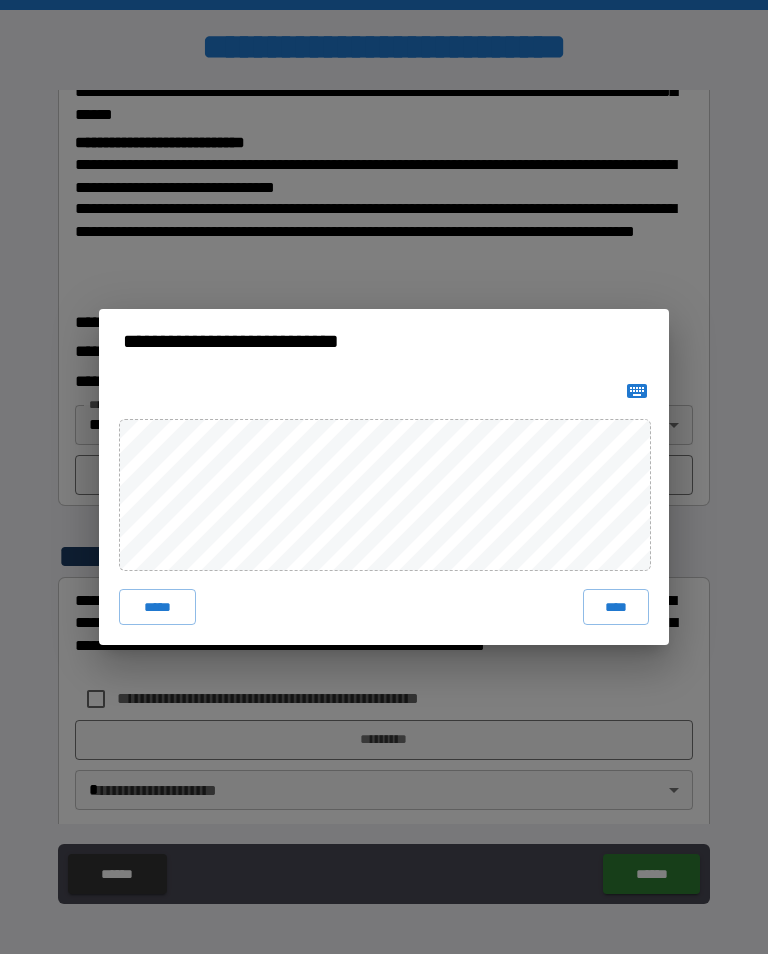 click on "****" at bounding box center (616, 607) 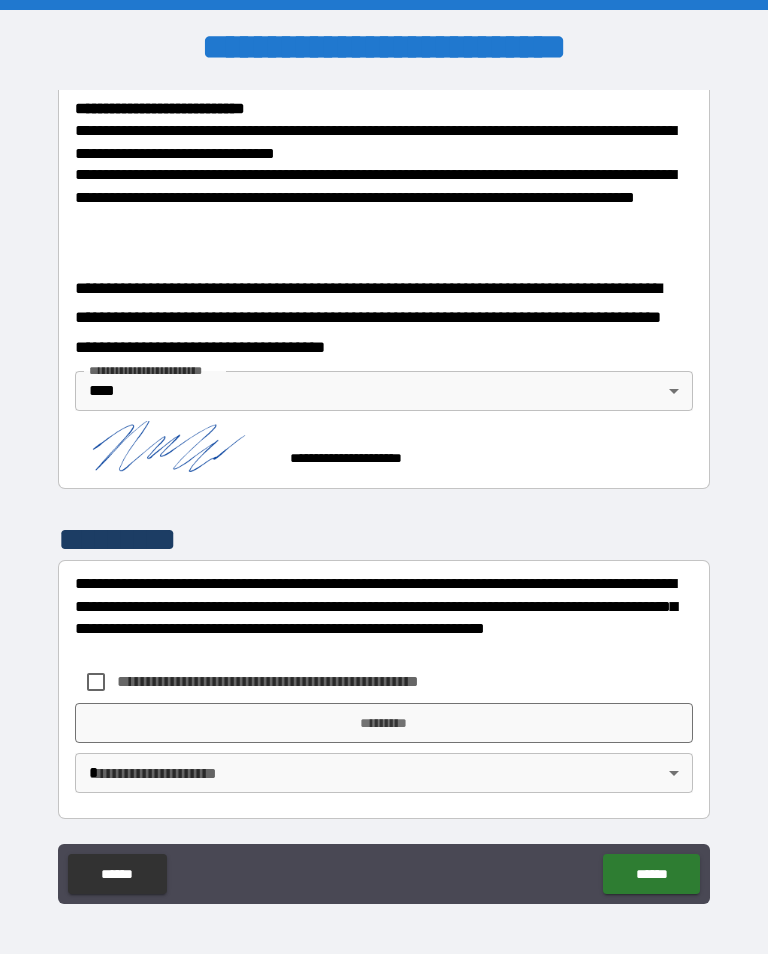 scroll, scrollTop: 795, scrollLeft: 0, axis: vertical 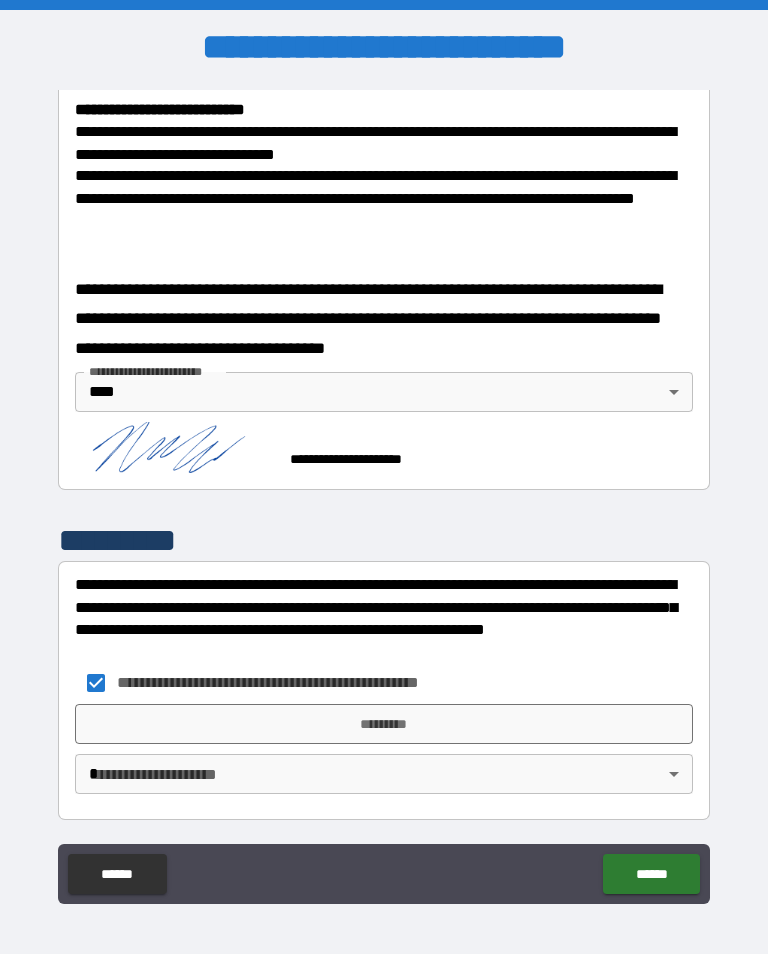 click on "*********" at bounding box center [384, 724] 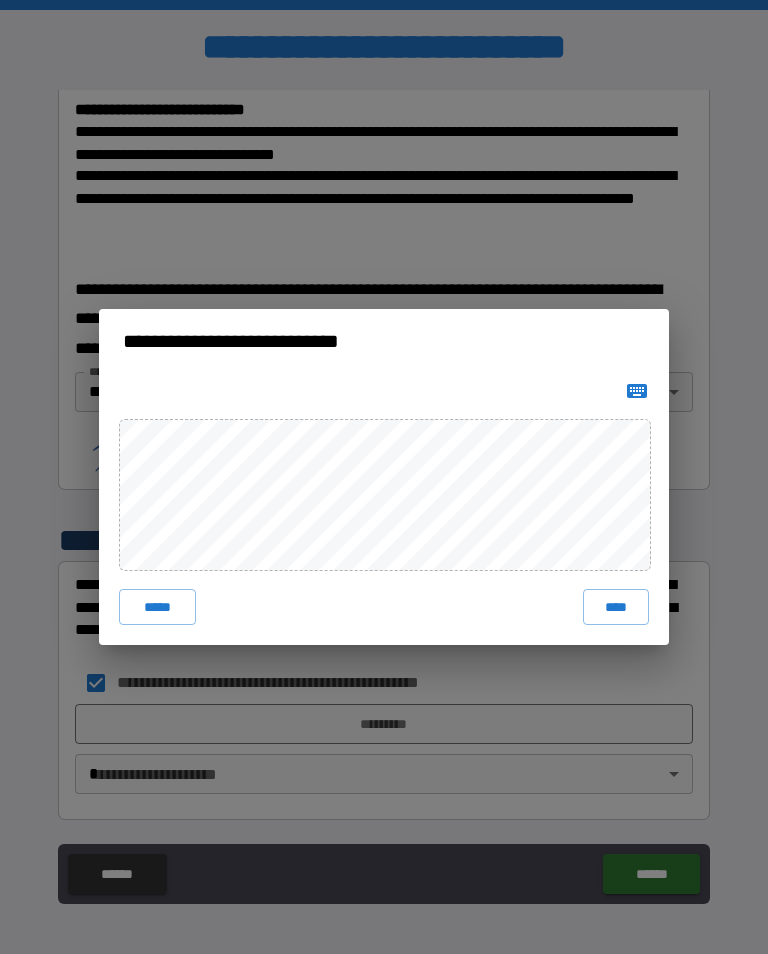 click on "****" at bounding box center (616, 607) 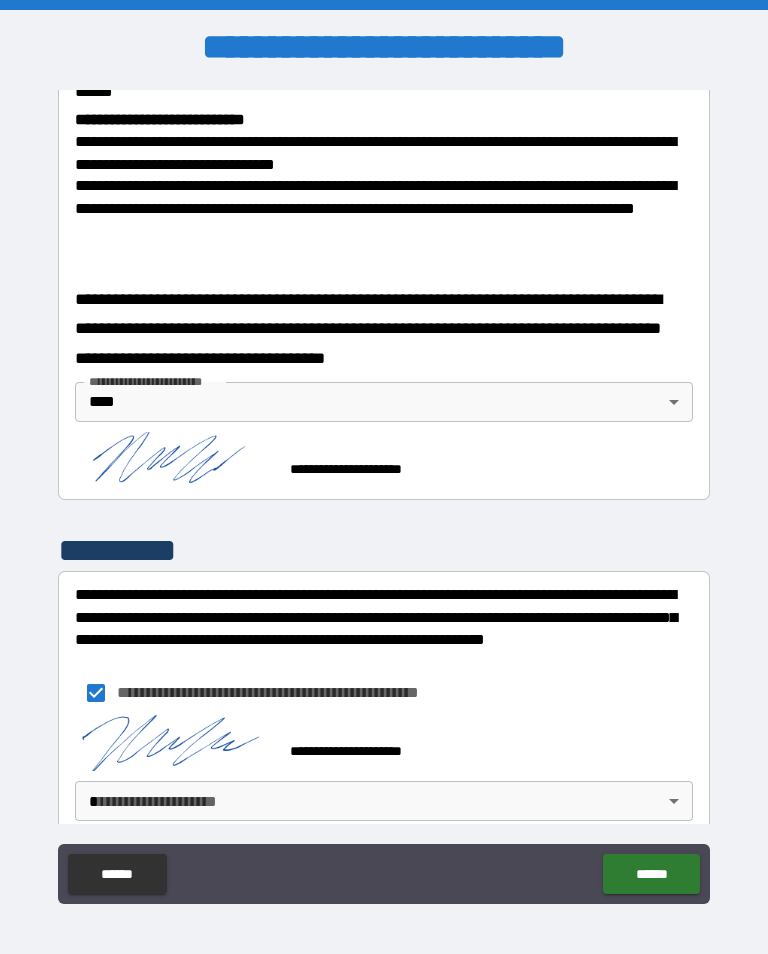 click on "**********" at bounding box center (384, 492) 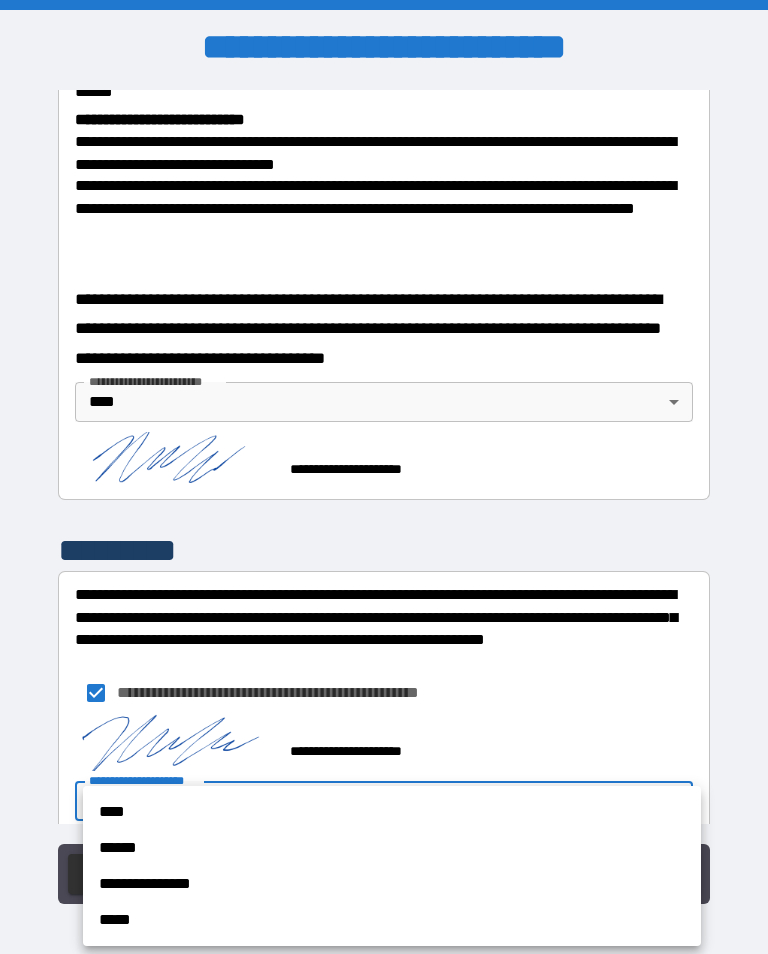 click on "****" at bounding box center [392, 812] 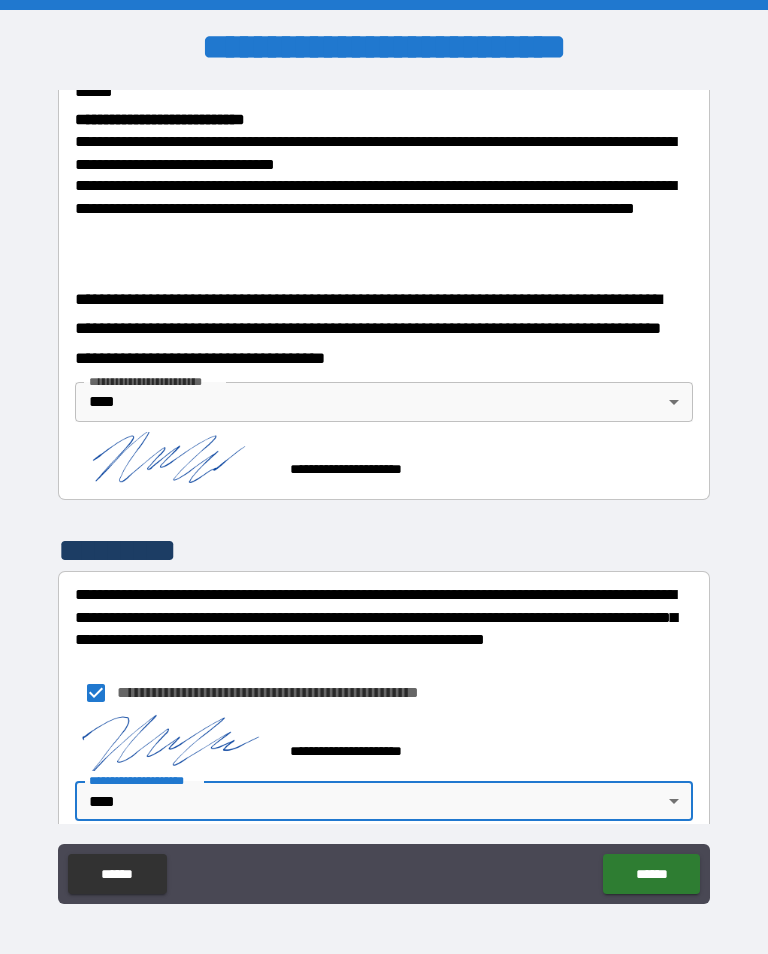 click on "******" at bounding box center (651, 874) 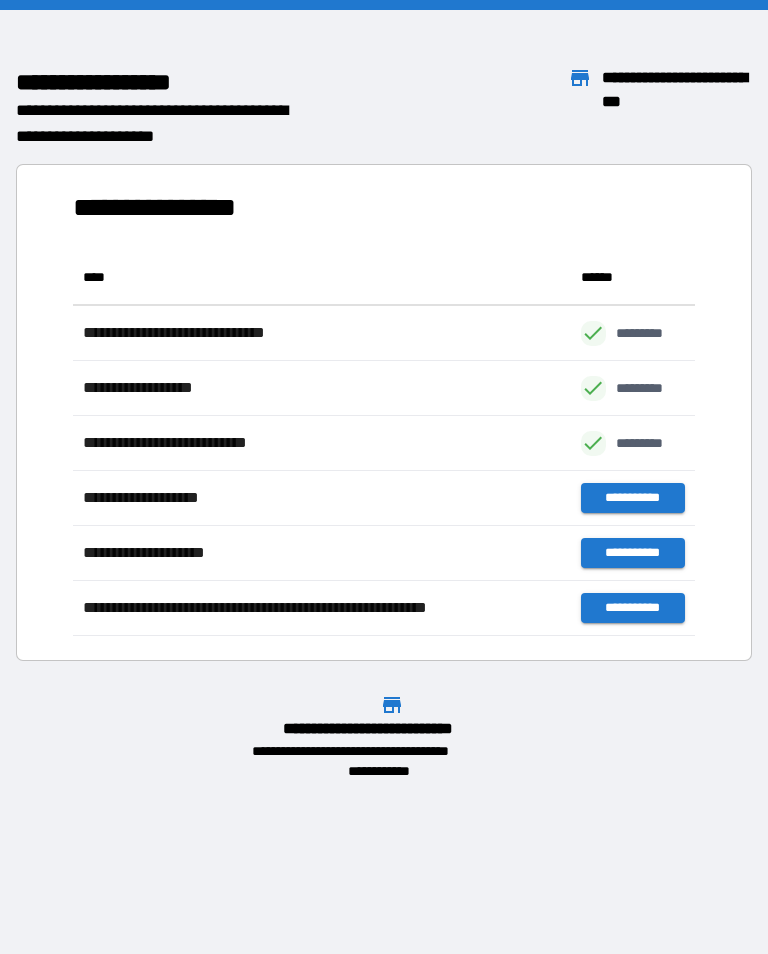 scroll, scrollTop: 1, scrollLeft: 1, axis: both 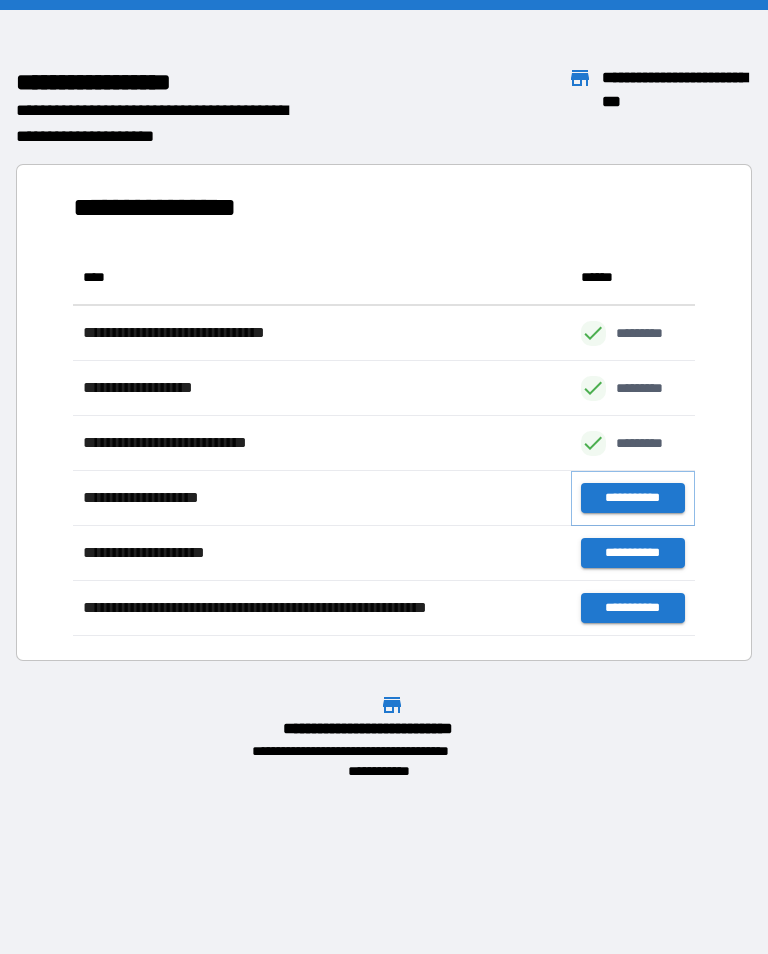 click on "**********" at bounding box center [633, 498] 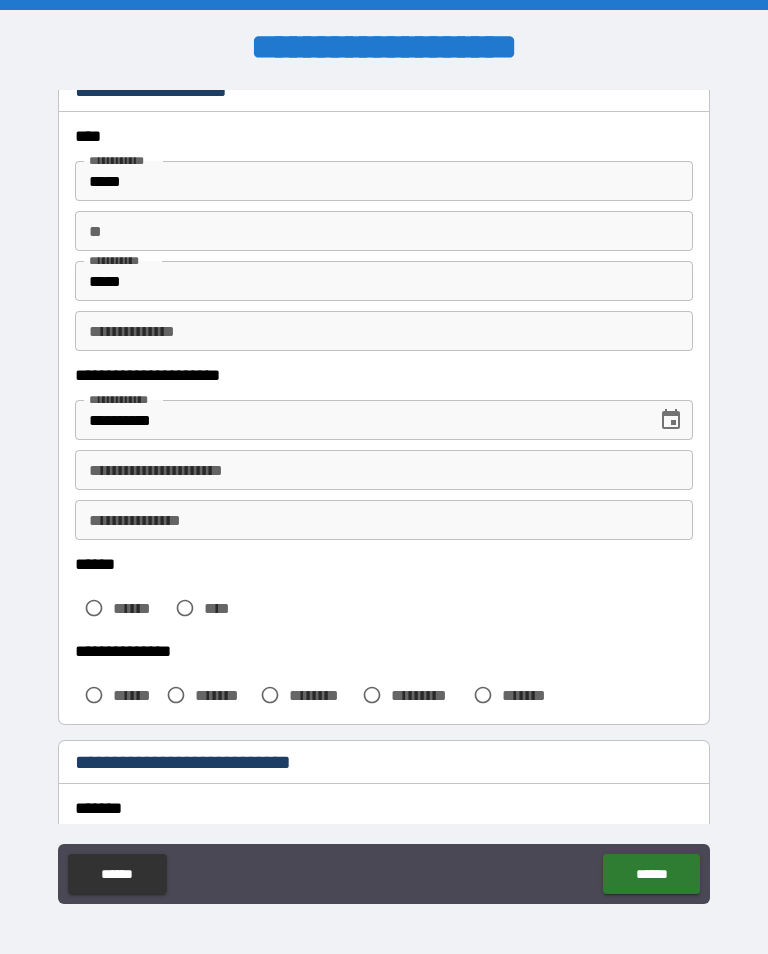scroll, scrollTop: 103, scrollLeft: 0, axis: vertical 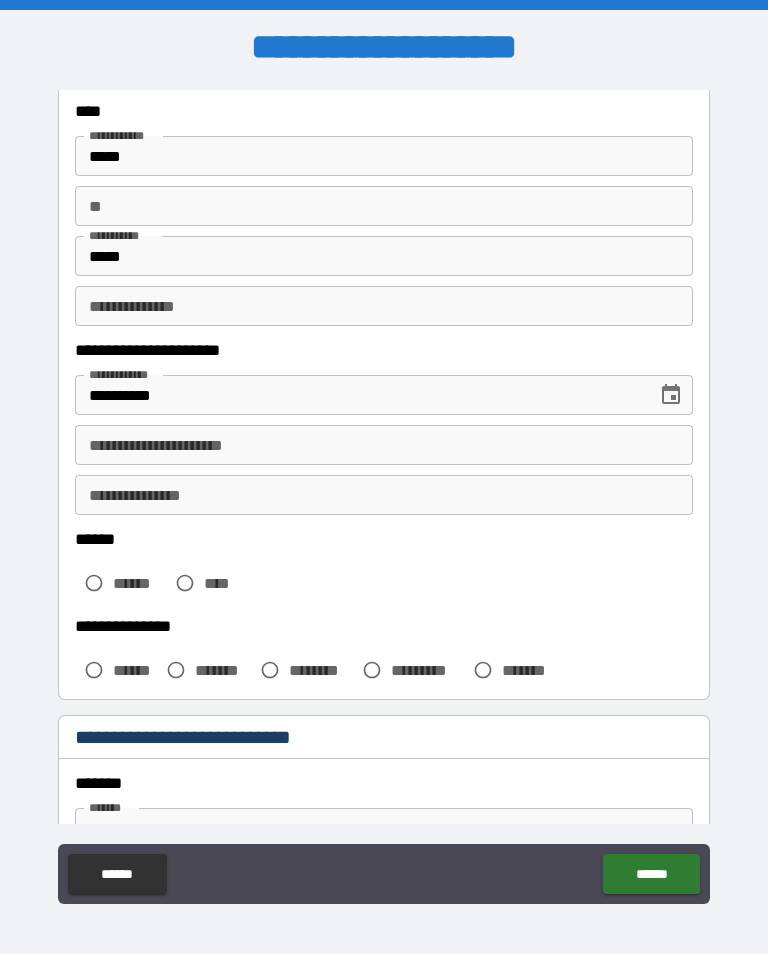 click on "**********" at bounding box center [384, 445] 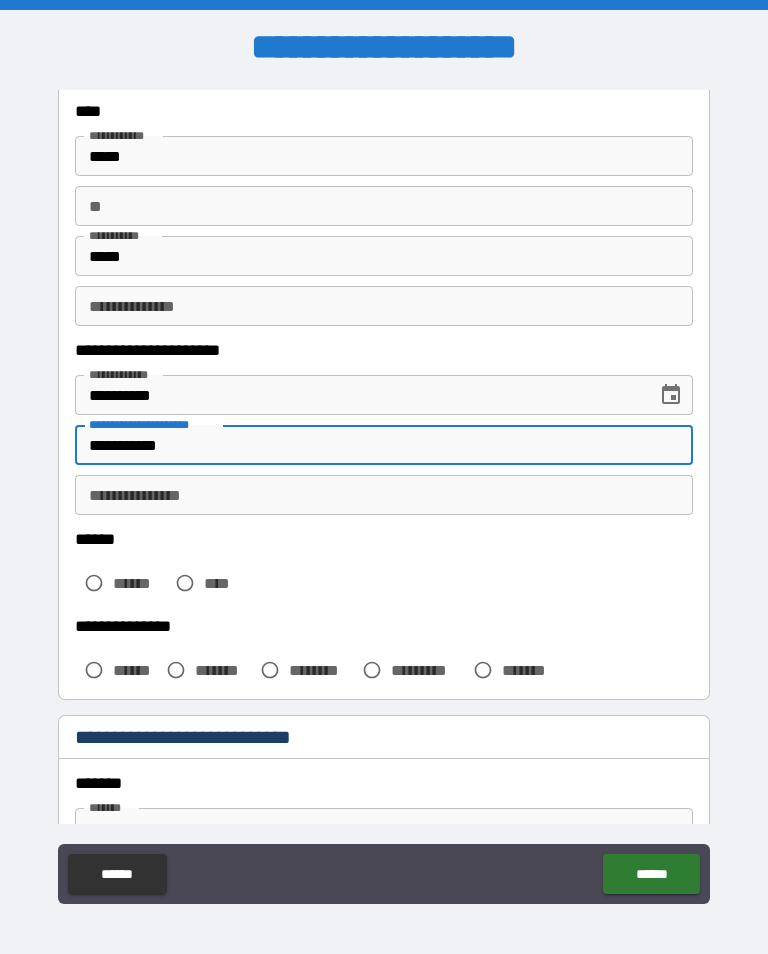 type on "**********" 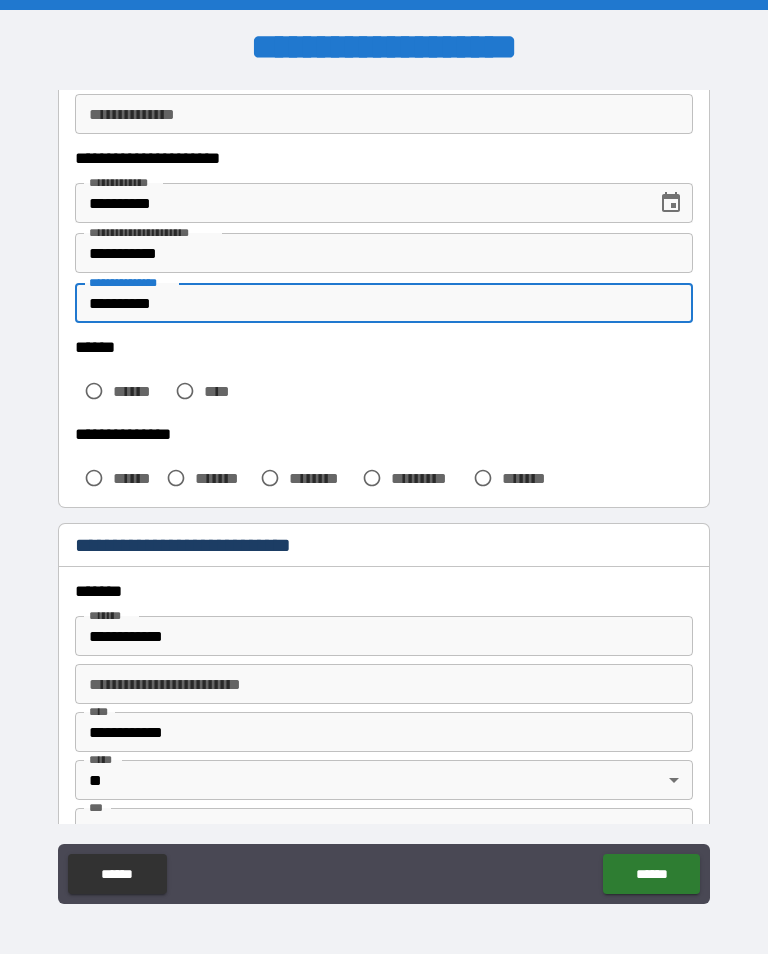 scroll, scrollTop: 297, scrollLeft: 0, axis: vertical 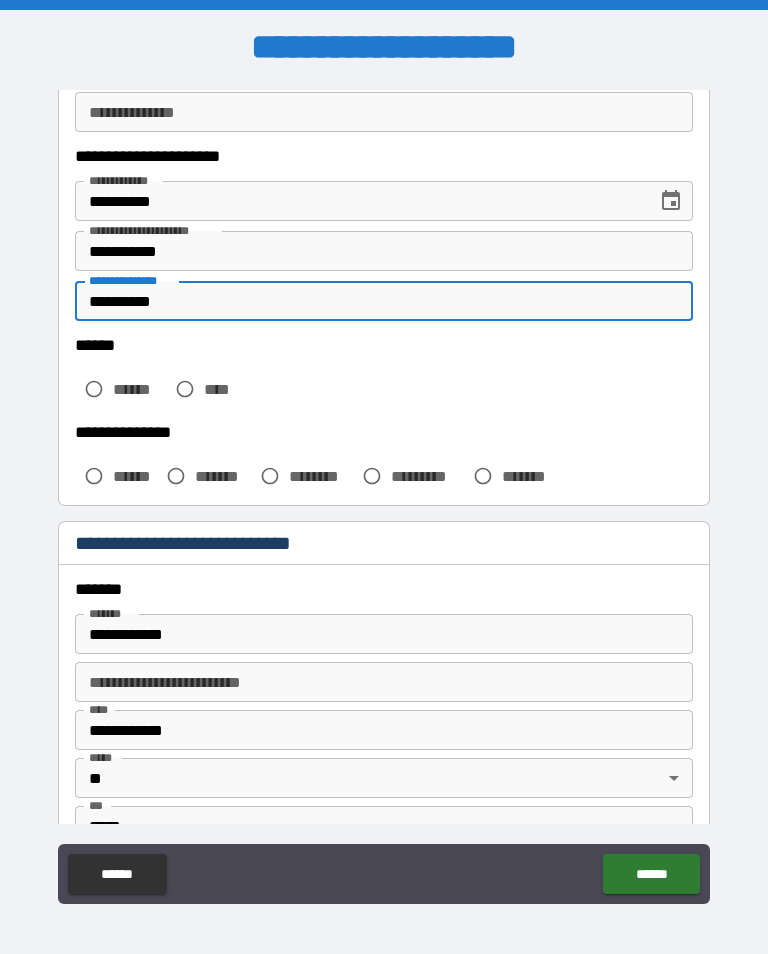 type on "**********" 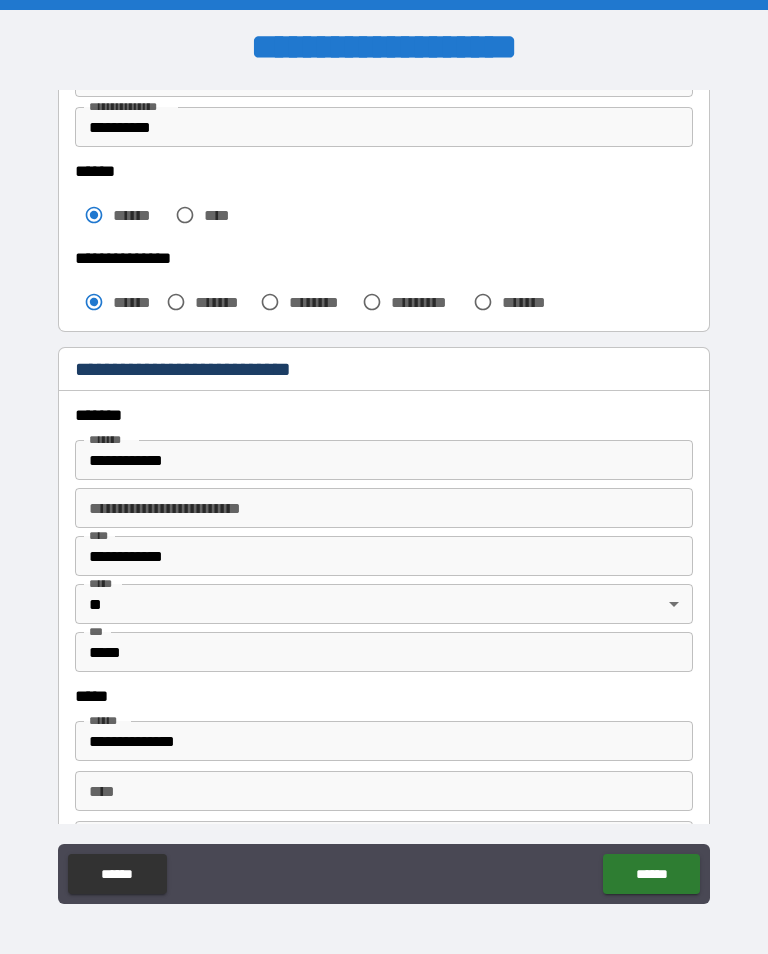 scroll, scrollTop: 475, scrollLeft: 0, axis: vertical 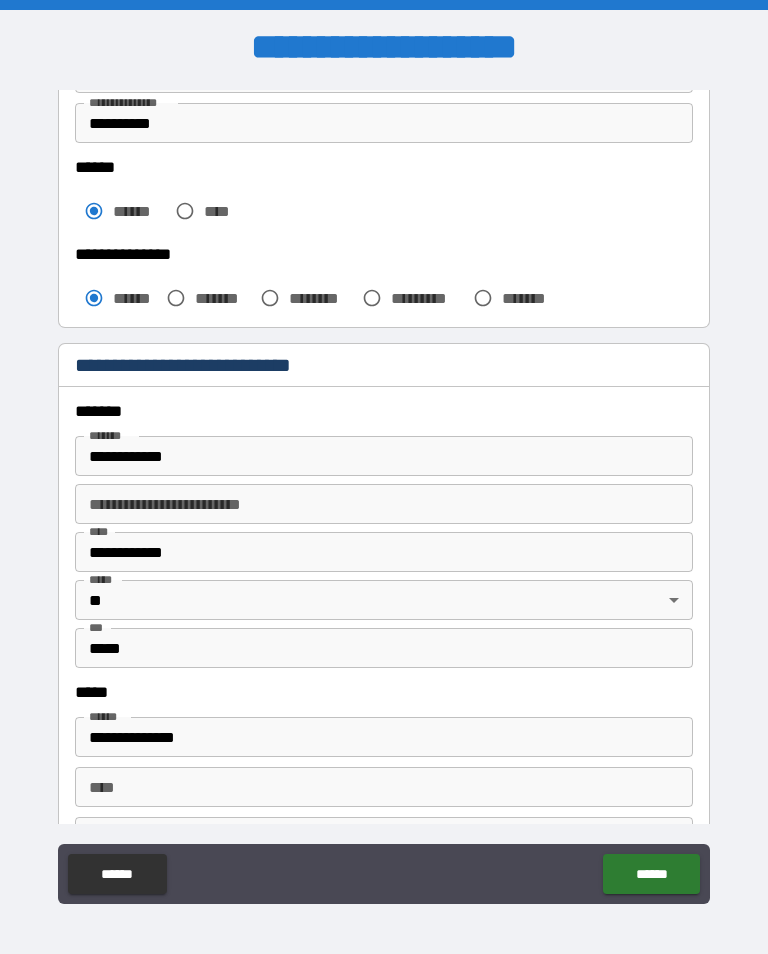 click on "**********" at bounding box center [384, 537] 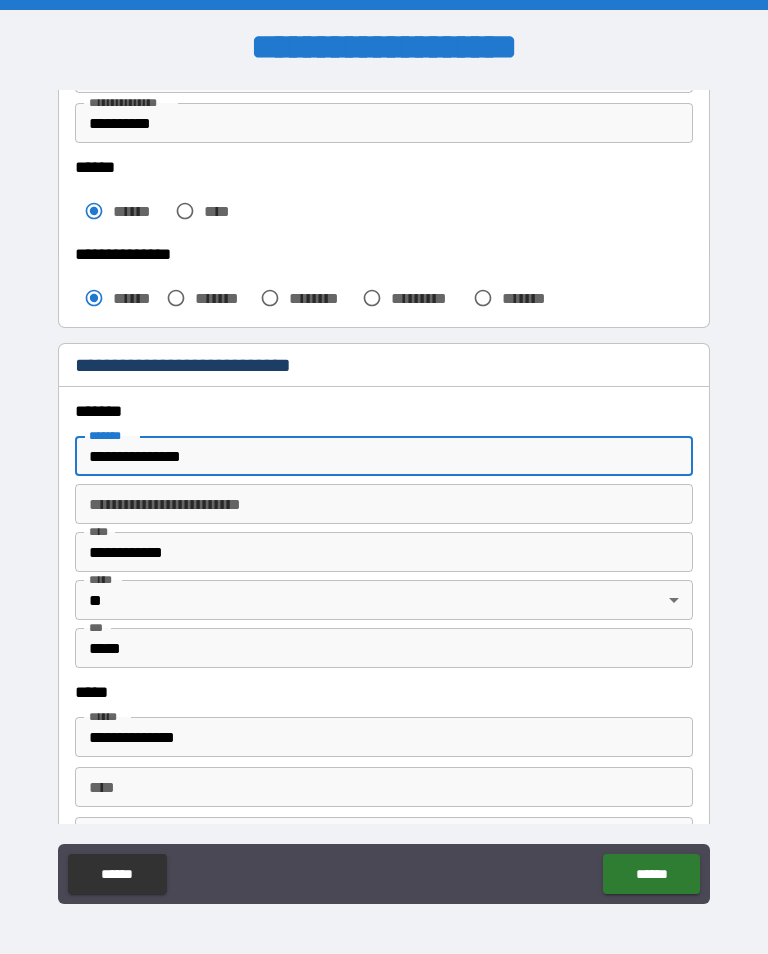 click on "**********" at bounding box center [384, 456] 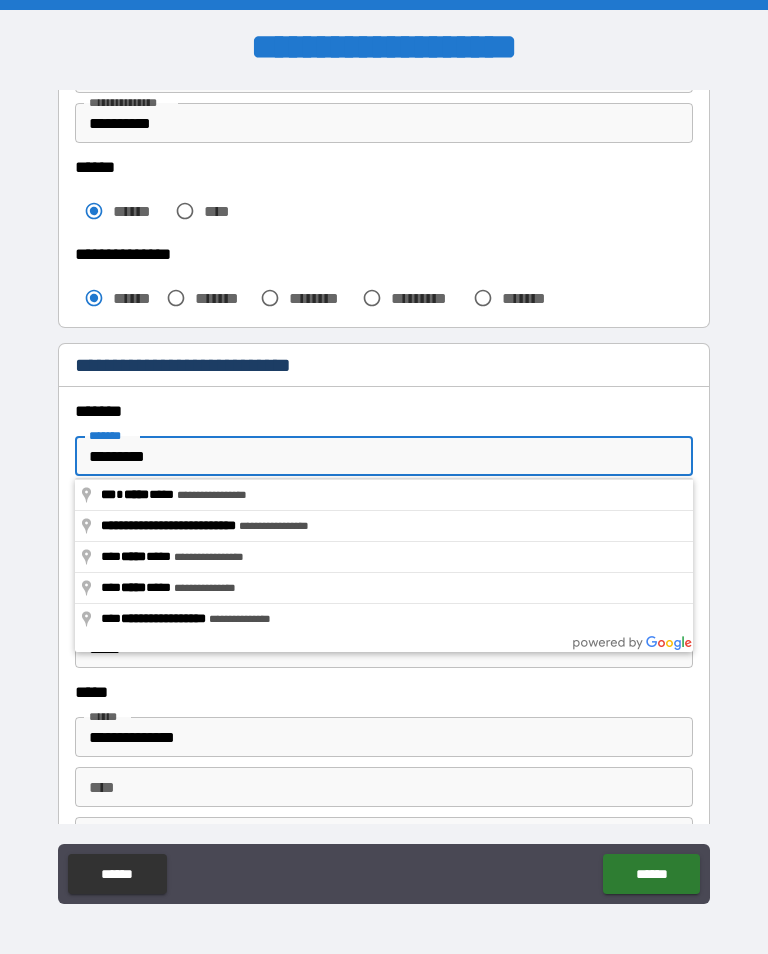 type on "**********" 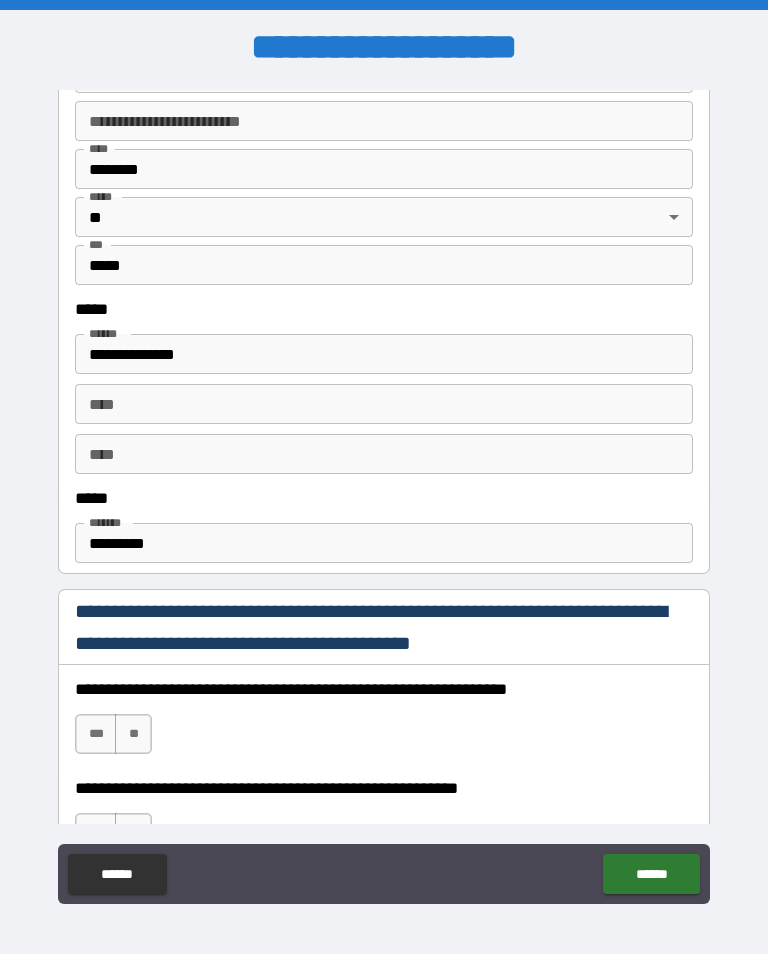 scroll, scrollTop: 859, scrollLeft: 0, axis: vertical 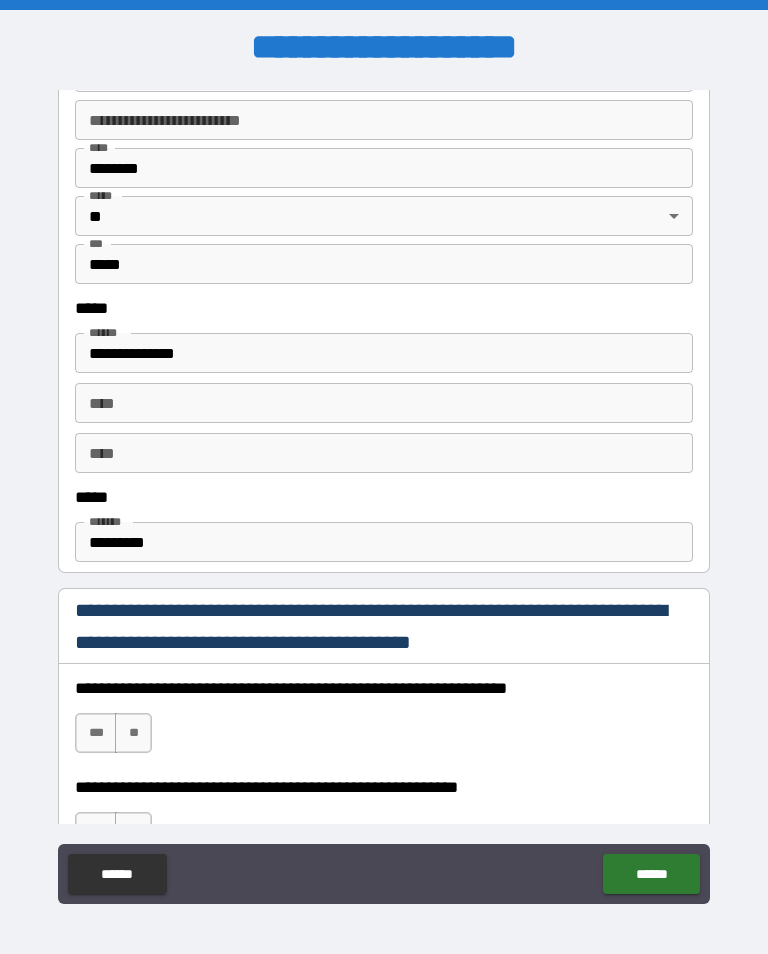 click on "*********" at bounding box center [384, 542] 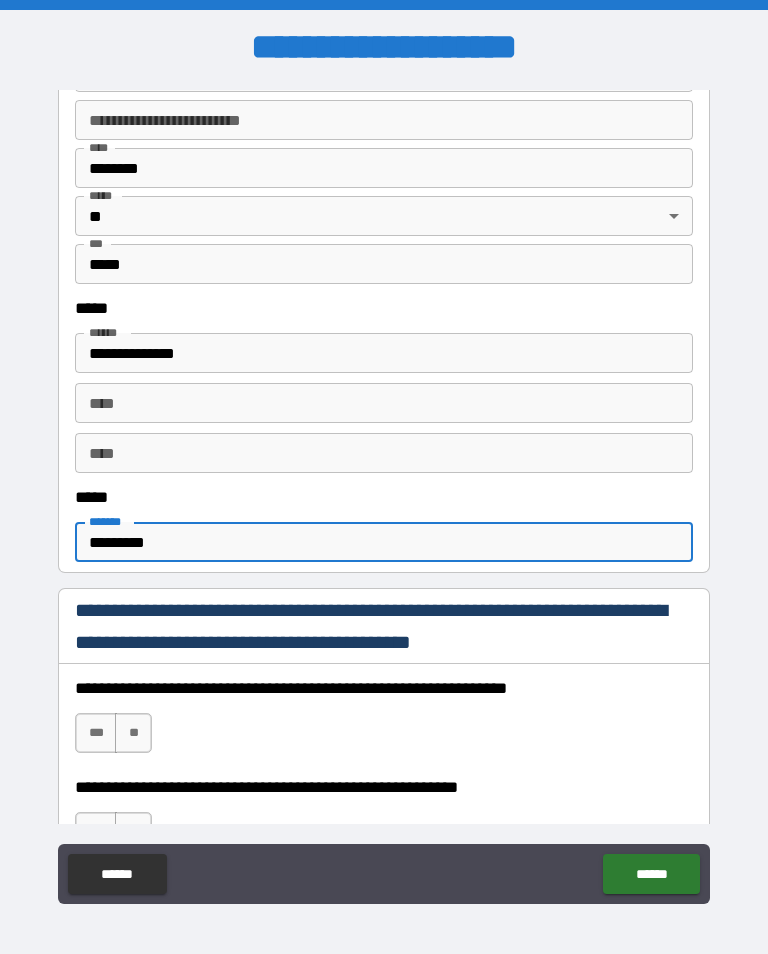 click on "*********" at bounding box center (384, 542) 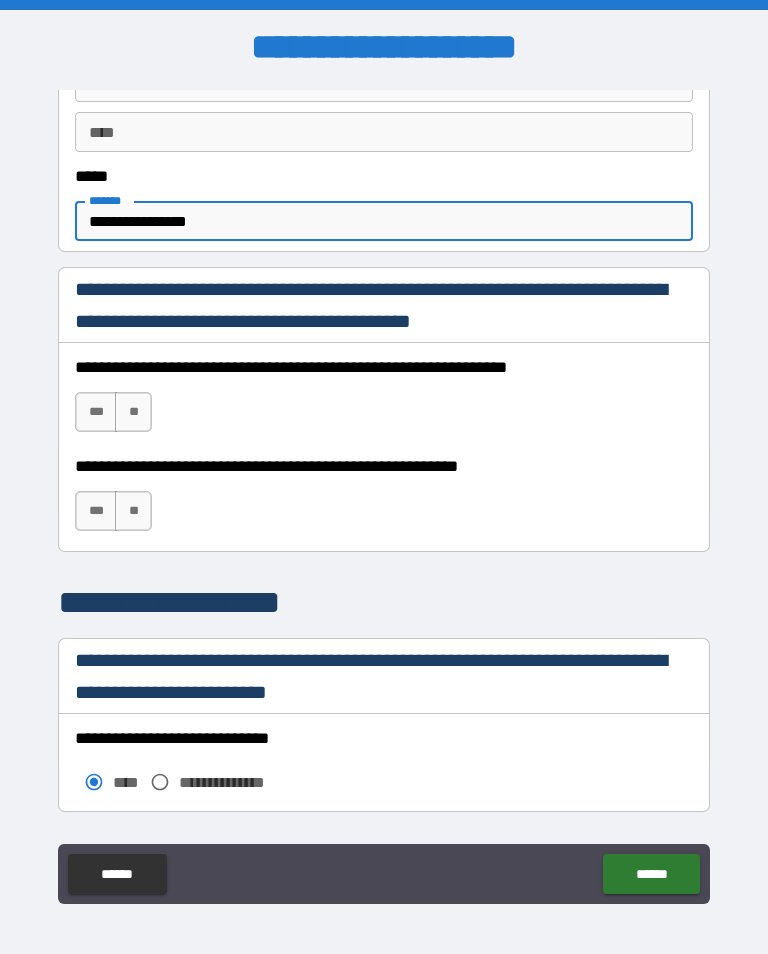 scroll, scrollTop: 1233, scrollLeft: 0, axis: vertical 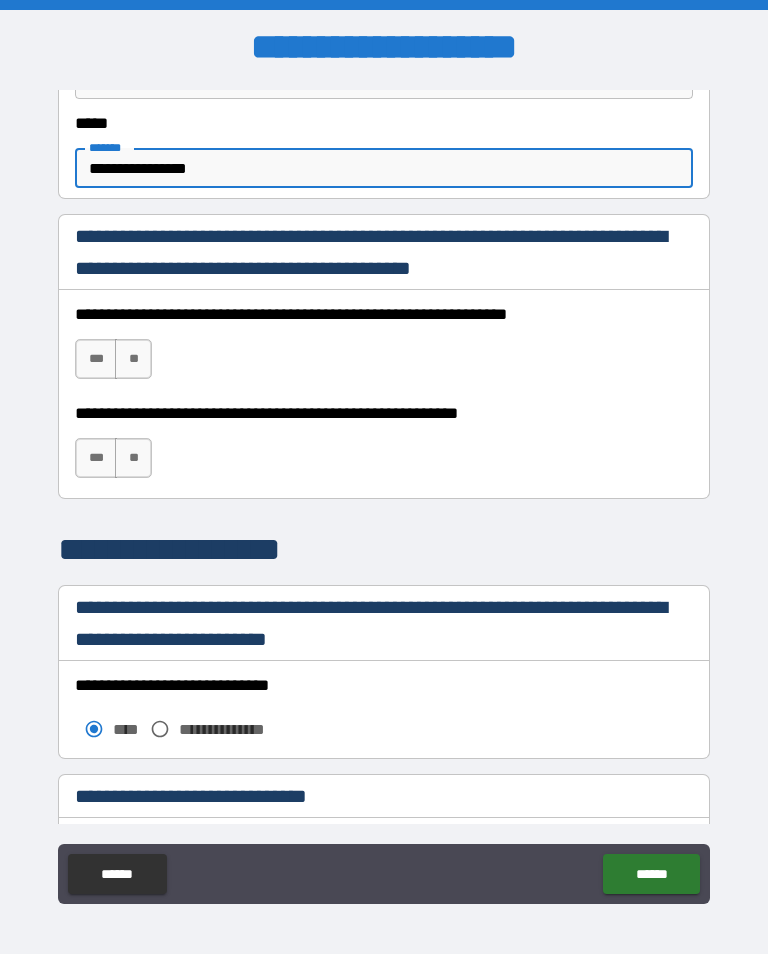 type on "**********" 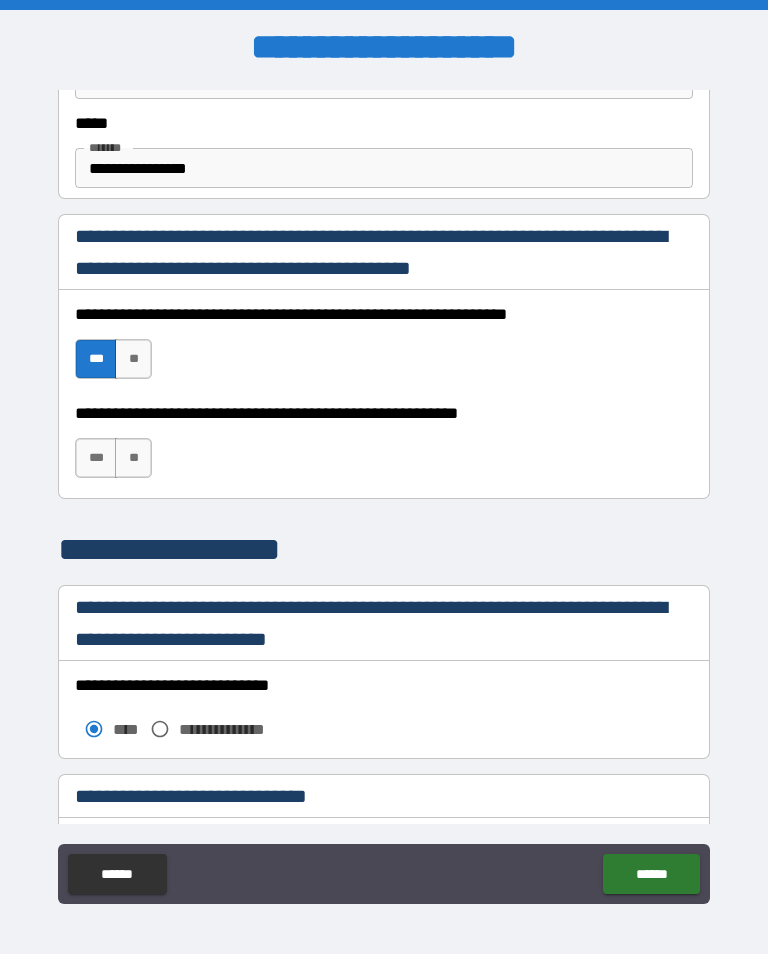 click on "***" at bounding box center [96, 458] 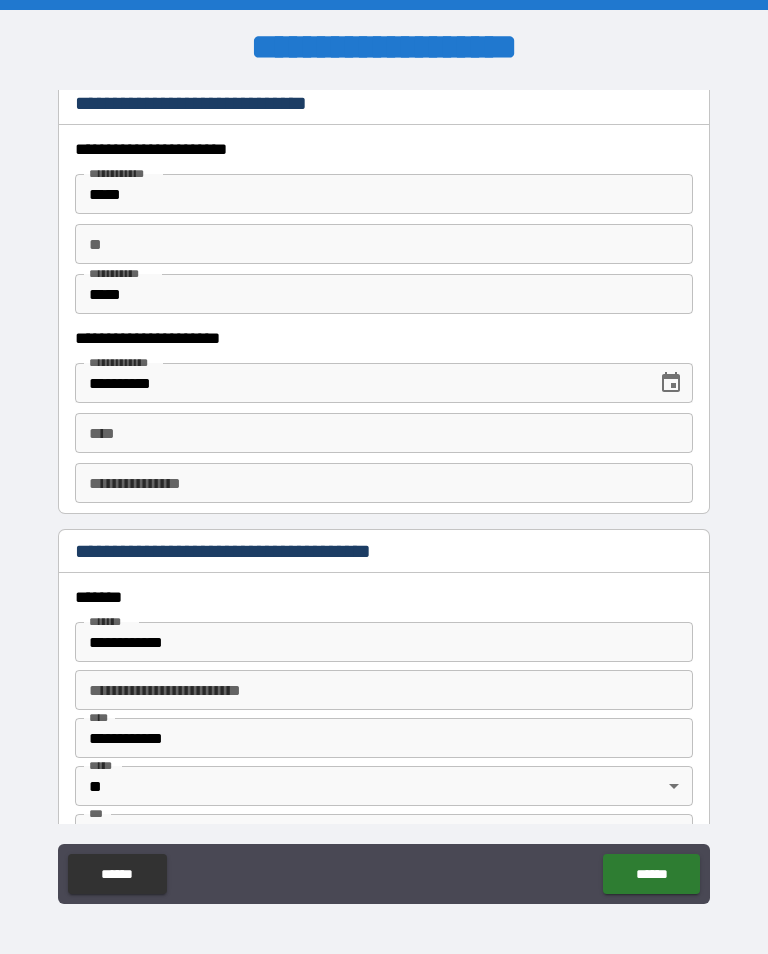 scroll, scrollTop: 1947, scrollLeft: 0, axis: vertical 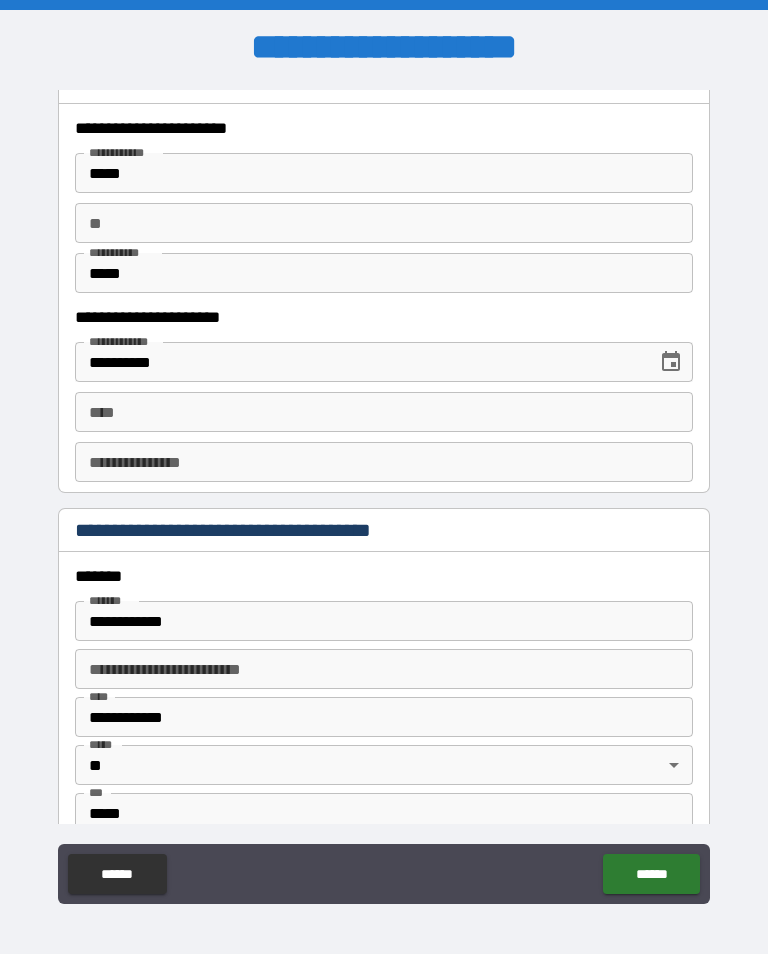 click on "****" at bounding box center [384, 412] 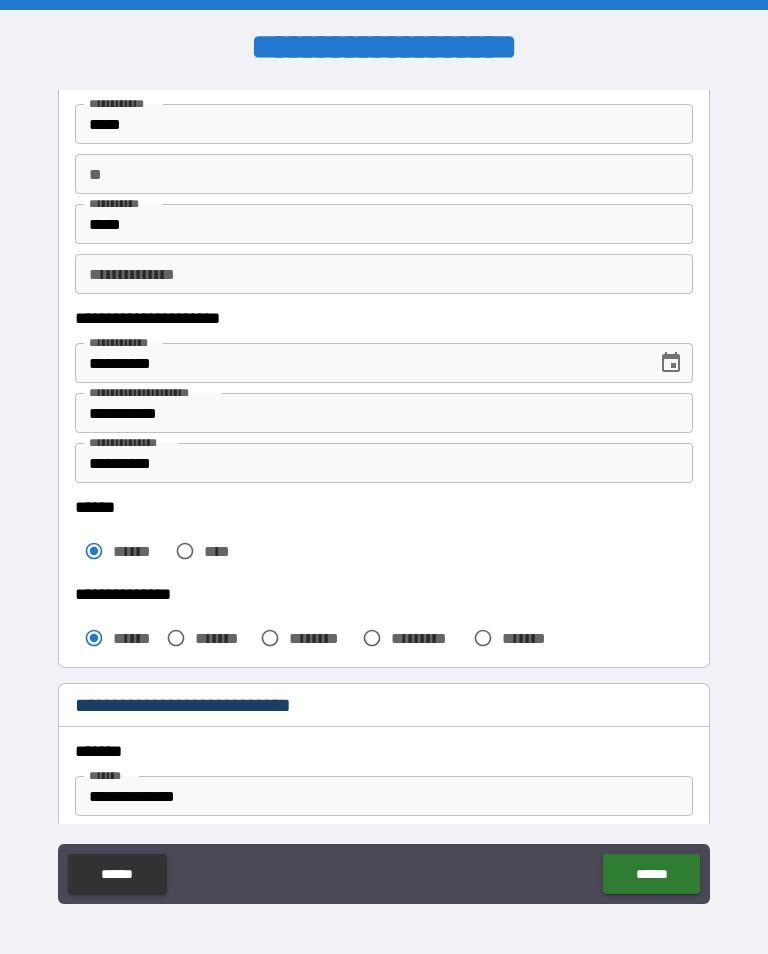 scroll, scrollTop: 125, scrollLeft: 0, axis: vertical 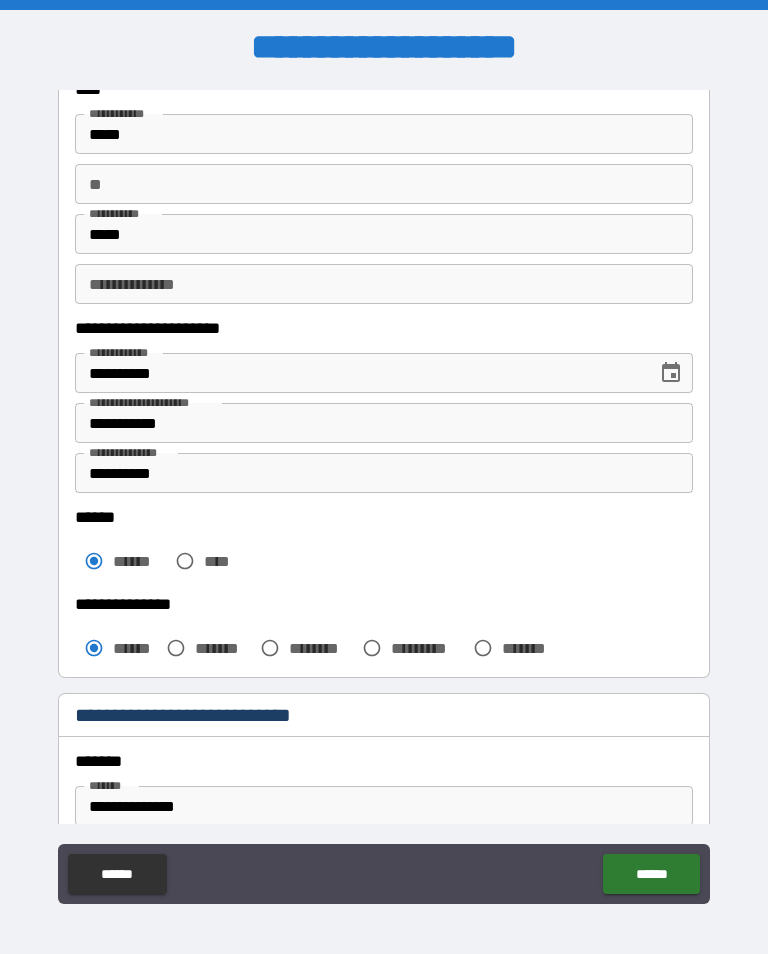 click on "**********" at bounding box center (384, 423) 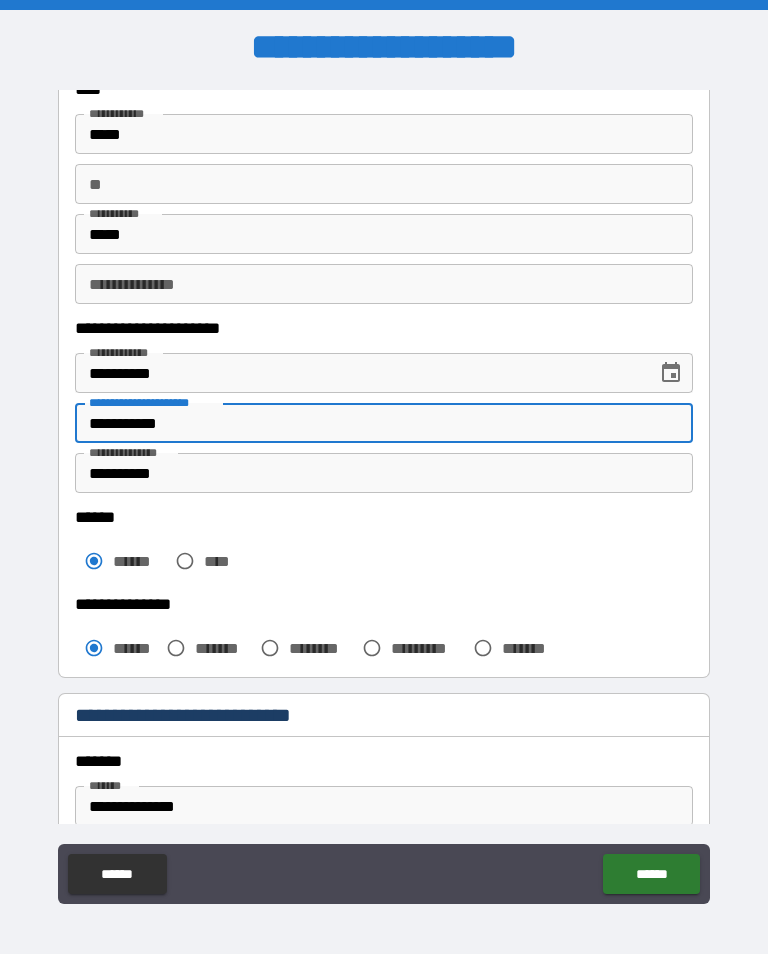 click on "**********" at bounding box center (384, 423) 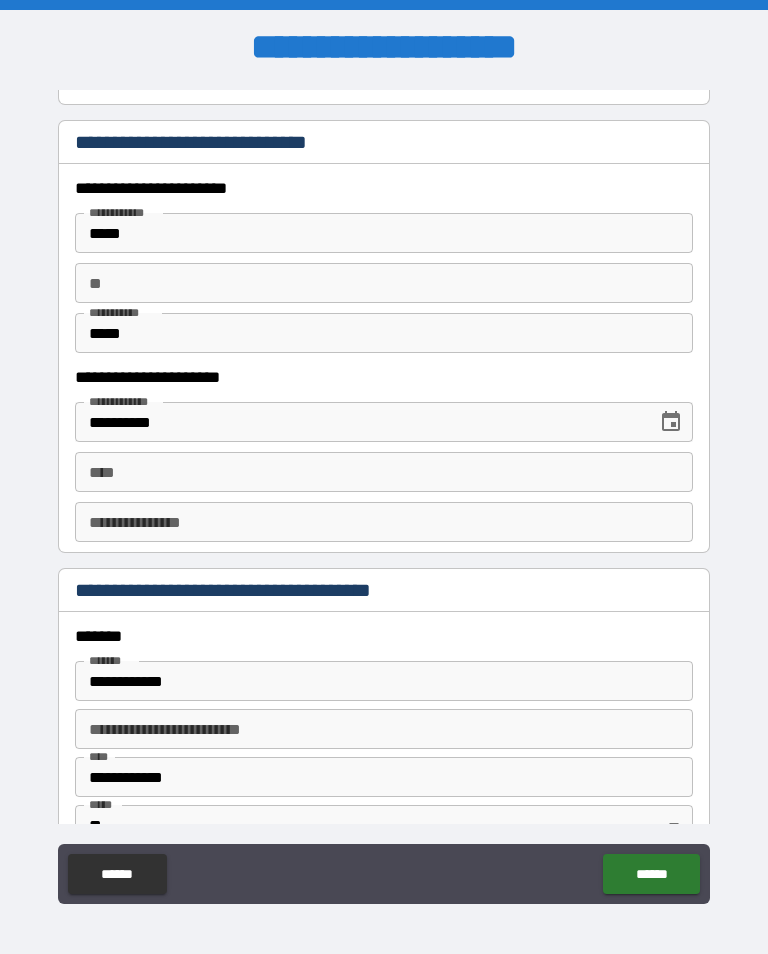 scroll, scrollTop: 1889, scrollLeft: 0, axis: vertical 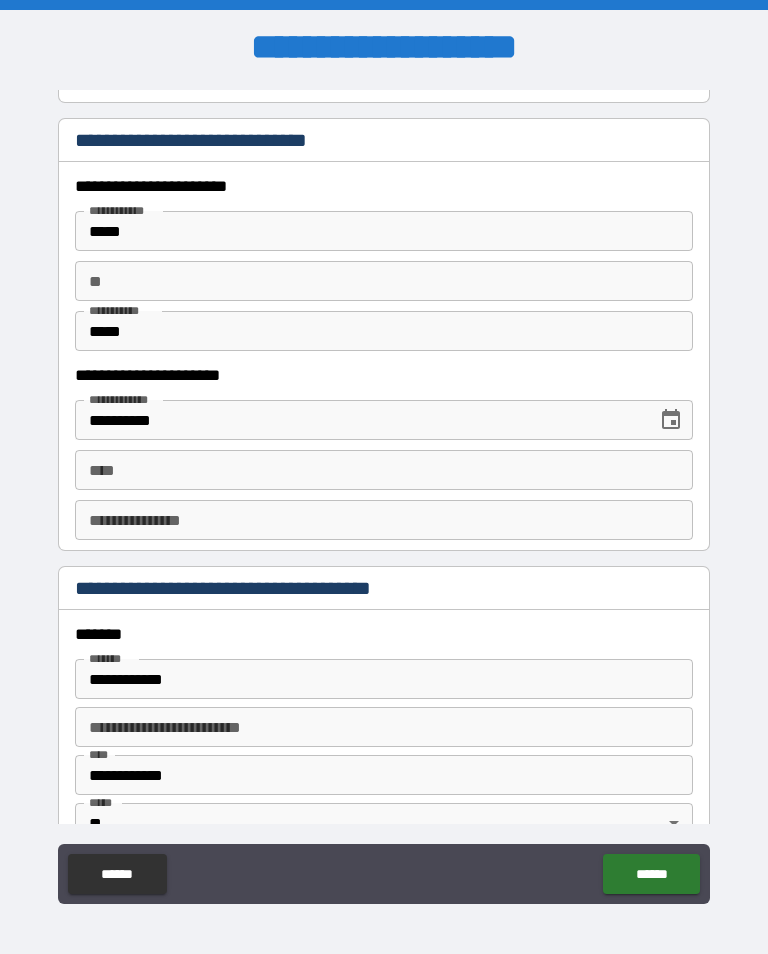click on "****" at bounding box center [384, 470] 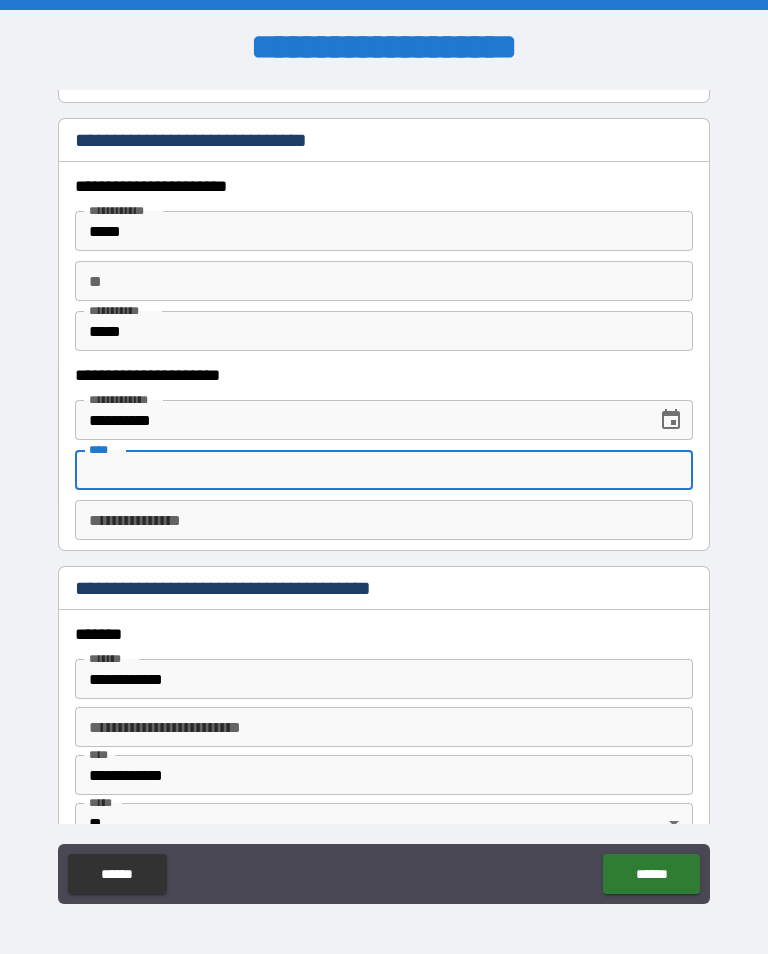 click on "****" at bounding box center [384, 470] 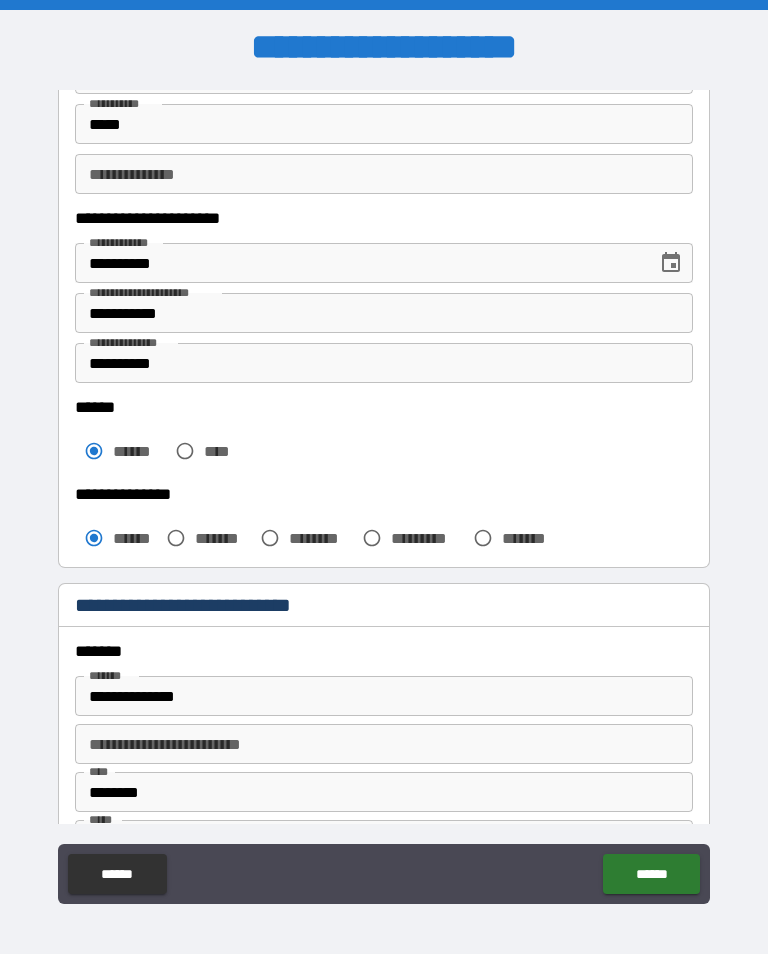 scroll, scrollTop: 208, scrollLeft: 0, axis: vertical 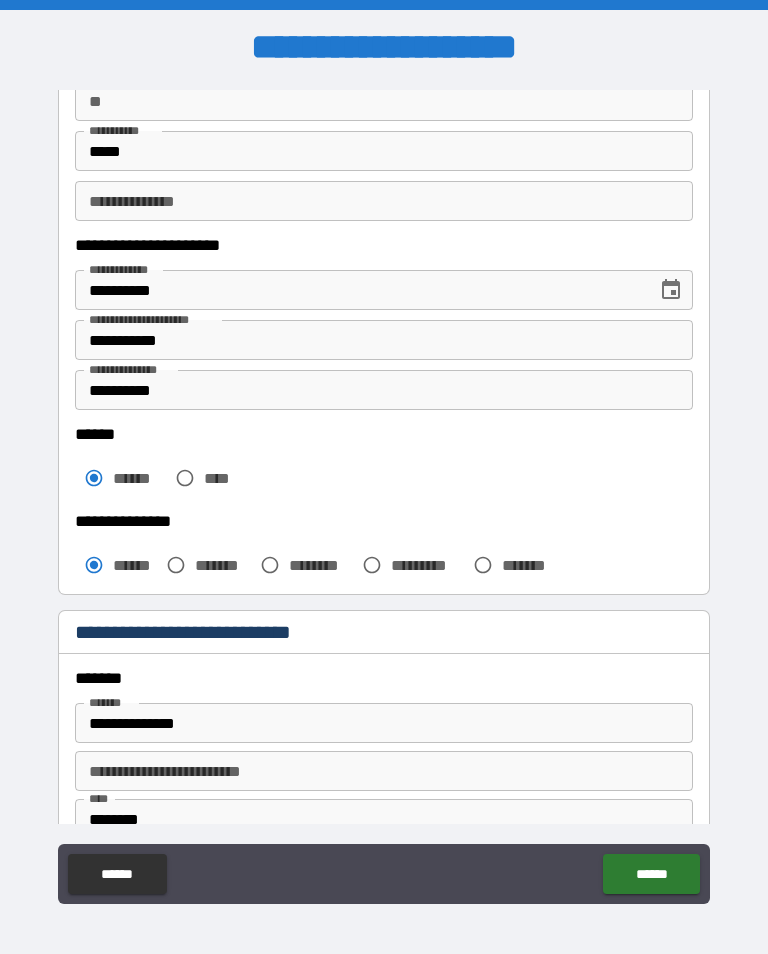 type on "**********" 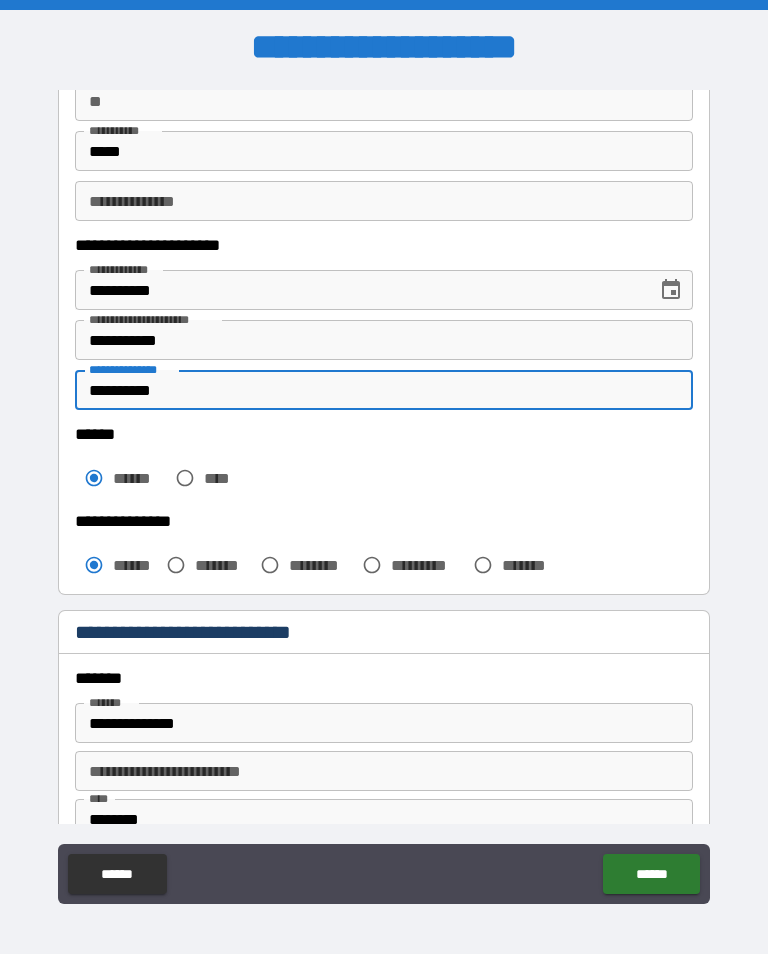 click on "**********" at bounding box center [384, 390] 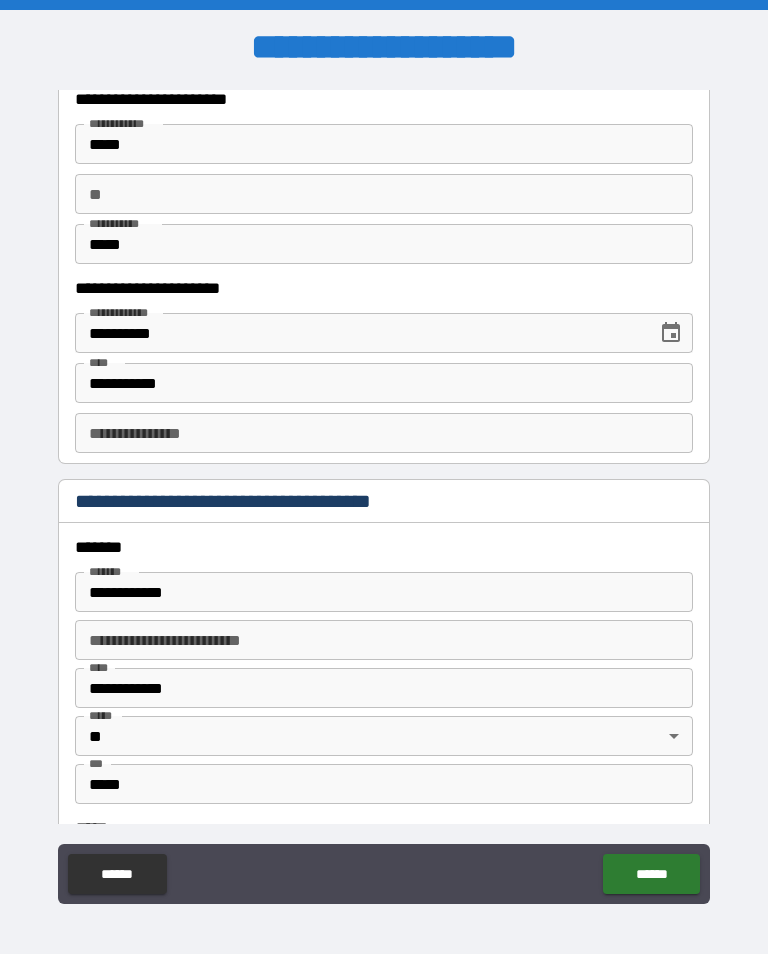 scroll, scrollTop: 2013, scrollLeft: 0, axis: vertical 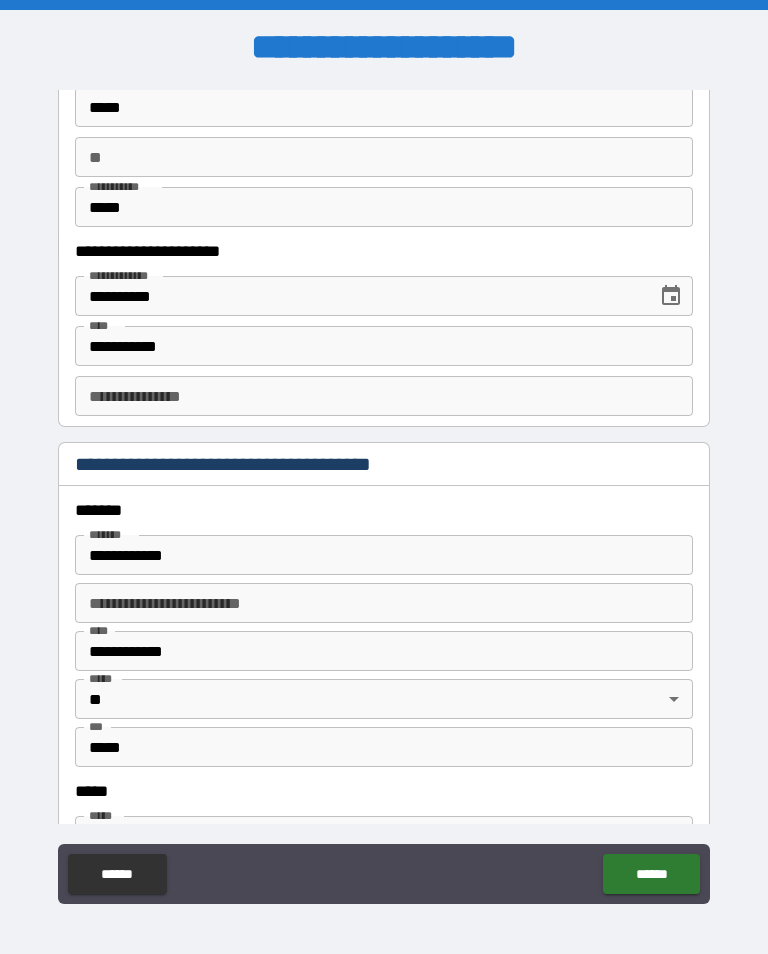 click on "**********" at bounding box center [384, 396] 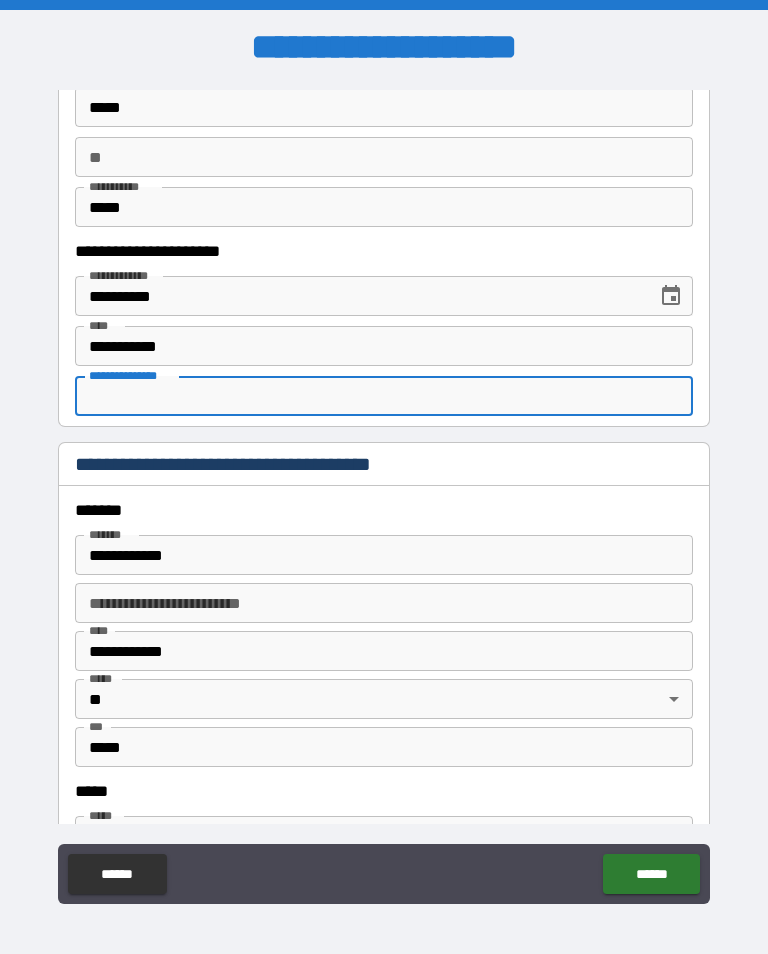 click on "**********" at bounding box center (384, 396) 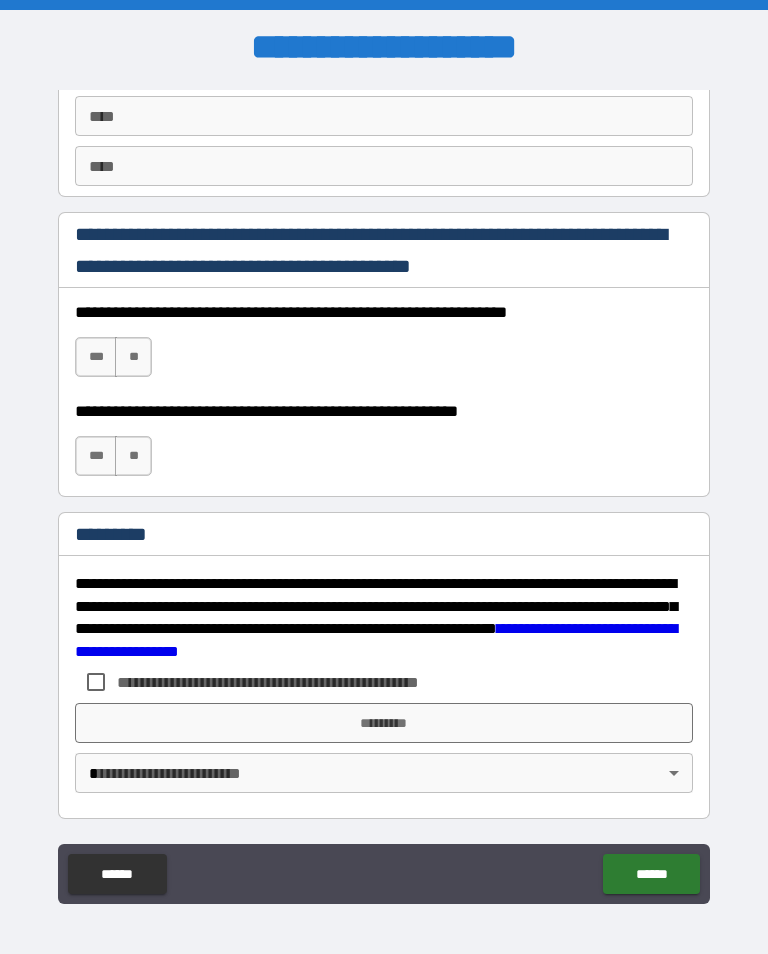 scroll, scrollTop: 2872, scrollLeft: 0, axis: vertical 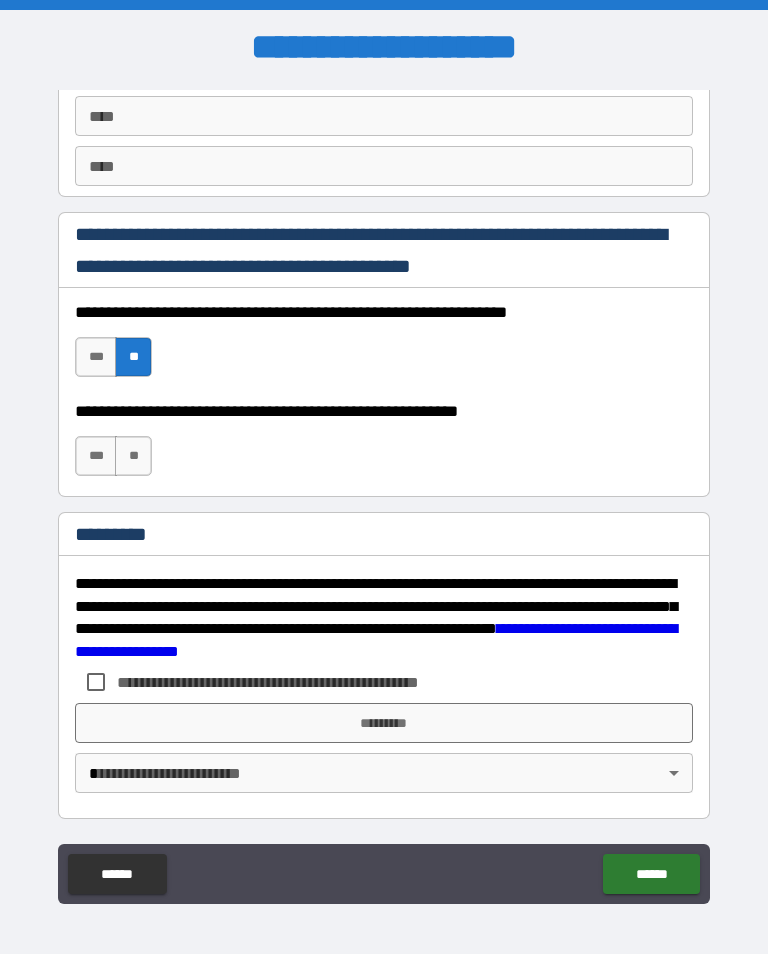 click on "***" at bounding box center (96, 357) 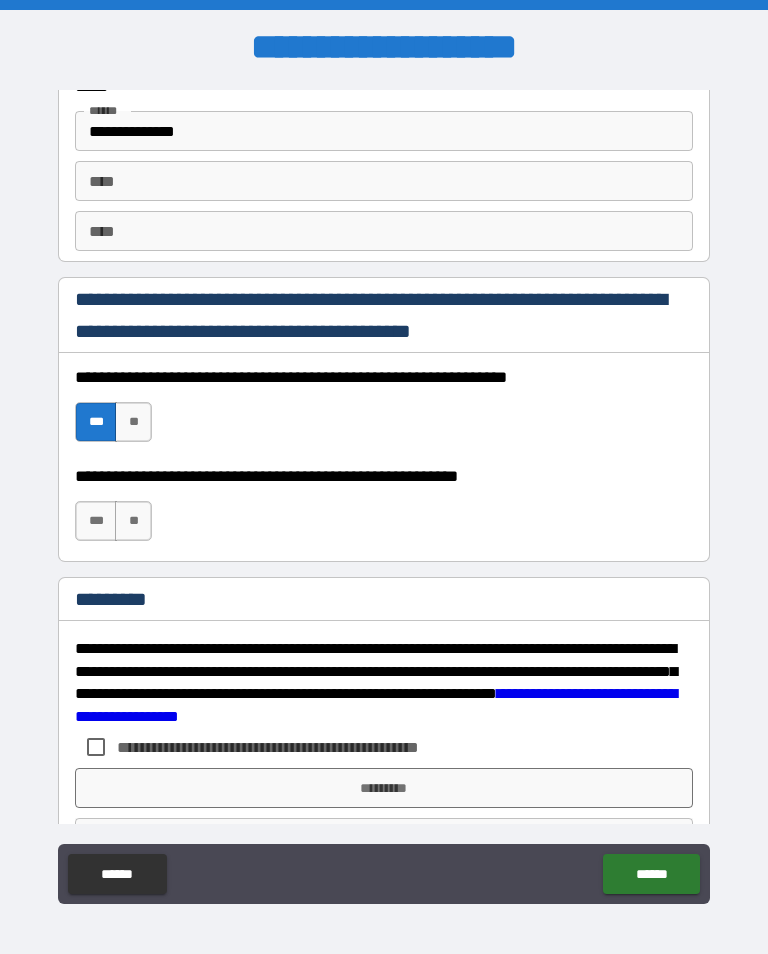 scroll, scrollTop: 2798, scrollLeft: 0, axis: vertical 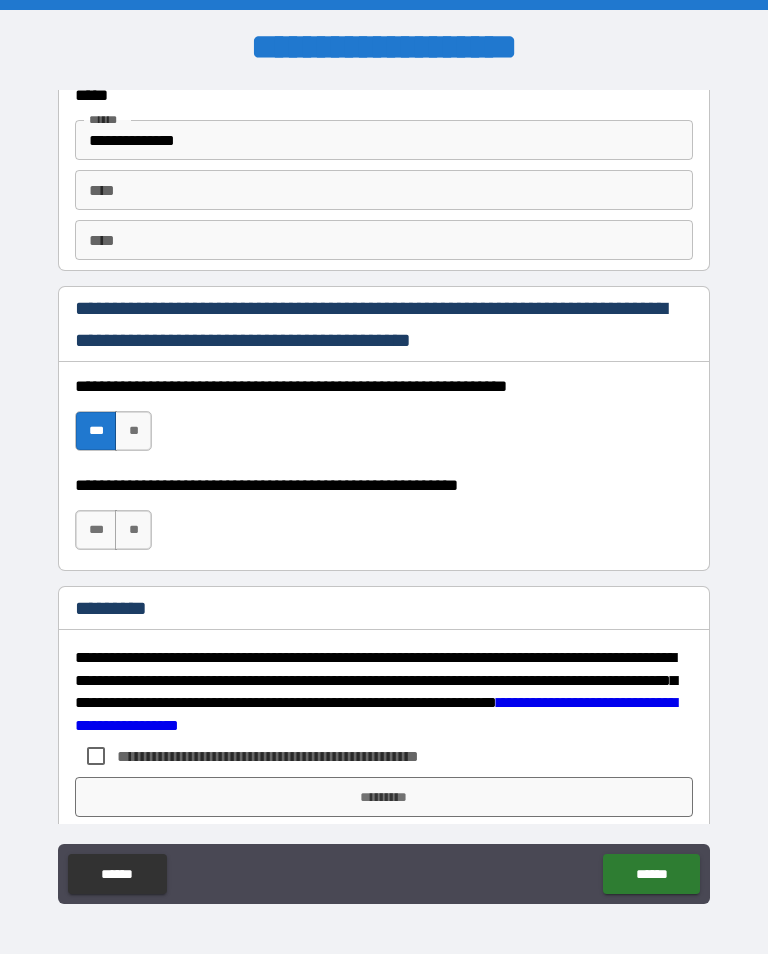 click on "***" at bounding box center [96, 530] 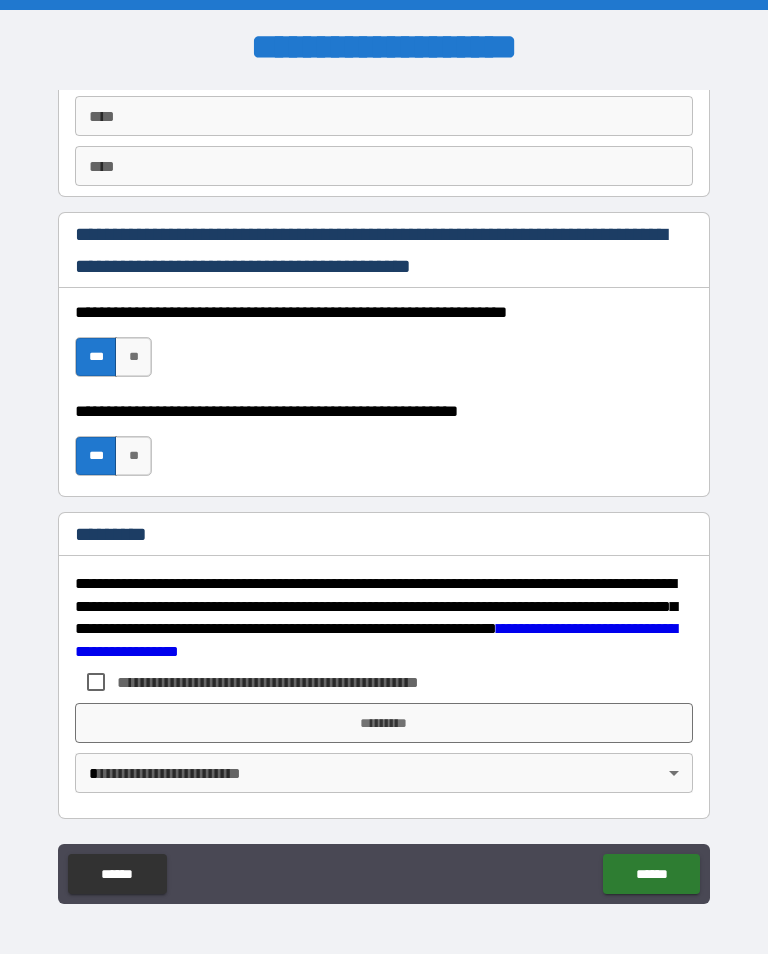 scroll, scrollTop: 2872, scrollLeft: 0, axis: vertical 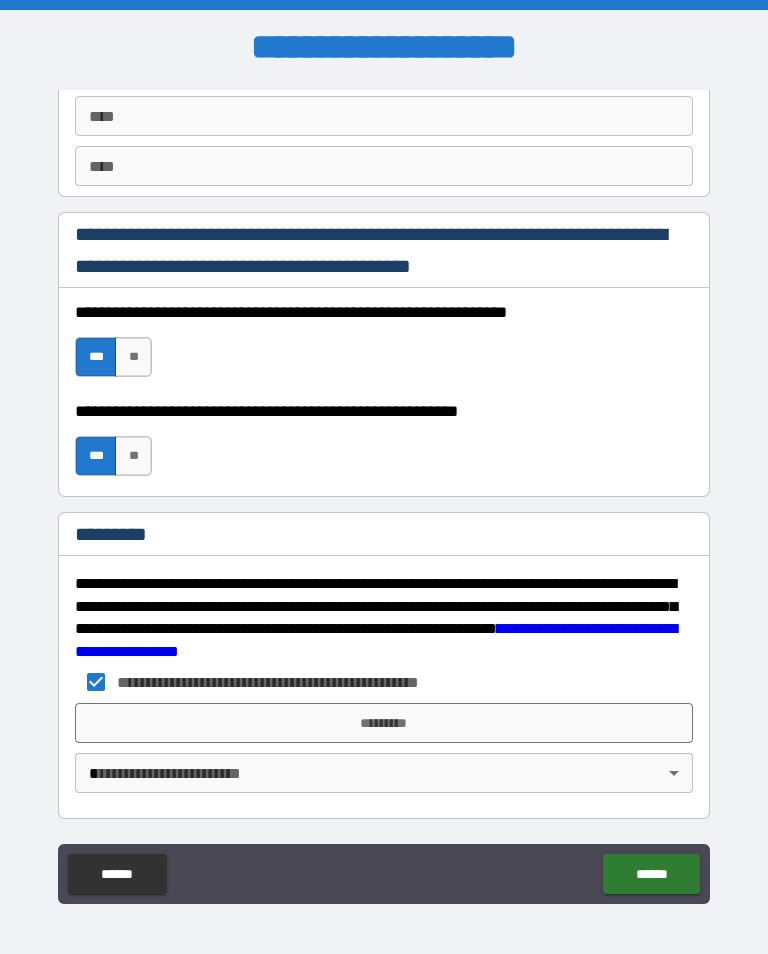 click on "*********" at bounding box center (384, 723) 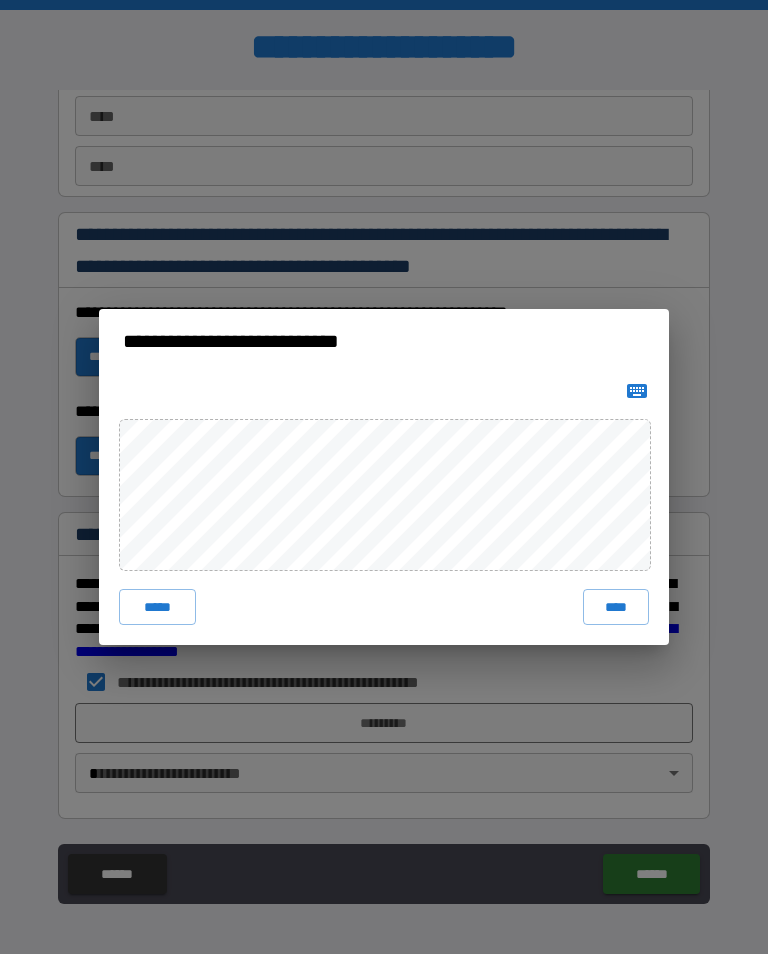 click on "****" at bounding box center (616, 607) 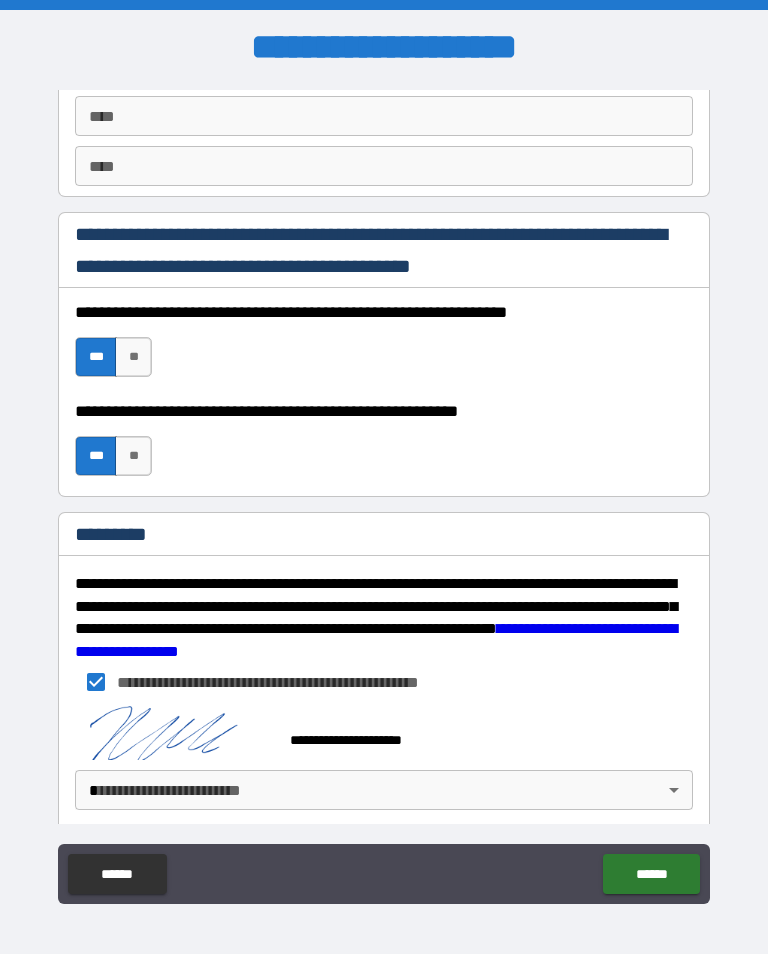 click on "**********" at bounding box center (384, 492) 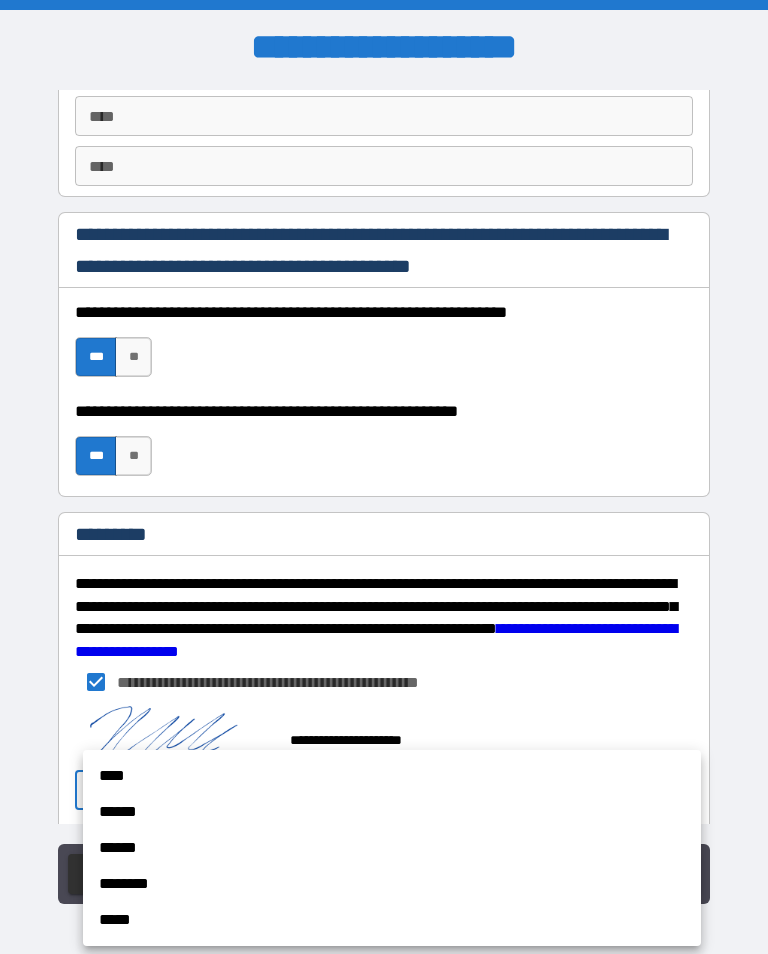 click on "****" at bounding box center (392, 776) 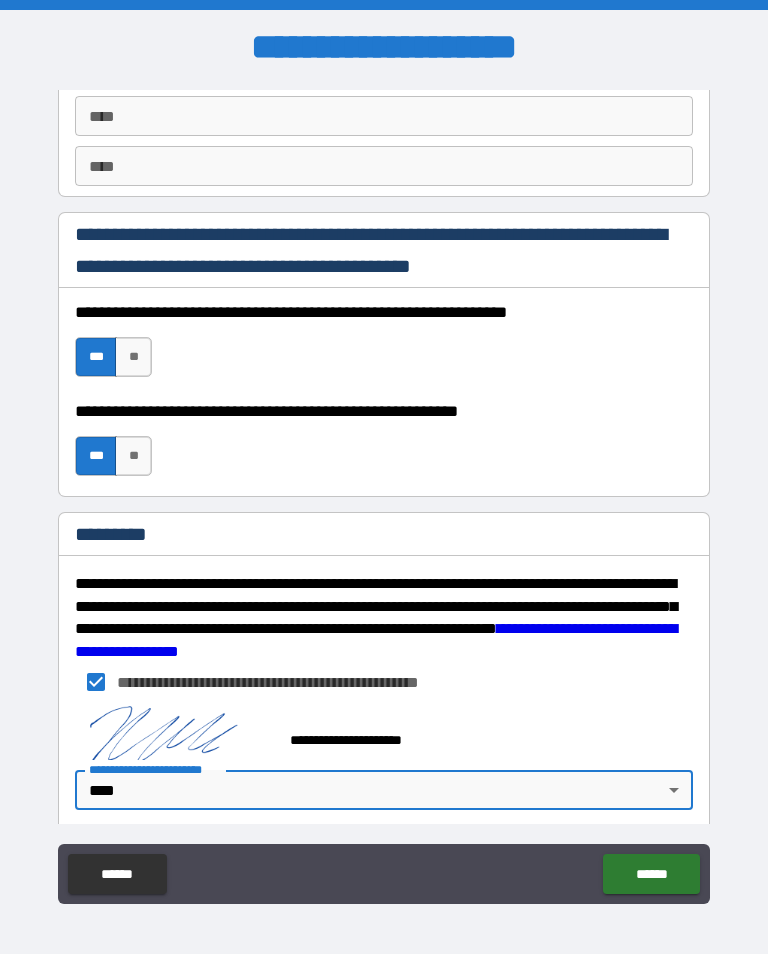 type on "*" 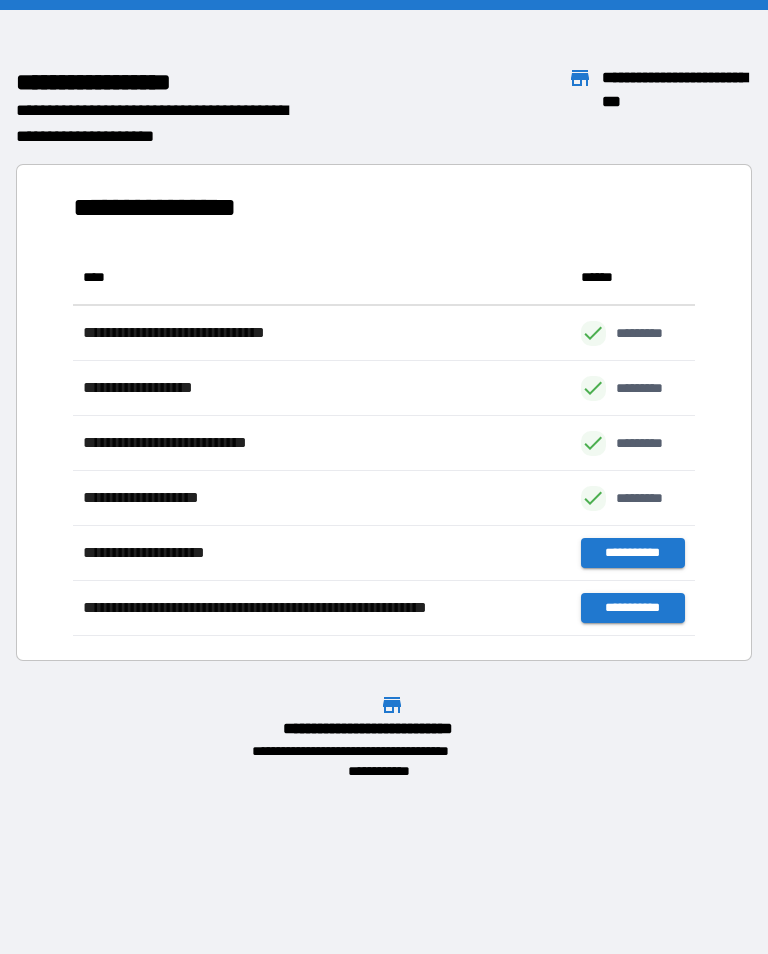 scroll, scrollTop: 386, scrollLeft: 622, axis: both 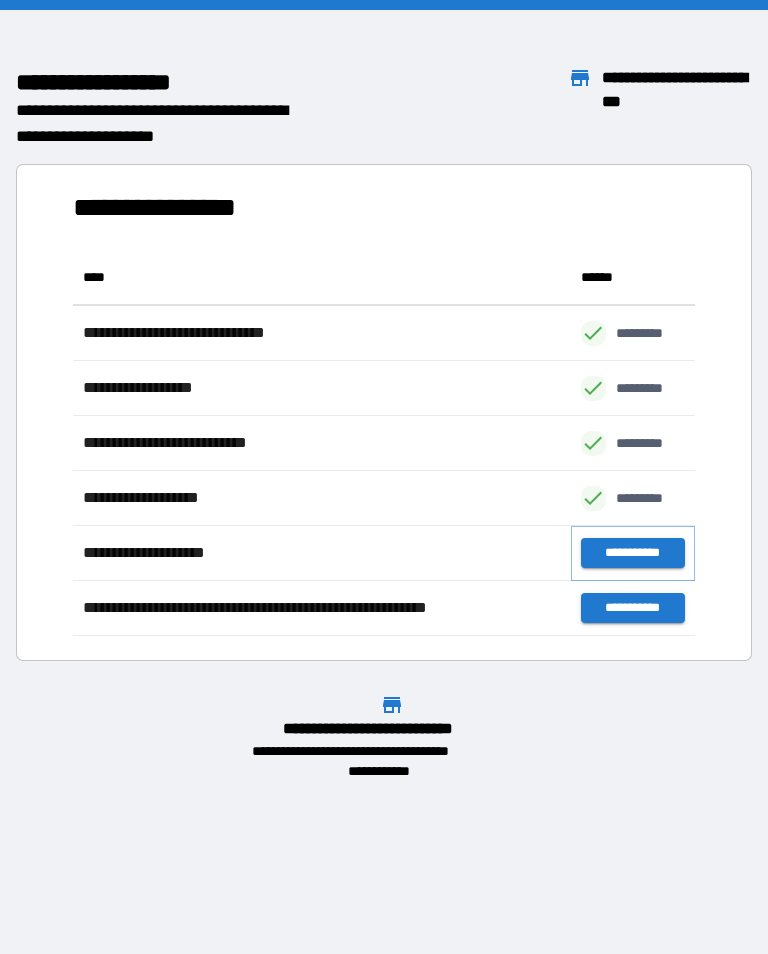 click on "**********" at bounding box center [633, 553] 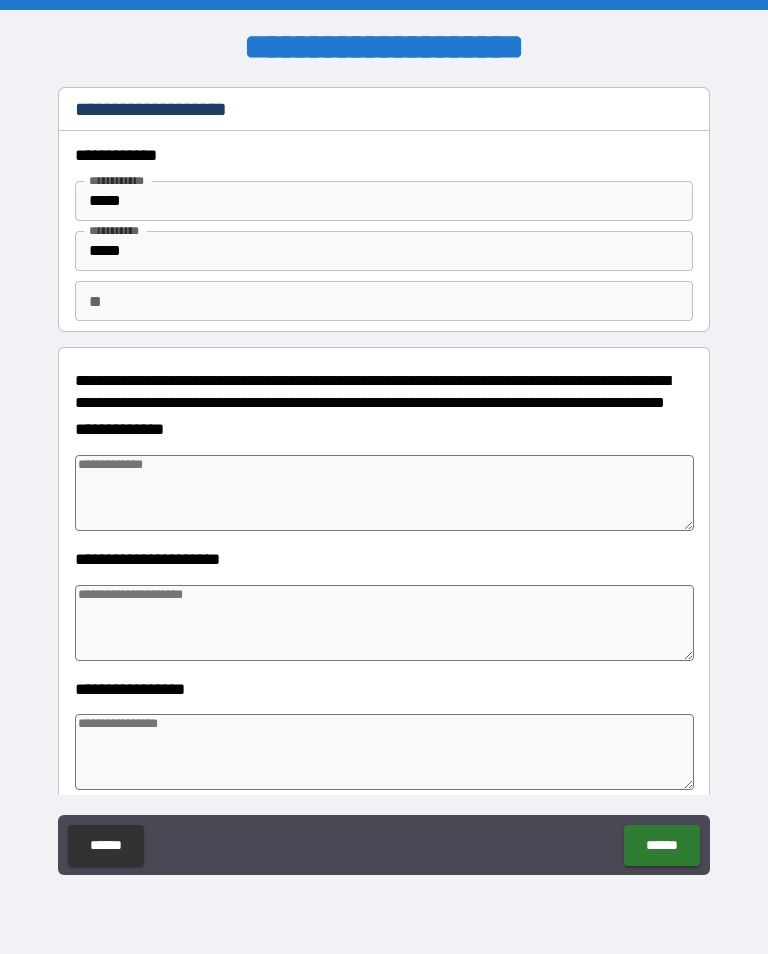 type on "*" 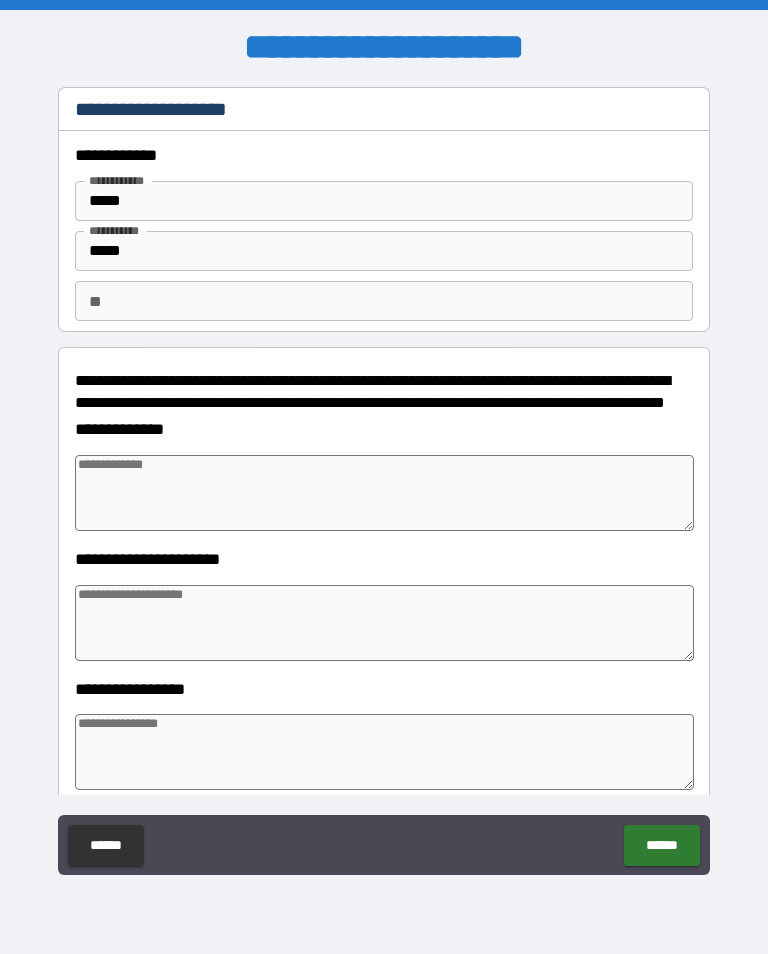 type on "*" 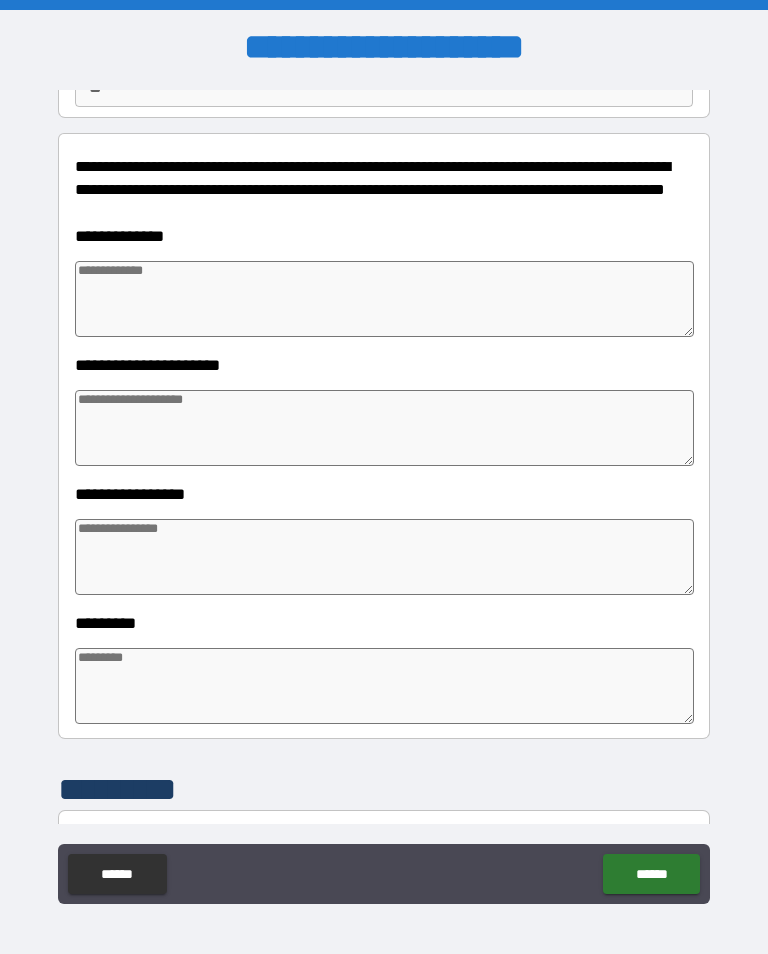 scroll, scrollTop: 215, scrollLeft: 0, axis: vertical 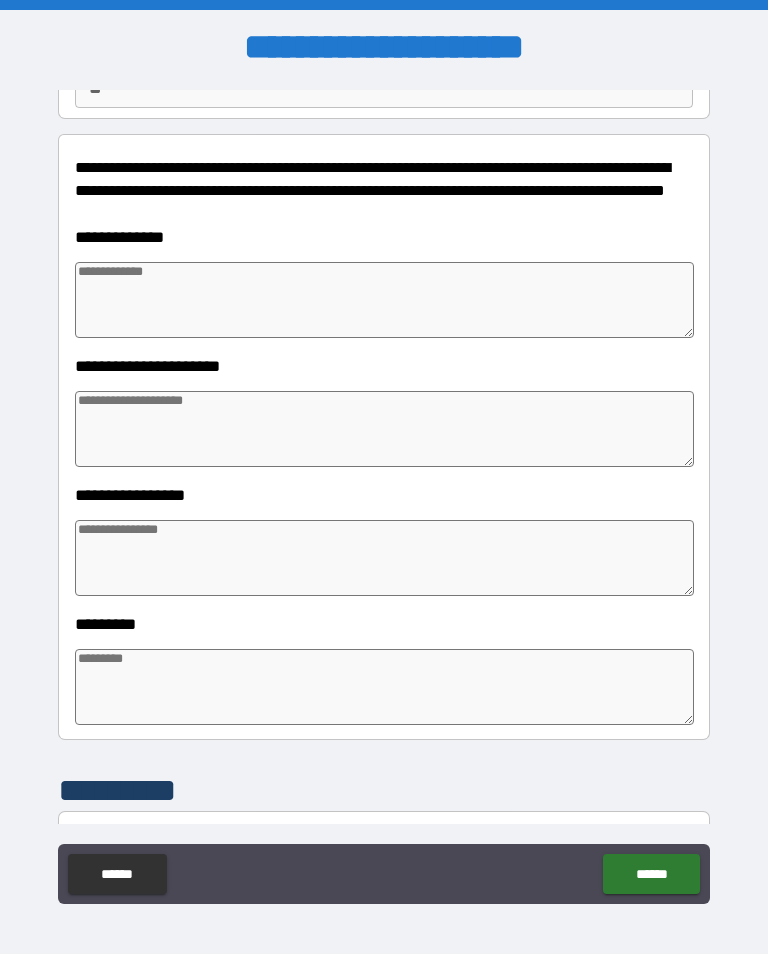 click at bounding box center [384, 300] 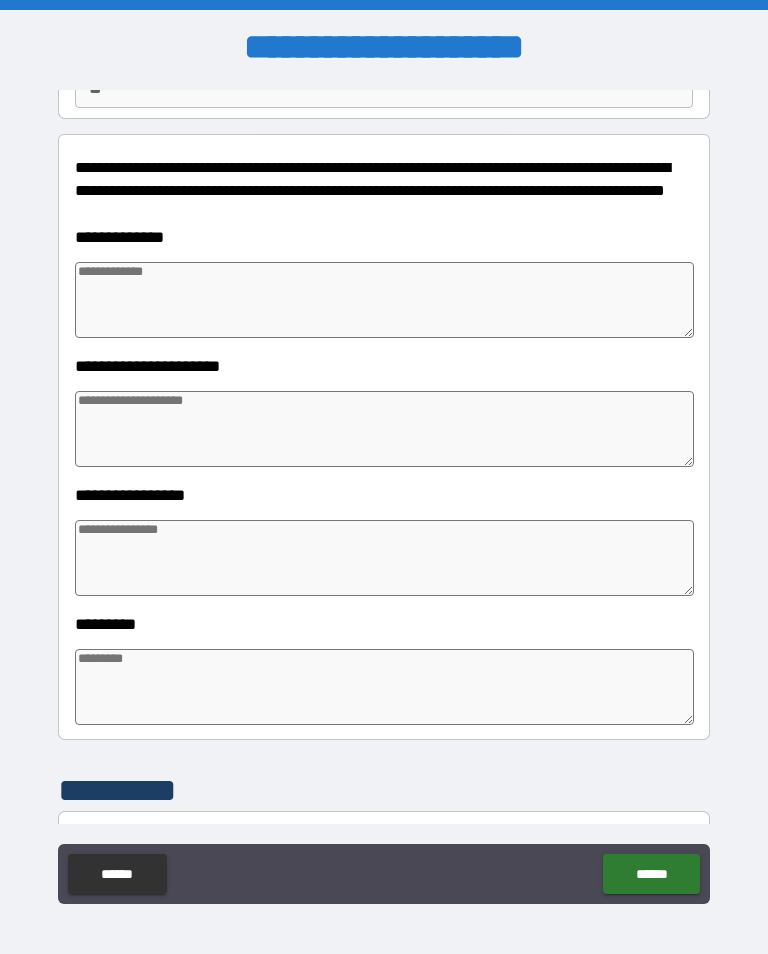 type on "*" 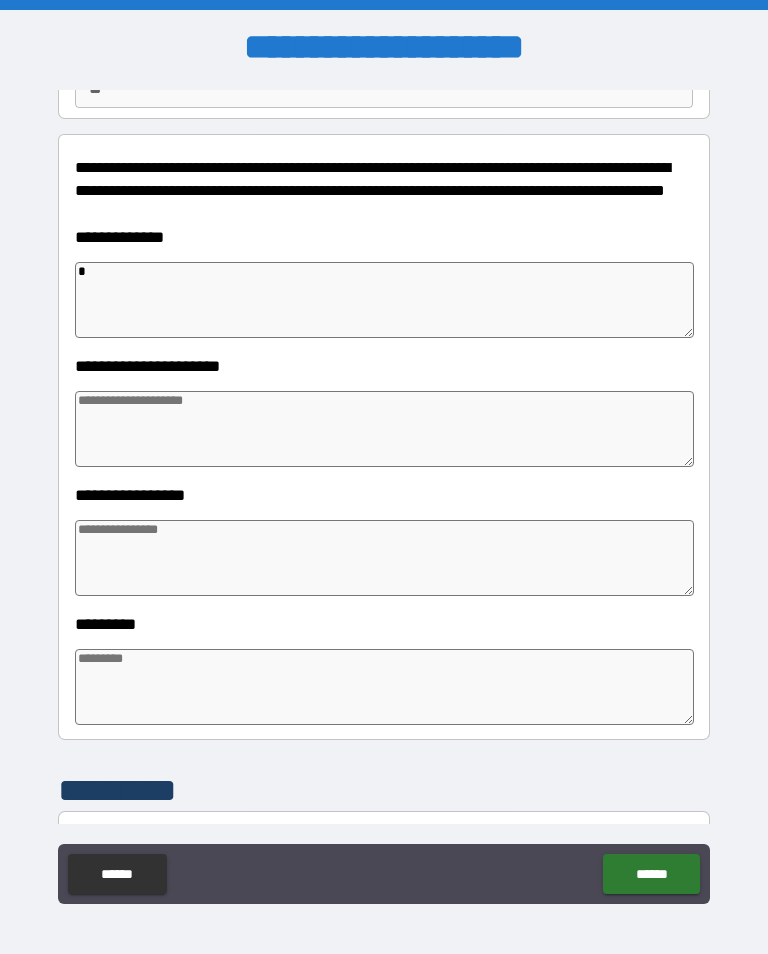 type on "*" 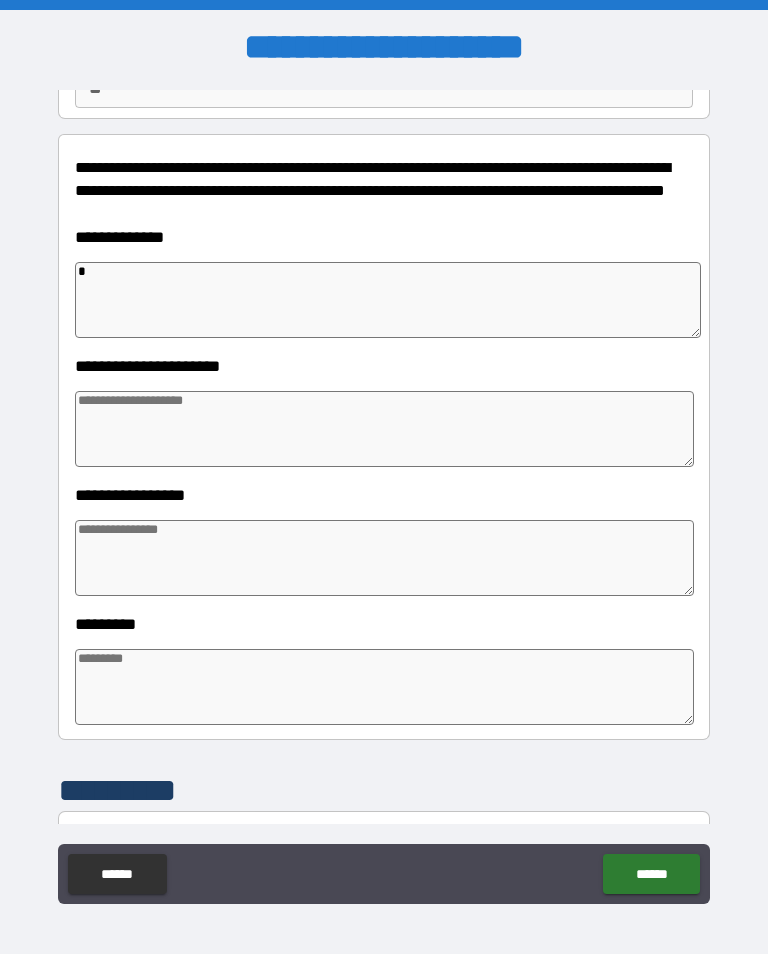 type on "*" 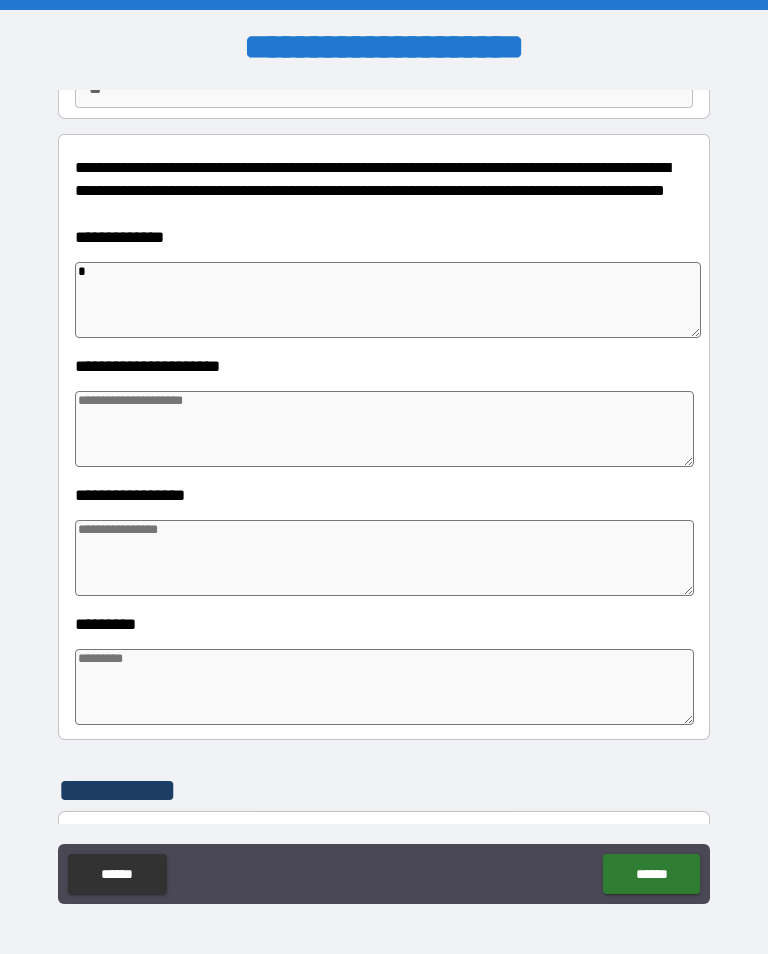 type on "*" 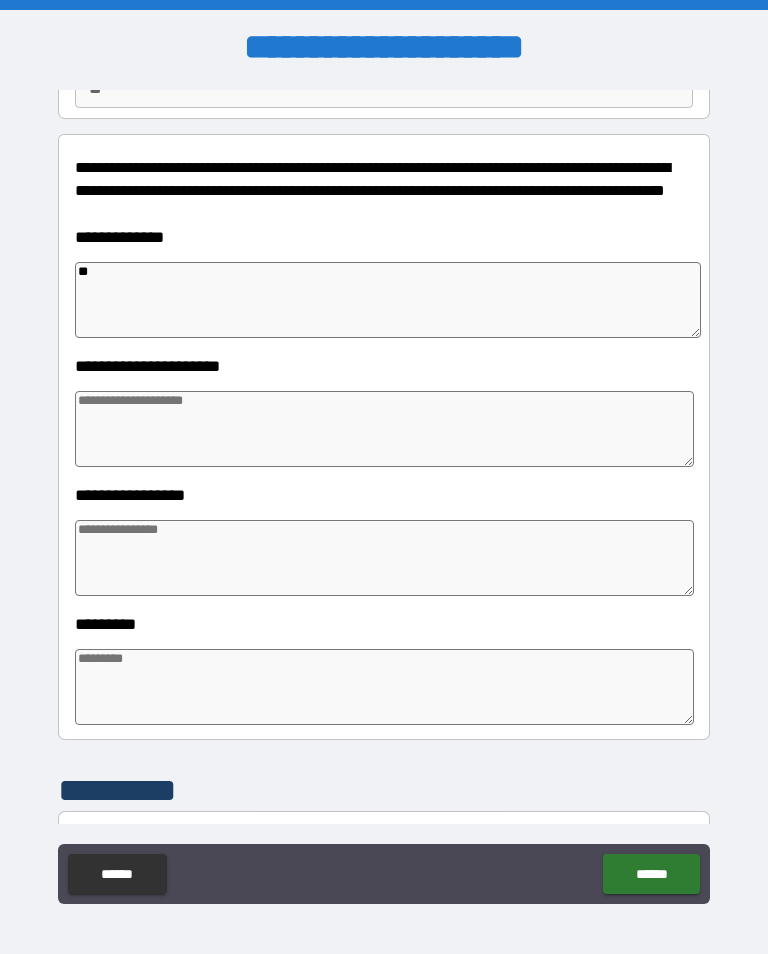 type on "*" 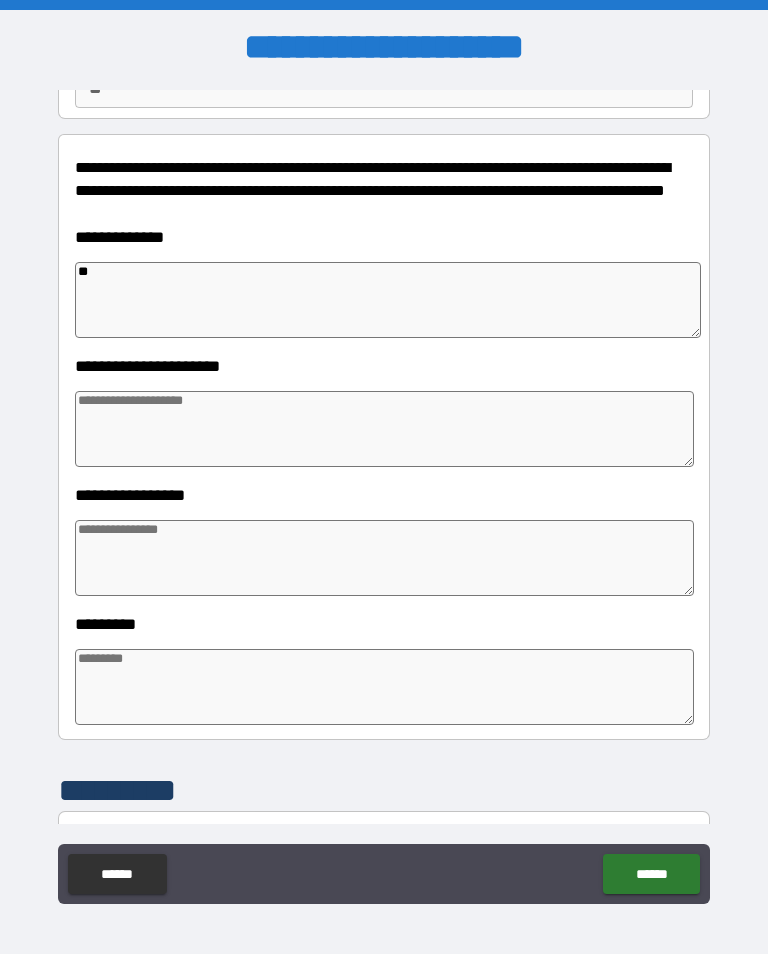 type on "*" 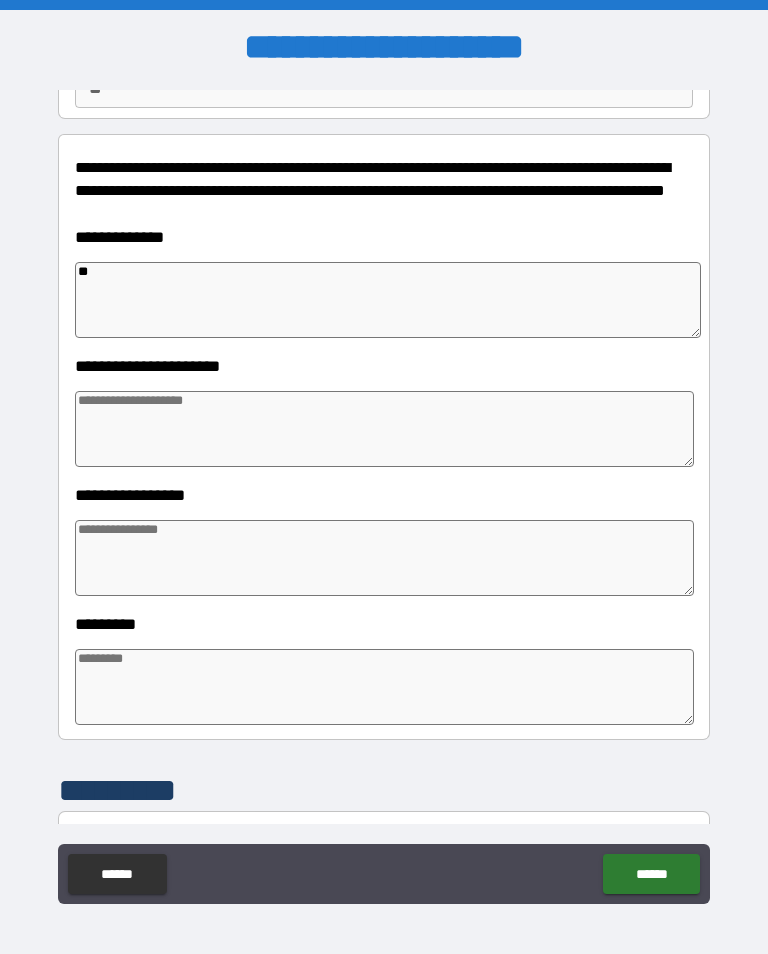 type on "*" 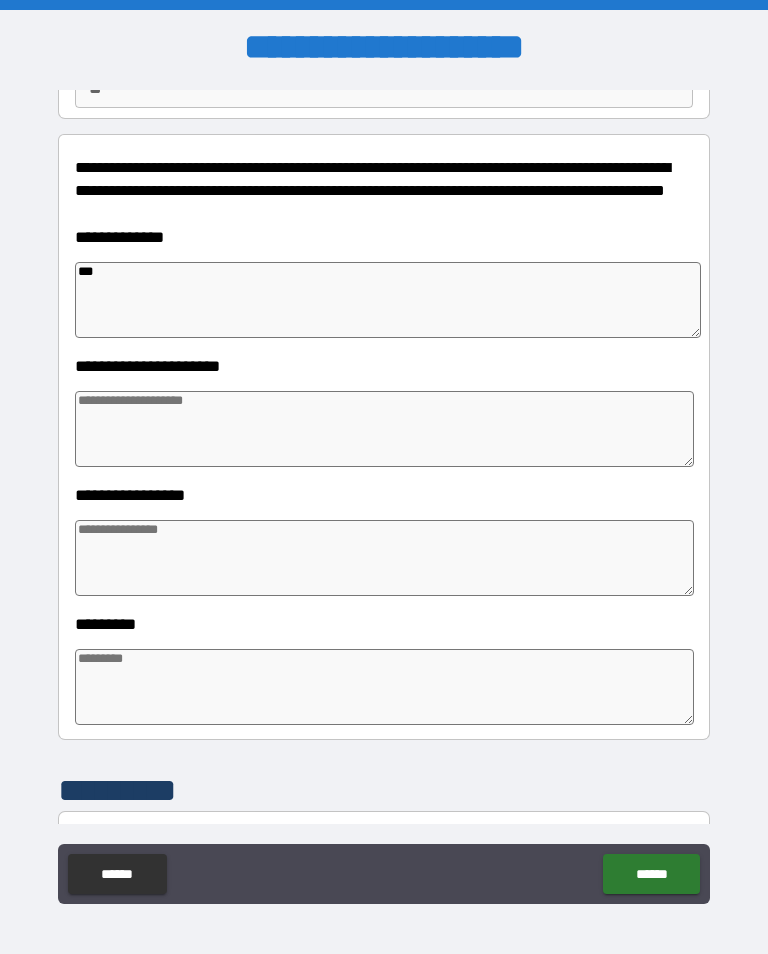 type on "*" 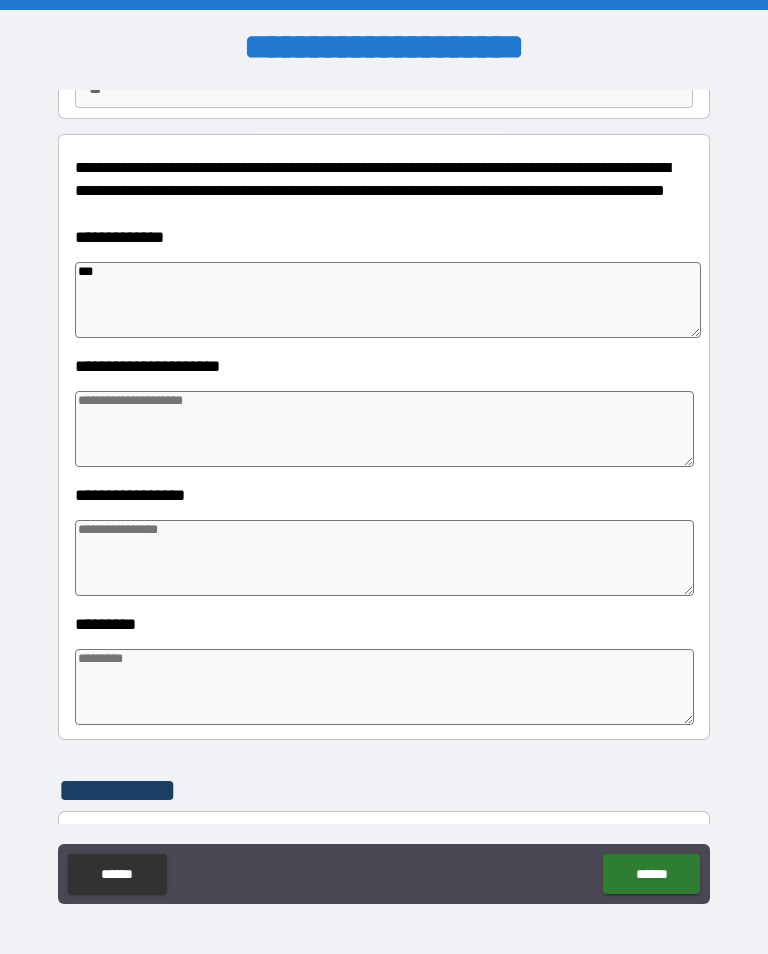 type on "*" 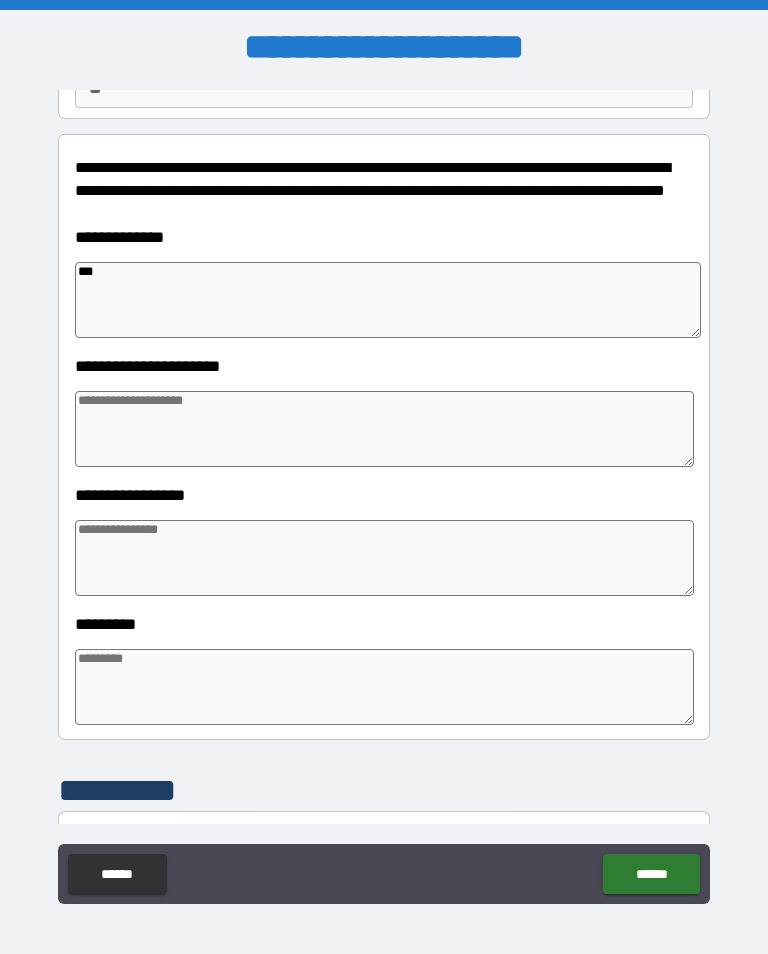 type on "*" 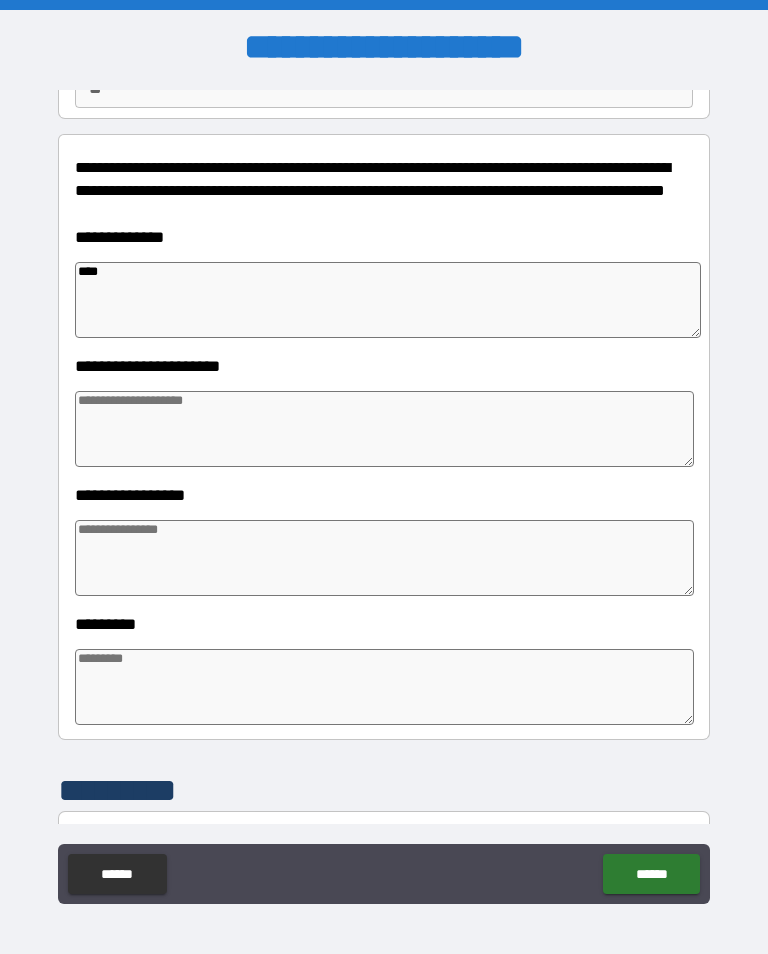 type on "*" 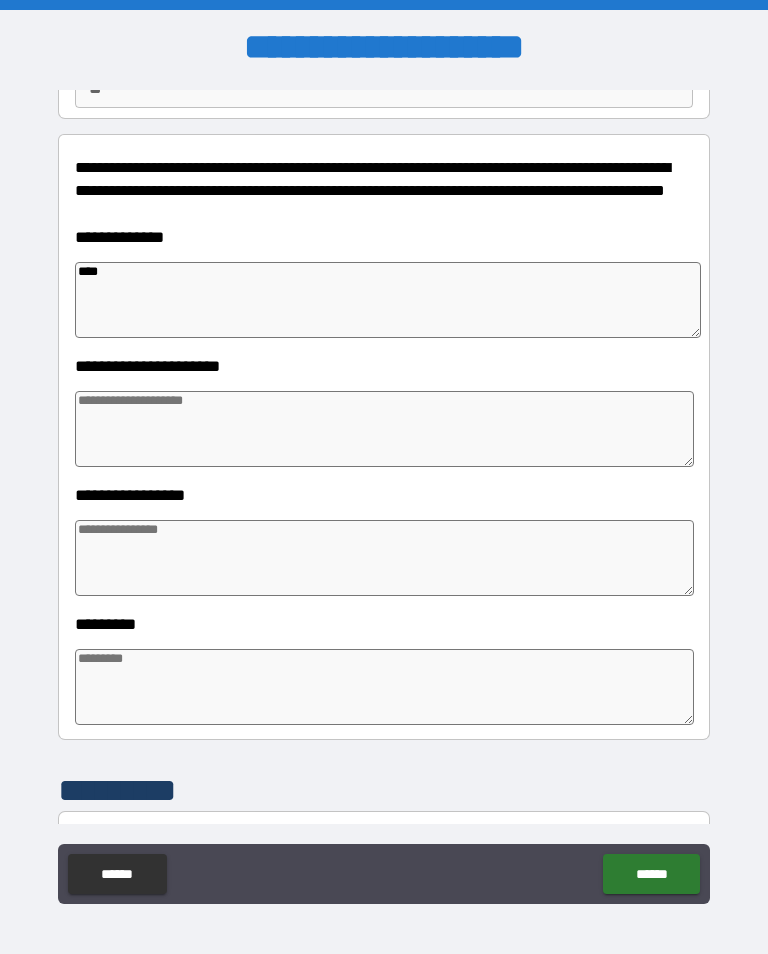 type on "*****" 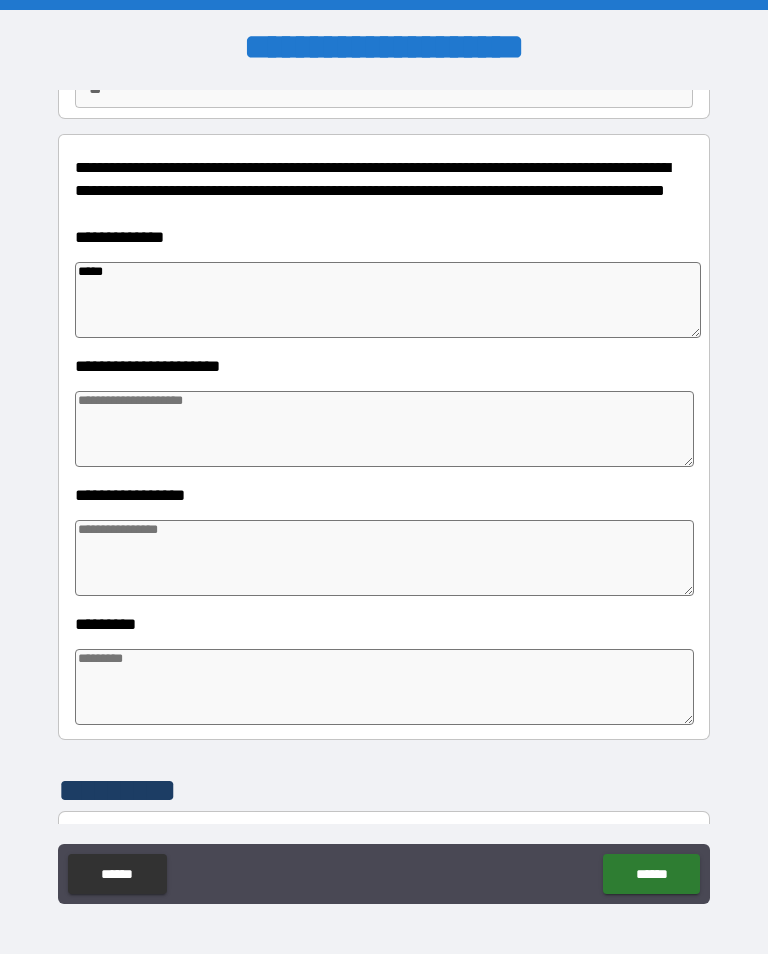 type on "*" 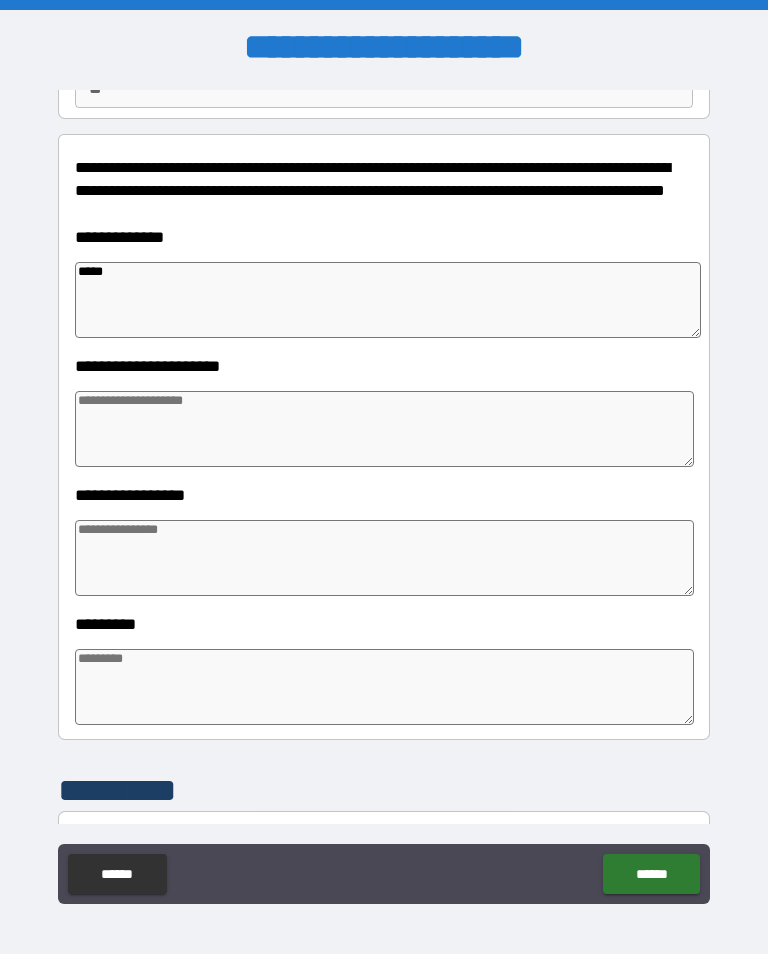 type on "*" 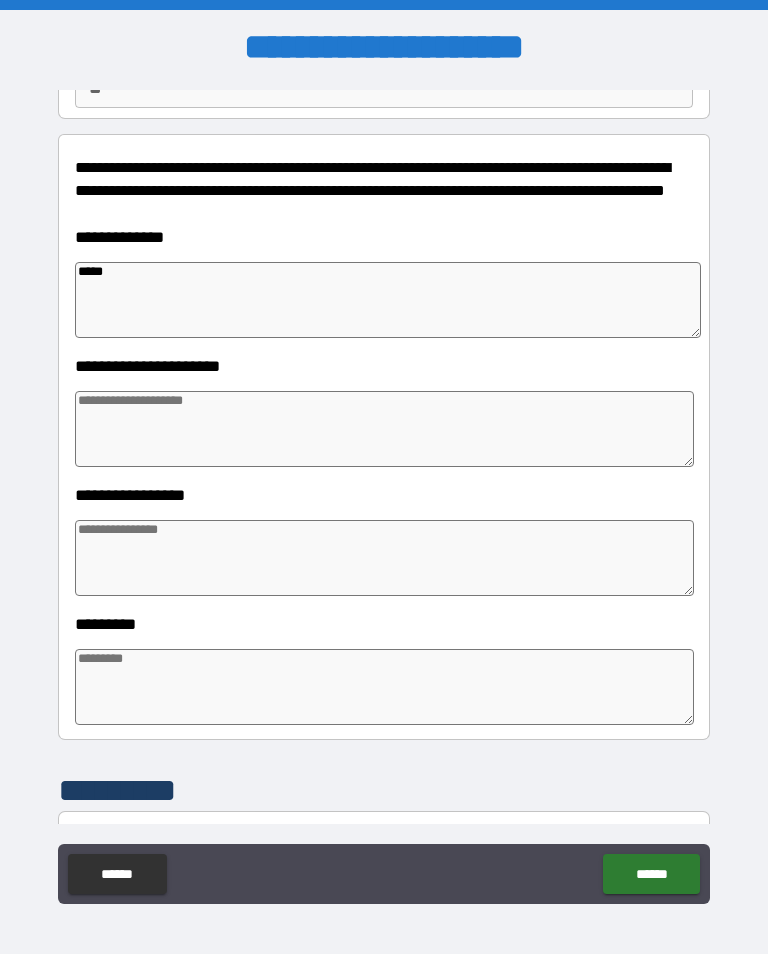 type on "*" 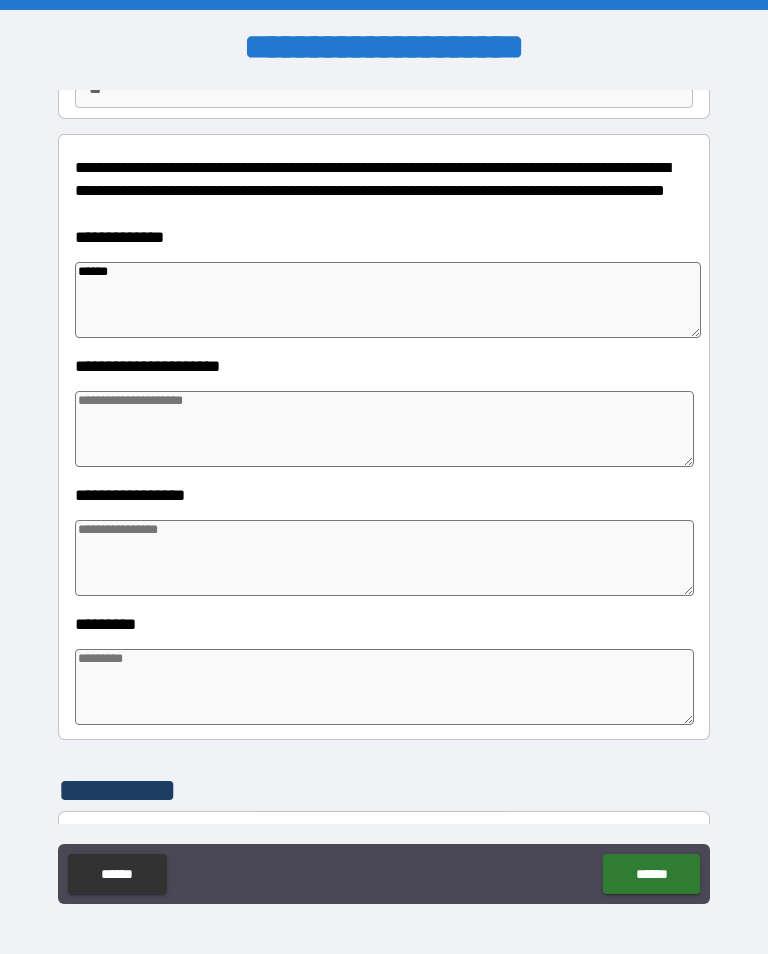 type on "*" 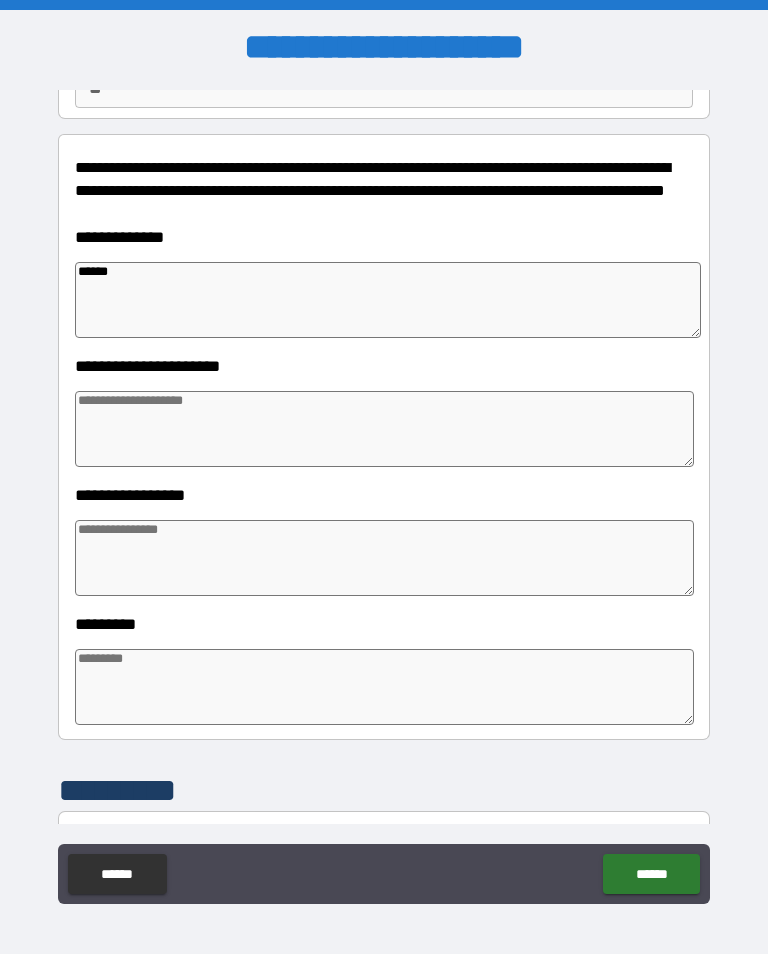 type on "*" 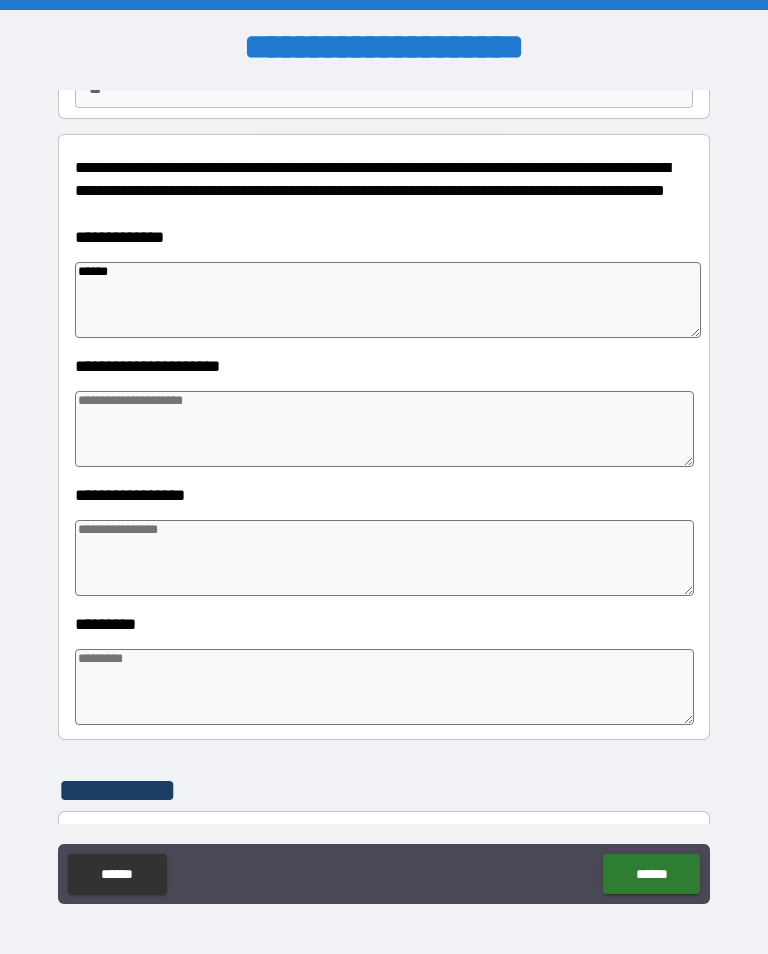 type on "*" 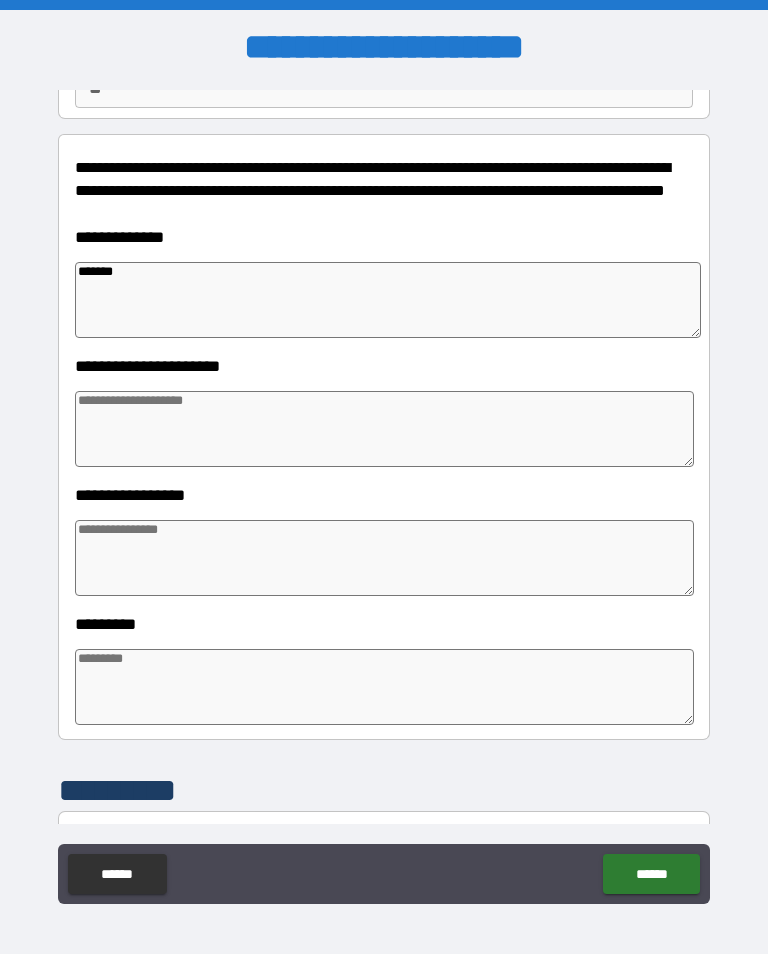 type on "*" 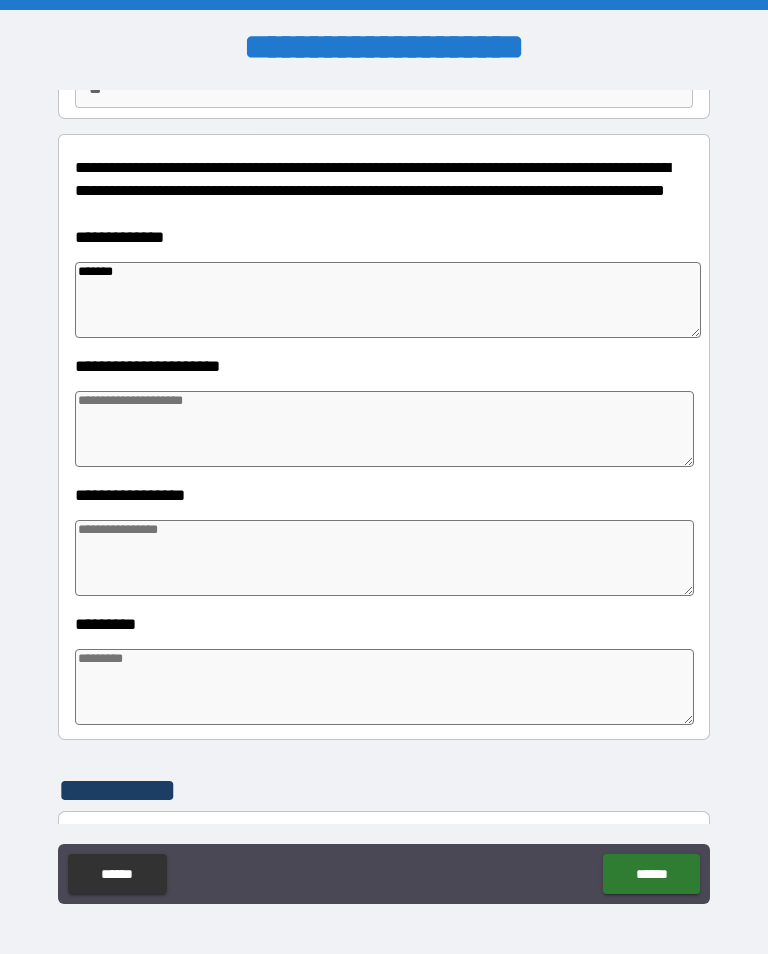 type on "********" 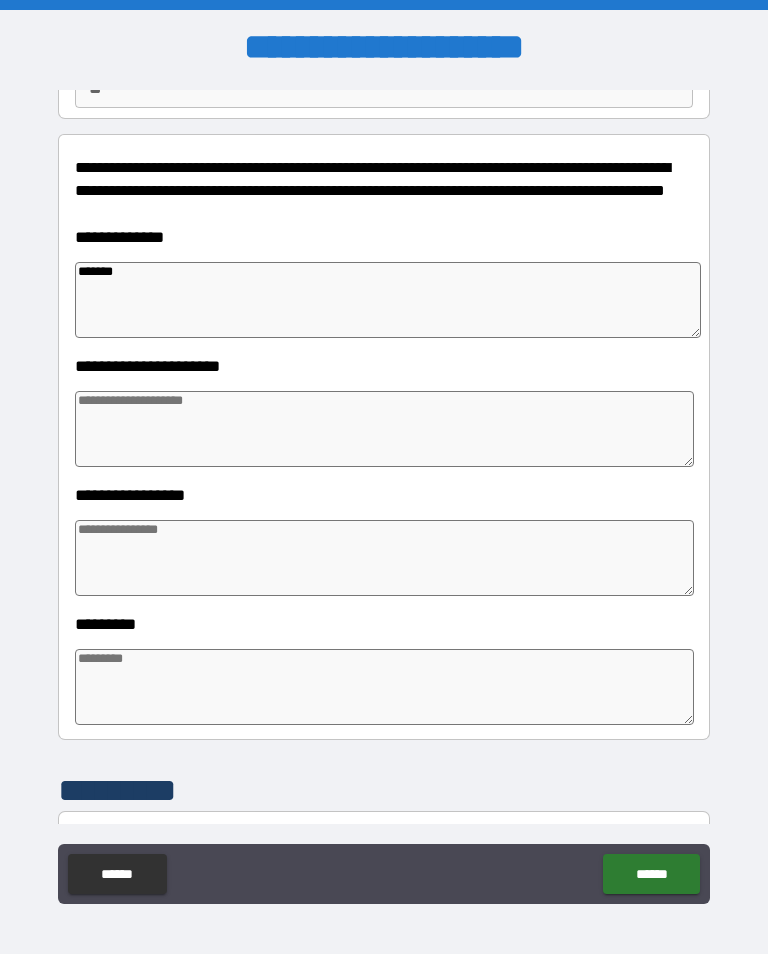 type on "*" 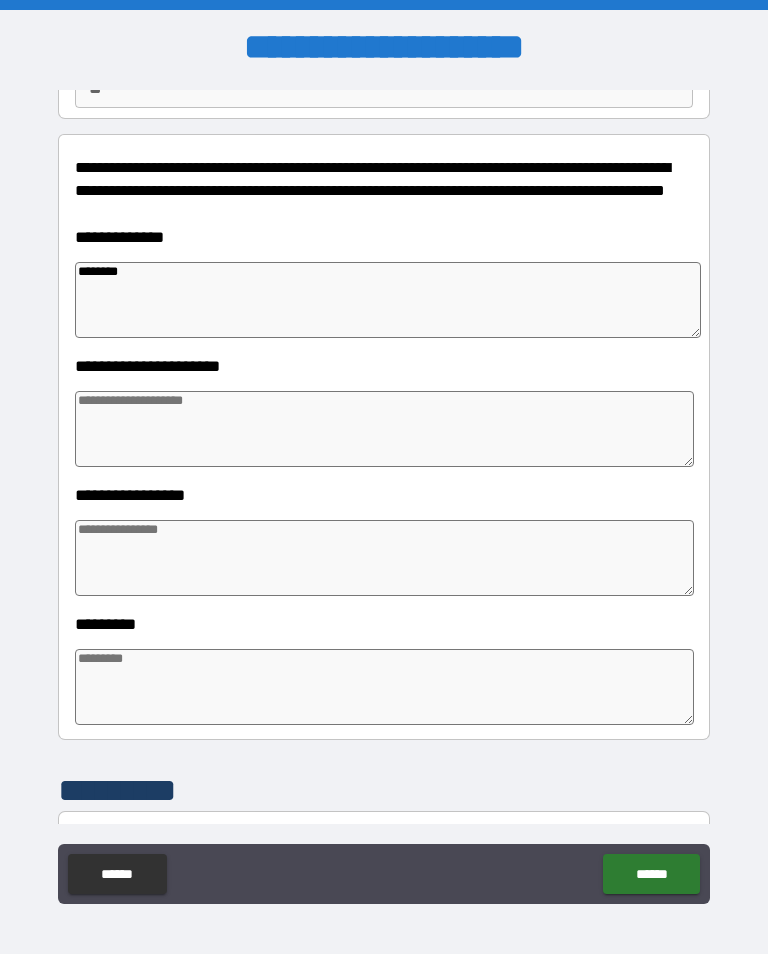 type on "*" 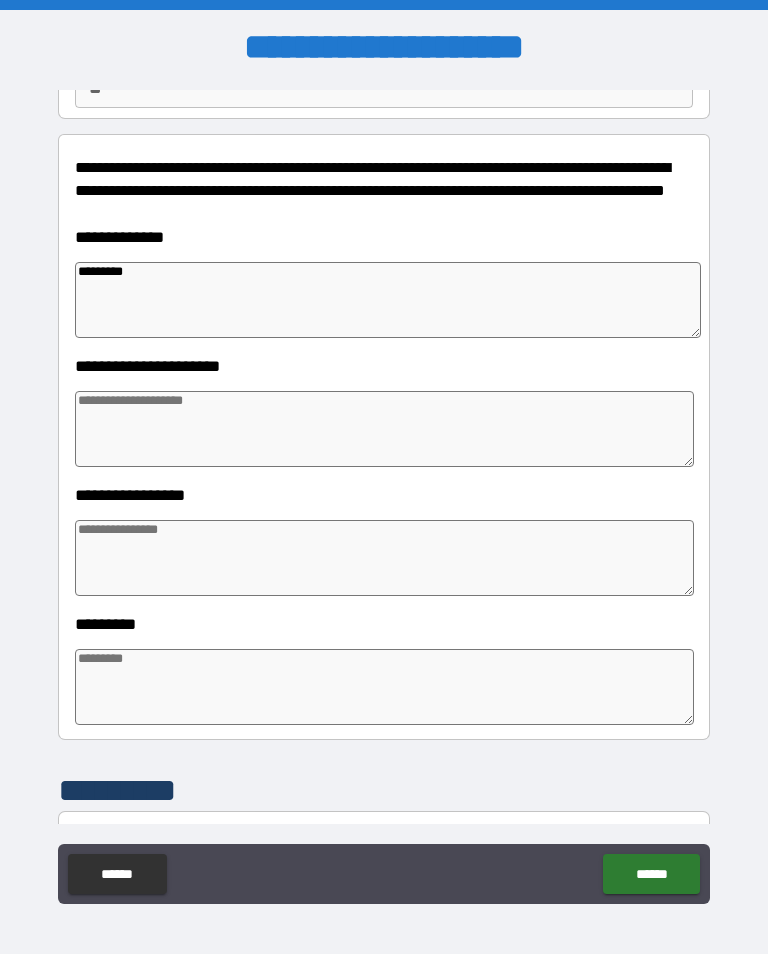 type on "*" 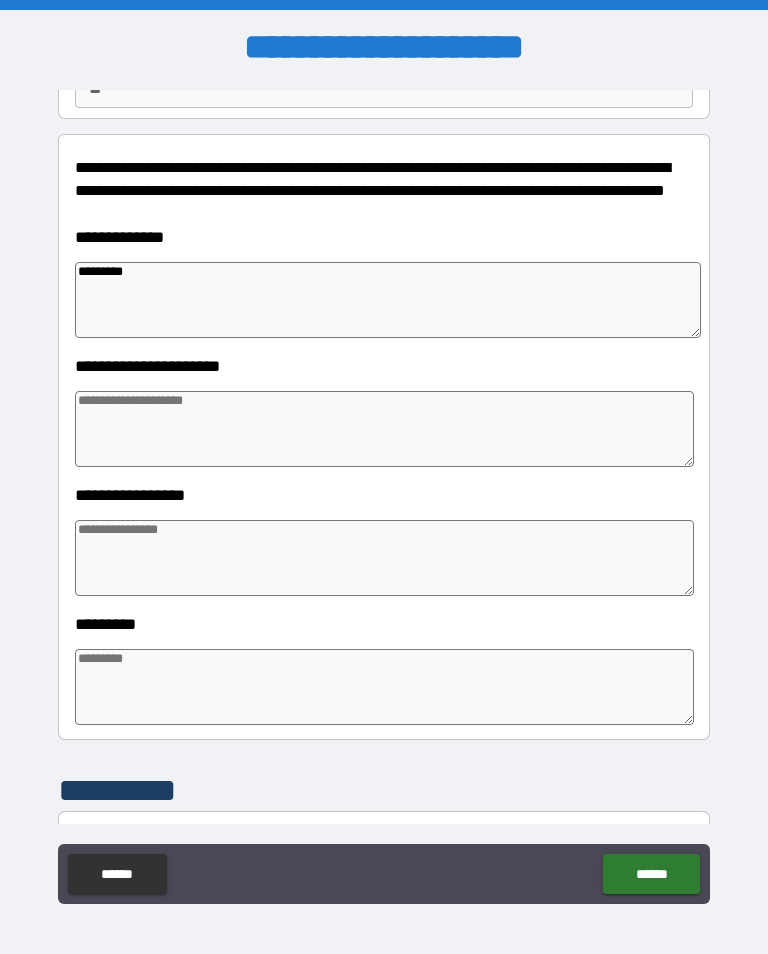 type on "*" 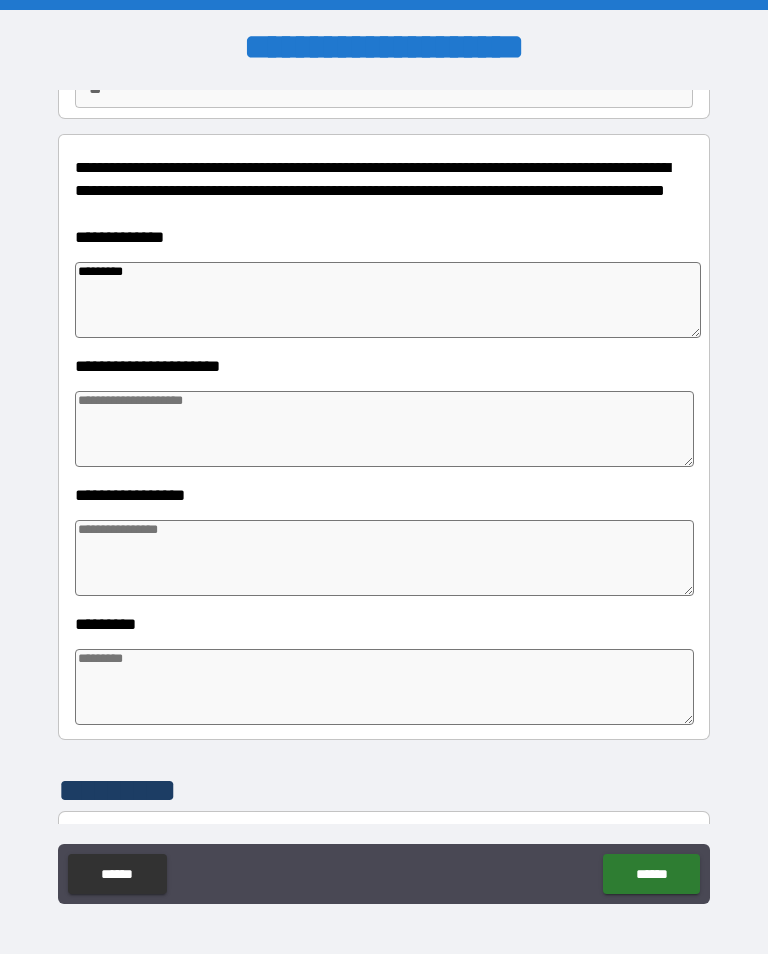 type on "*" 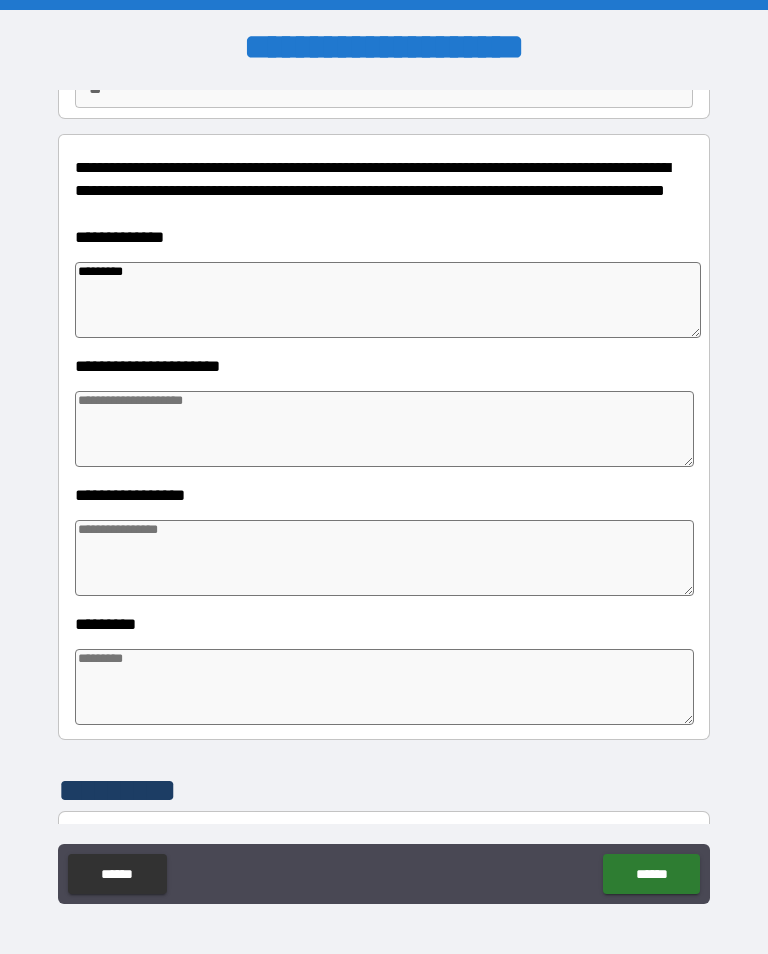 type on "**********" 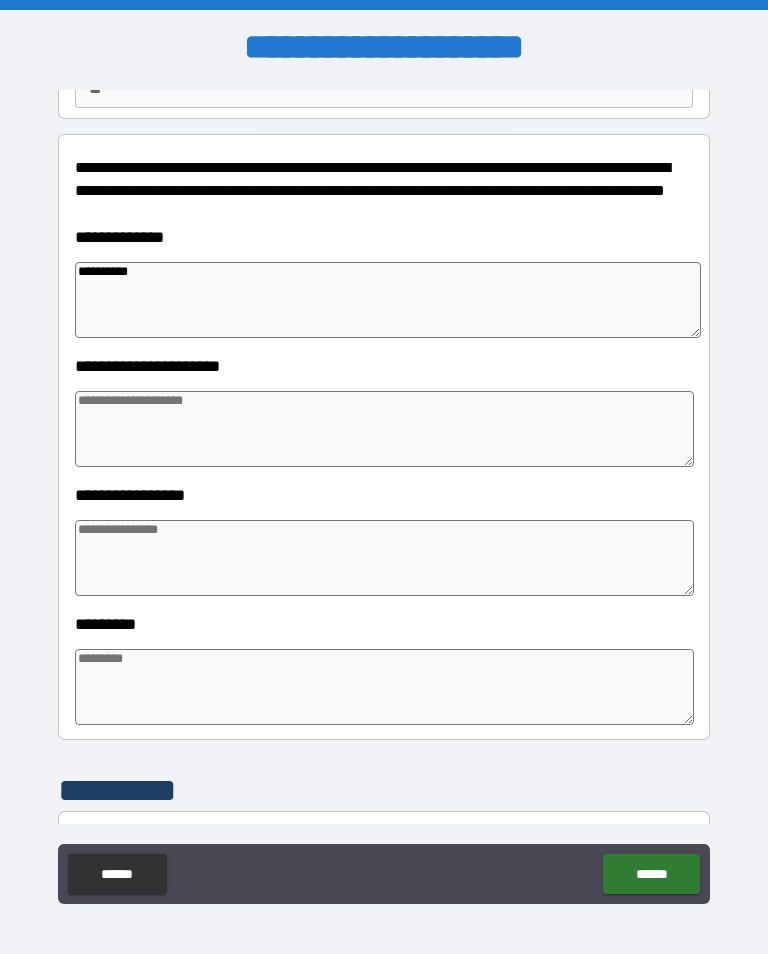 type on "*" 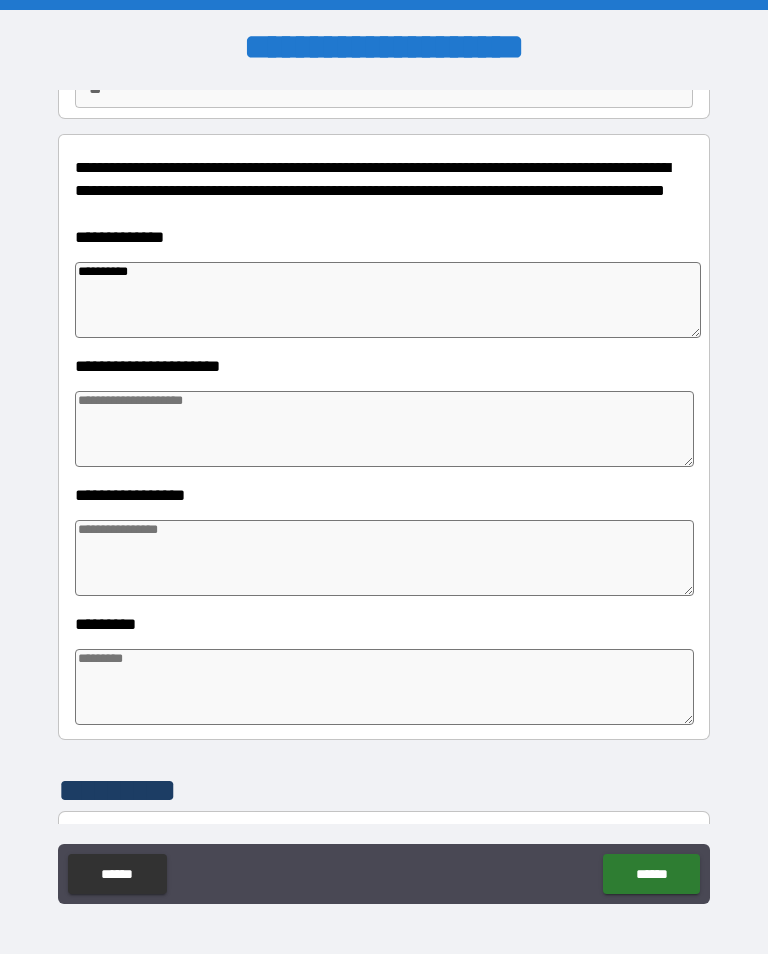 type on "**********" 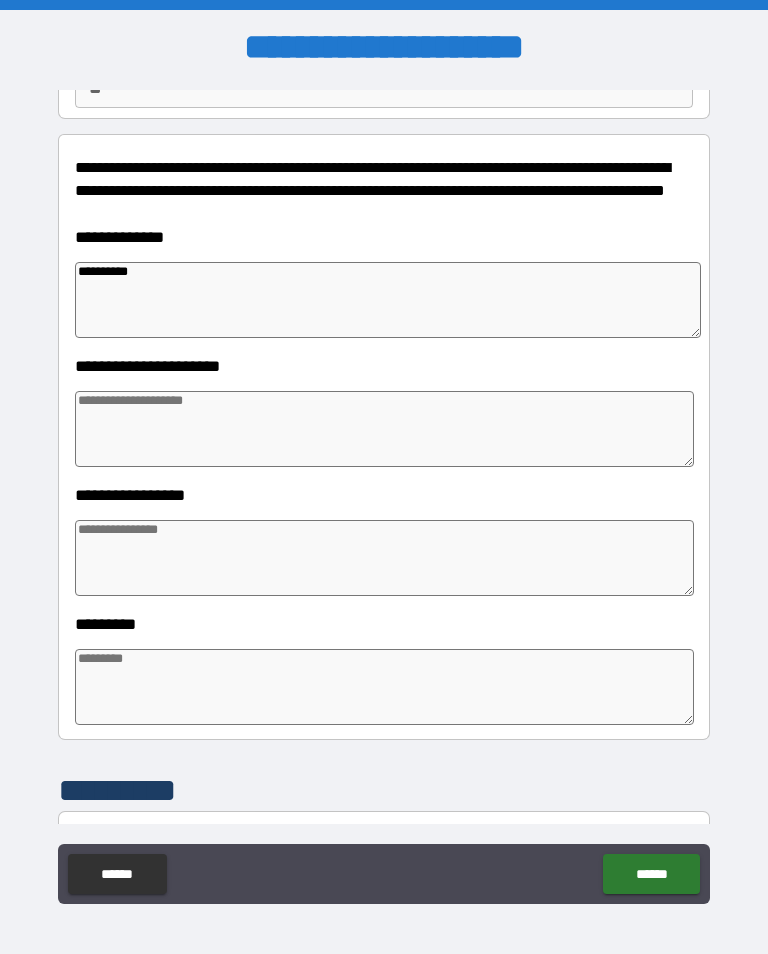 type on "*" 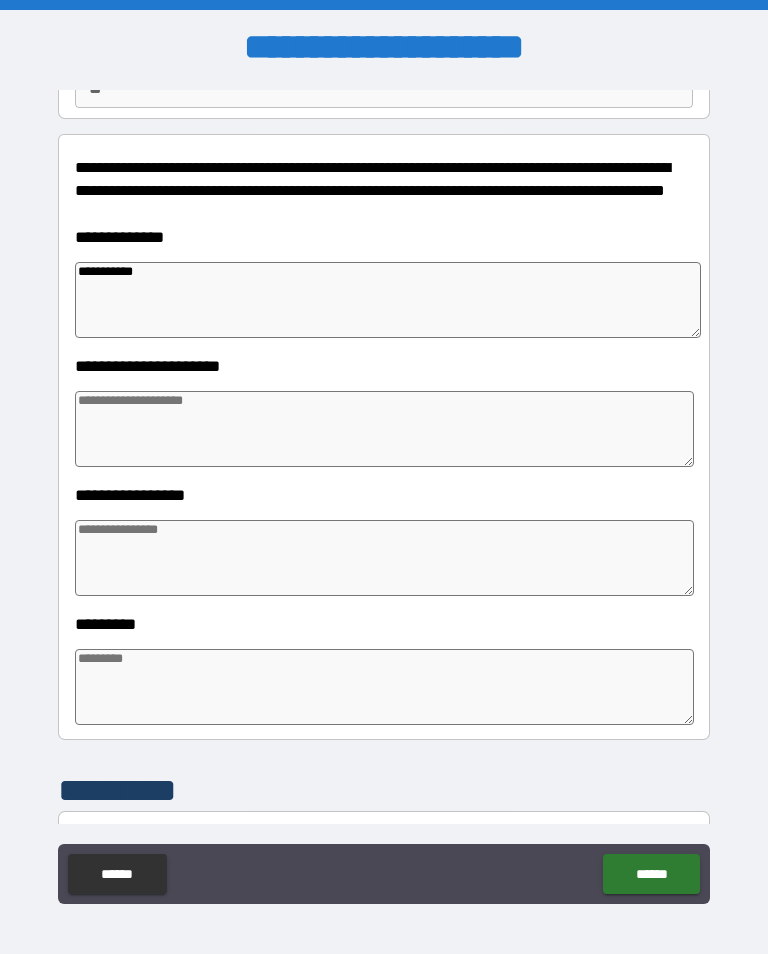 type on "*" 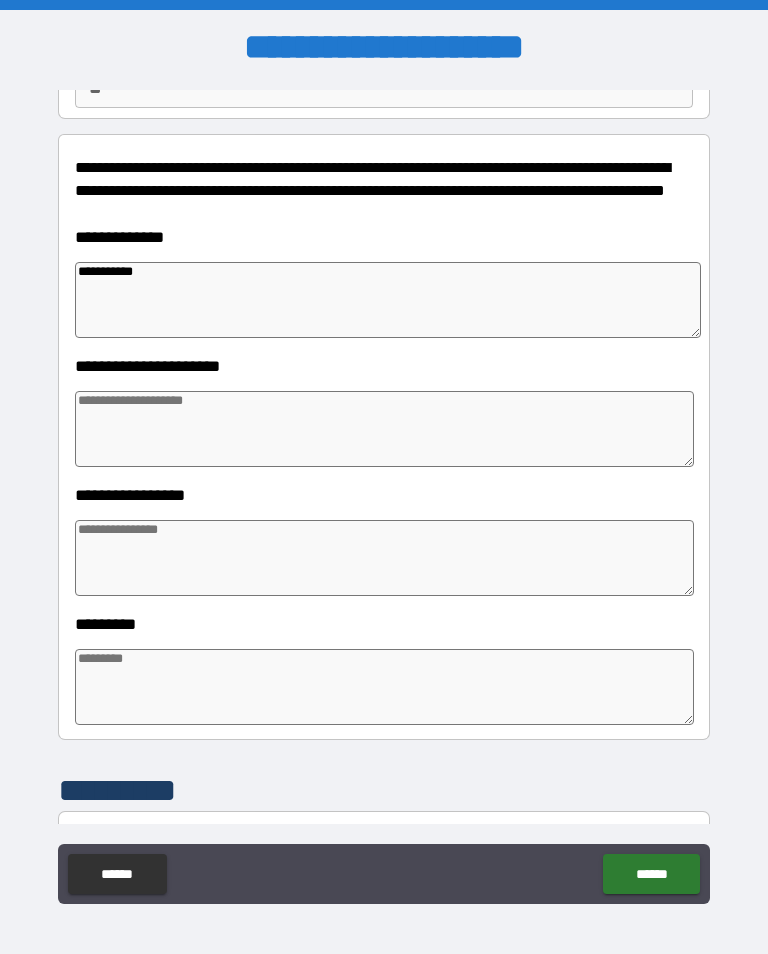 type on "*" 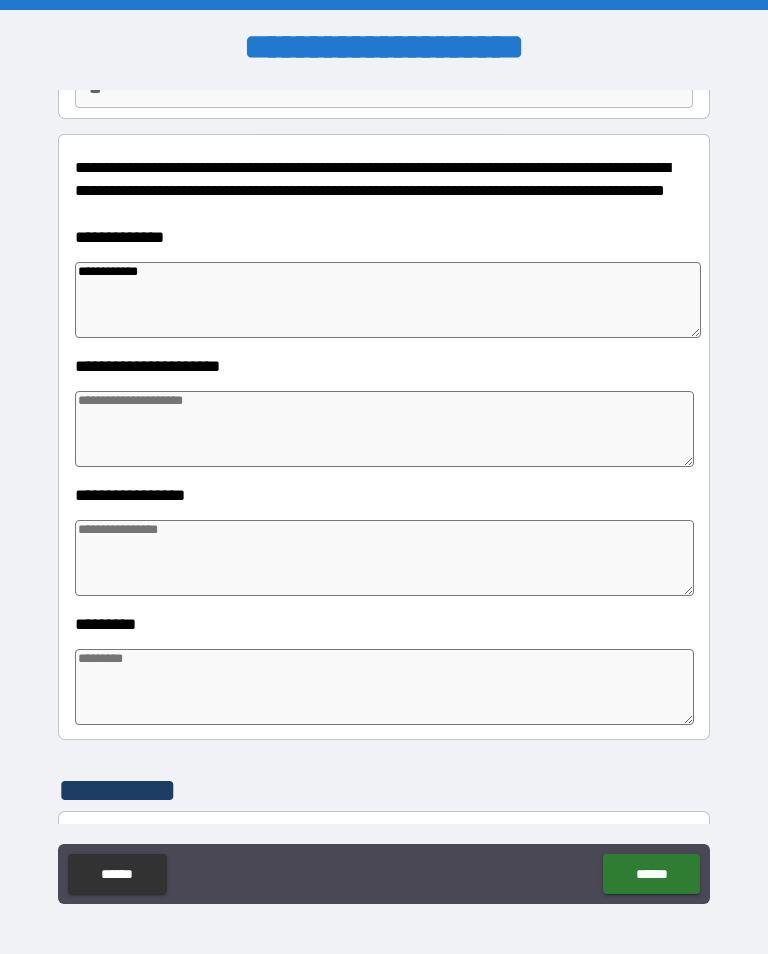 type on "*" 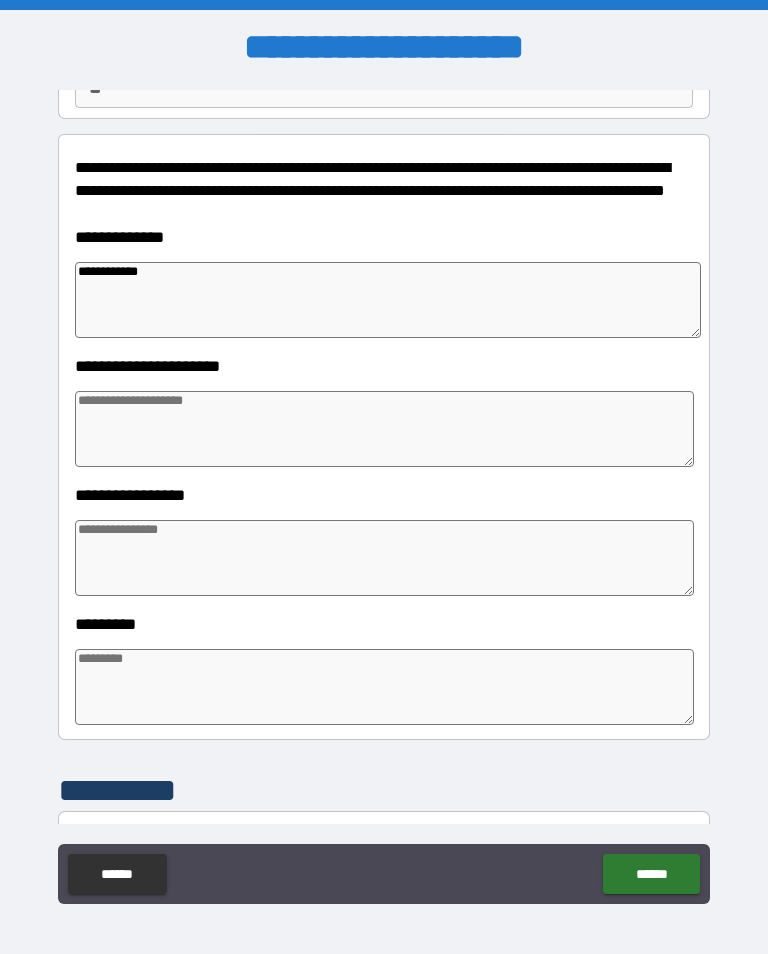 type on "*" 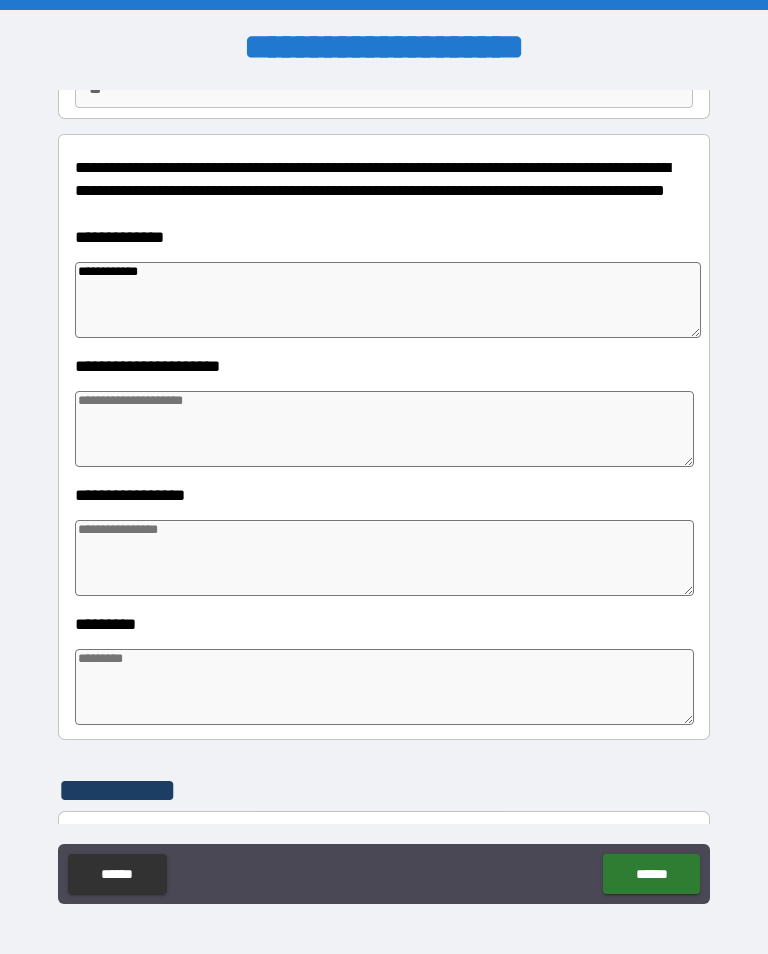 type on "*" 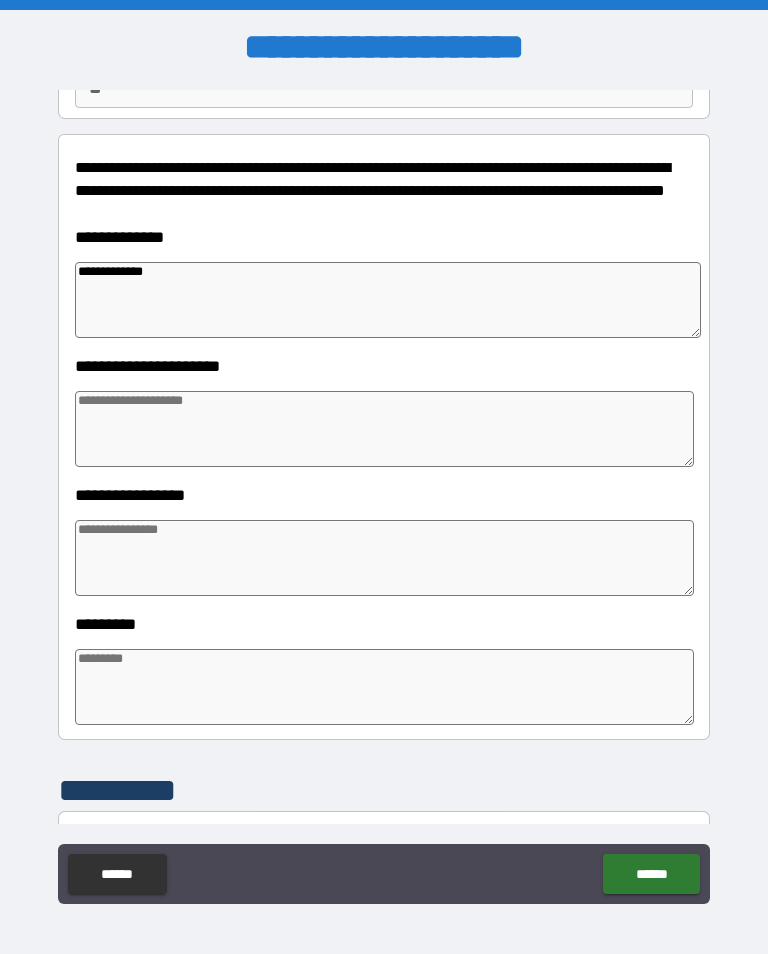 type on "*" 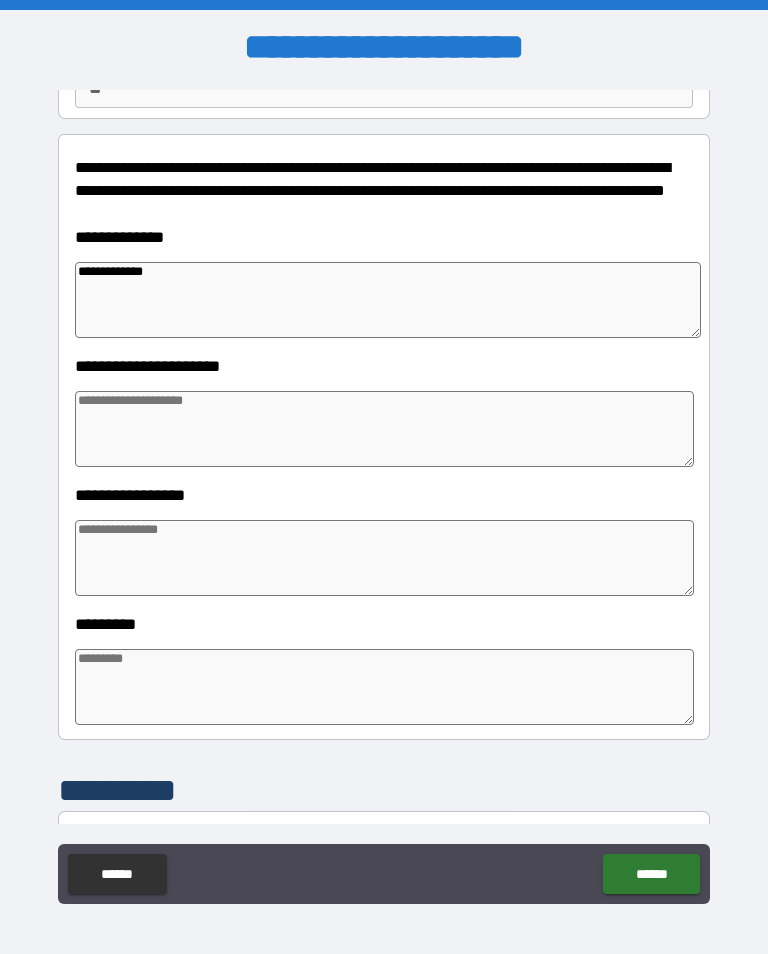 type on "*" 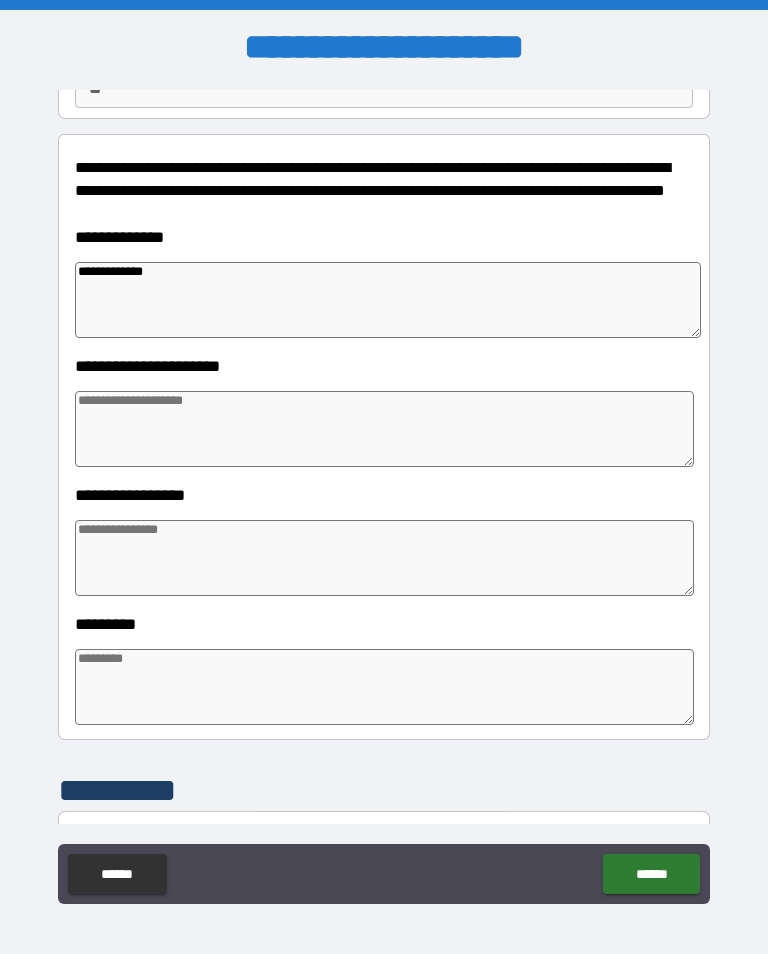 type on "*" 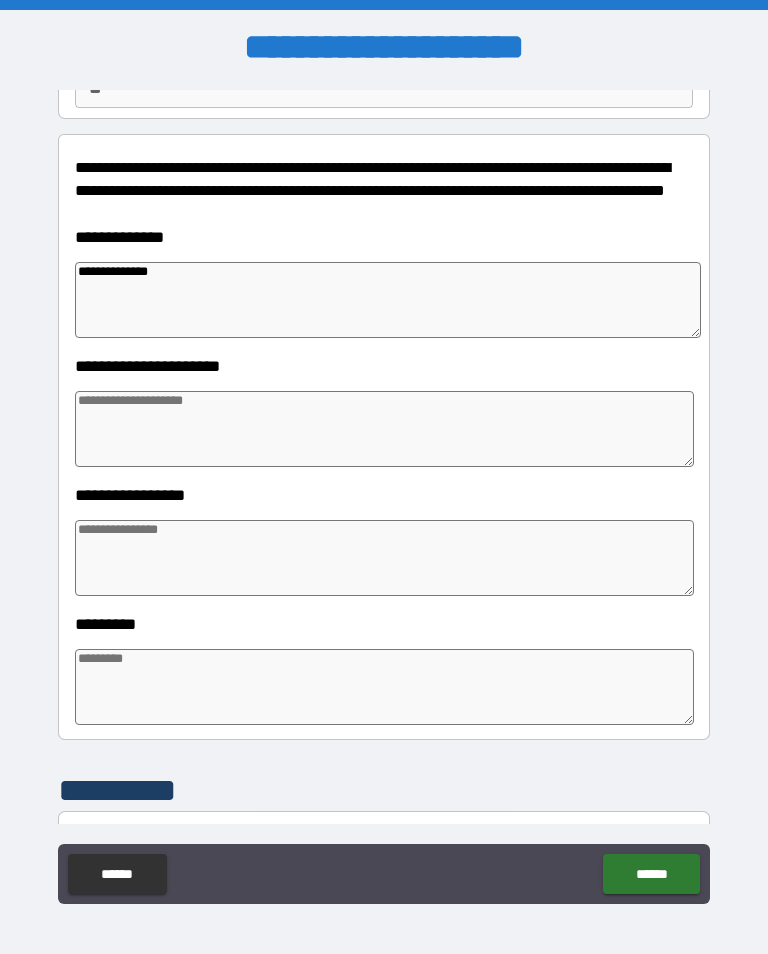 type on "*" 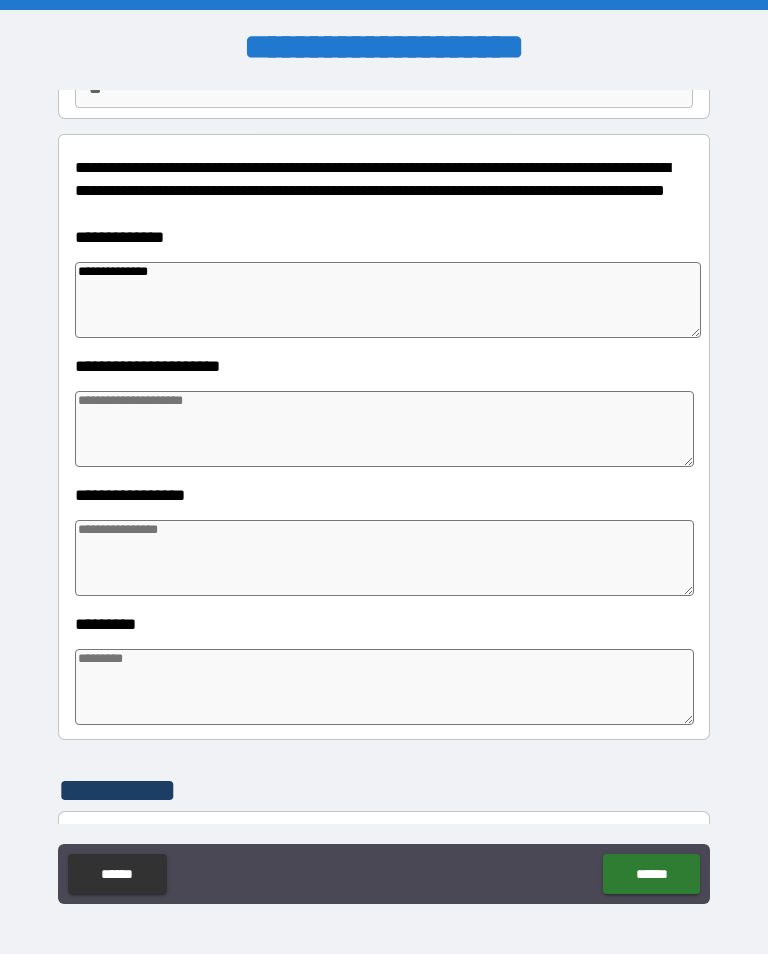type on "**********" 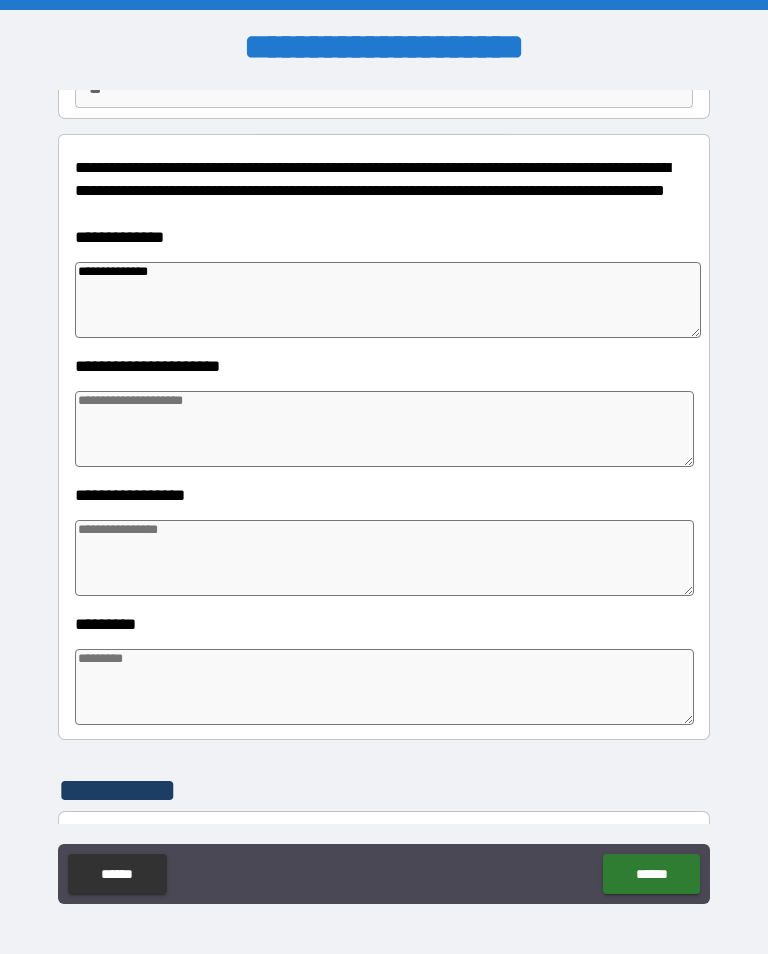 type on "*" 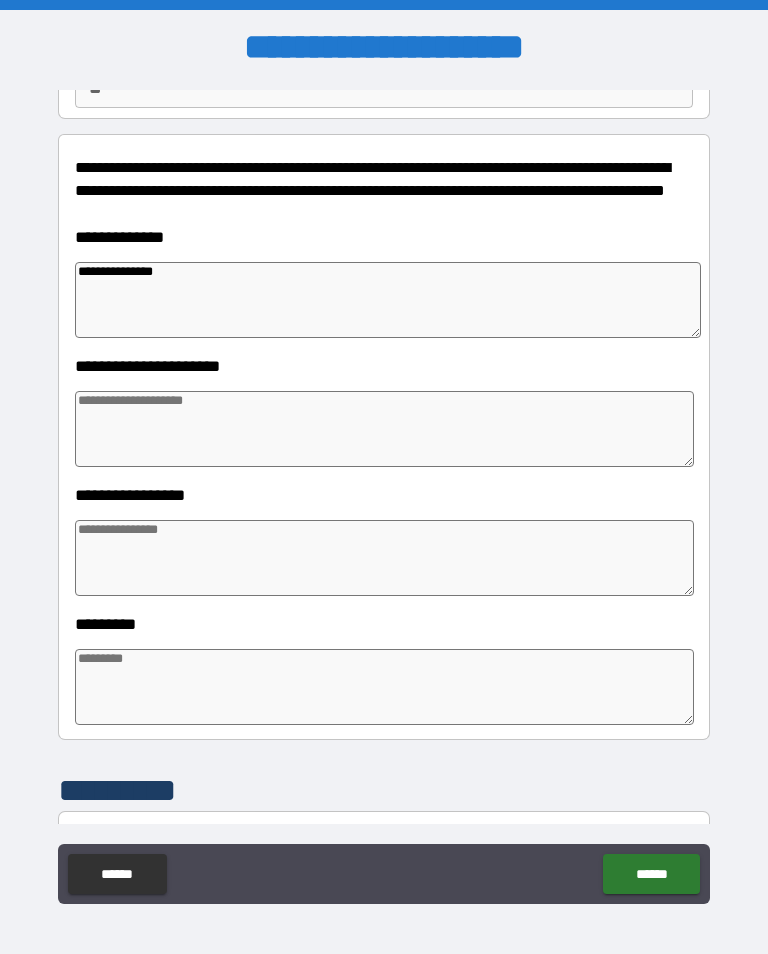 type on "*" 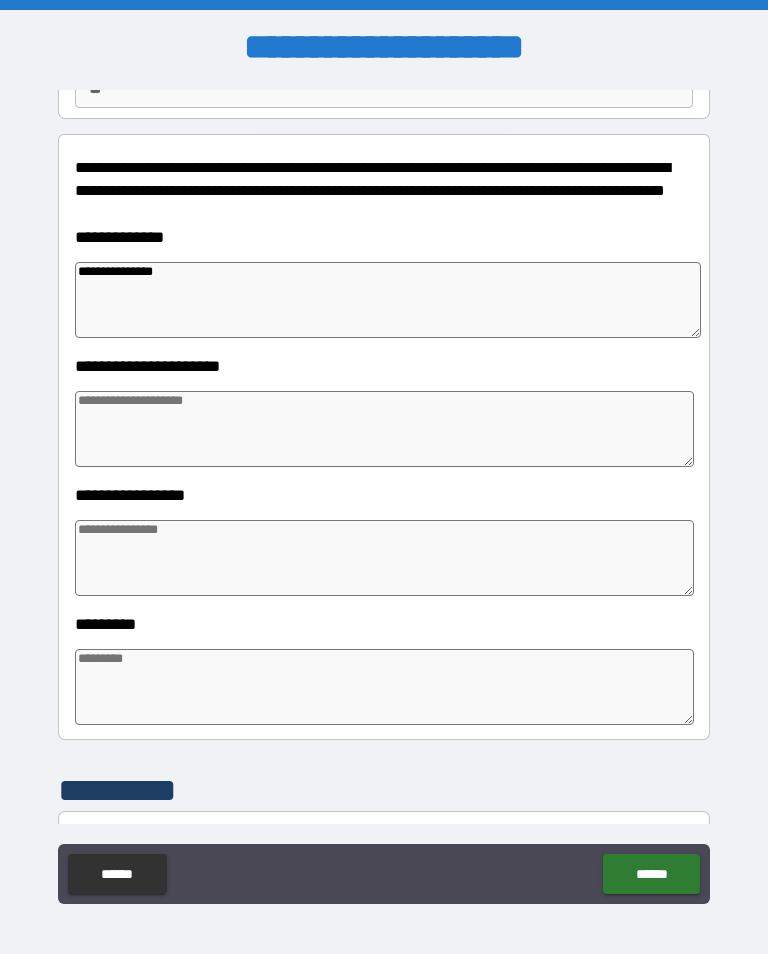 type on "*" 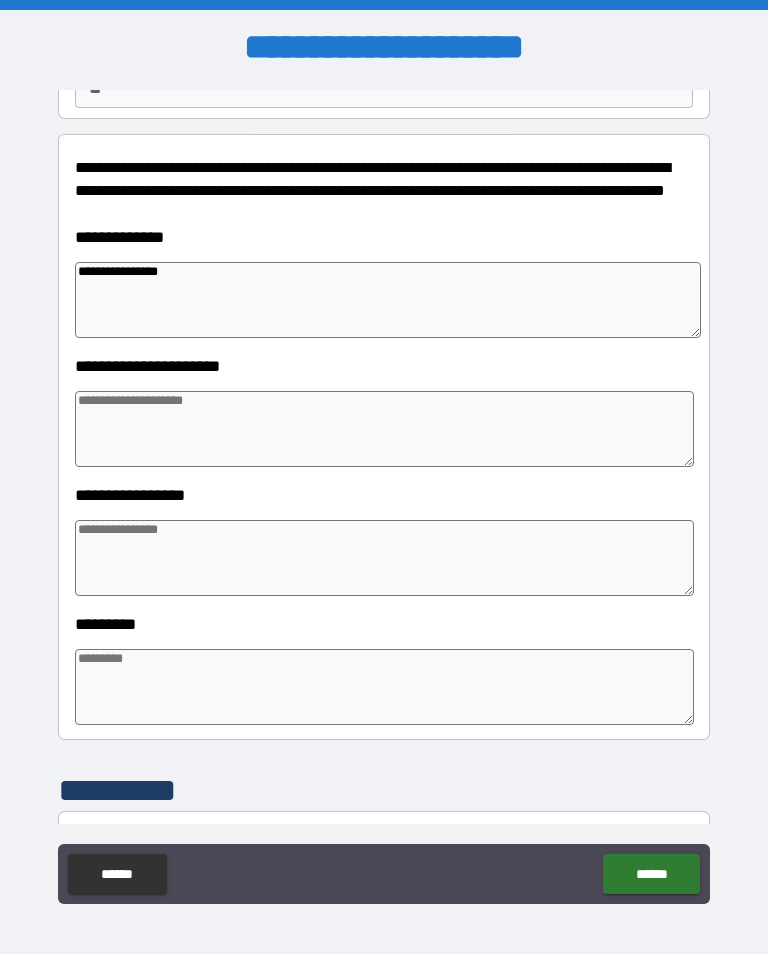 type on "*" 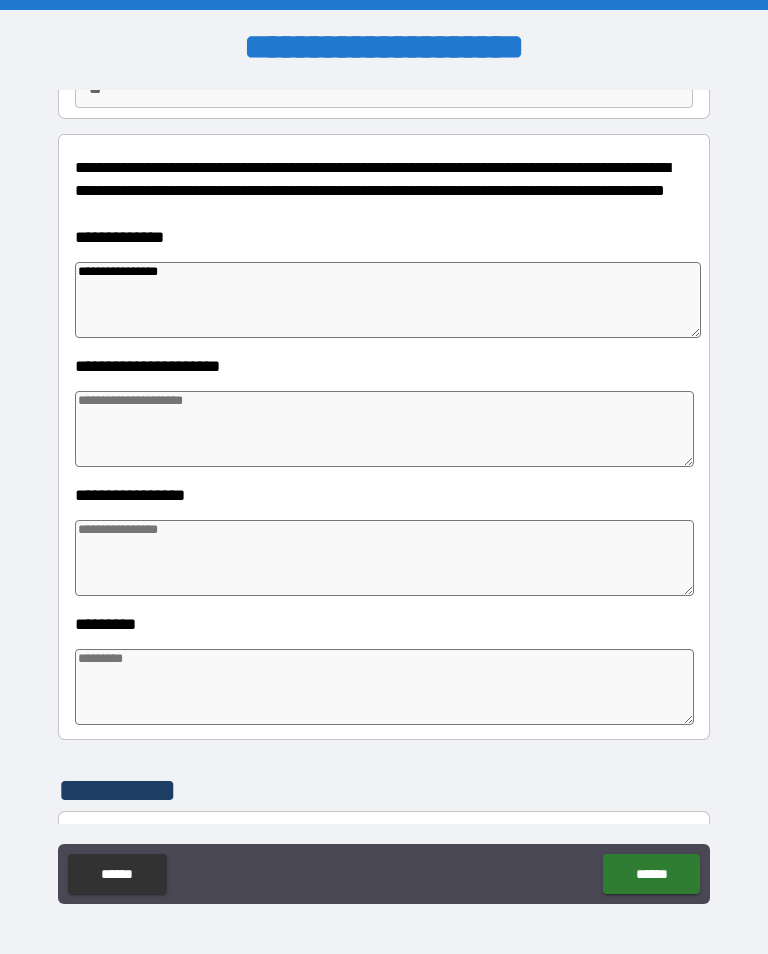 type on "*" 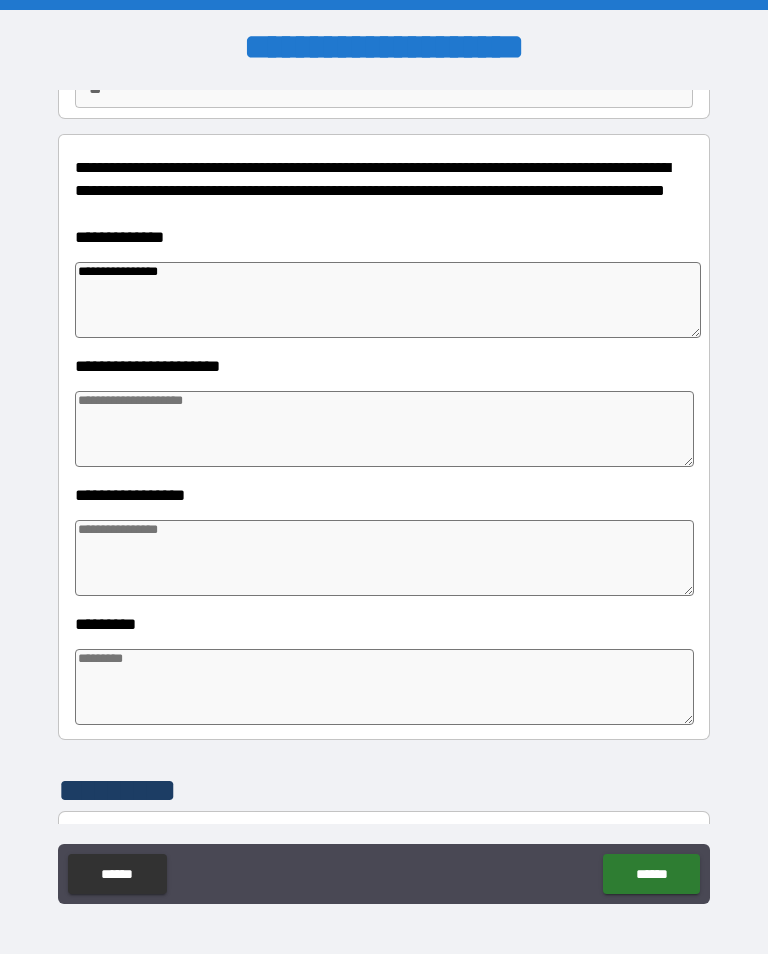 type on "*" 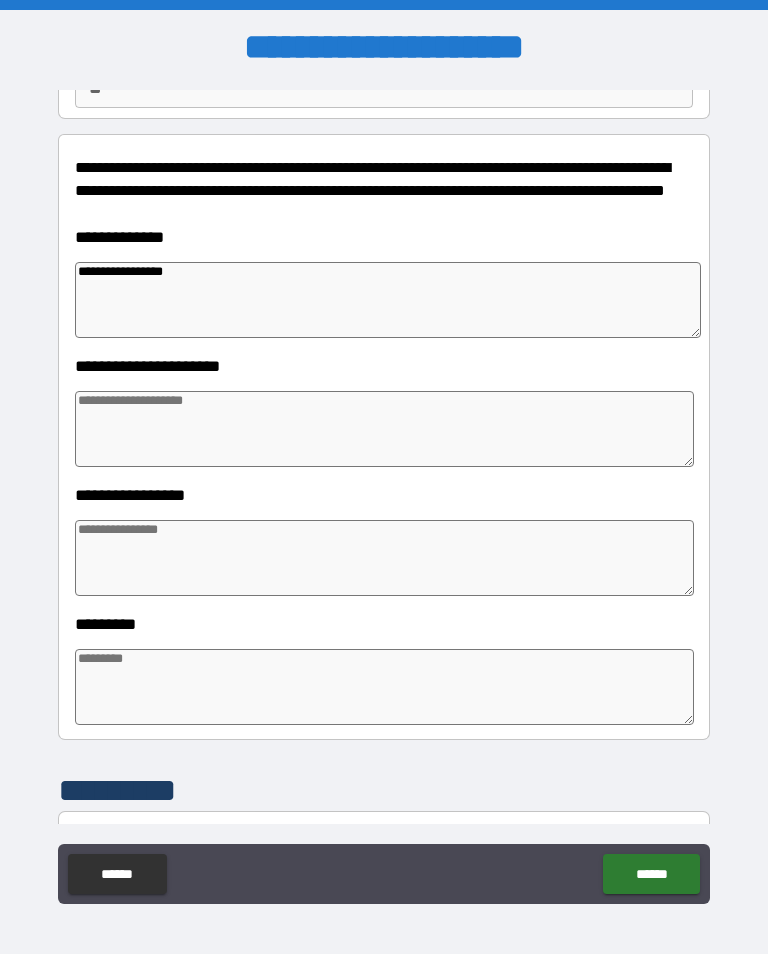 type on "*" 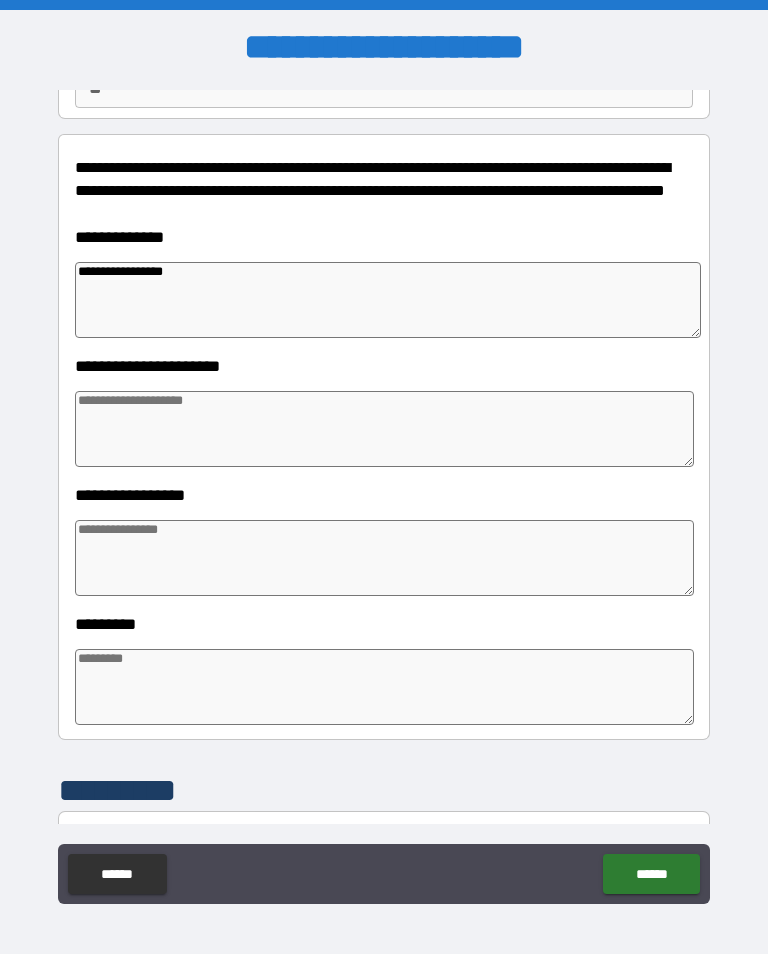 type on "*" 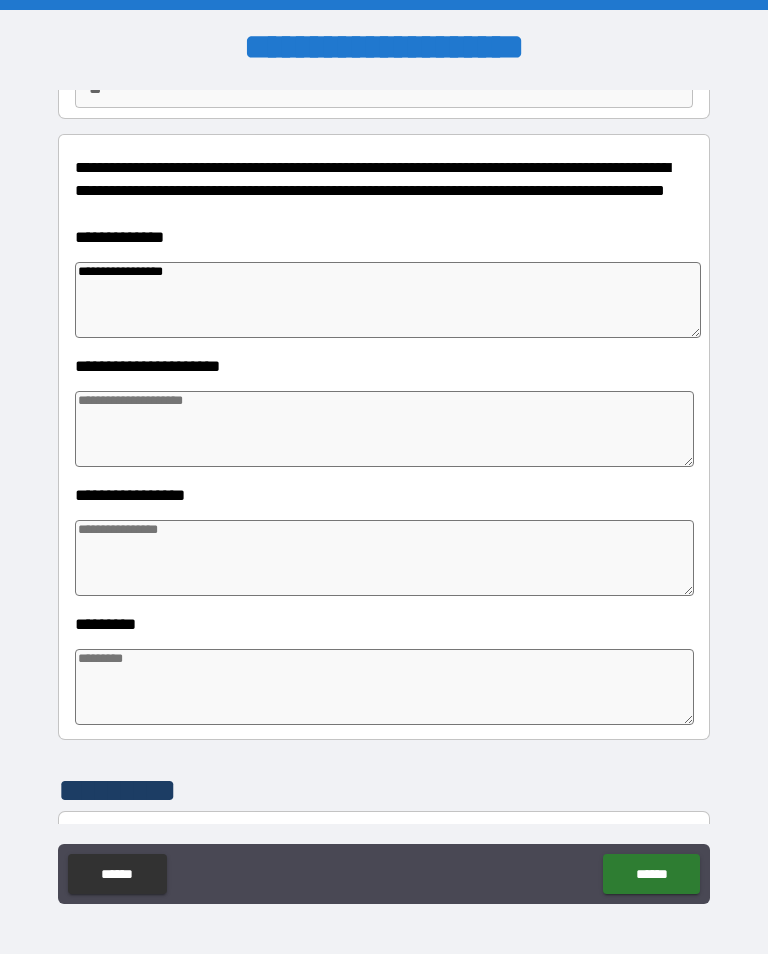 type on "*" 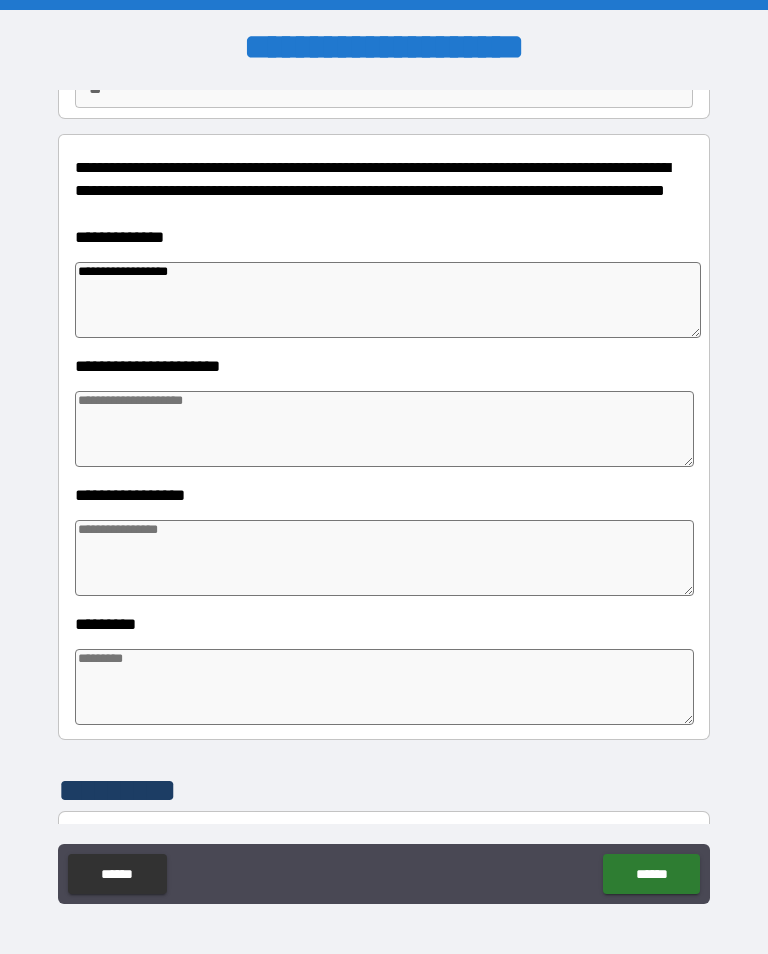 type on "*" 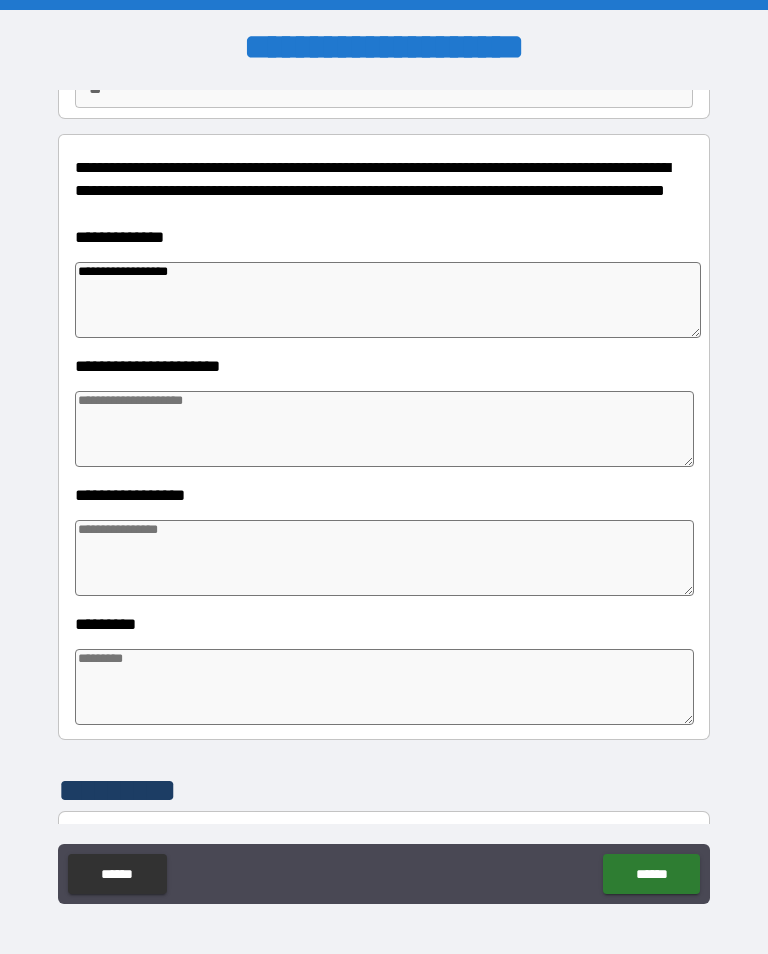 type on "**********" 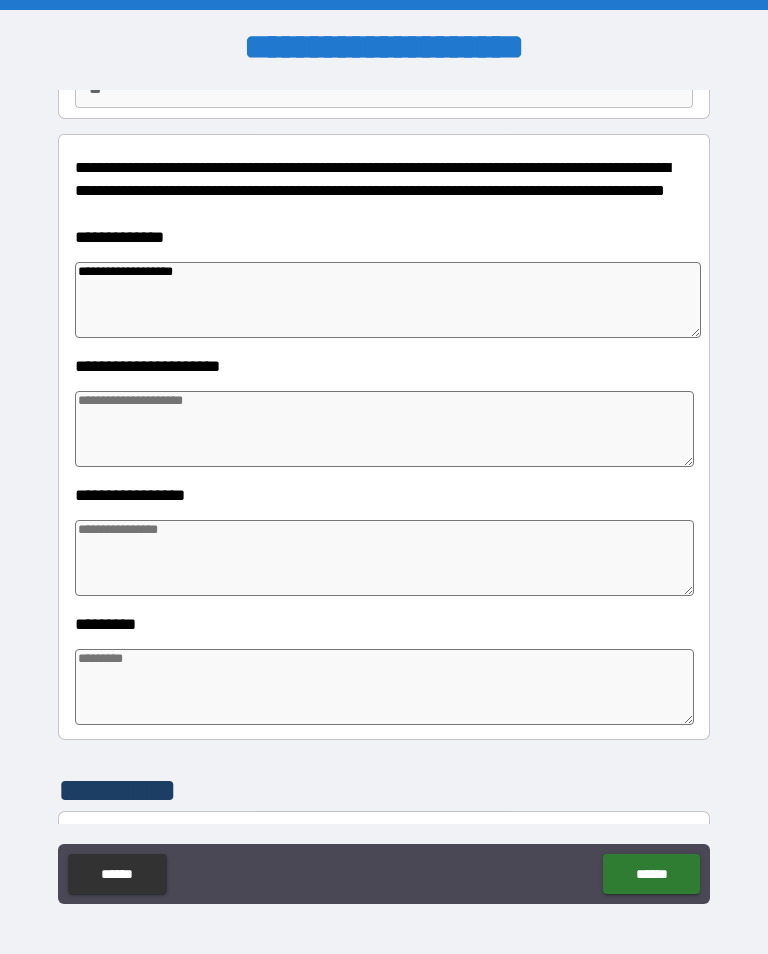 type on "*" 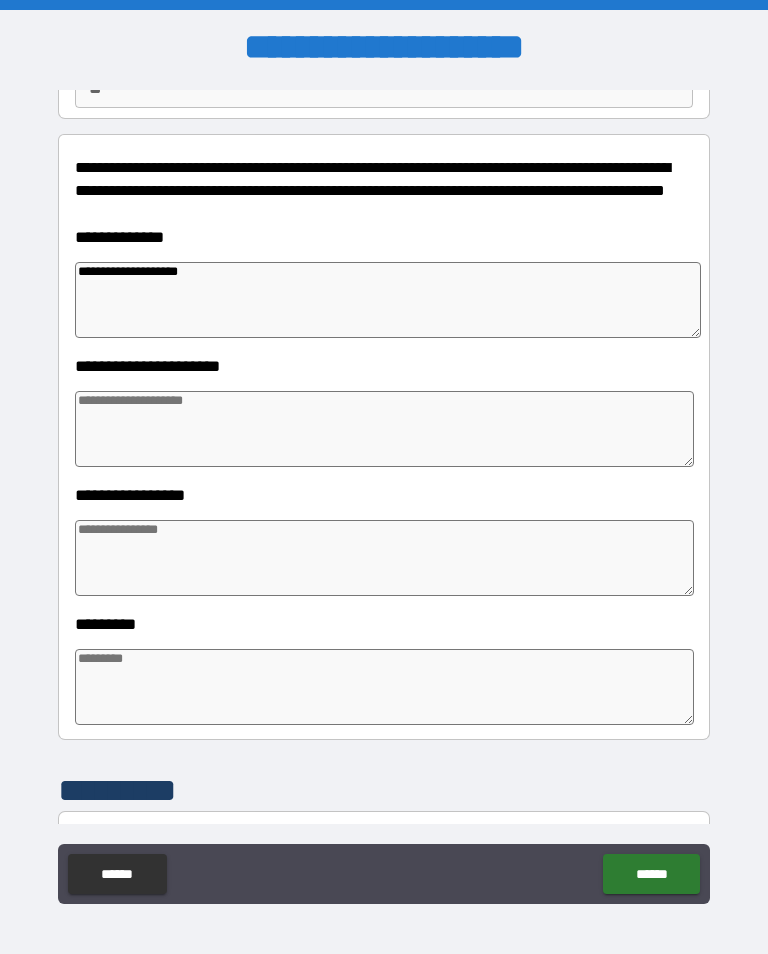 type on "*" 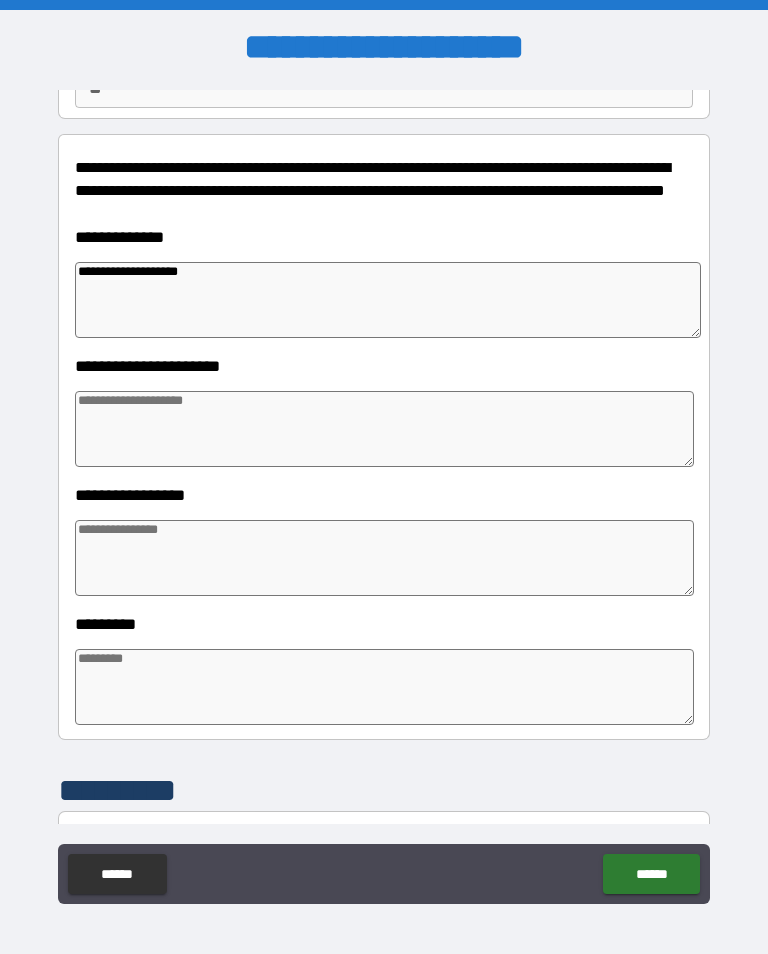 type on "**********" 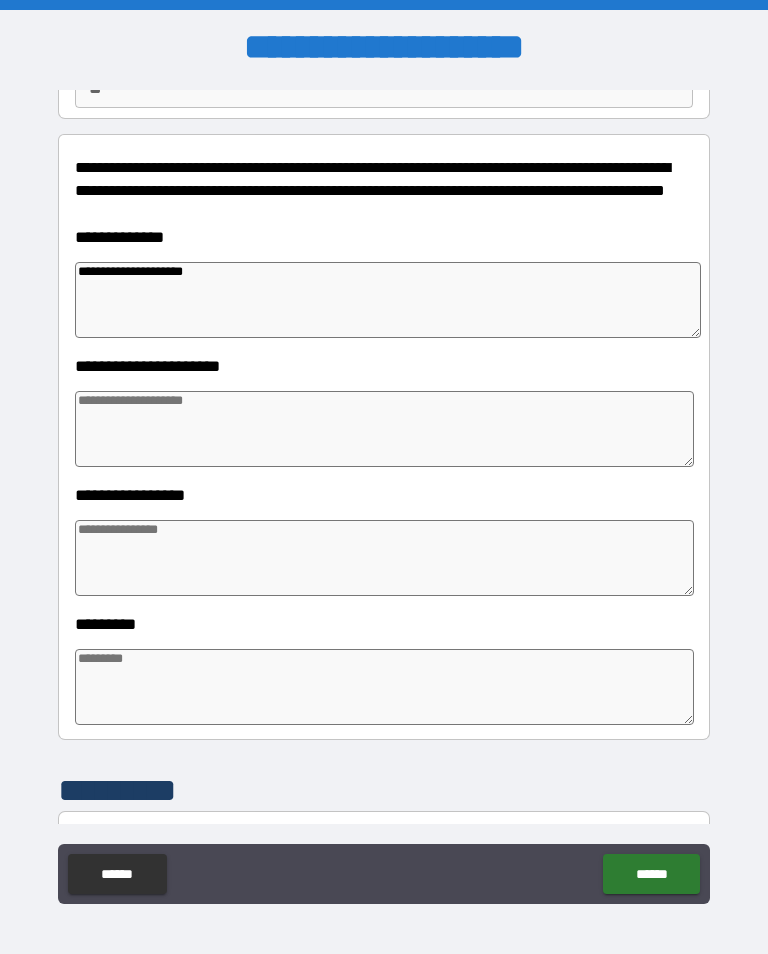 type on "*" 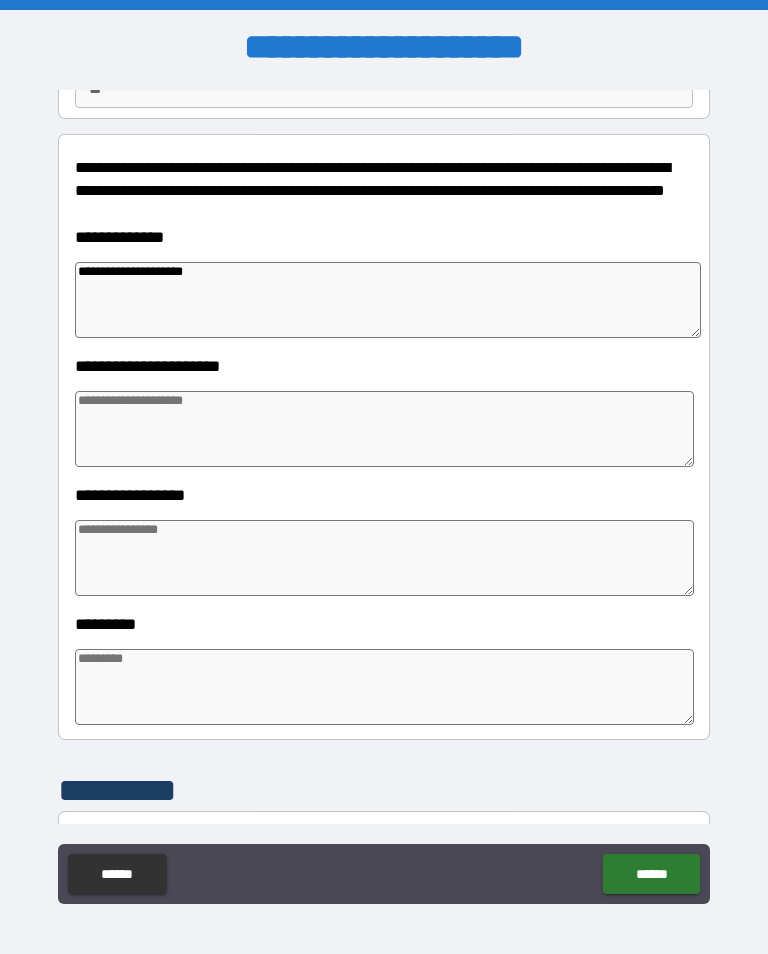 type on "*" 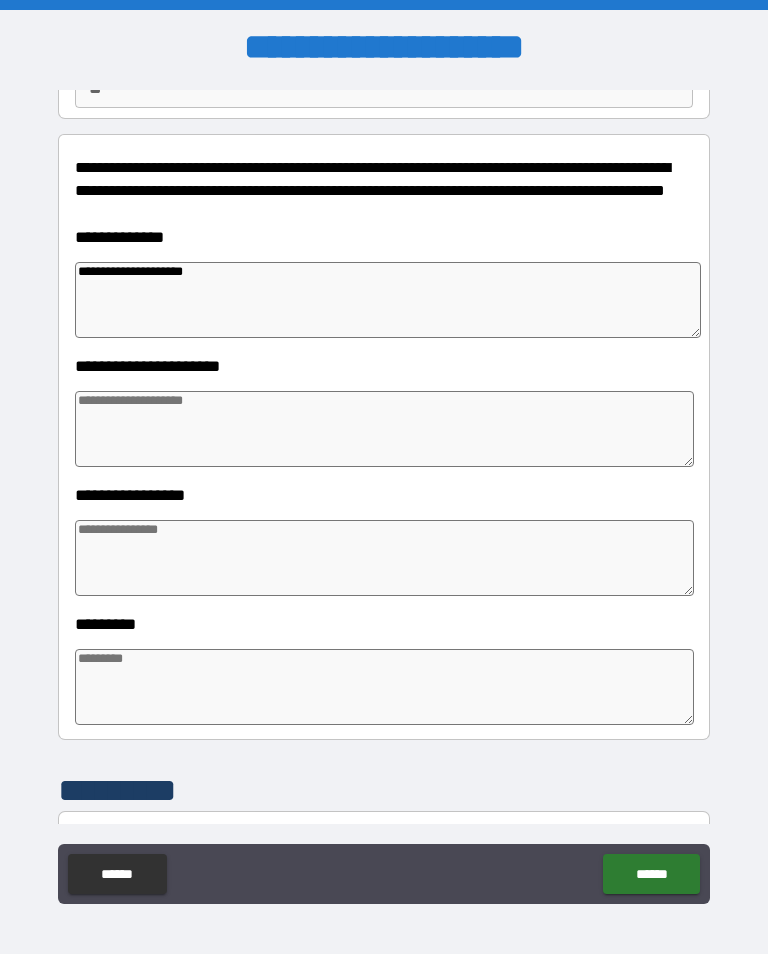 type on "*" 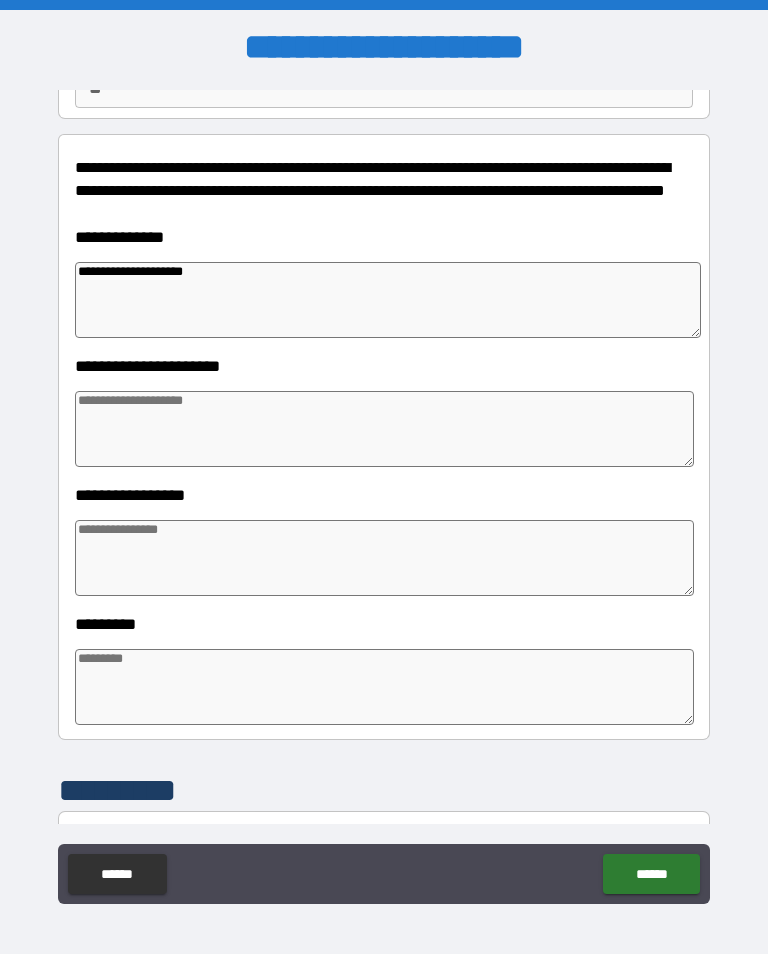 type on "**********" 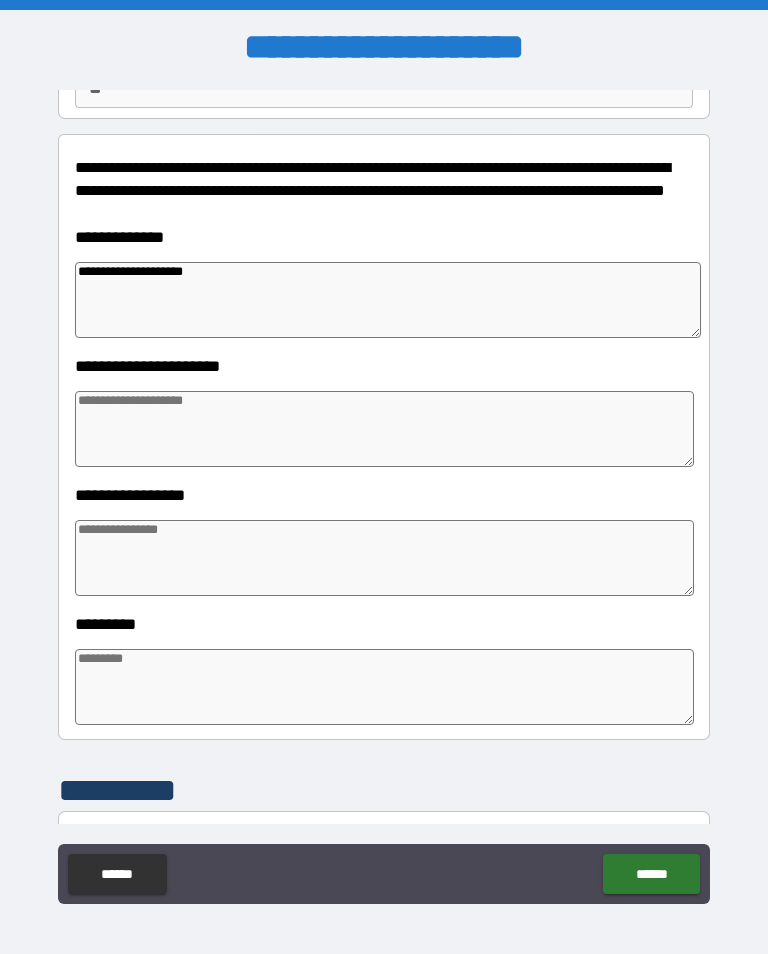type on "*" 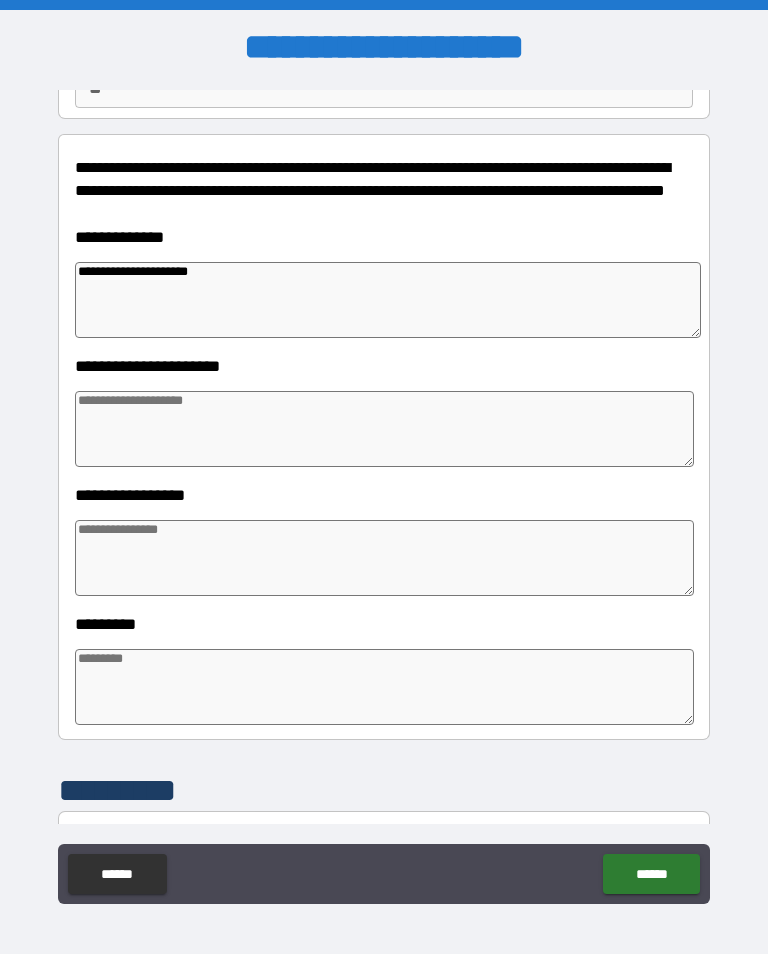 type on "**********" 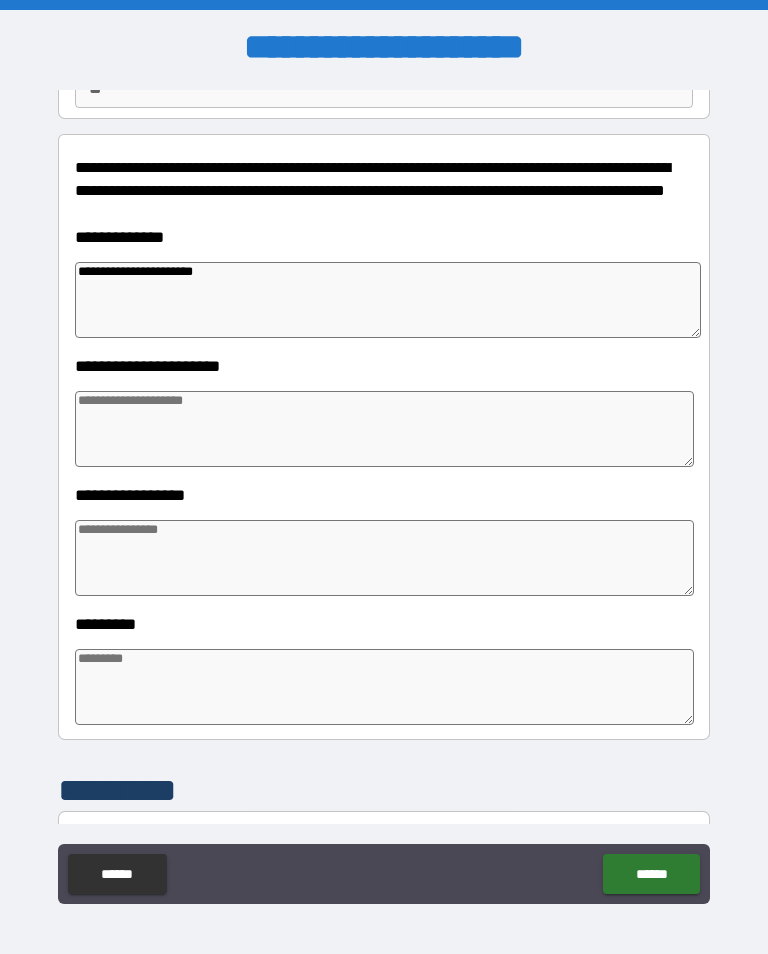 type on "*" 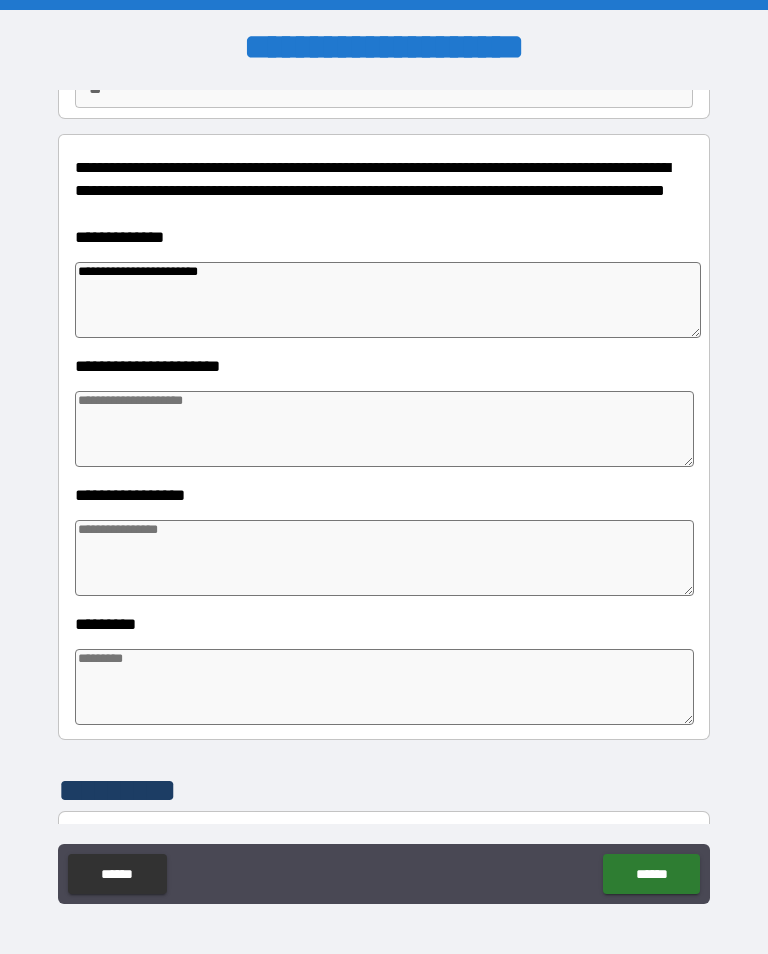 type on "*" 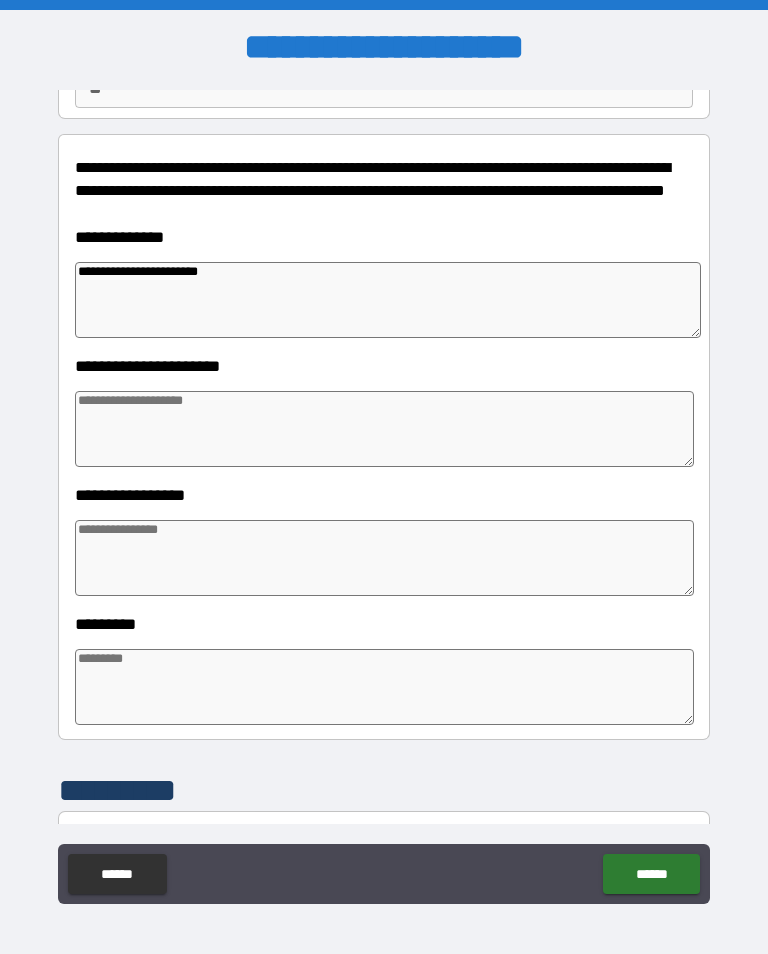 type on "*" 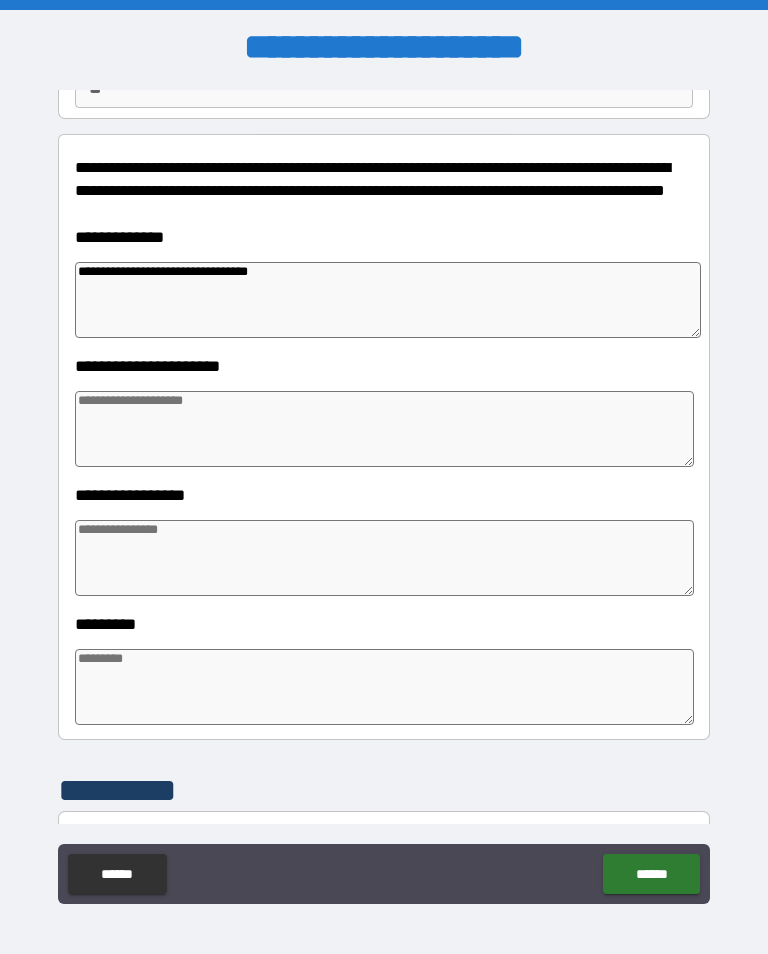 click at bounding box center [384, 429] 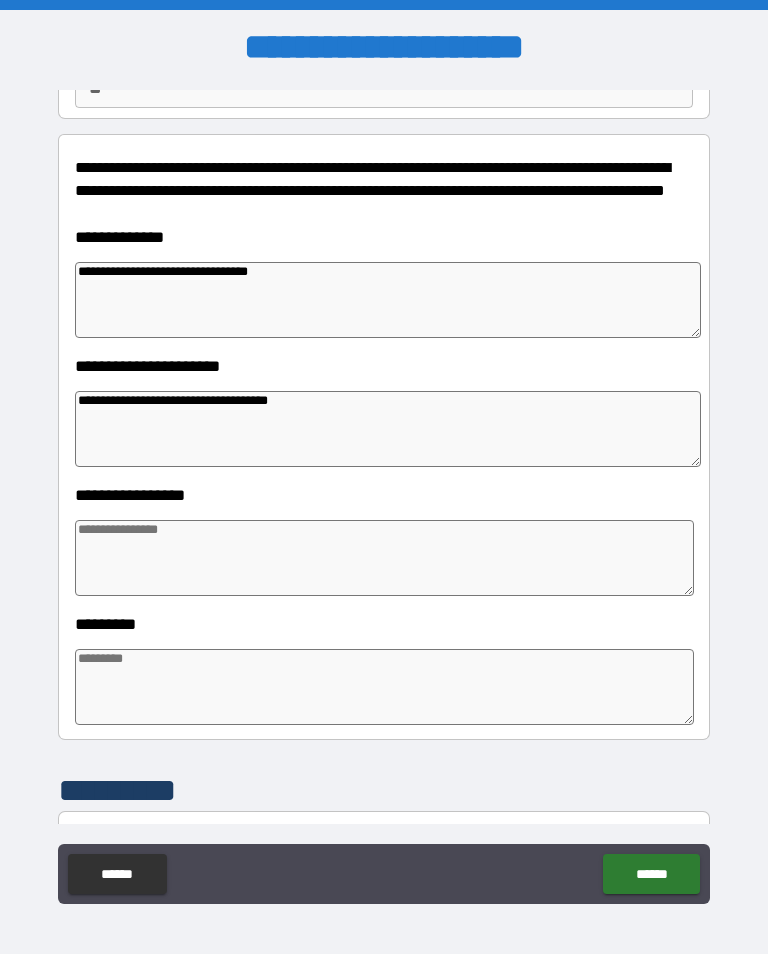 click at bounding box center [384, 558] 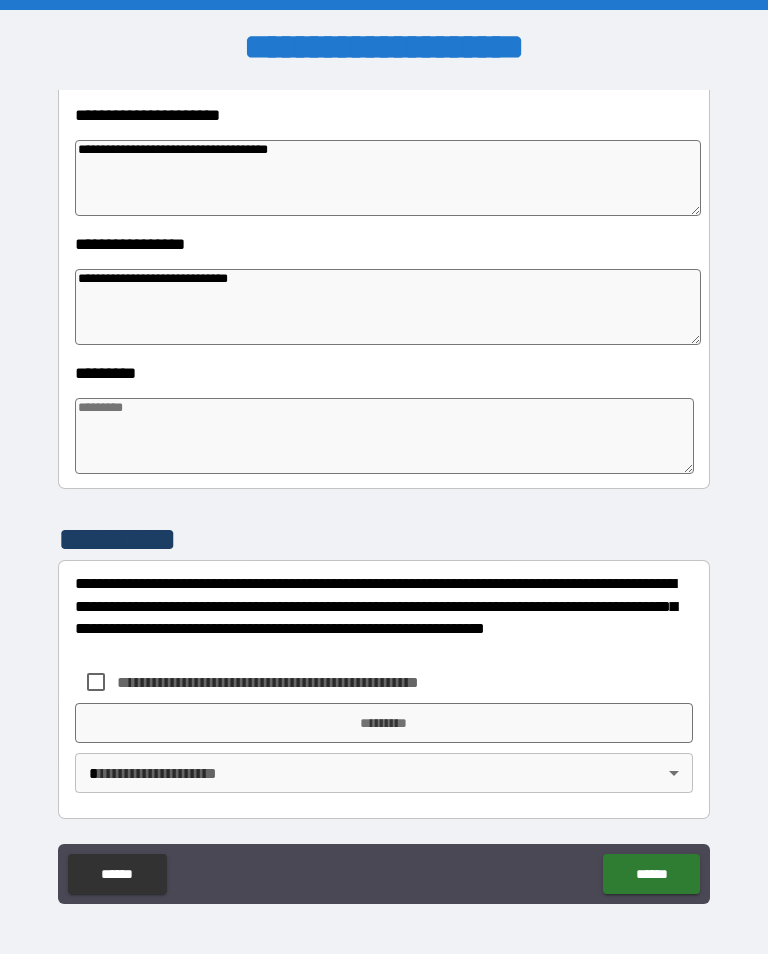scroll, scrollTop: 466, scrollLeft: 0, axis: vertical 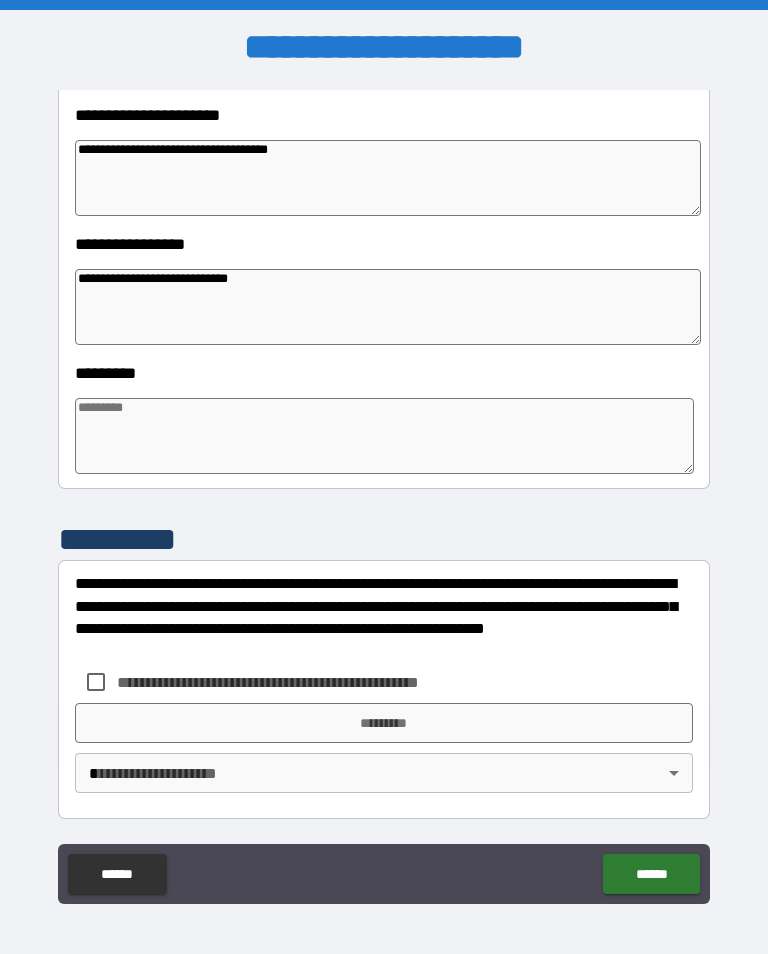 click at bounding box center [384, 436] 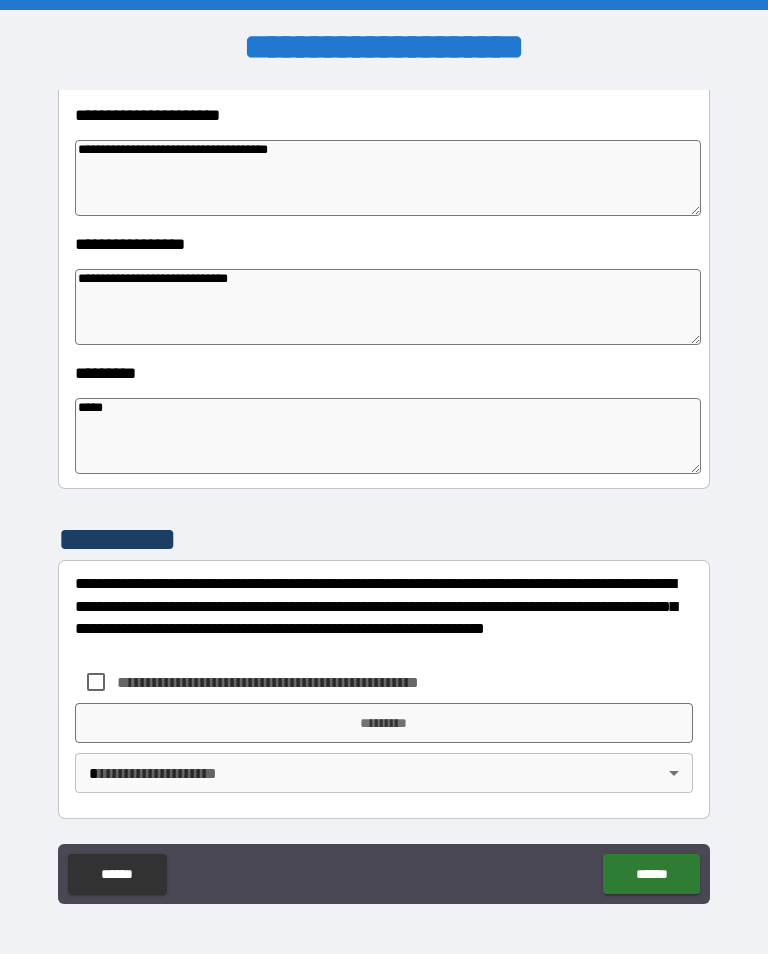 scroll, scrollTop: 31, scrollLeft: 0, axis: vertical 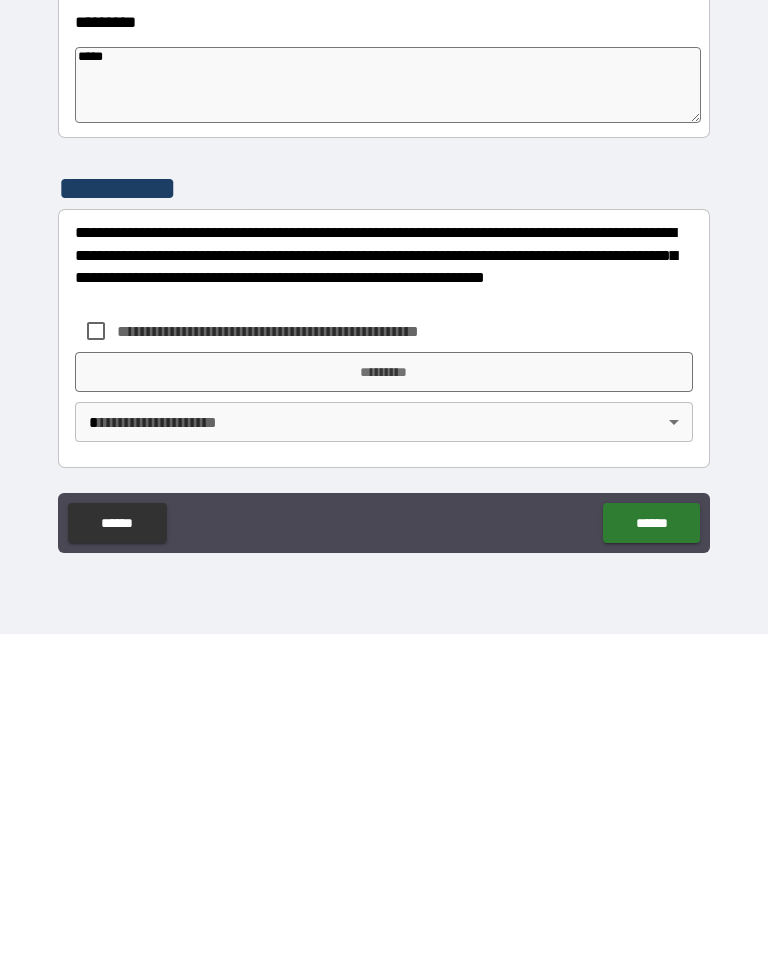 click on "**********" at bounding box center [280, 651] 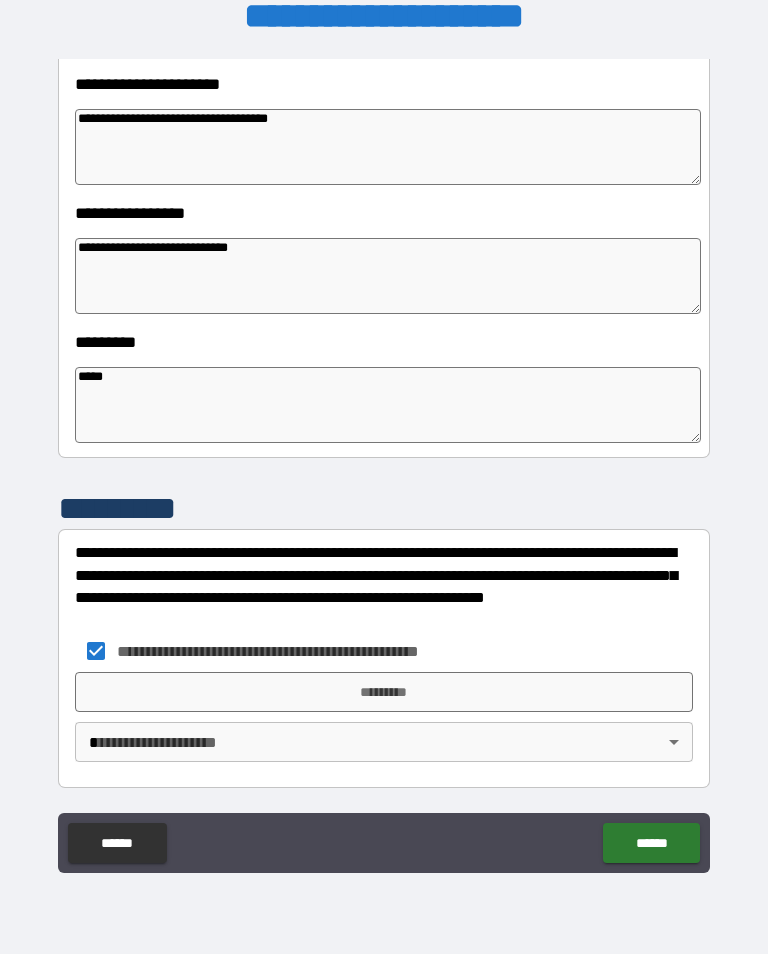 click on "*********" at bounding box center [384, 692] 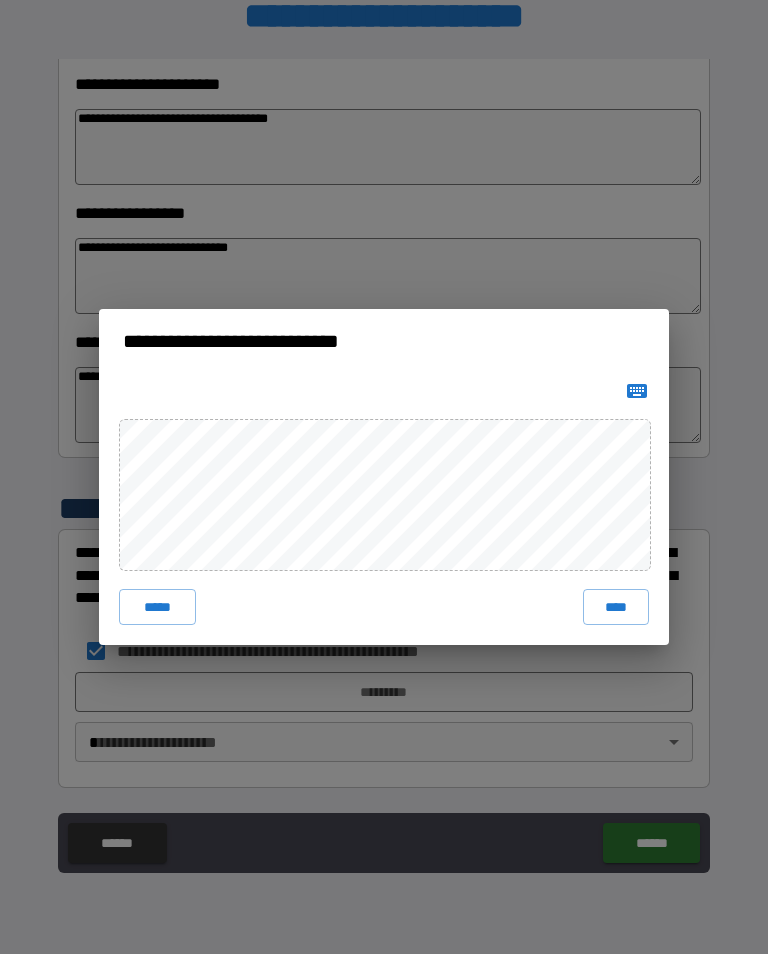 click on "****" at bounding box center [616, 607] 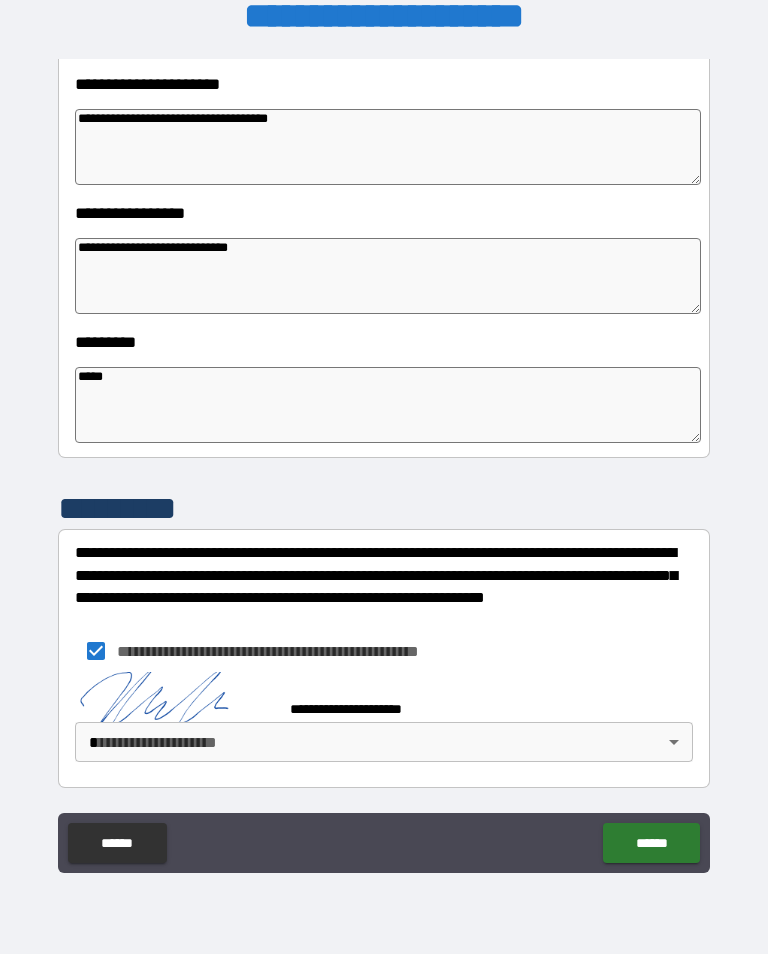 scroll, scrollTop: 456, scrollLeft: 0, axis: vertical 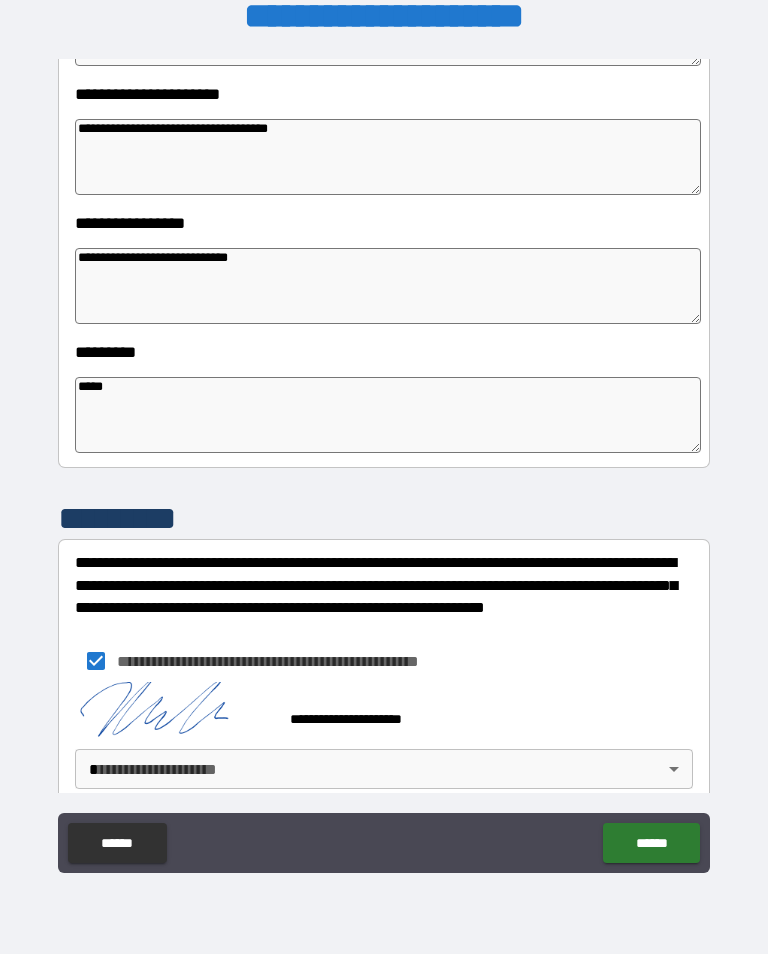 click on "**********" at bounding box center (384, 461) 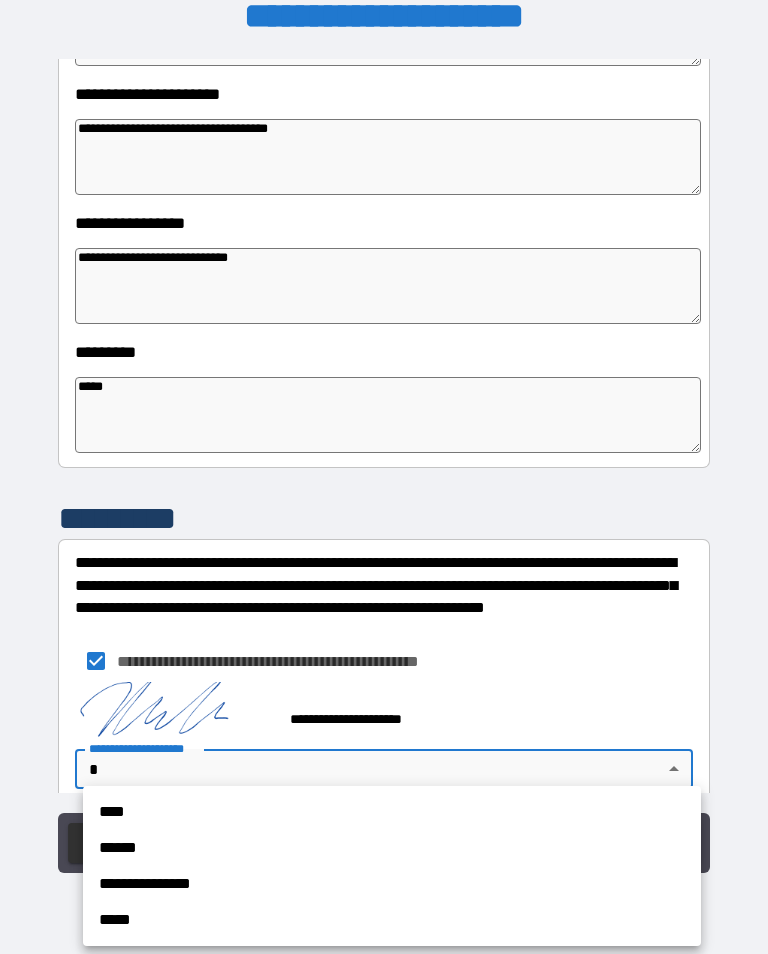 click on "****" at bounding box center [392, 812] 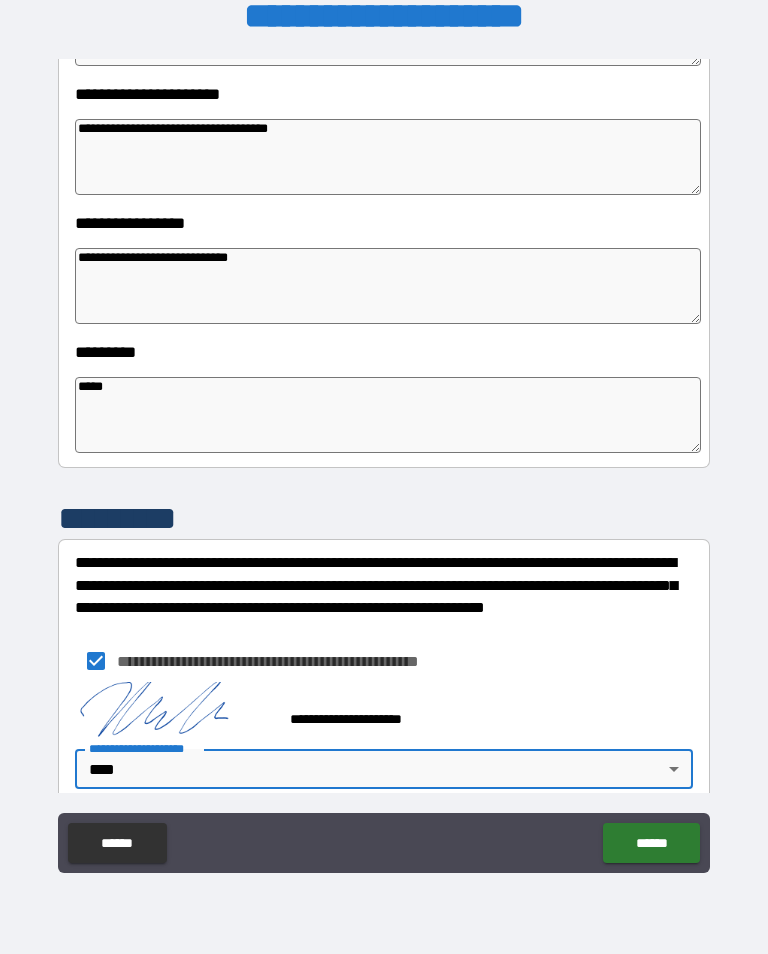 click on "******" at bounding box center [651, 843] 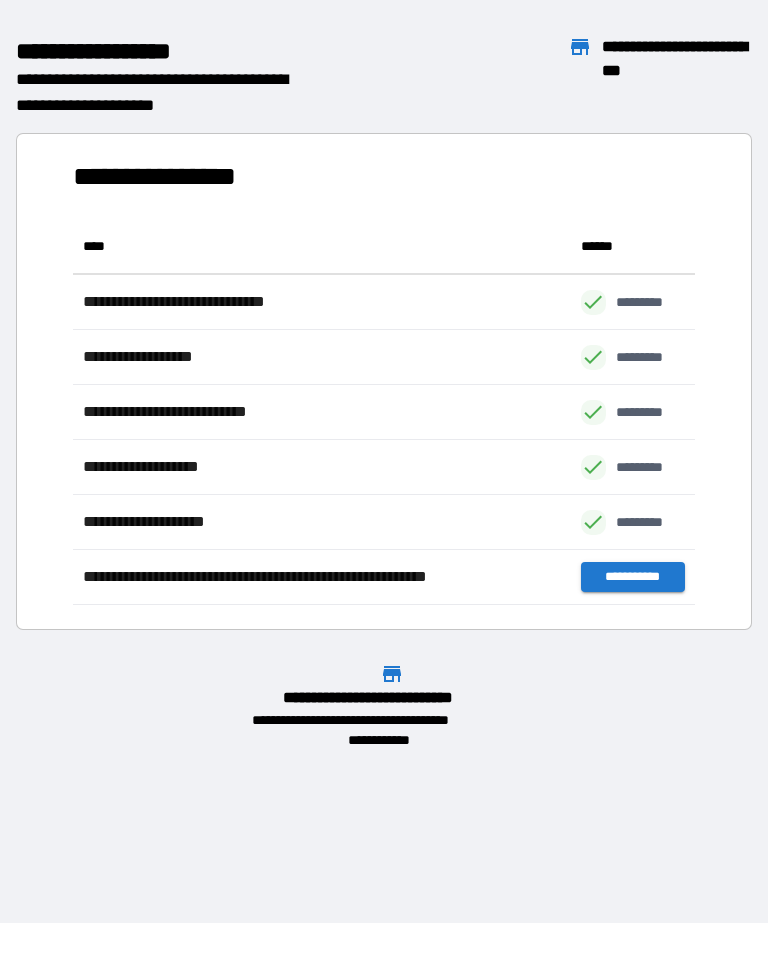 scroll, scrollTop: 1, scrollLeft: 1, axis: both 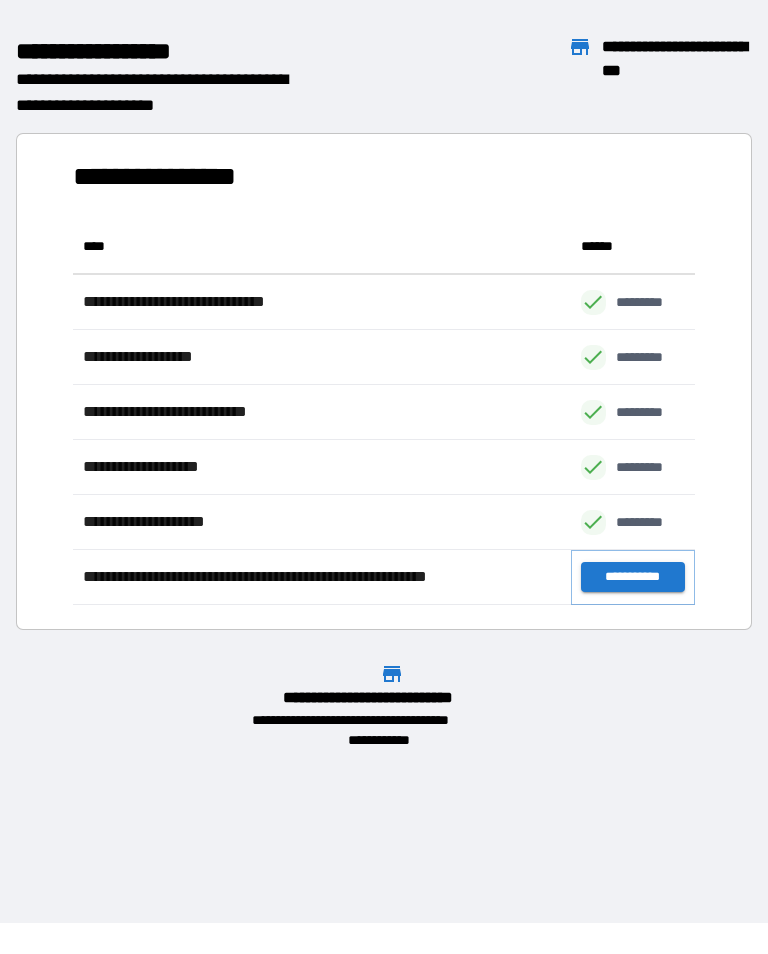 click on "**********" at bounding box center [633, 577] 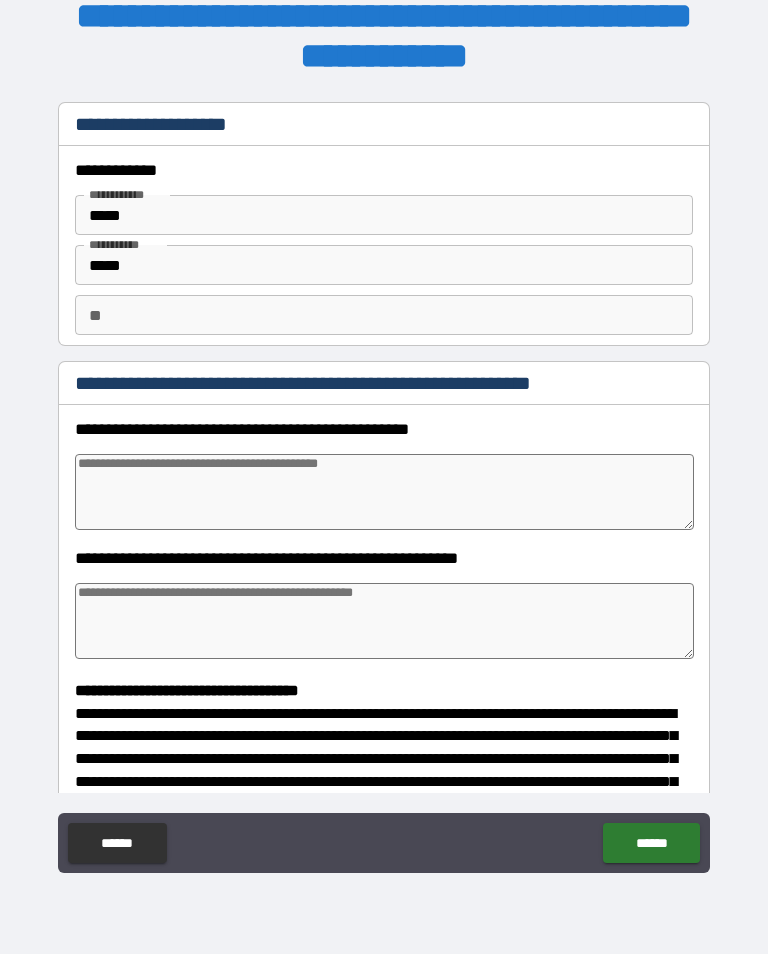 click at bounding box center [384, 492] 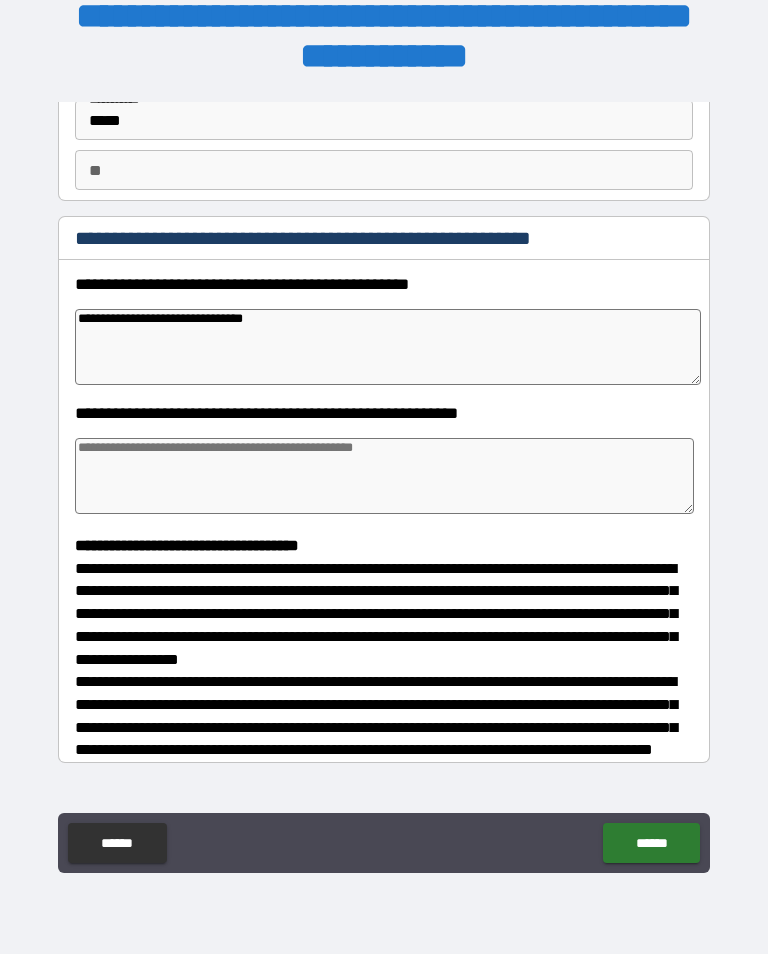 scroll, scrollTop: 151, scrollLeft: 0, axis: vertical 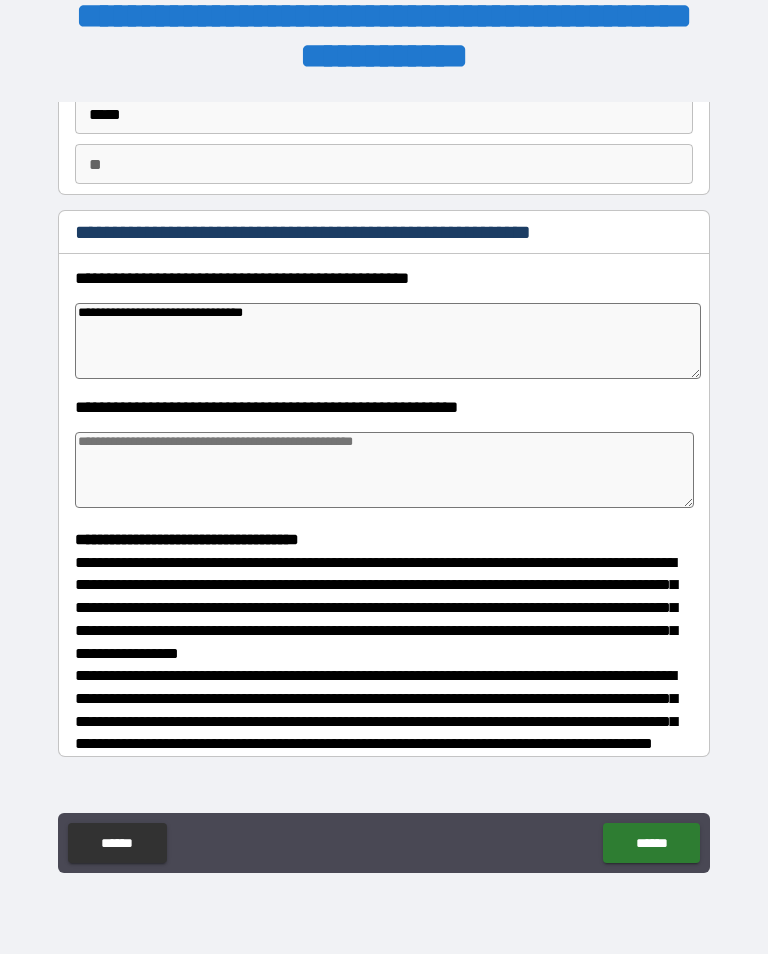 click at bounding box center [384, 470] 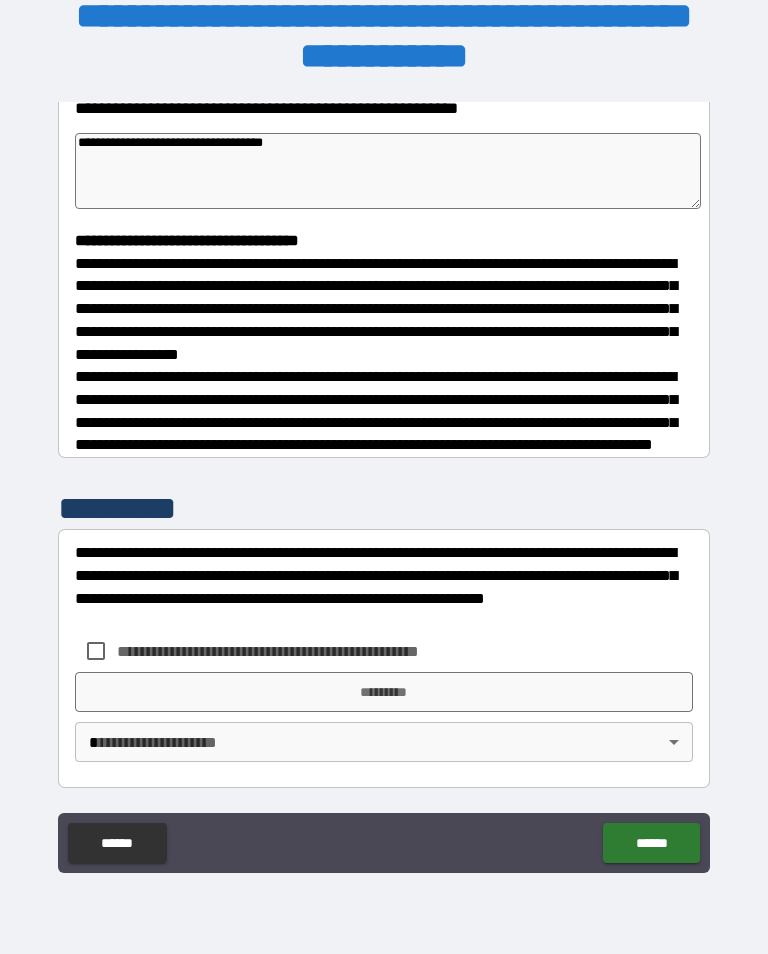 scroll, scrollTop: 465, scrollLeft: 0, axis: vertical 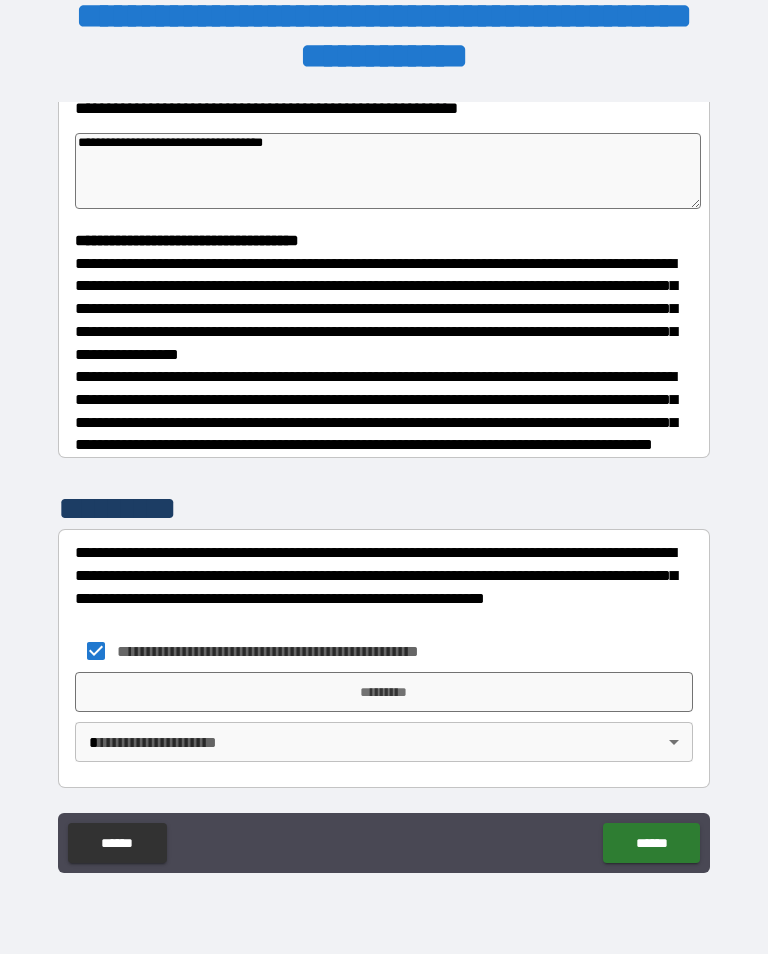 click on "*********" at bounding box center [384, 692] 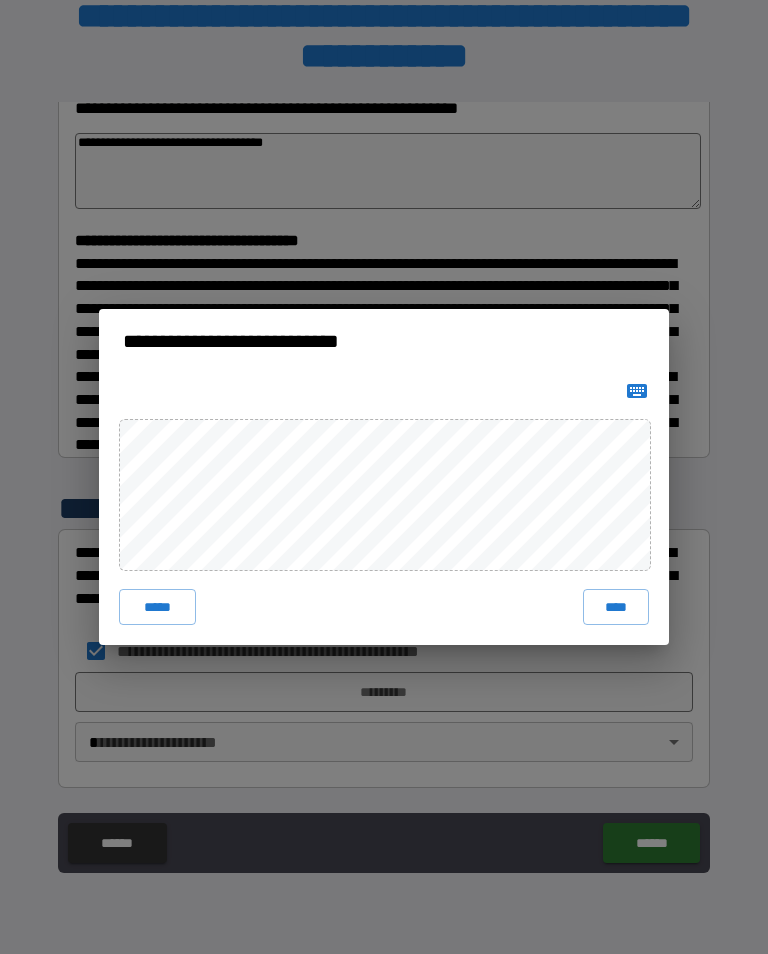 click on "****" at bounding box center [616, 607] 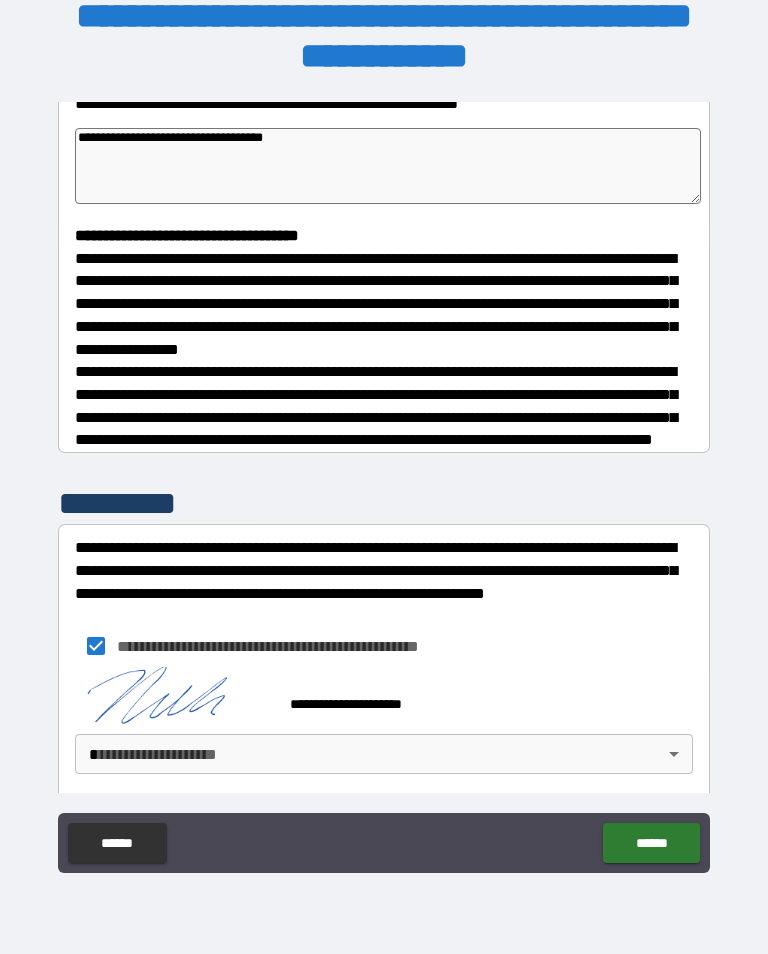 click on "**********" at bounding box center (384, 461) 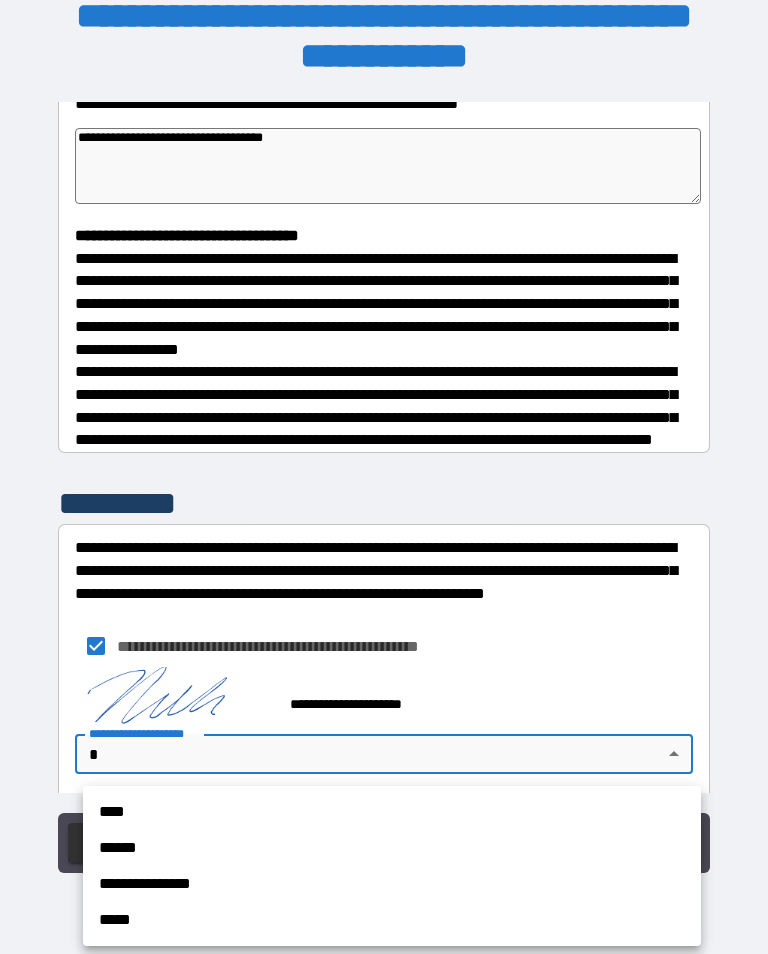 click on "****" at bounding box center [392, 812] 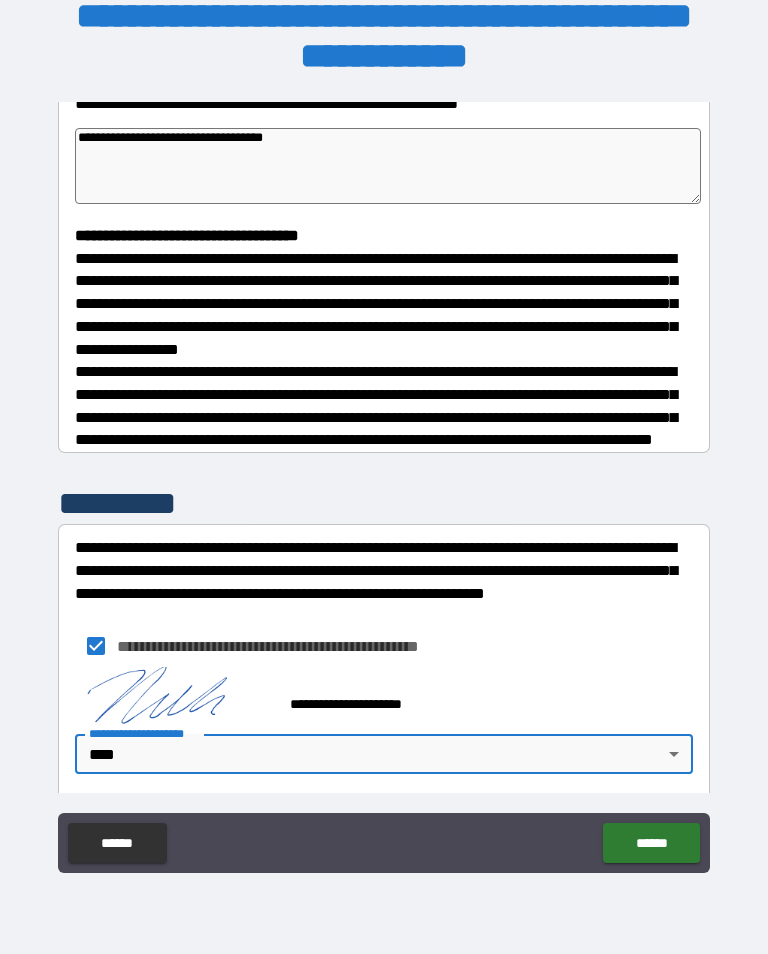 click on "******" at bounding box center [651, 843] 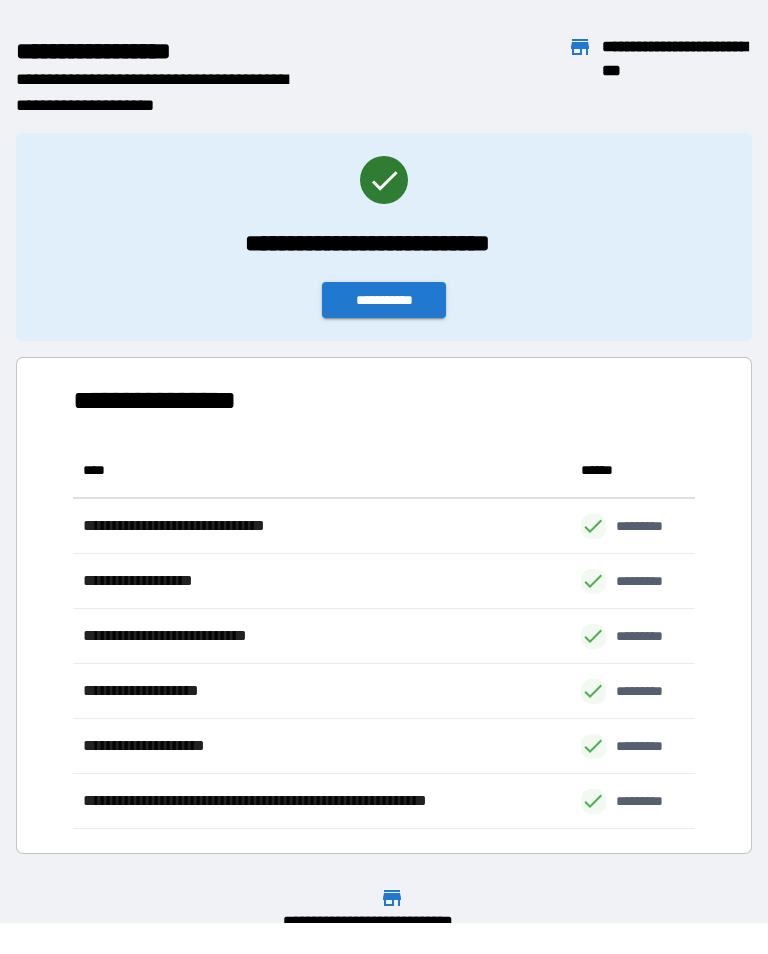 scroll, scrollTop: 1, scrollLeft: 1, axis: both 